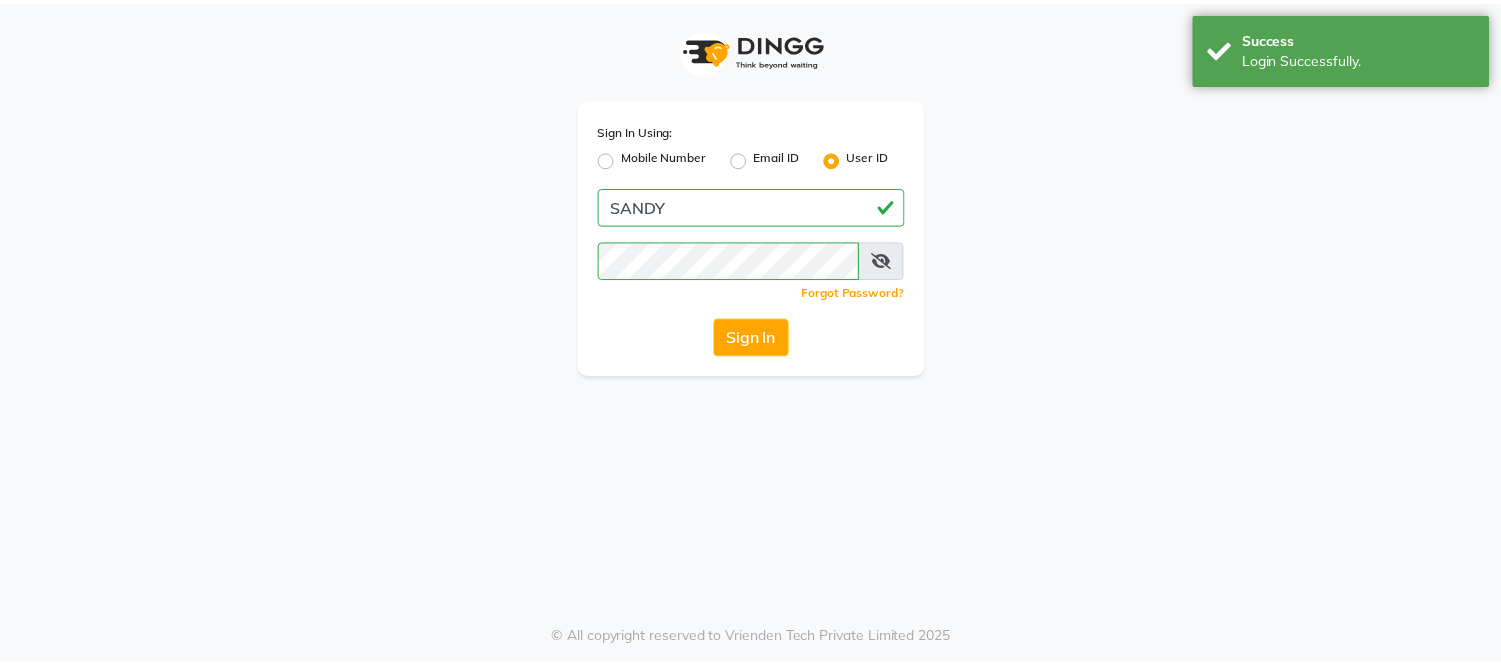scroll, scrollTop: 0, scrollLeft: 0, axis: both 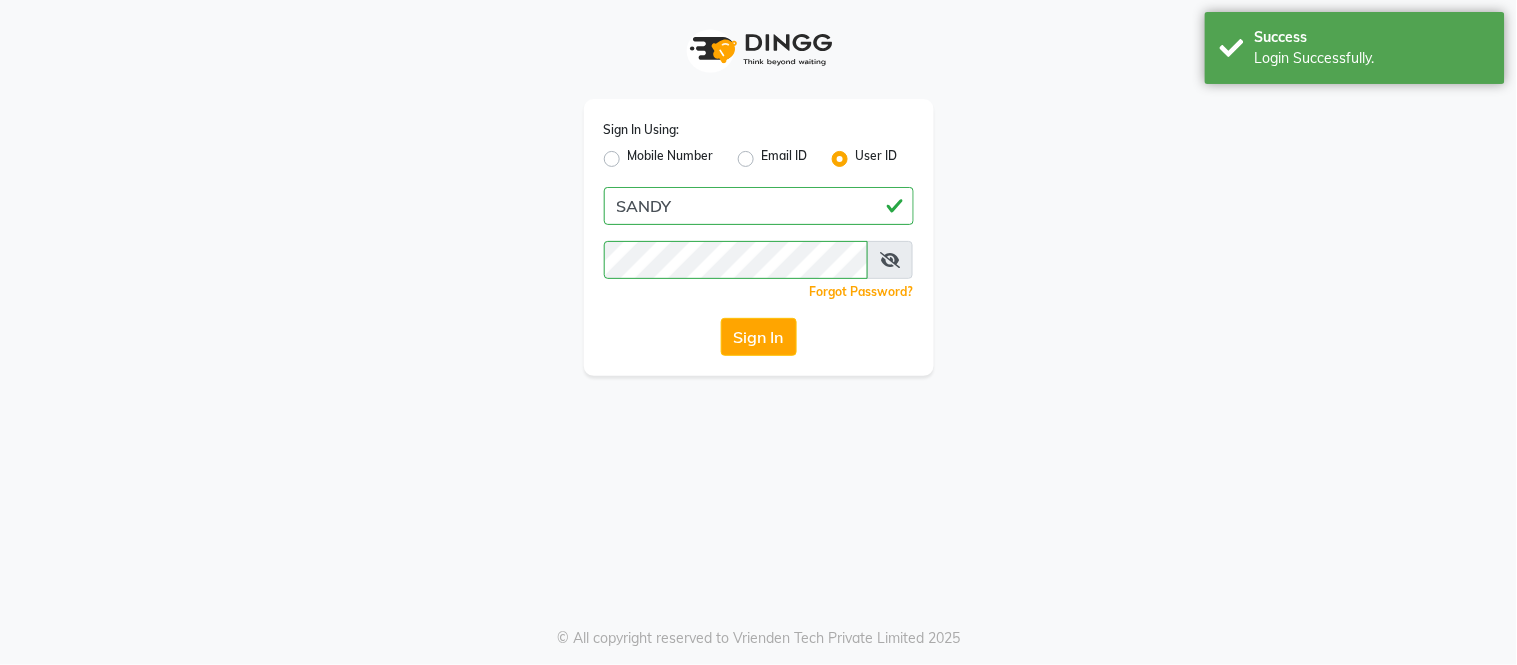 select on "service" 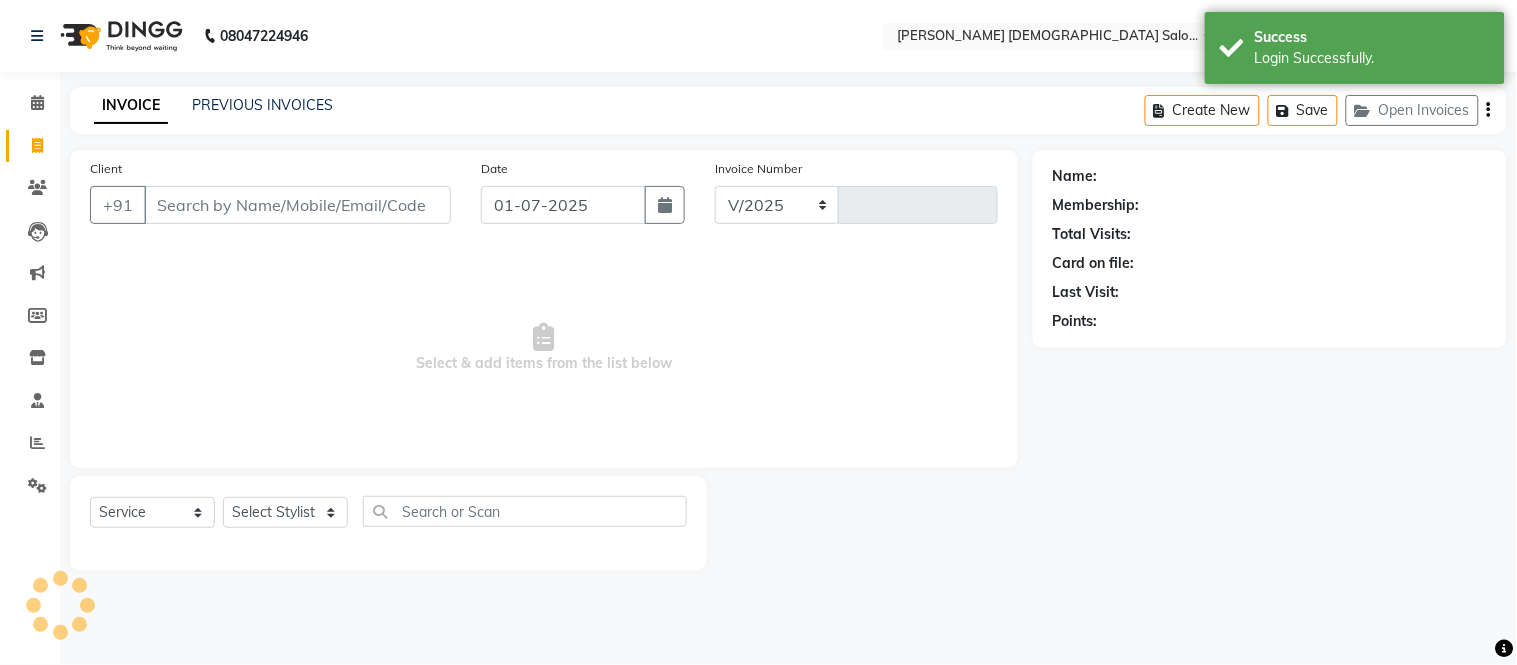 select on "7542" 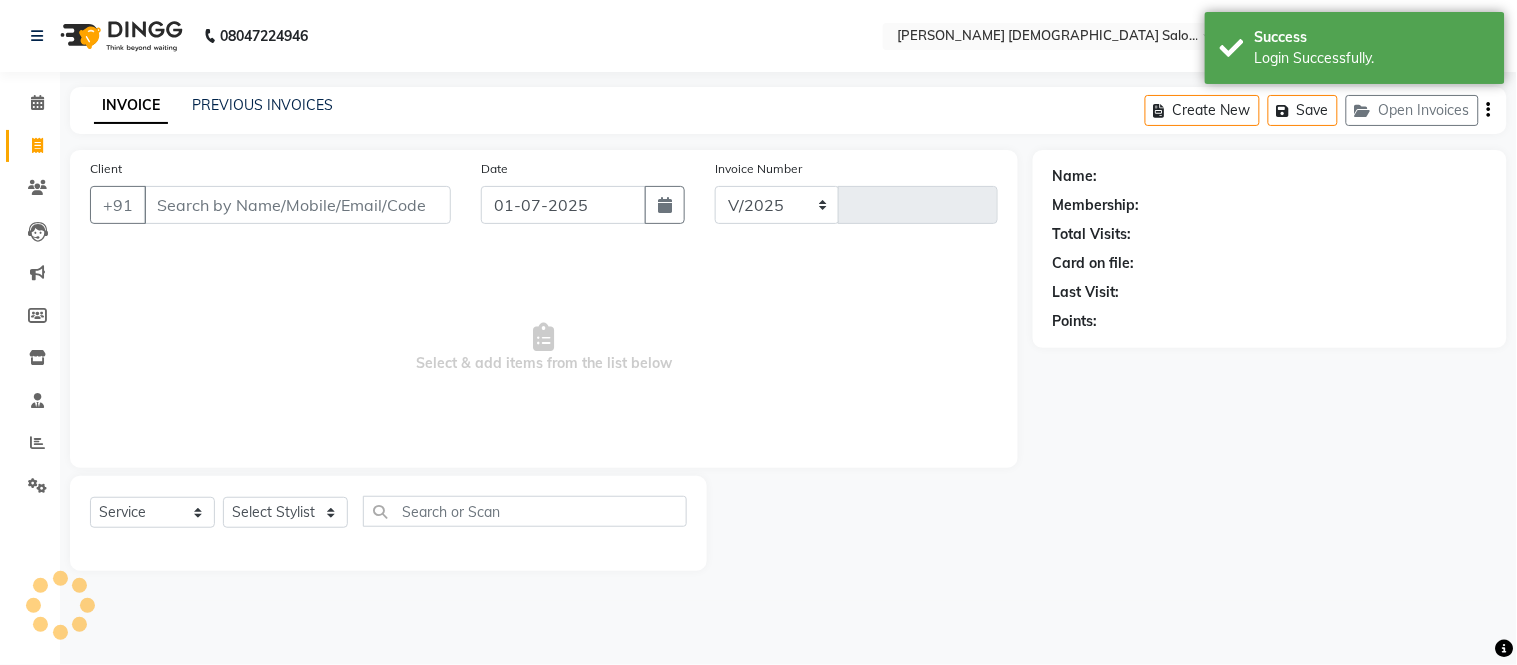 type on "2802" 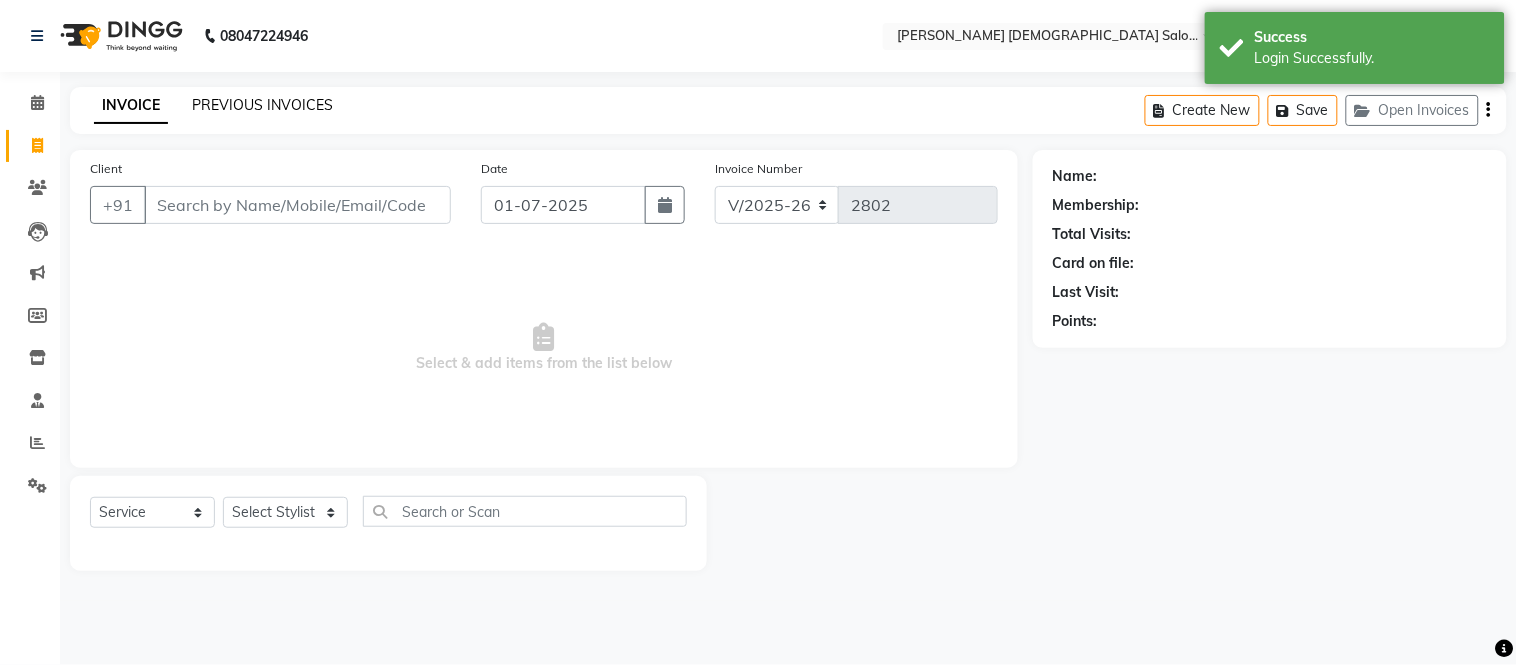 click on "PREVIOUS INVOICES" 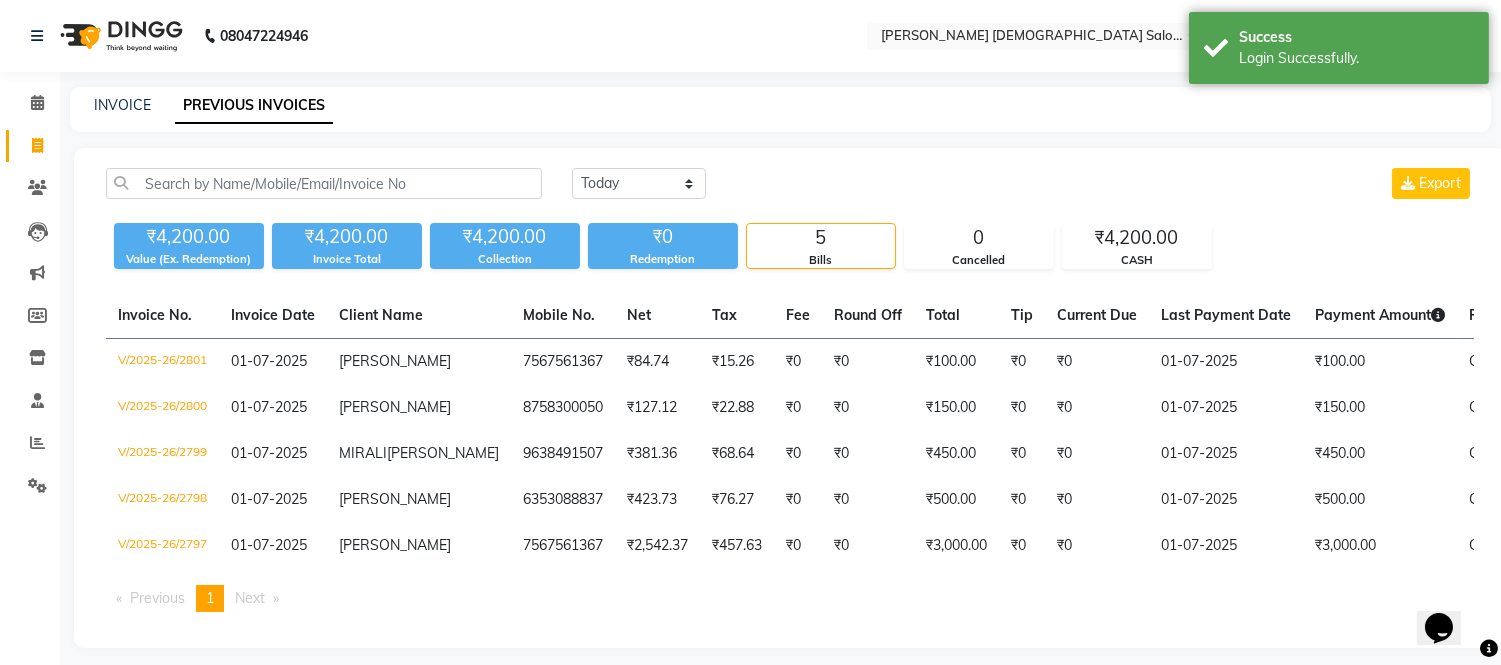 scroll, scrollTop: 0, scrollLeft: 0, axis: both 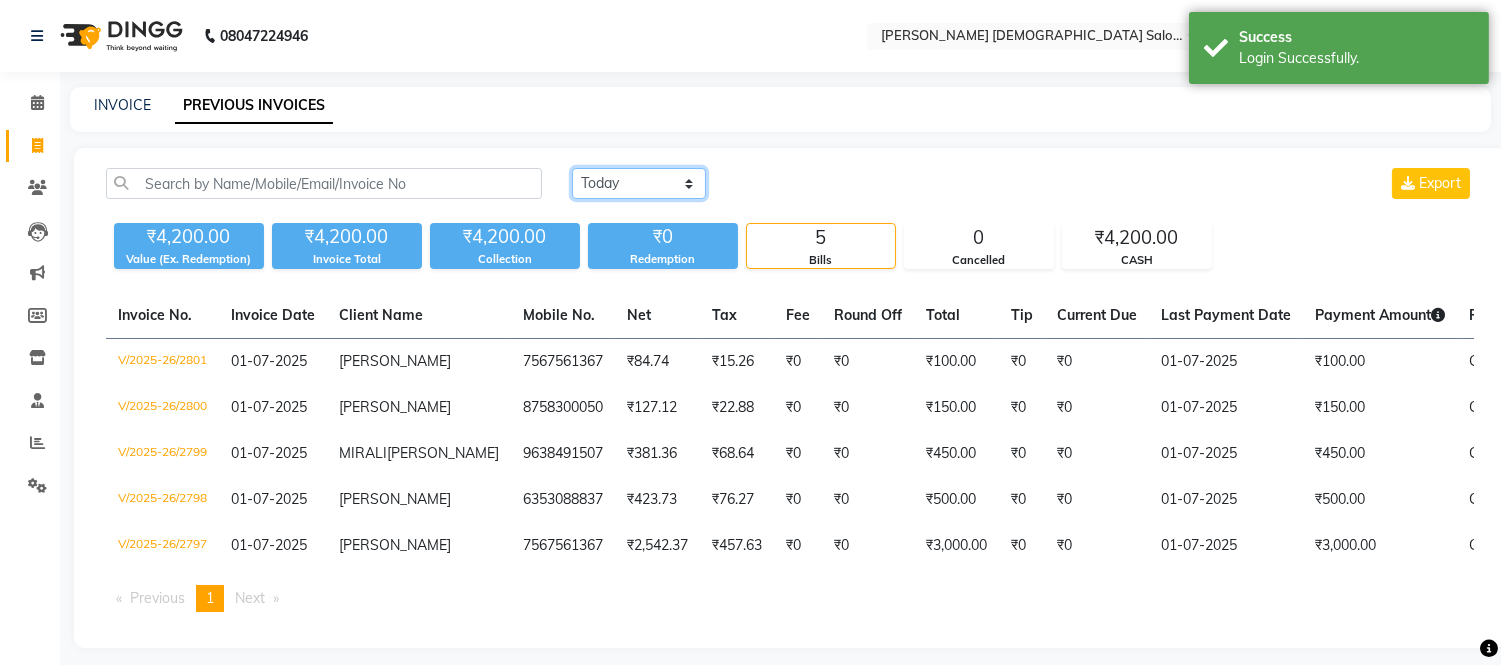 click on "[DATE] [DATE] Custom Range" 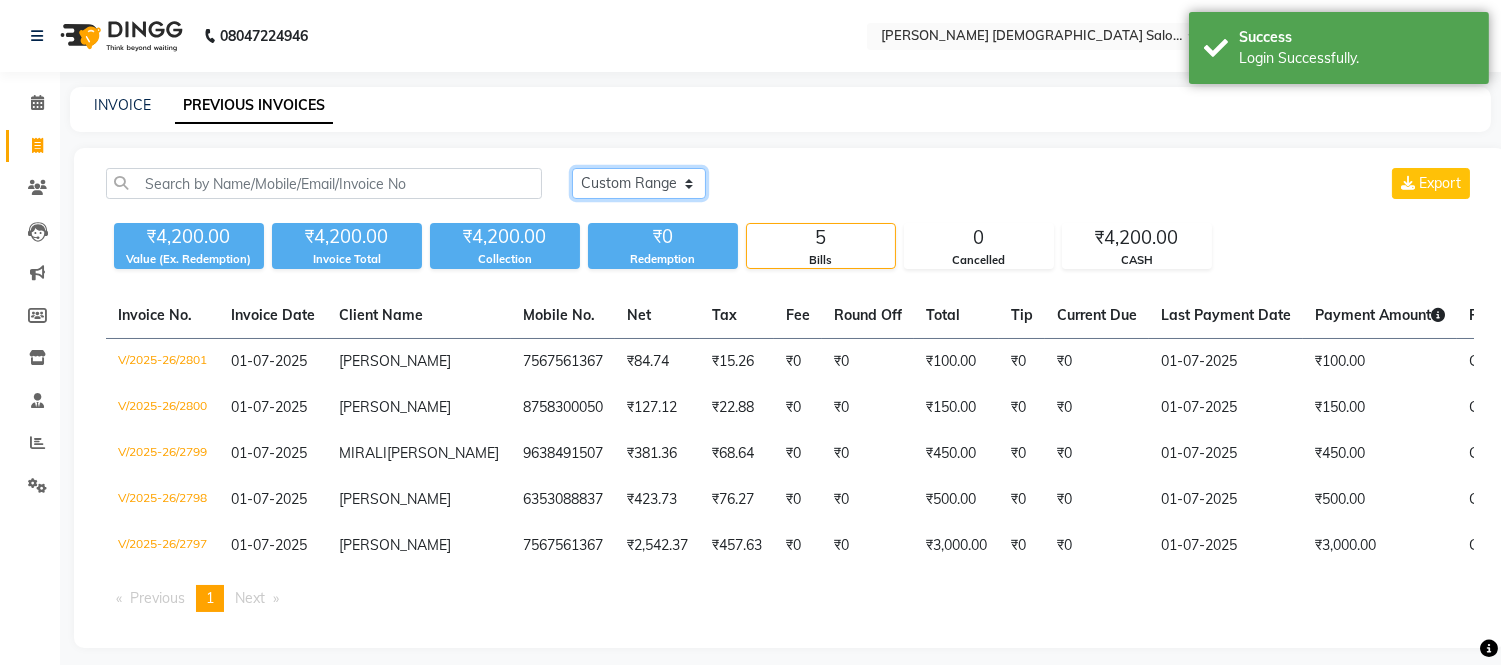 click on "[DATE] [DATE] Custom Range" 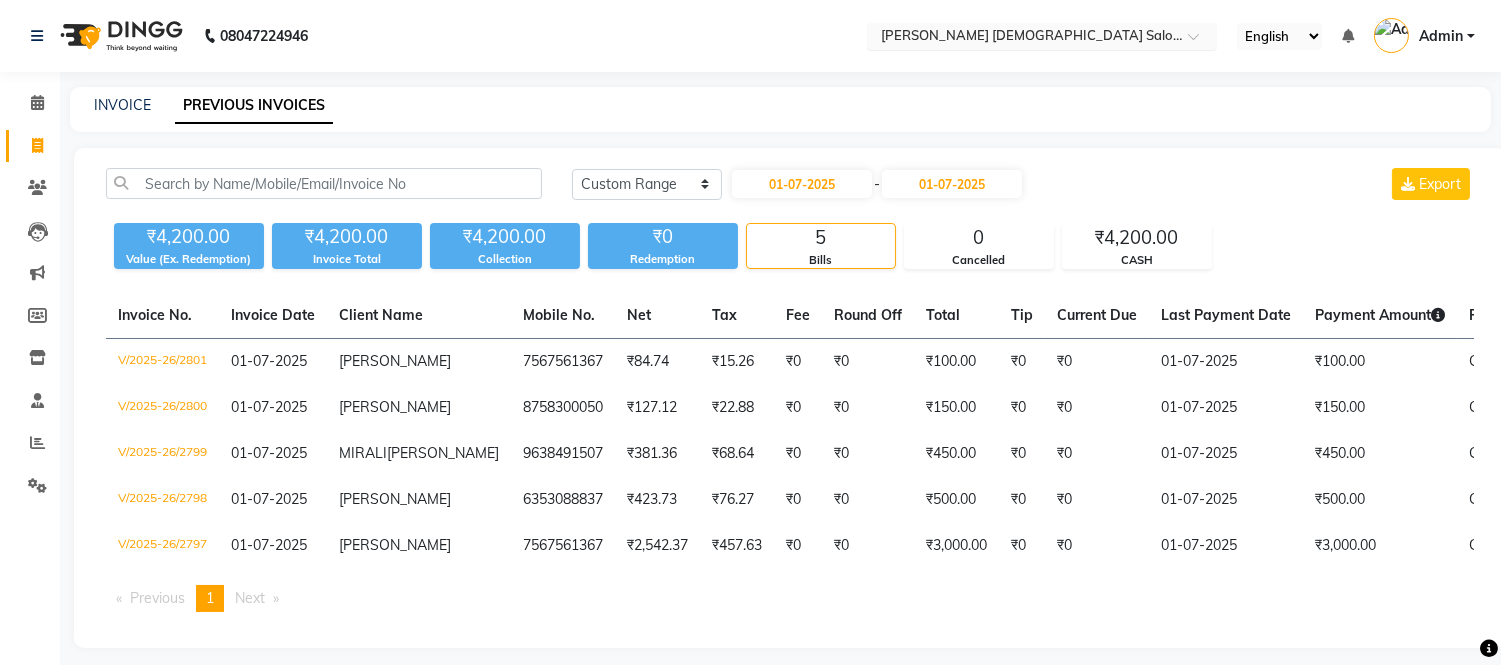 click at bounding box center (1022, 38) 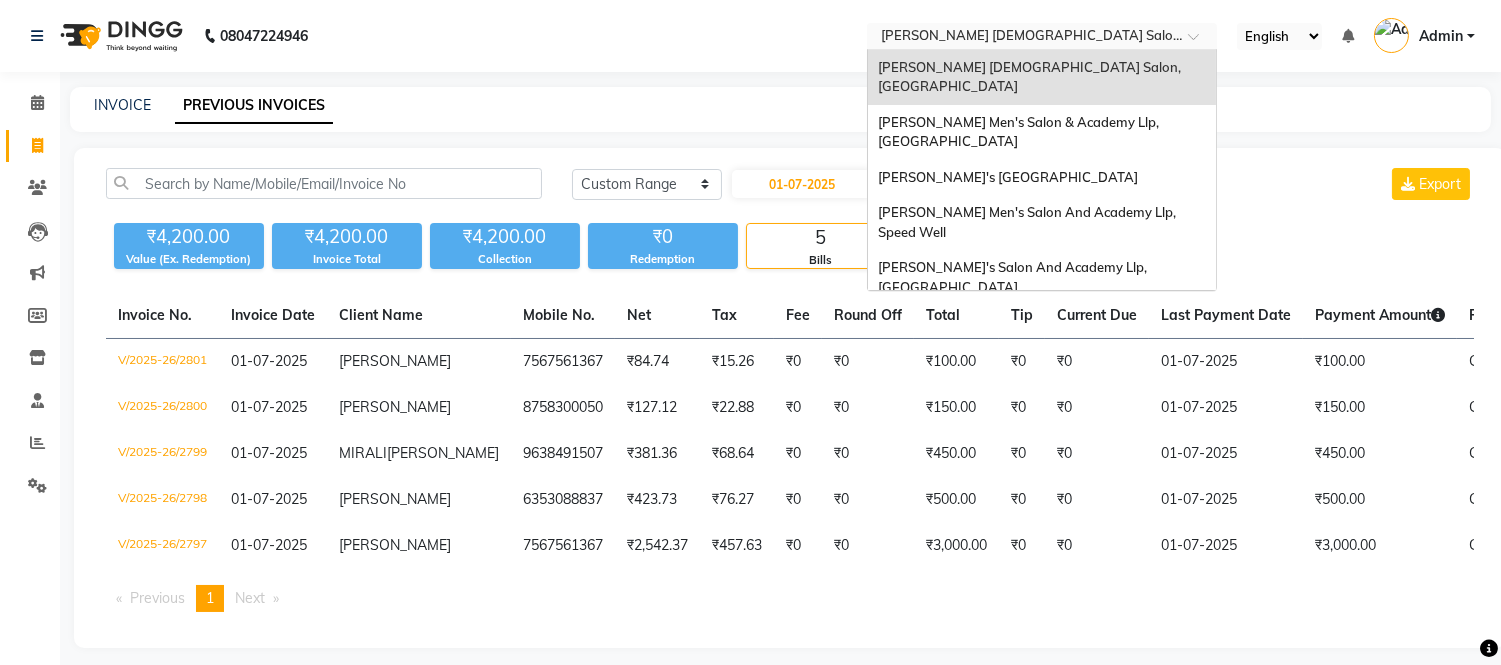 click on "[PERSON_NAME] [DEMOGRAPHIC_DATA] Salon, [GEOGRAPHIC_DATA]" at bounding box center [1031, 77] 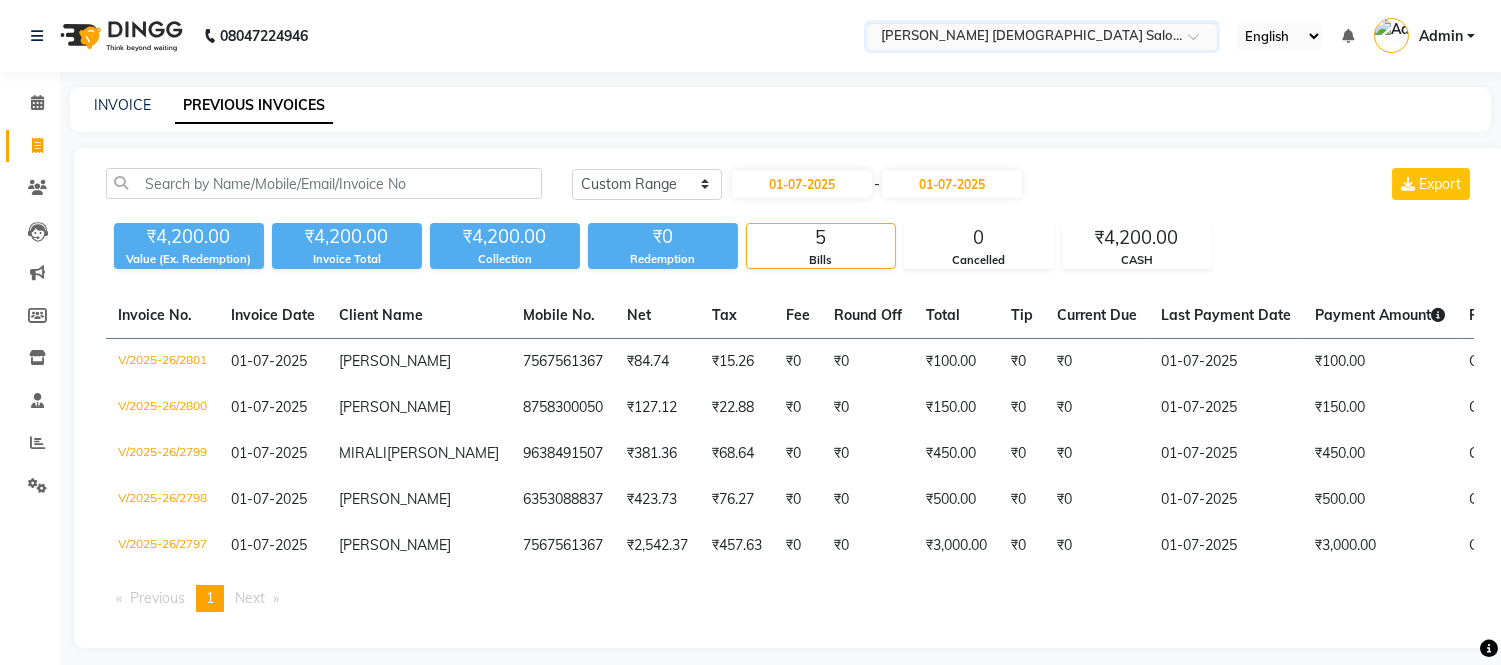 click on "08047224946 Select Location × [PERSON_NAME] [DEMOGRAPHIC_DATA] Salon, [GEOGRAPHIC_DATA] English ENGLISH Español العربية मराठी हिंदी ગુજરાતી தமிழ் 中文 Notifications nothing to show Admin Manage Profile Change Password Sign out  Version:3.14.0" 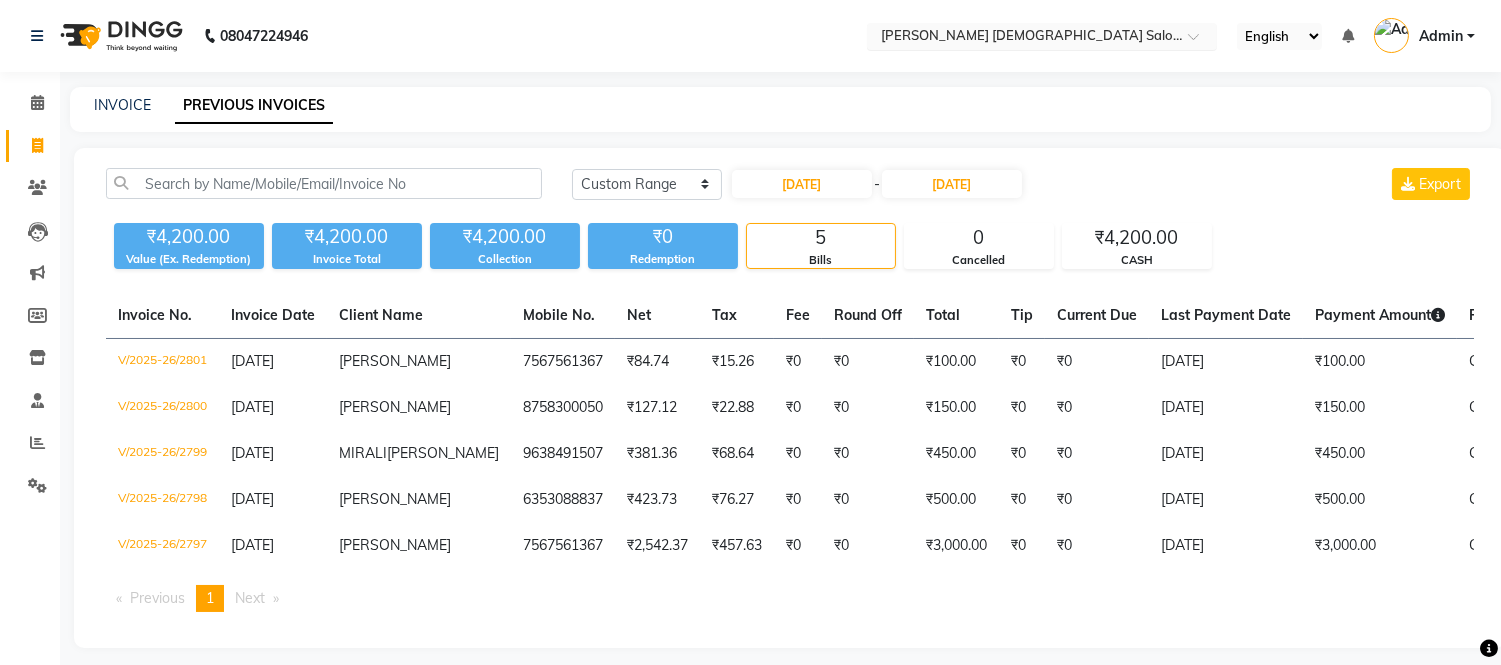 click 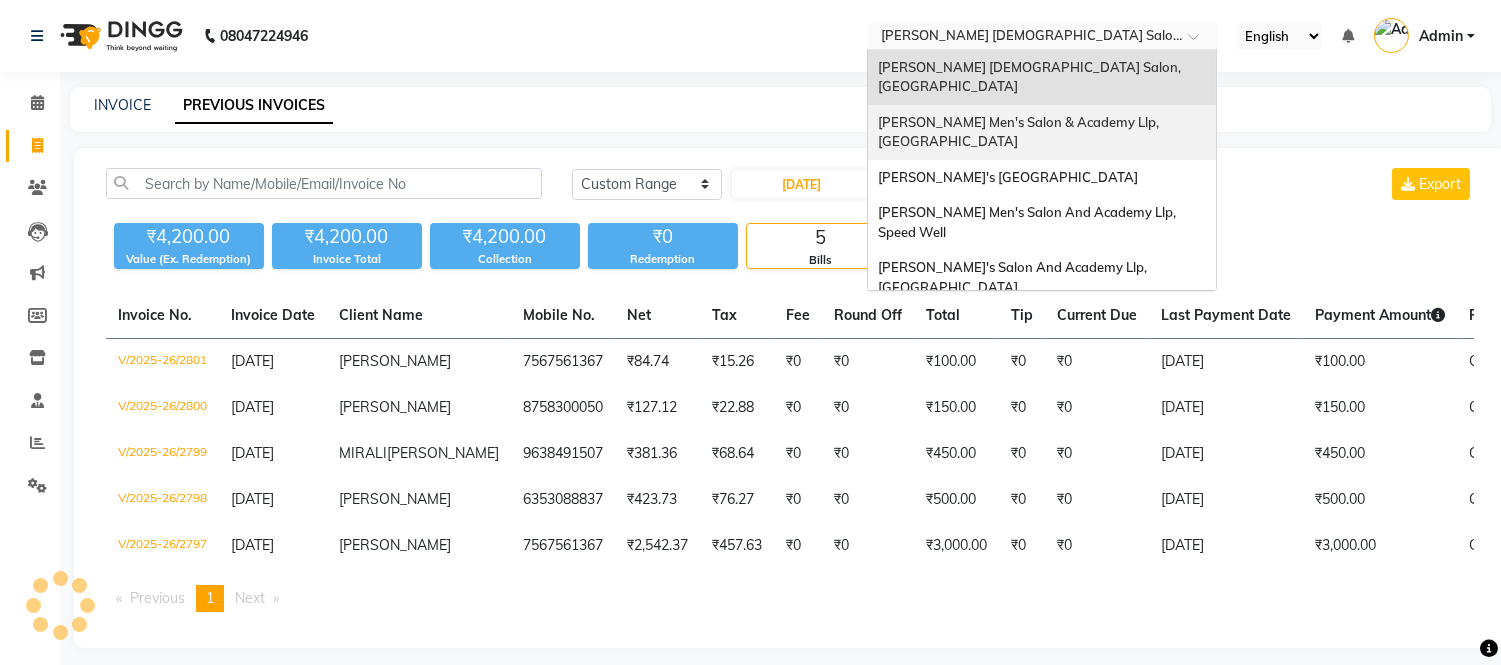 click on "Sandy Men's Salon & Academy Llp, Ravapar Road" 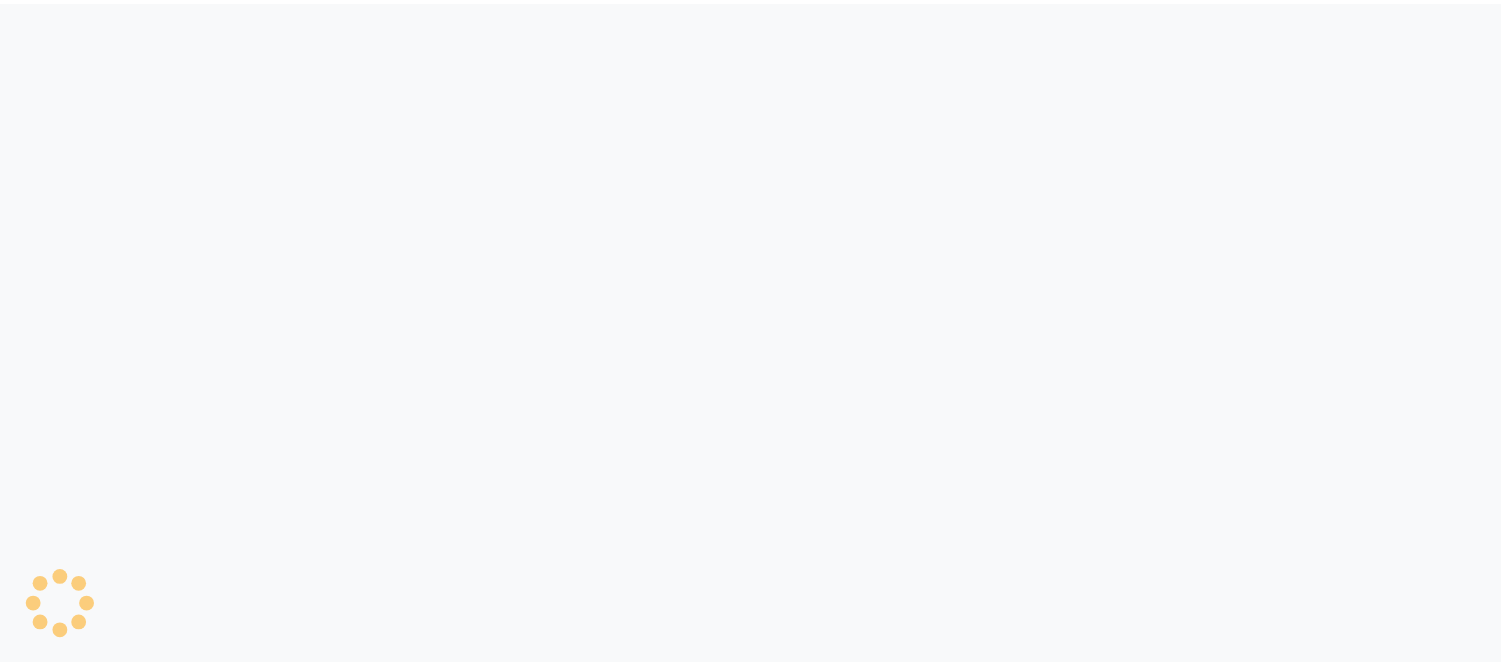 scroll, scrollTop: 0, scrollLeft: 0, axis: both 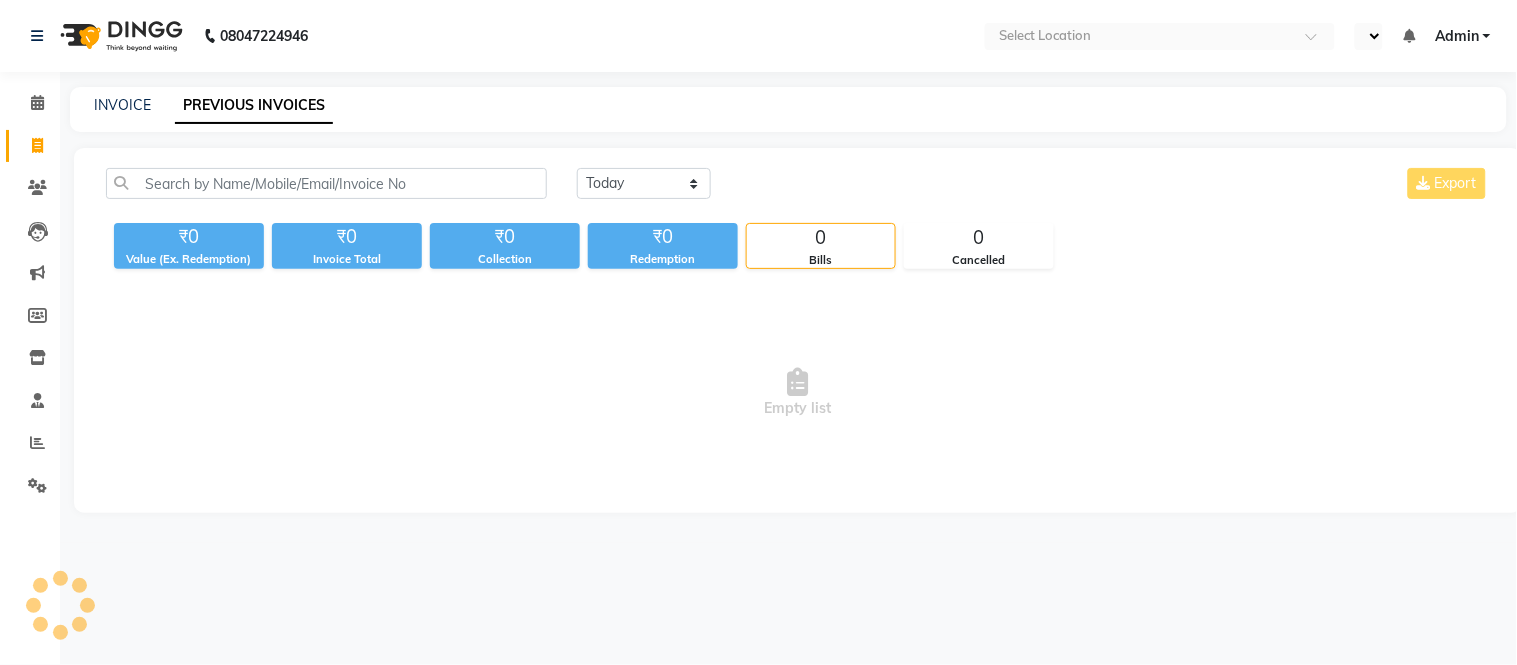 select on "en" 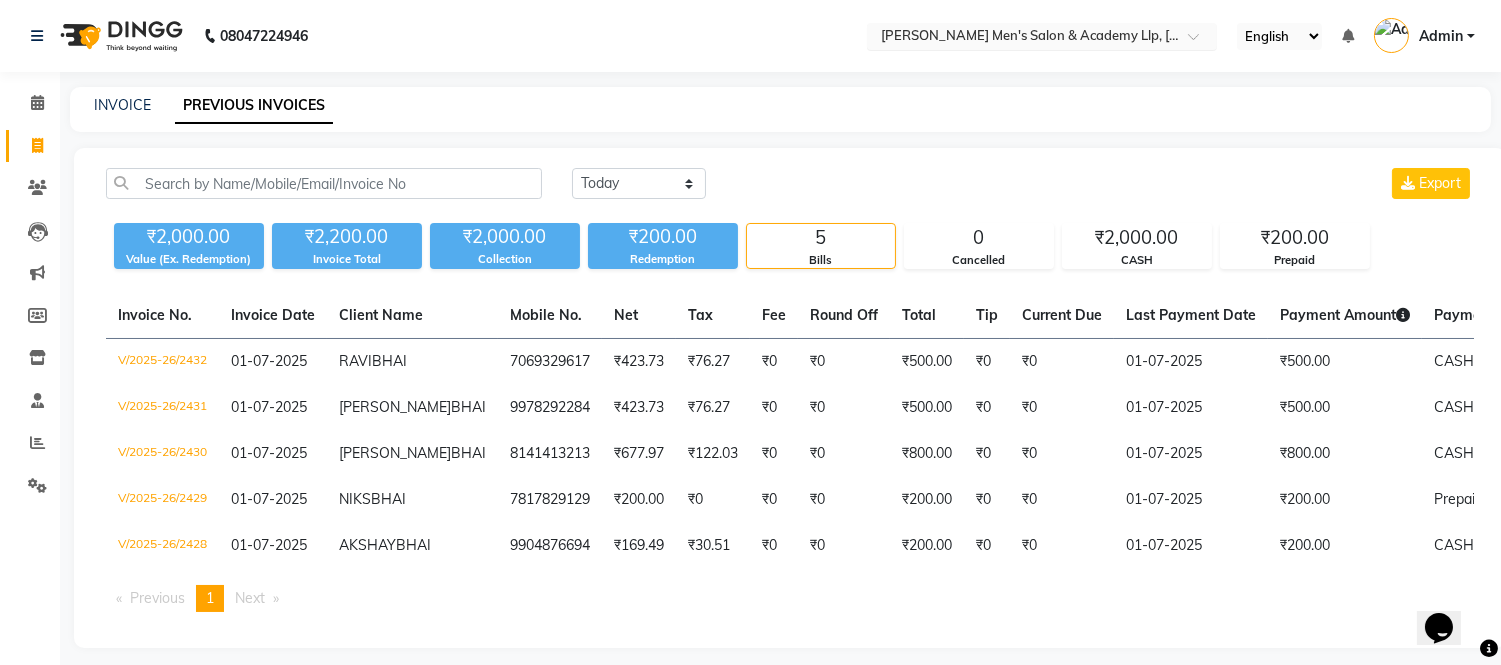 scroll, scrollTop: 0, scrollLeft: 0, axis: both 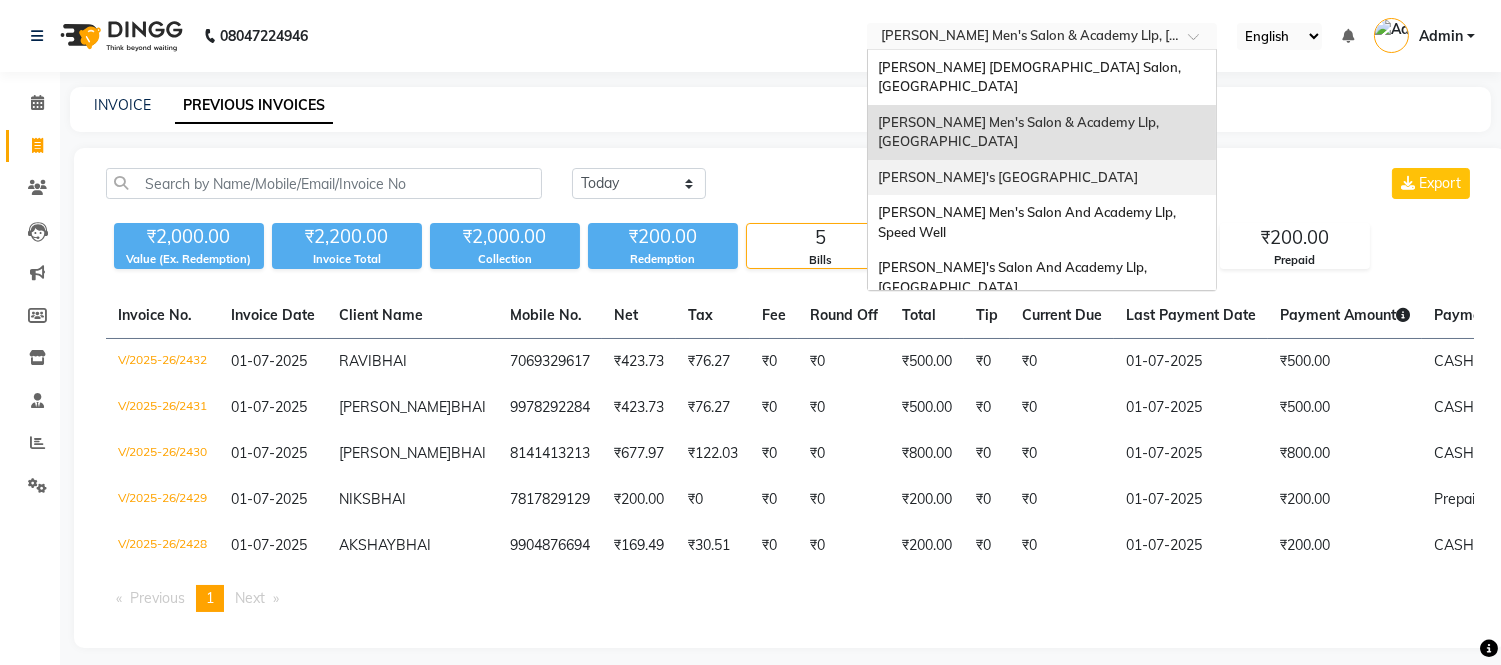 click on "Sandy Men's Salon And Academy Llp, Mavdi Main Road" at bounding box center [1008, 177] 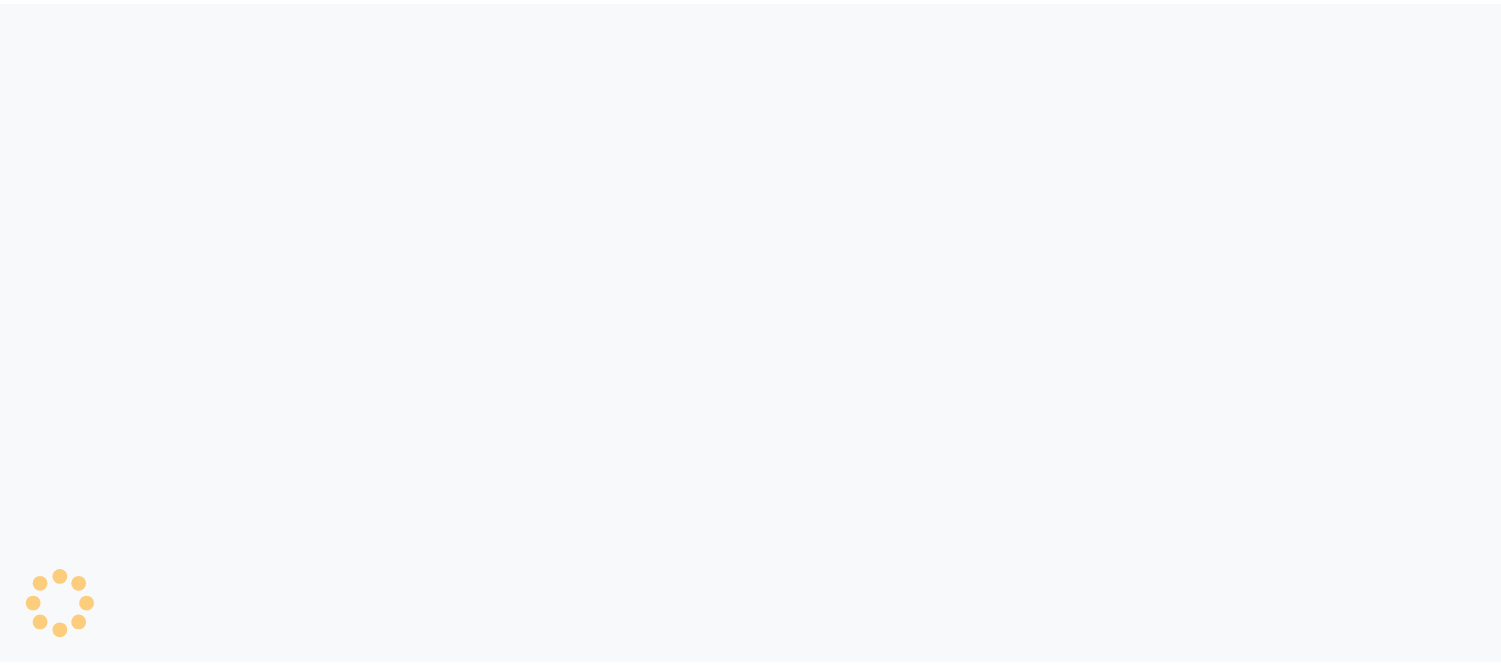 scroll, scrollTop: 0, scrollLeft: 0, axis: both 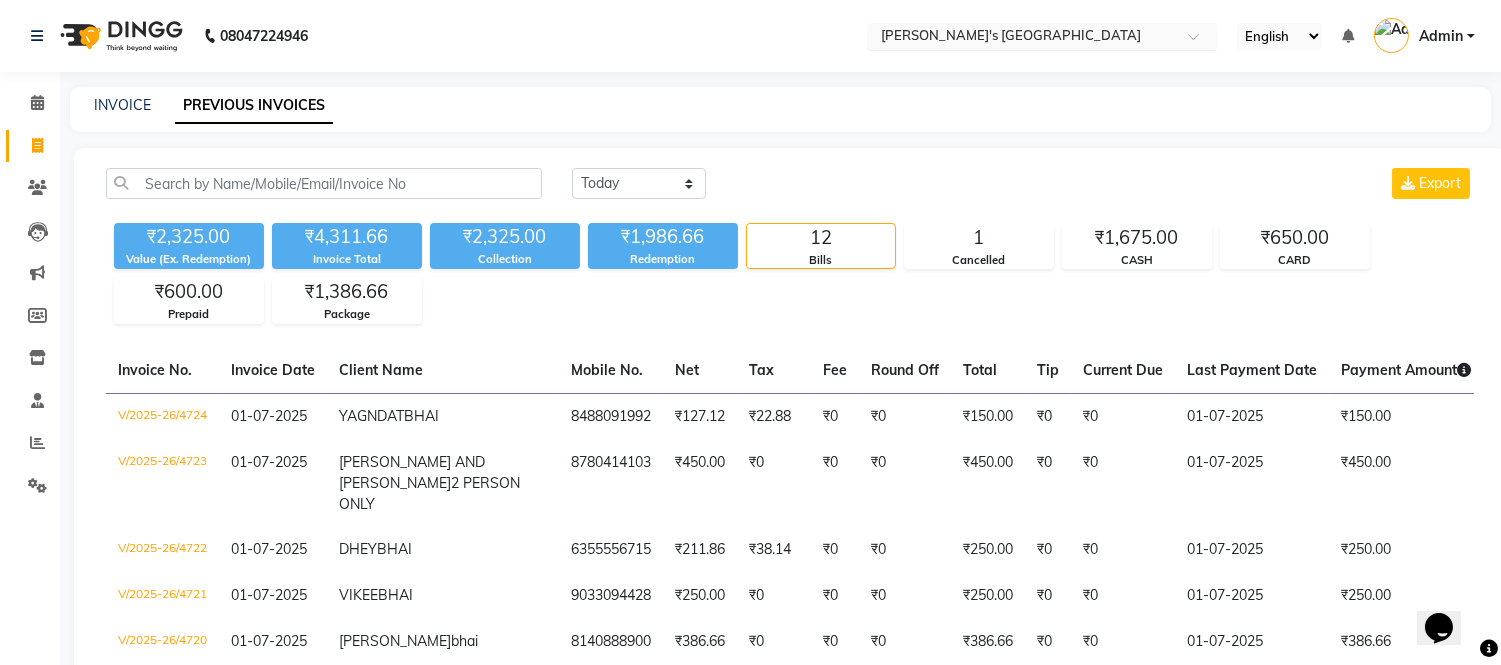 click at bounding box center [1022, 38] 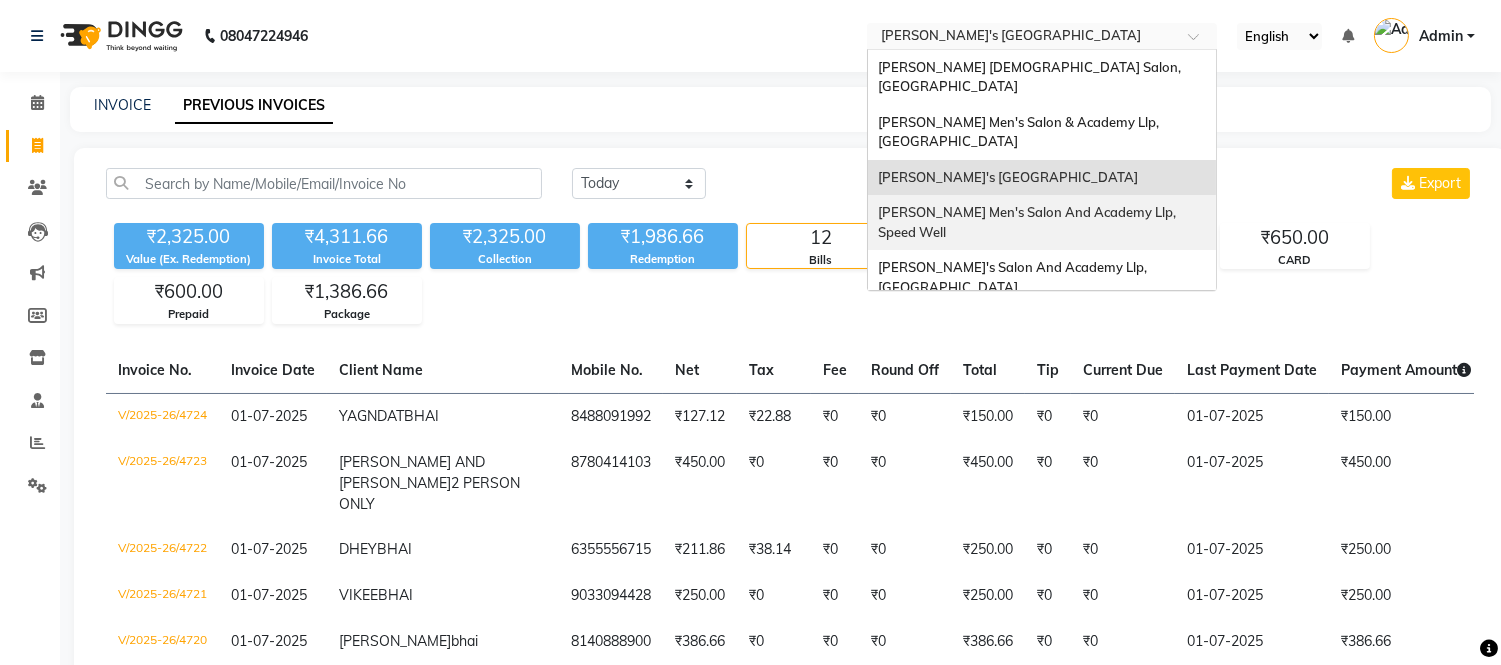 click on "[PERSON_NAME] Men's Salon And Academy Llp, Speed Well" at bounding box center [1042, 222] 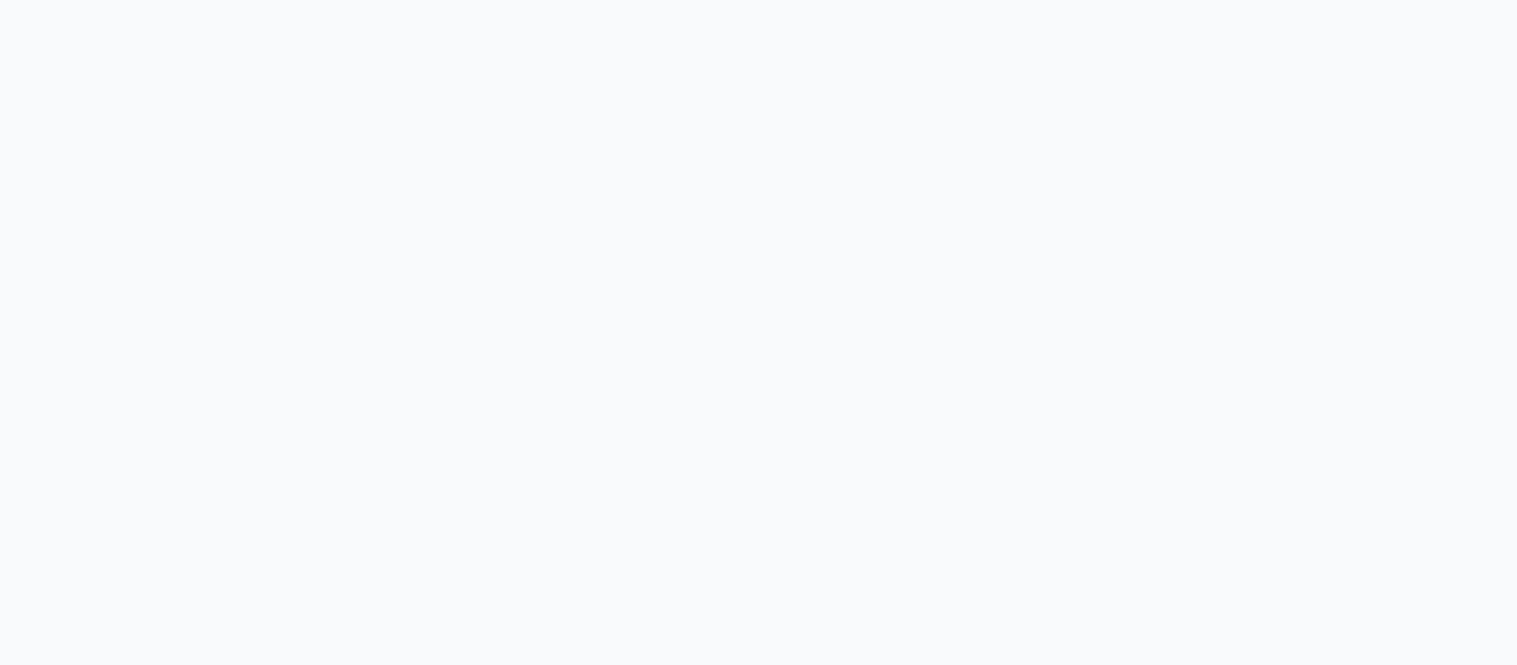 scroll, scrollTop: 0, scrollLeft: 0, axis: both 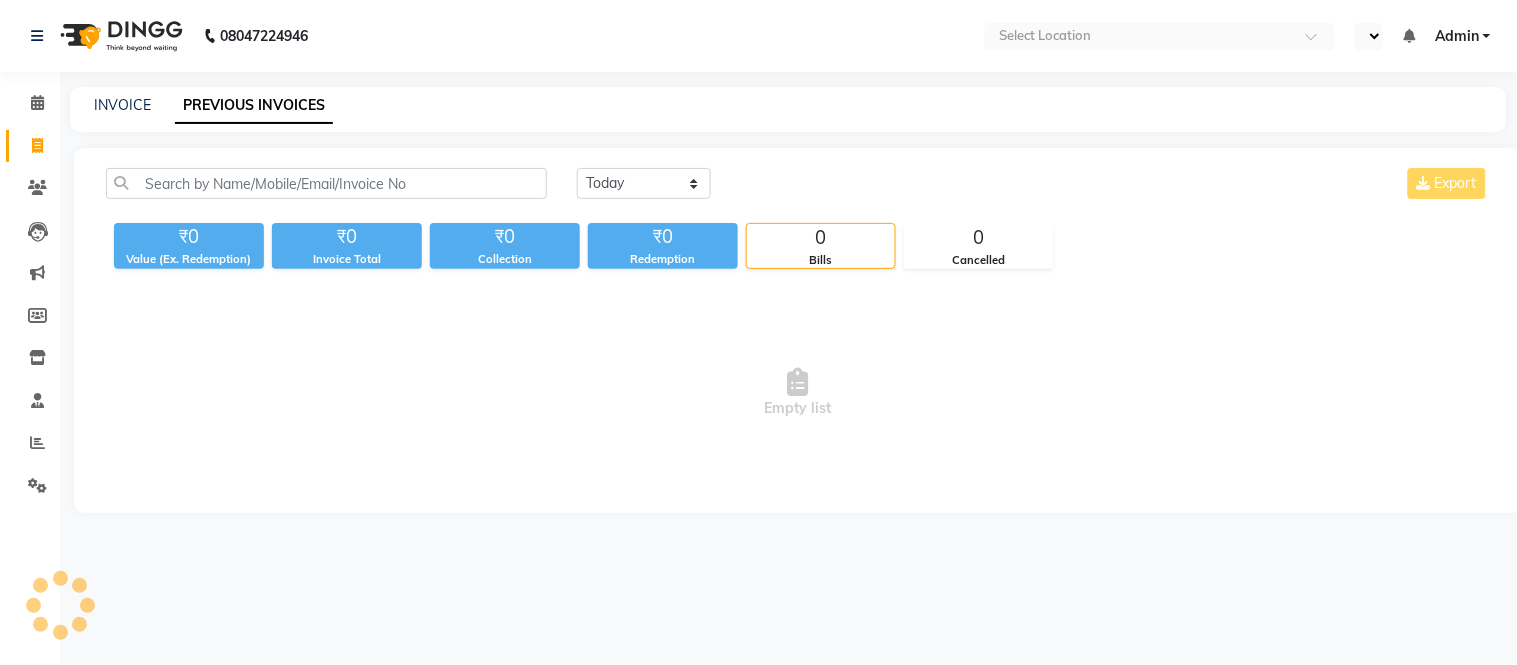 select on "en" 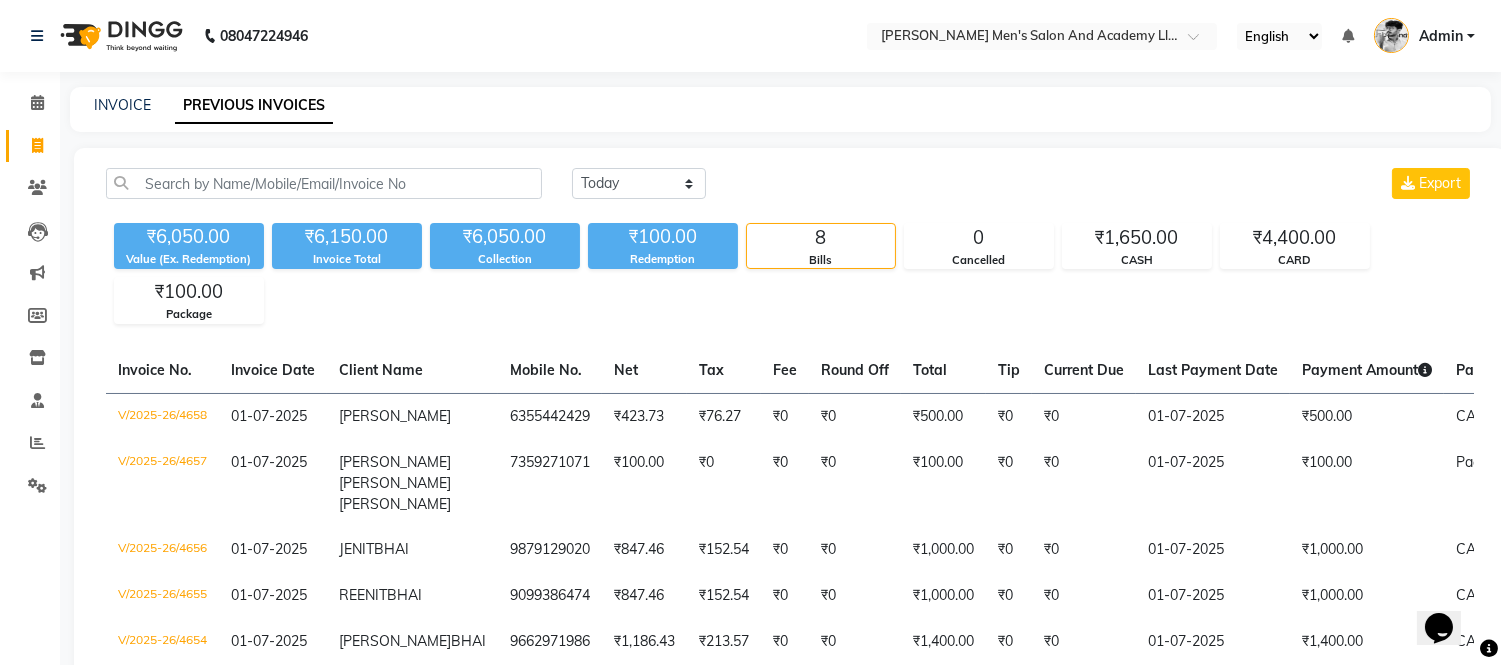 scroll, scrollTop: 0, scrollLeft: 0, axis: both 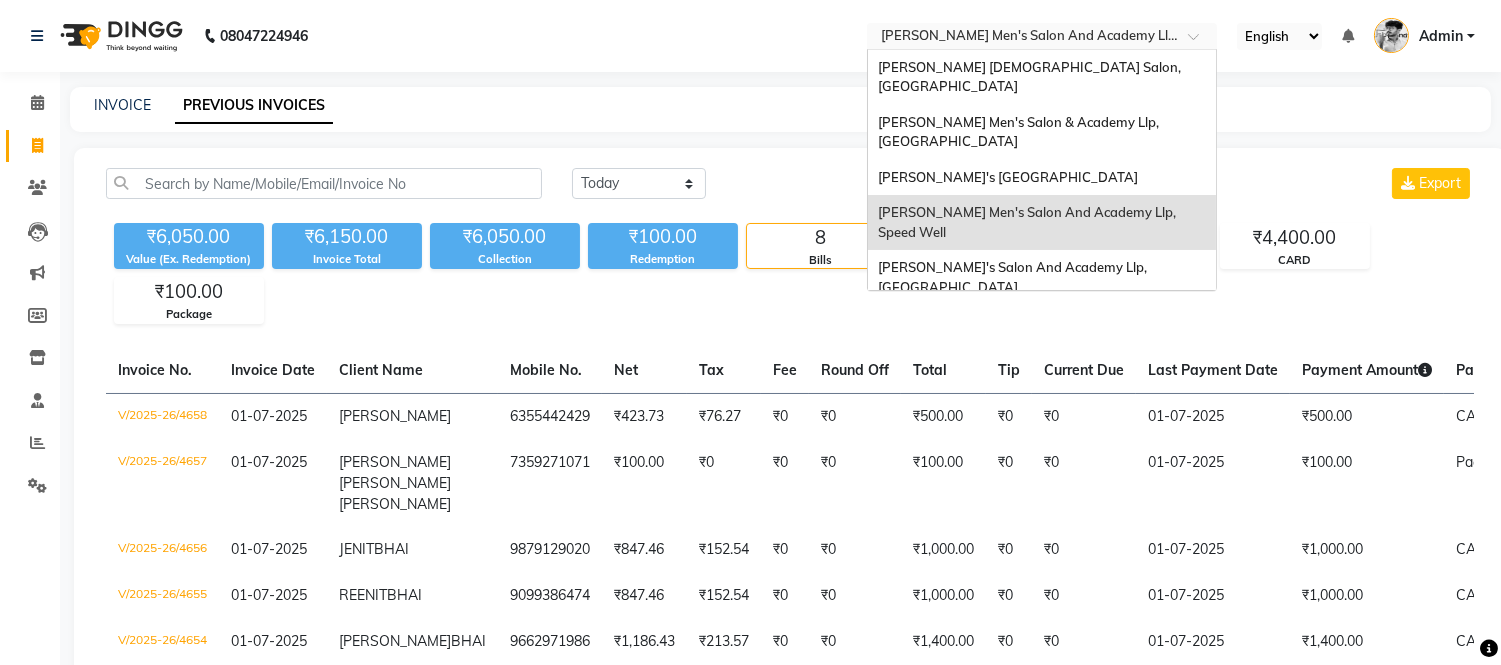 click at bounding box center [1022, 38] 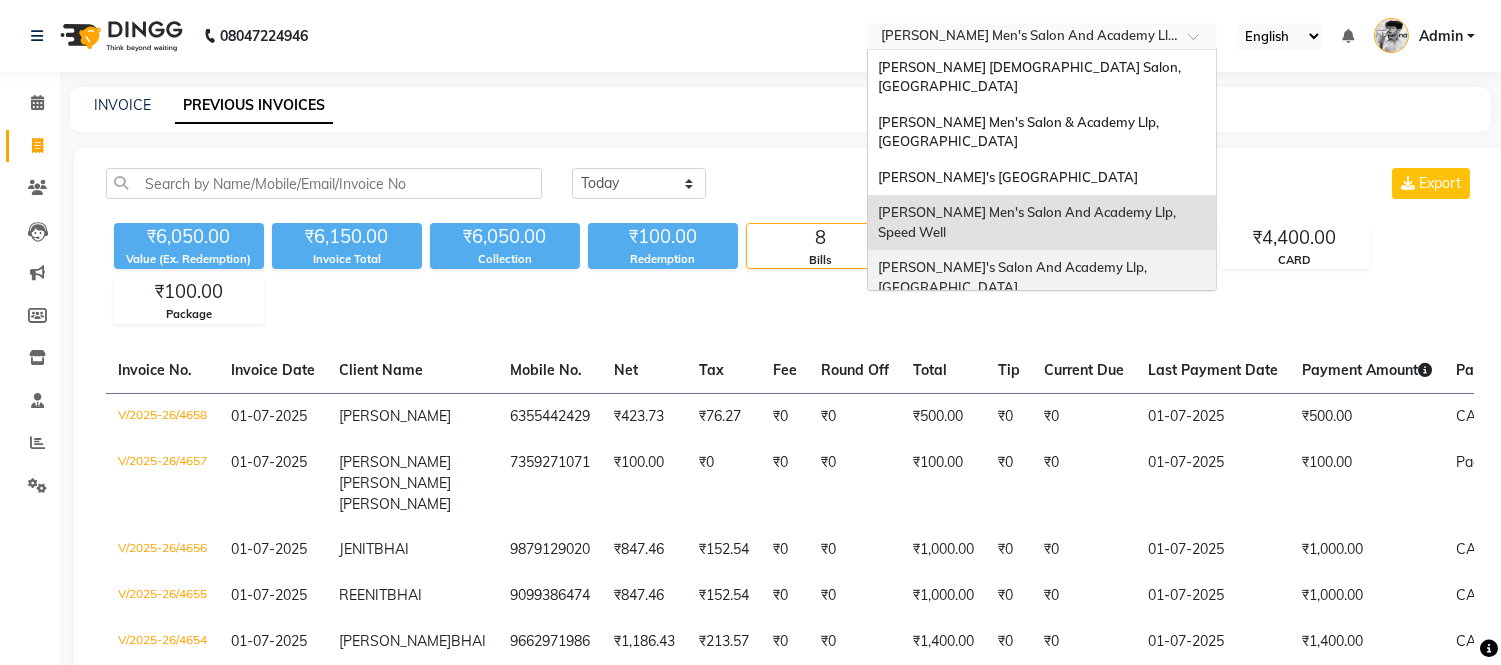click on "[PERSON_NAME]'s Salon And Academy Llp, [GEOGRAPHIC_DATA]" at bounding box center [1014, 277] 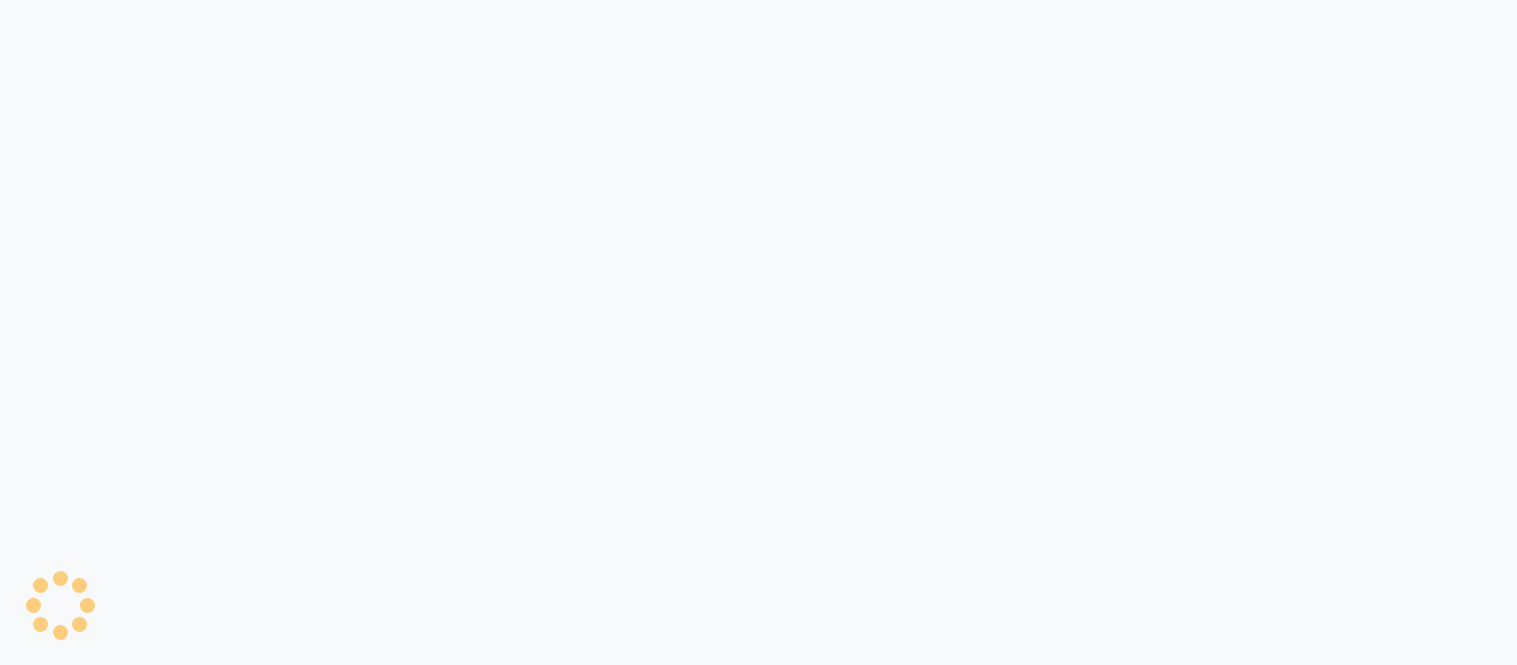 scroll, scrollTop: 0, scrollLeft: 0, axis: both 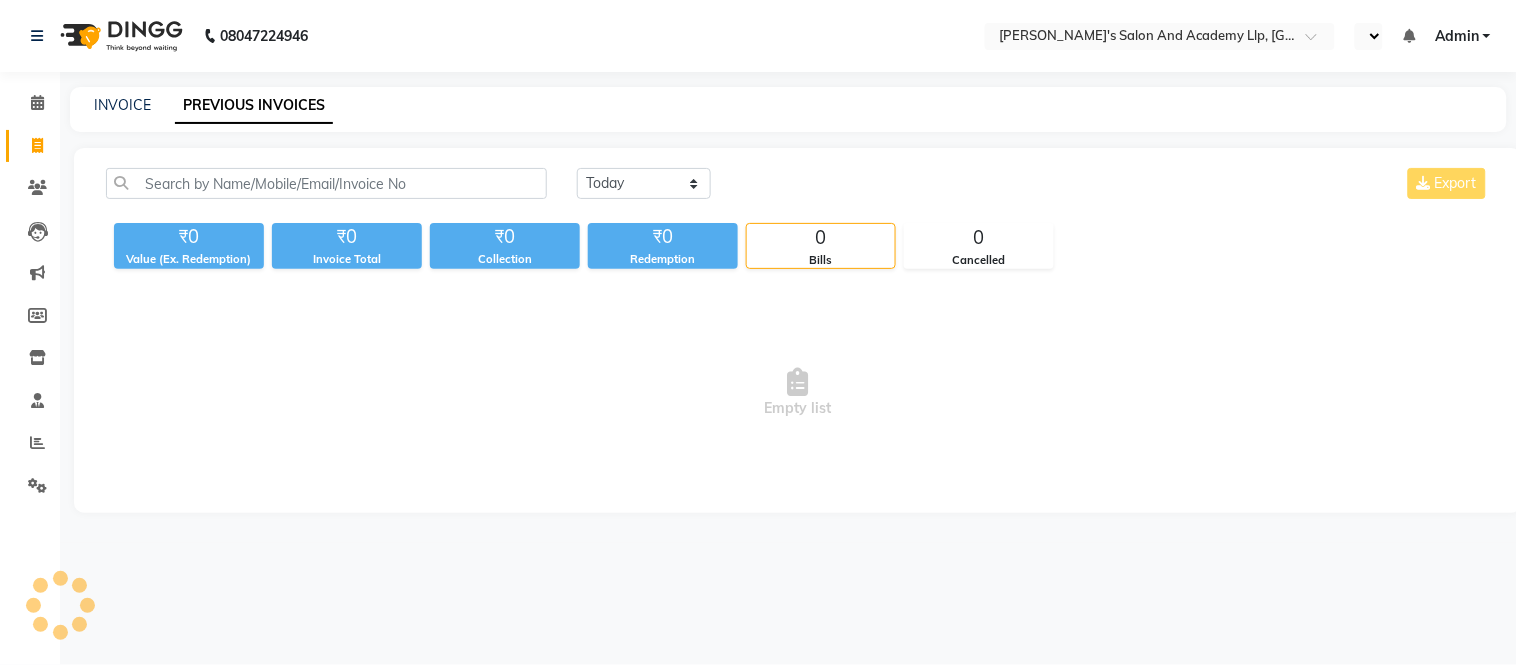 select on "en" 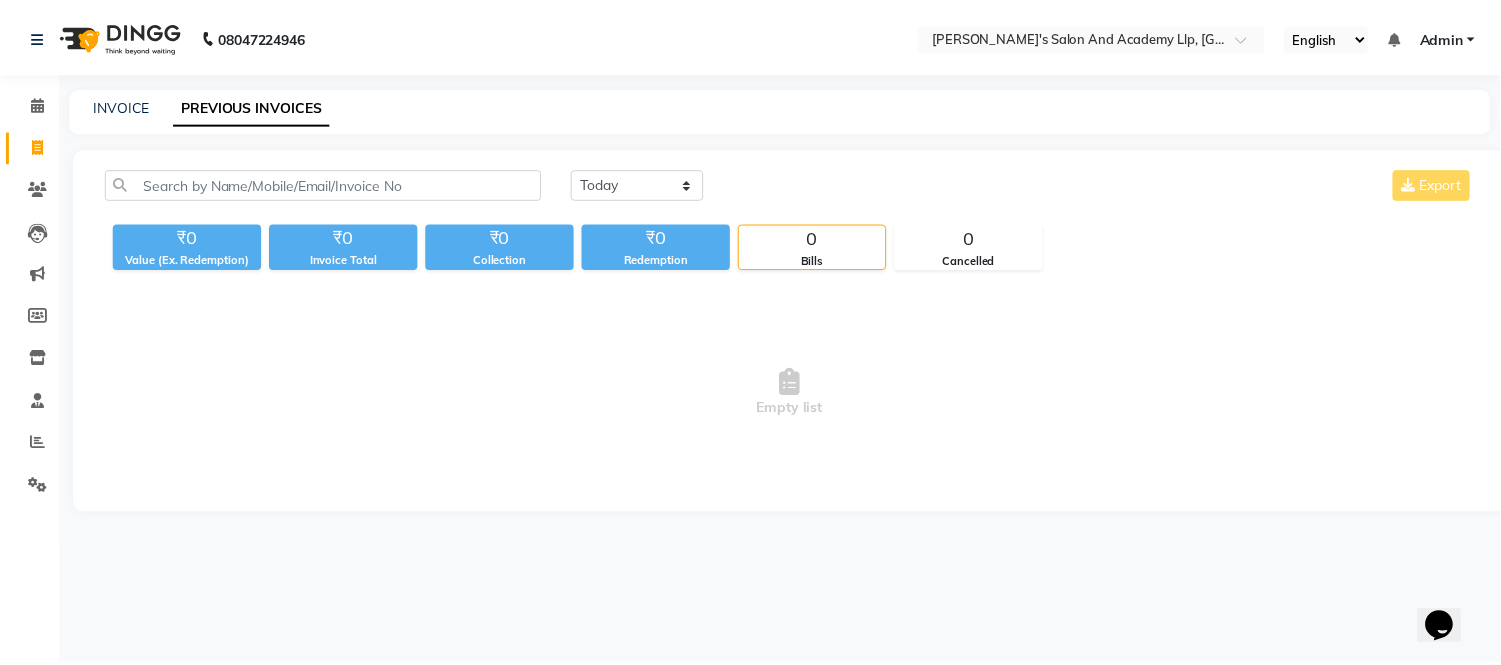 scroll, scrollTop: 0, scrollLeft: 0, axis: both 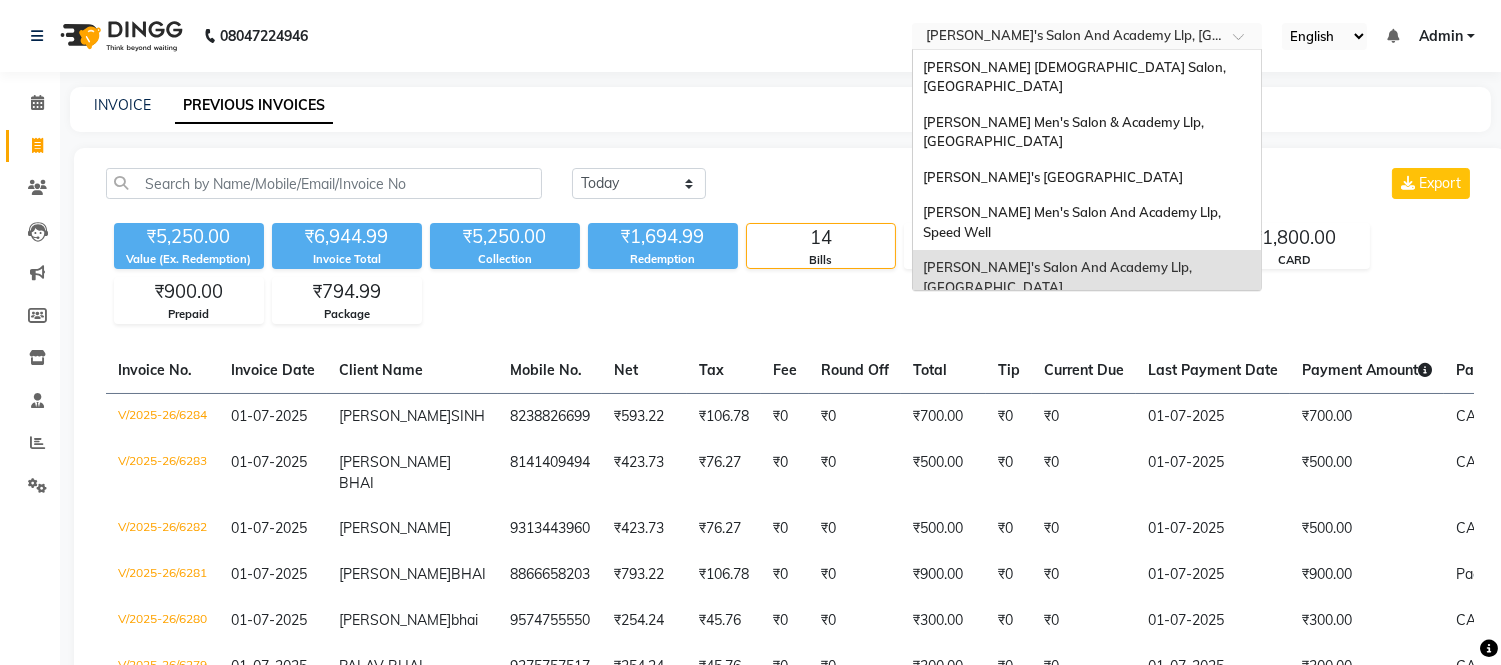click at bounding box center [1067, 38] 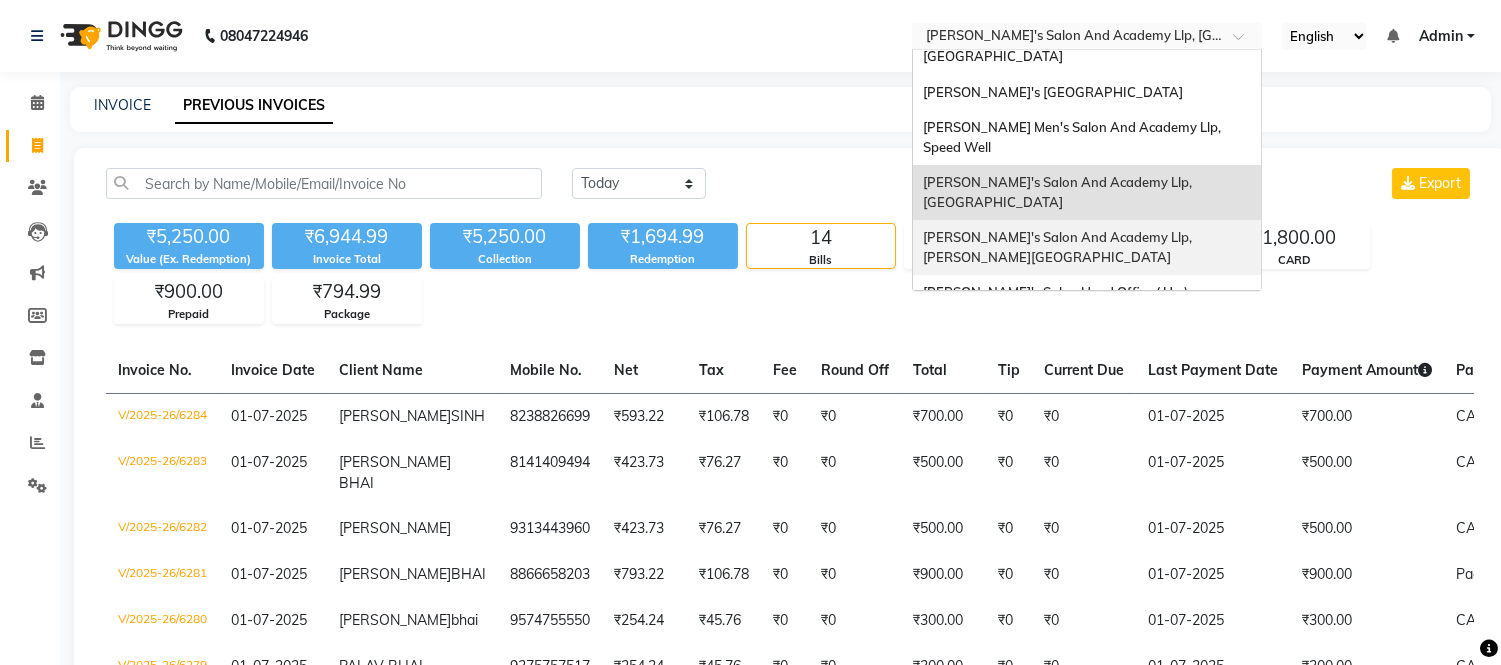 click on "[PERSON_NAME]'s Salon And Academy Llp, [PERSON_NAME][GEOGRAPHIC_DATA]" at bounding box center [1059, 247] 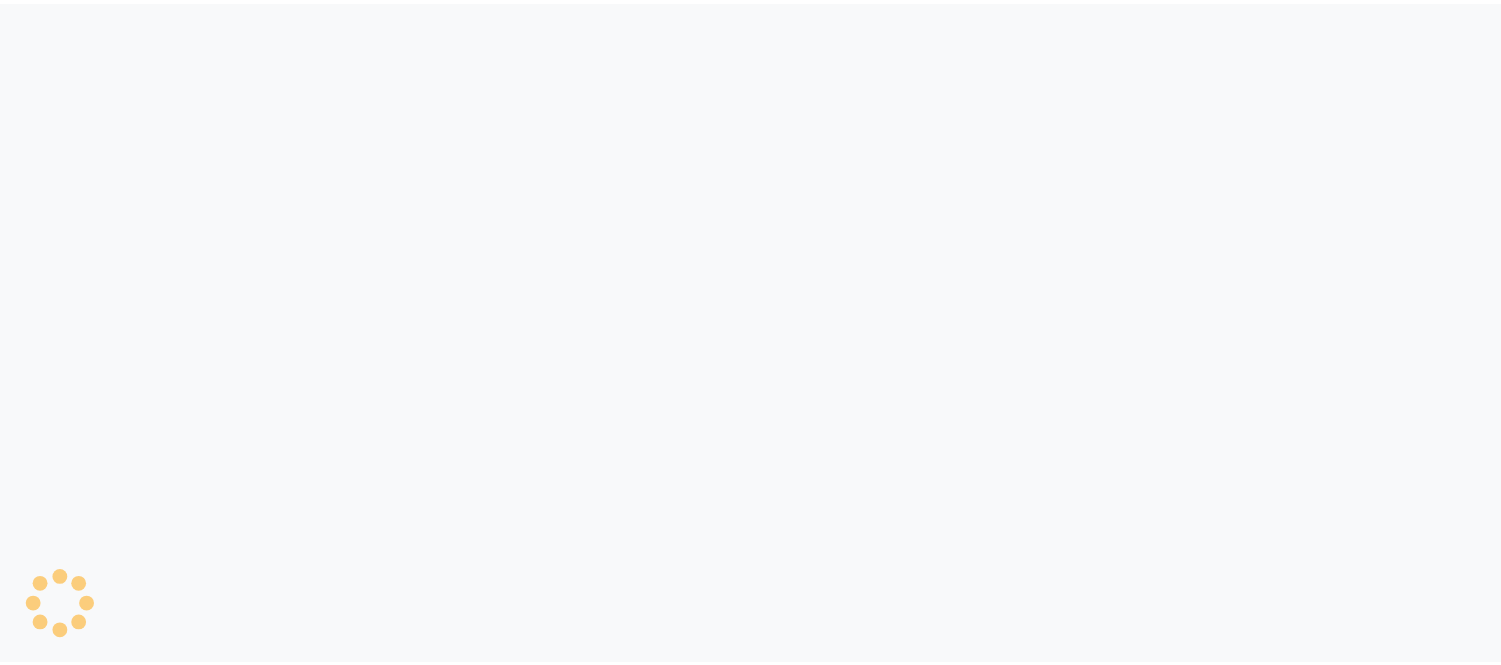scroll, scrollTop: 0, scrollLeft: 0, axis: both 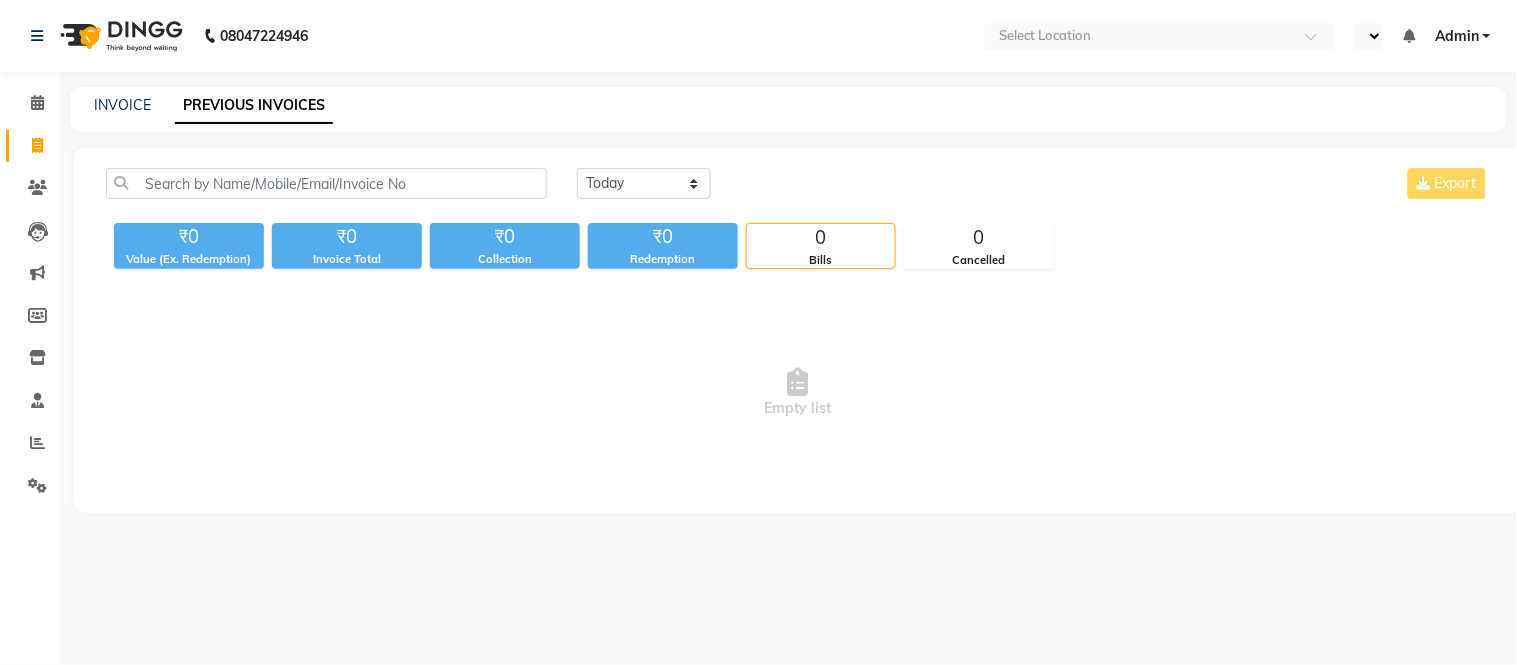 select on "en" 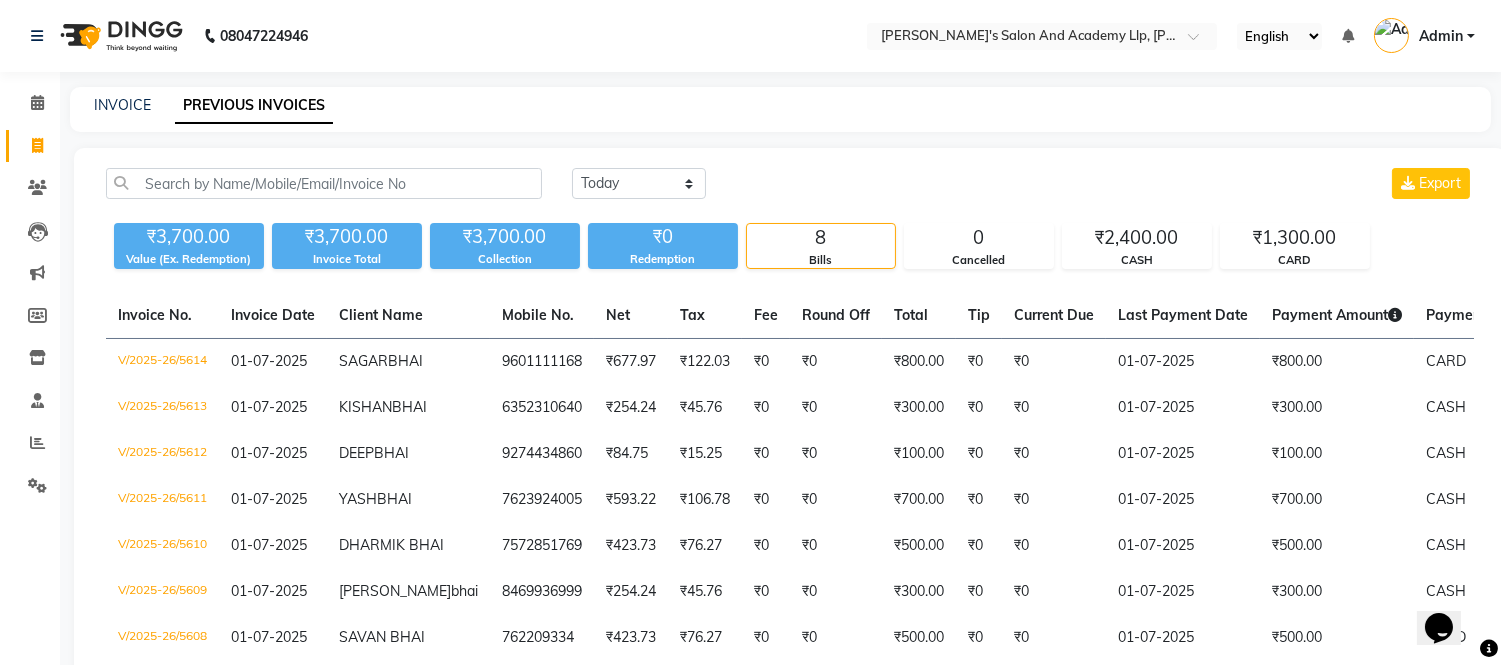 scroll, scrollTop: 0, scrollLeft: 0, axis: both 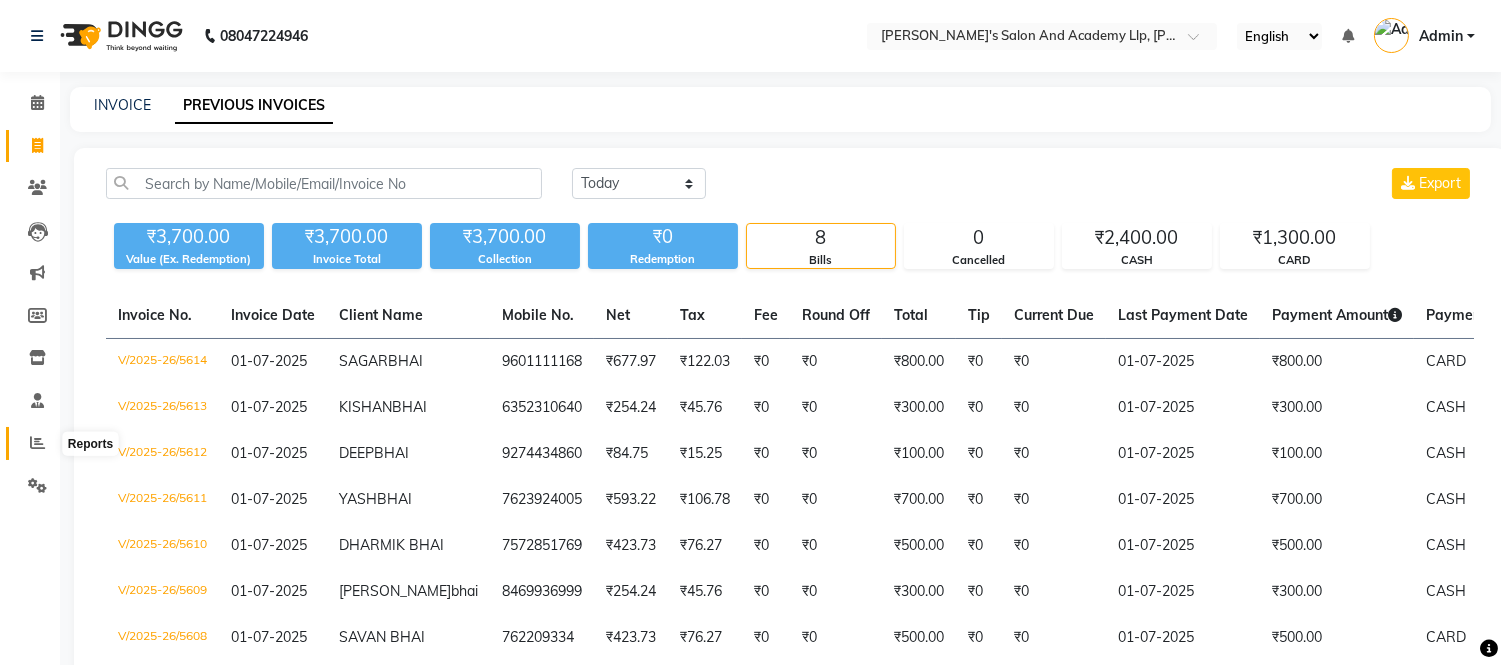 click 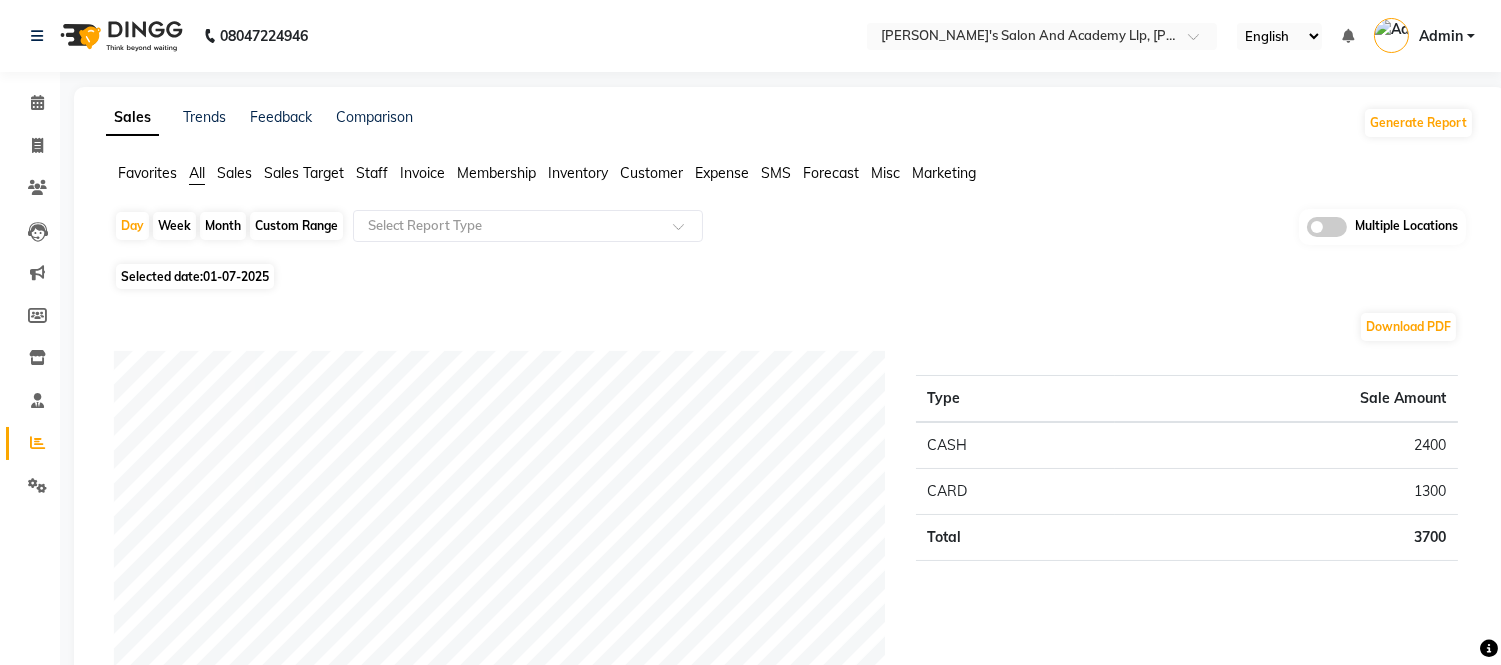 click 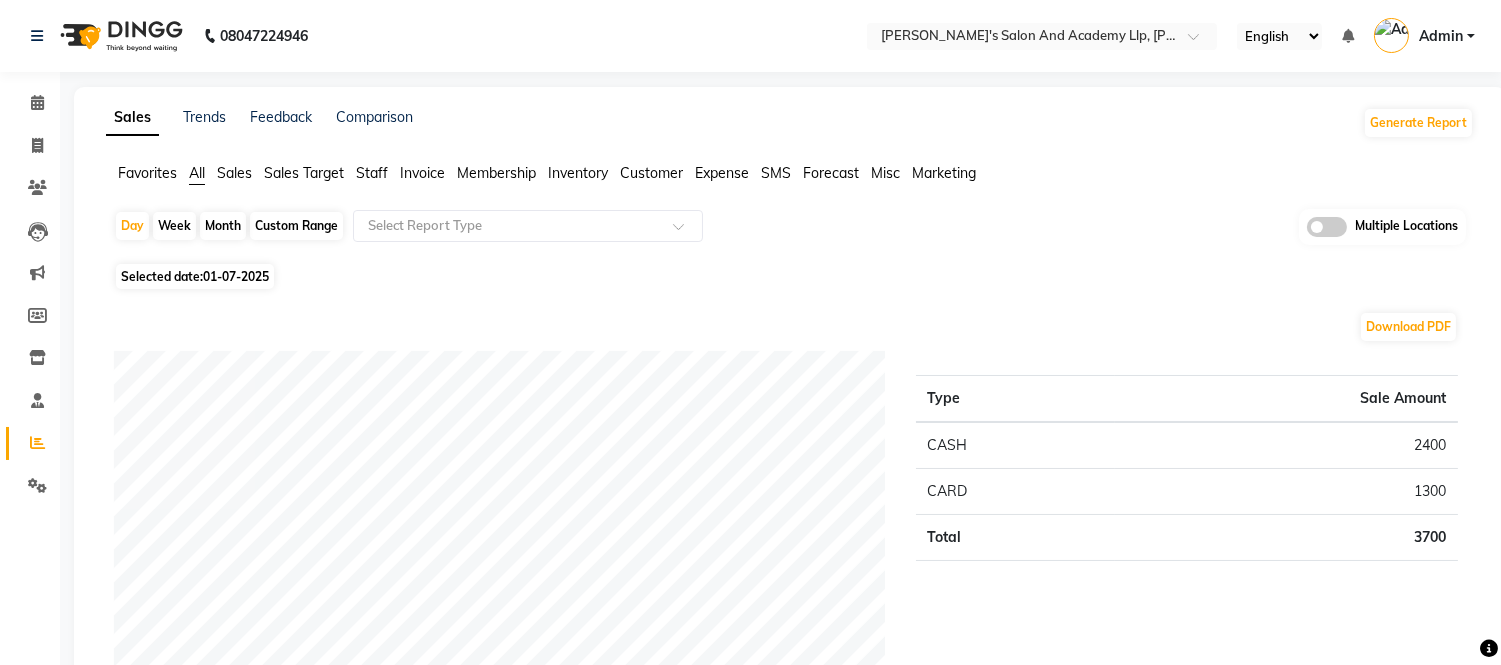click 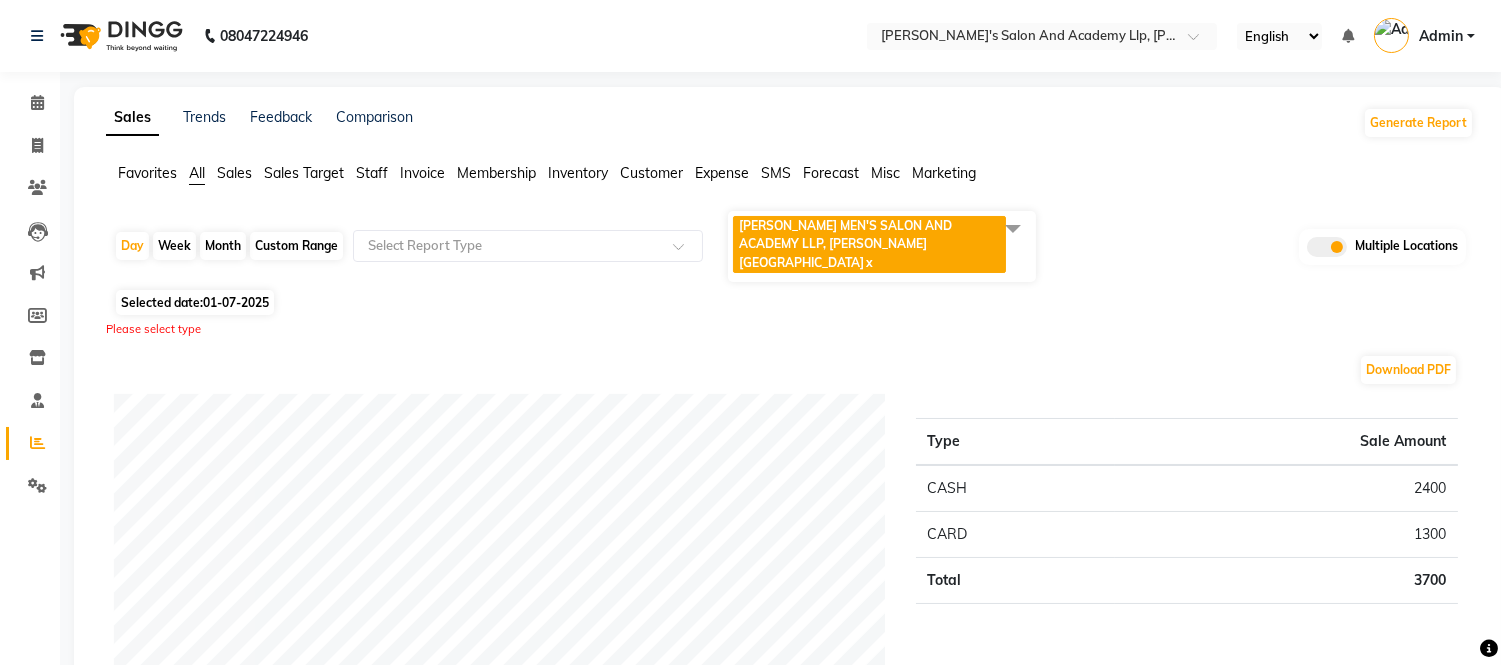 click 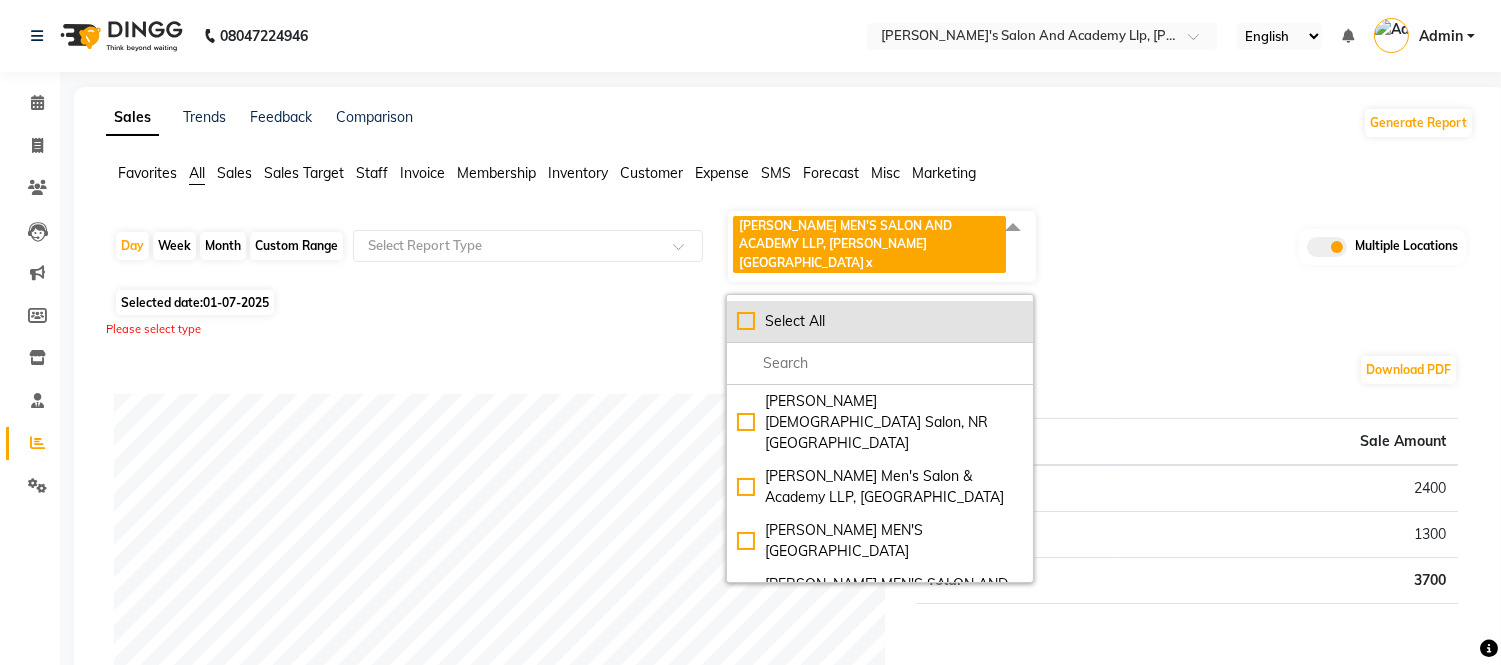 click on "Select All" 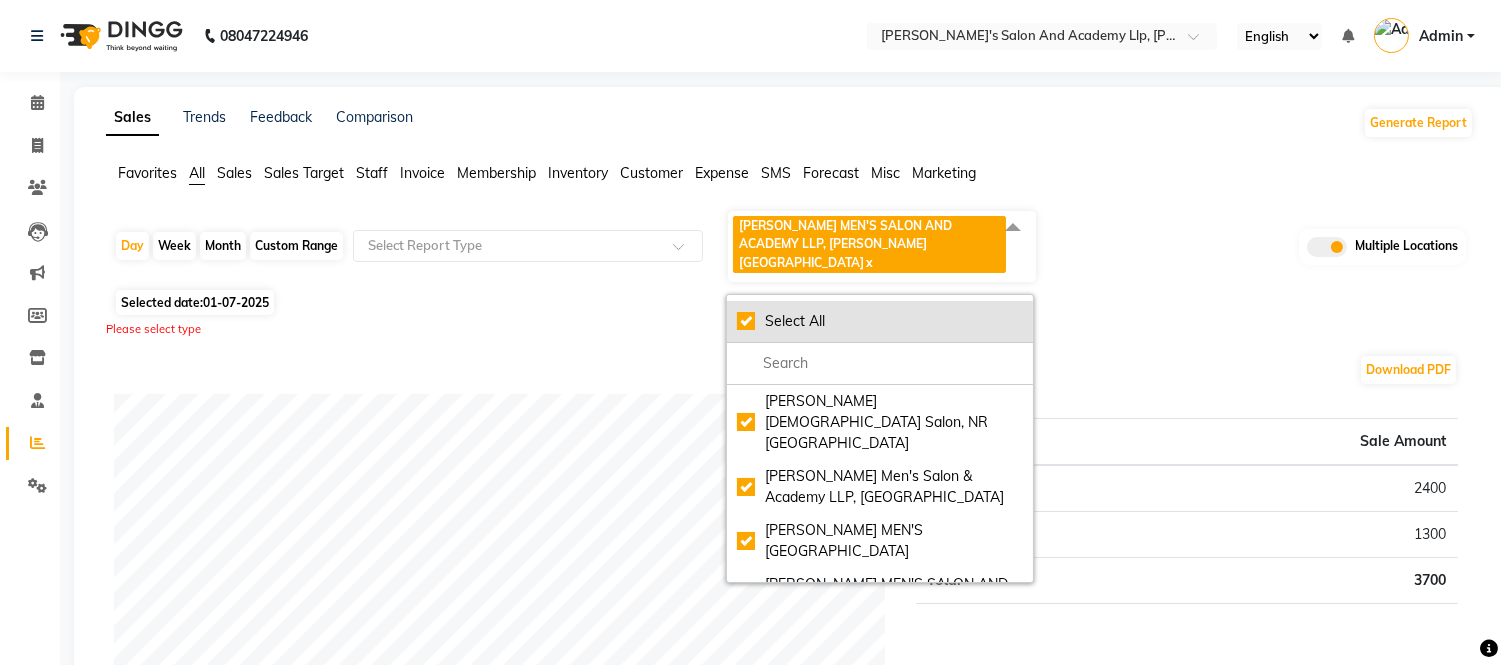 checkbox on "true" 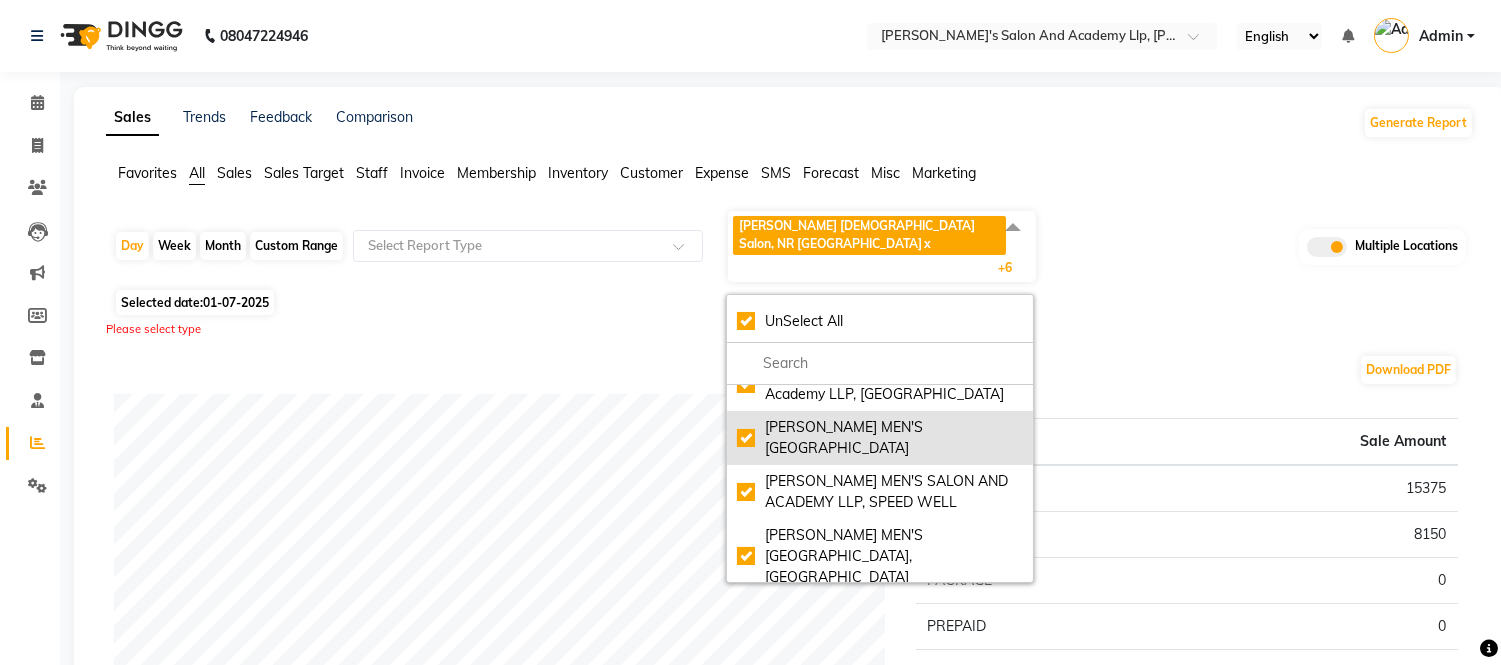 scroll, scrollTop: 160, scrollLeft: 0, axis: vertical 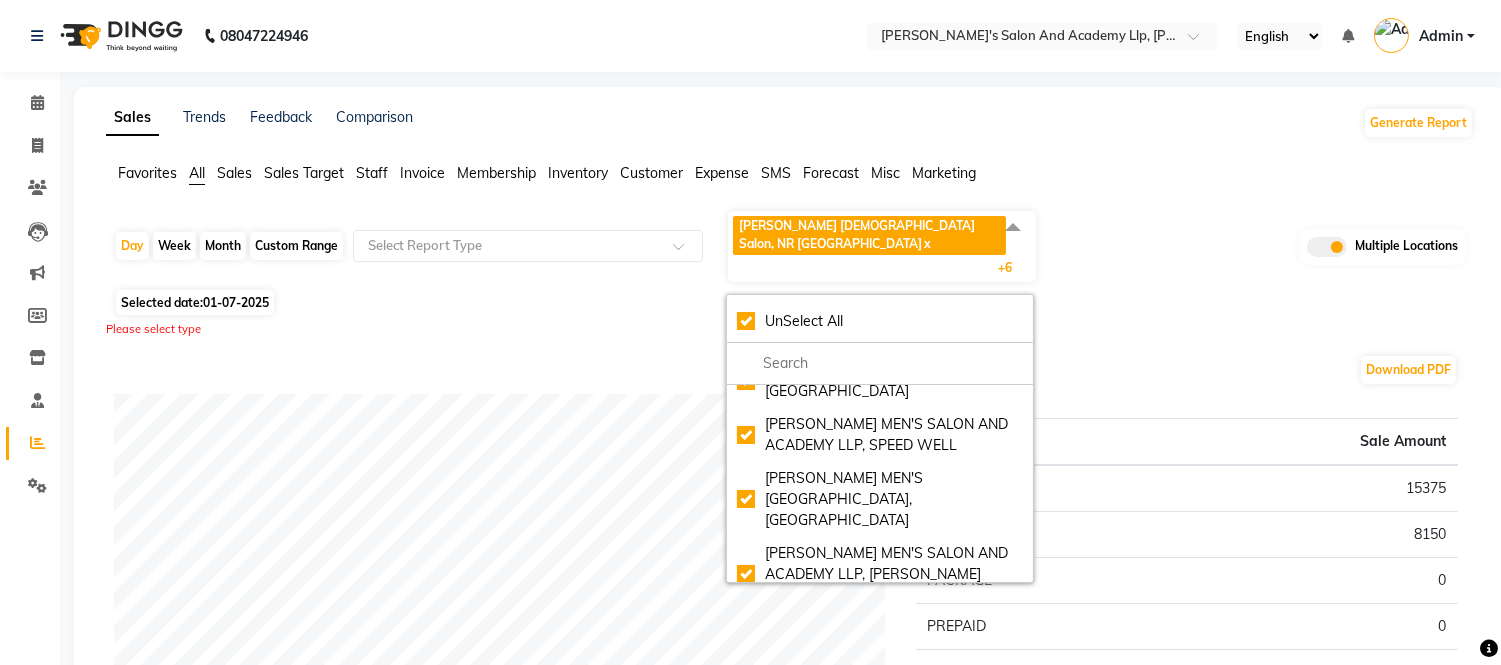 click on "Sandy Men's Salon Head Office ( HO ), University Road" 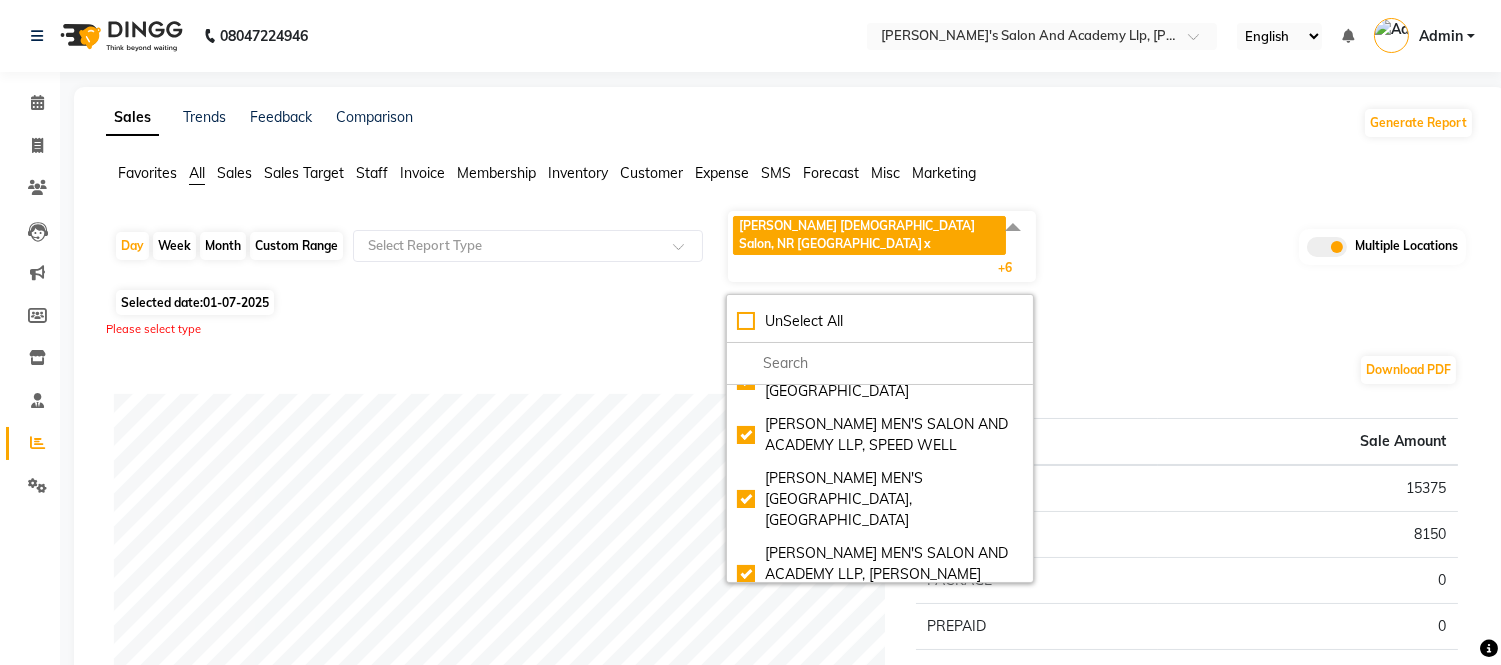 checkbox on "false" 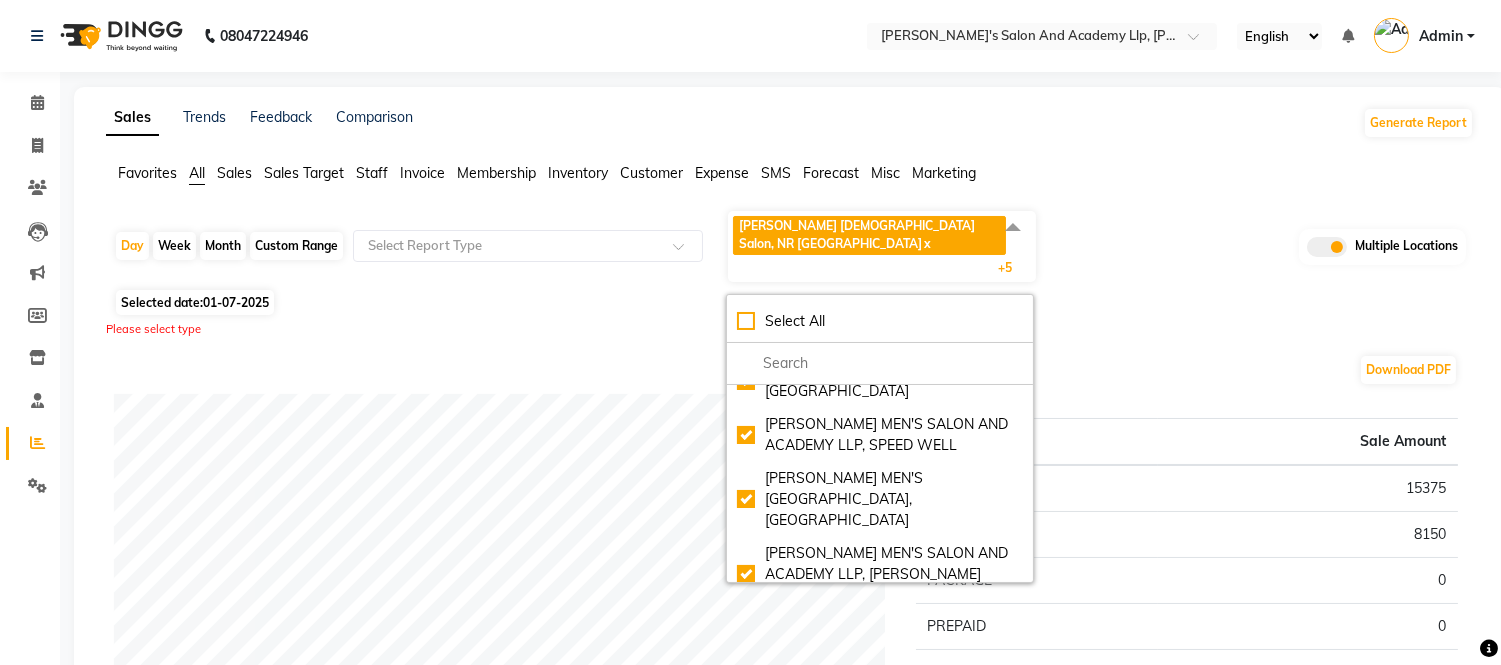 click on "Download PDF Payment mode Type Sale Amount CASH 15375 CARD 8150 PACKAGE 0 PREPAID 0 Total 23525 Staff summary Type Sale Amount Manisha Raval 3100 Mital Pandiya 350 Gopi Gondaliya 300 Mukesh Sen 150 Smit 100 Aanand Bavaliya 100 Naaz Chauhan 50 Diksha 50 Sagar Sen 500 Chandu Sen 500 Others 22305 Total 27505 Sales summary Type Sale Amount Memberships 0 Gift card 0 Tips 0 Prepaid 0 Vouchers 0 Services 20781 Packages 5750 Products 975 Fee 0 Total 27506 Expense by type Type Sale Amount SANDEEP BHAI PERSONAL 790 MILK FOR SALON 540 Total 1330 Service by category Type Sale Amount Hair Basis 4894 Hair Basis 3700 HYDREATING CARE 3000 Hair Basis 2796 Color Basis 1400 Hair Basis 1200 Hair Rituals 1000 Hair Basis 600 D-Tan 500 HAIRHAIR CUT & STYLE 450 Others 1240 Total 20780 Service sales Type Sale Amount SOOTHING CARE WITH RUBBER MASK  3000 Hair Basis - Hair Cut 2500 Hair Basis - Hair Cut 2300 Hair Basis - Beard 2000 Hair Basis - Beard 1200 SB SPL HEAD MASSAGE 1000 Hair Basis - Beard 850 Hair Basis - Hair Cut 800 800 600" 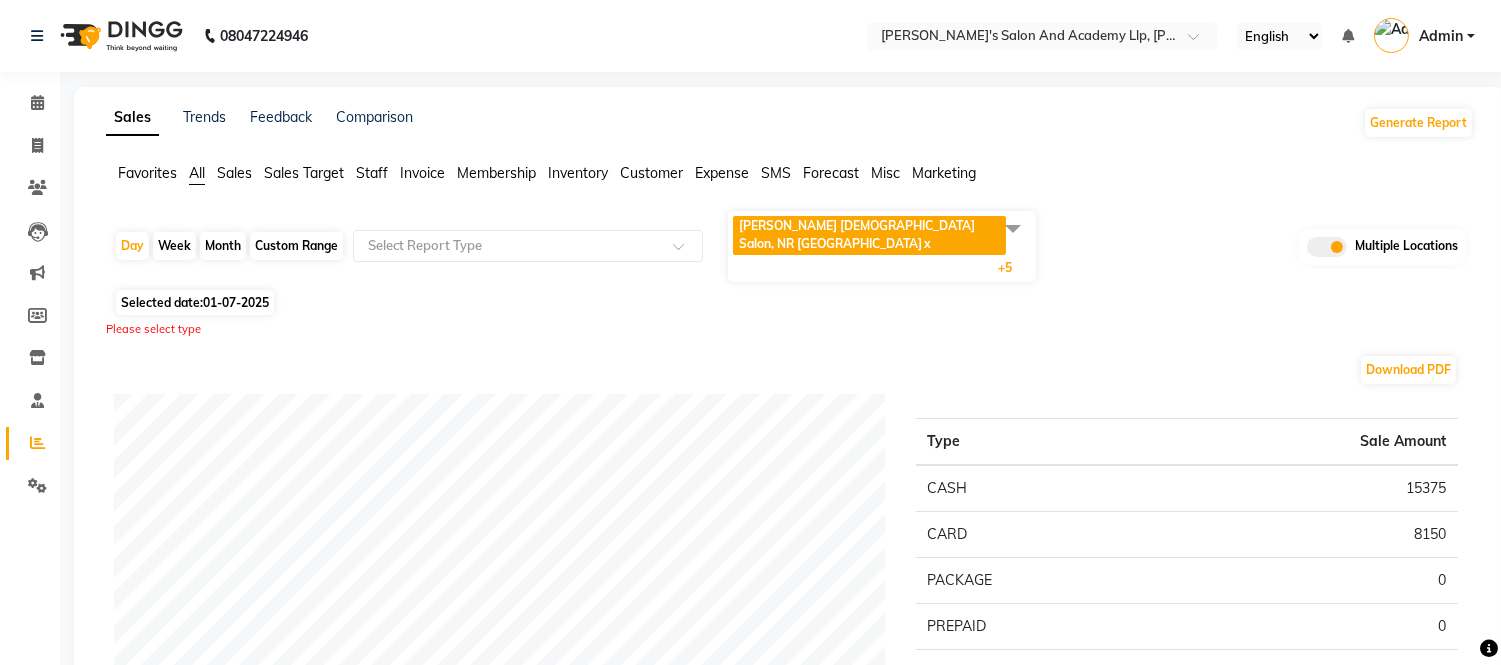 click on "Custom Range" 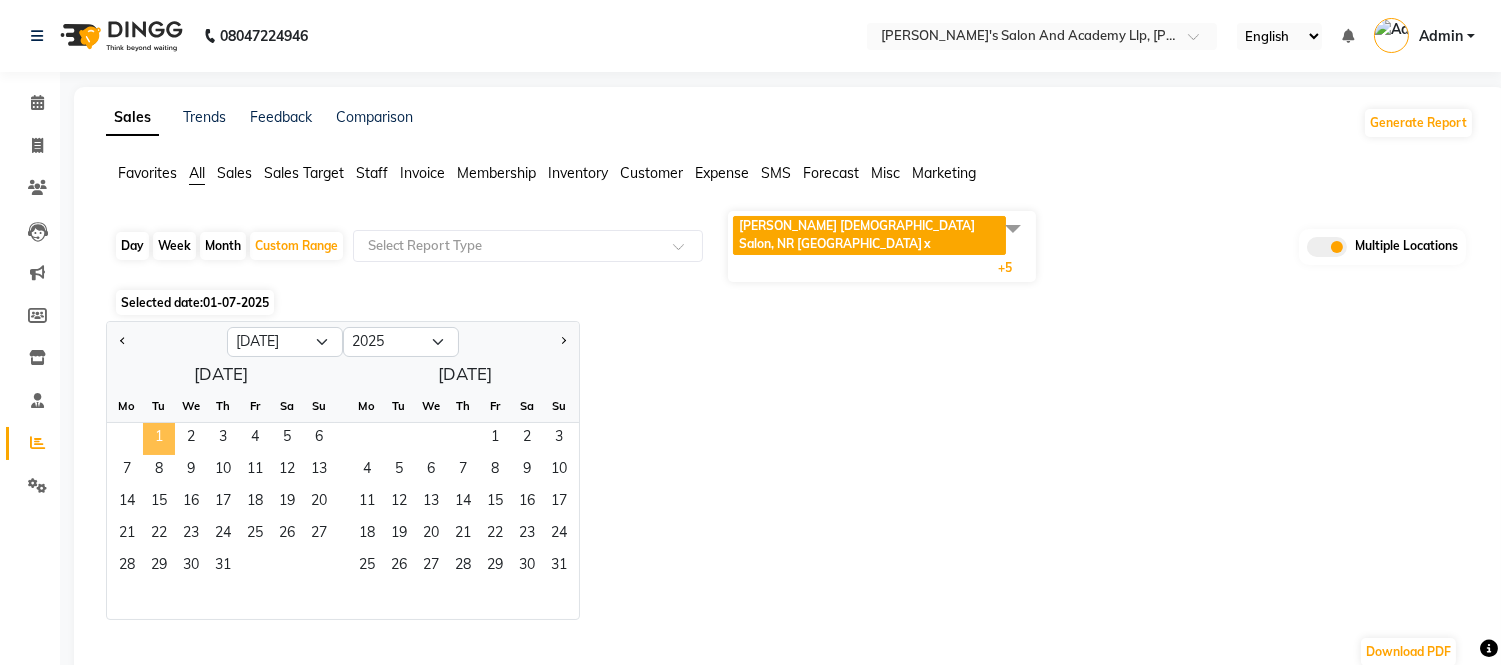 click on "1" 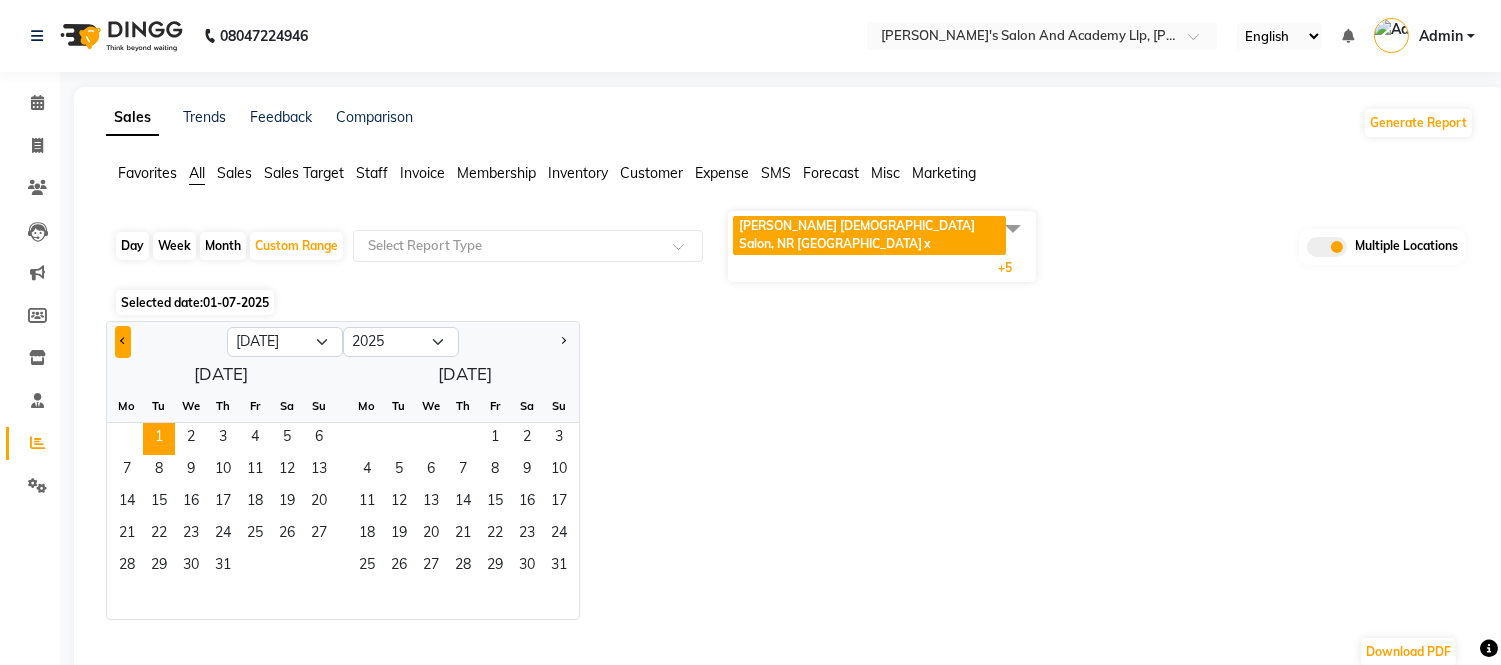 click 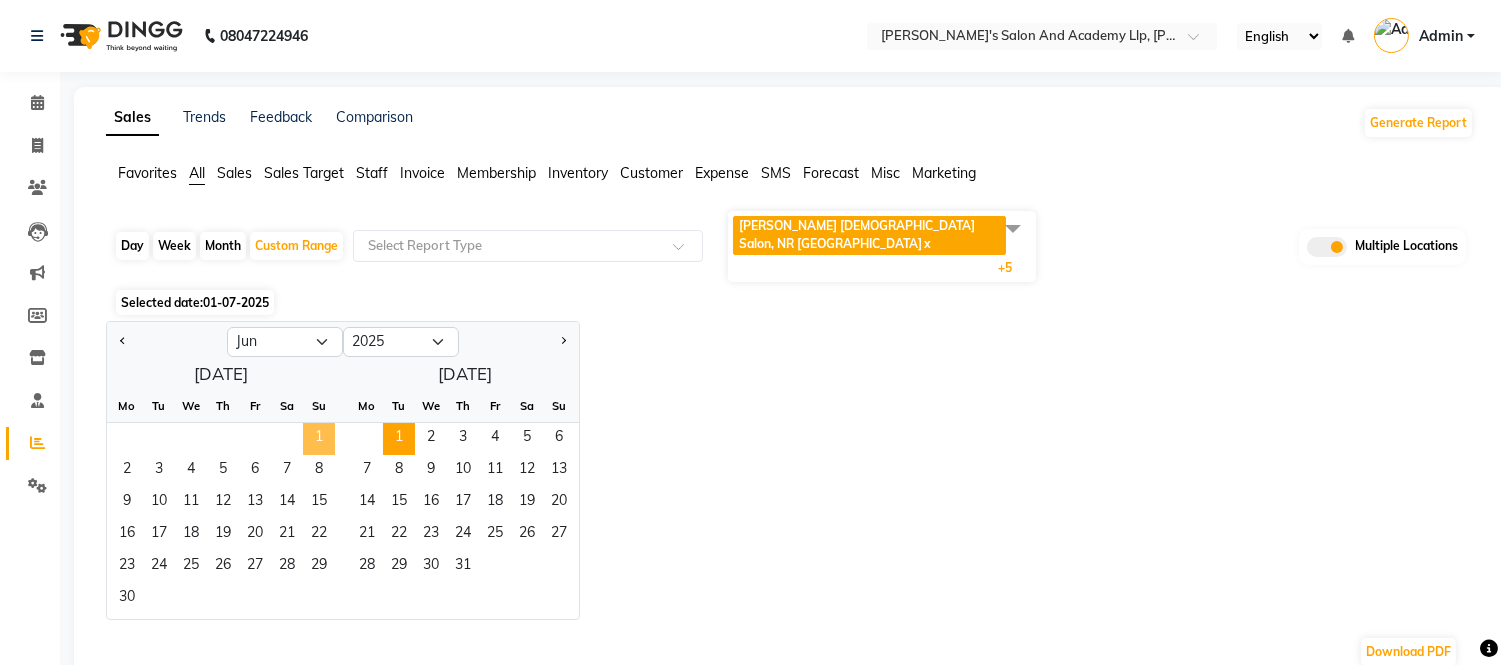 click on "1" 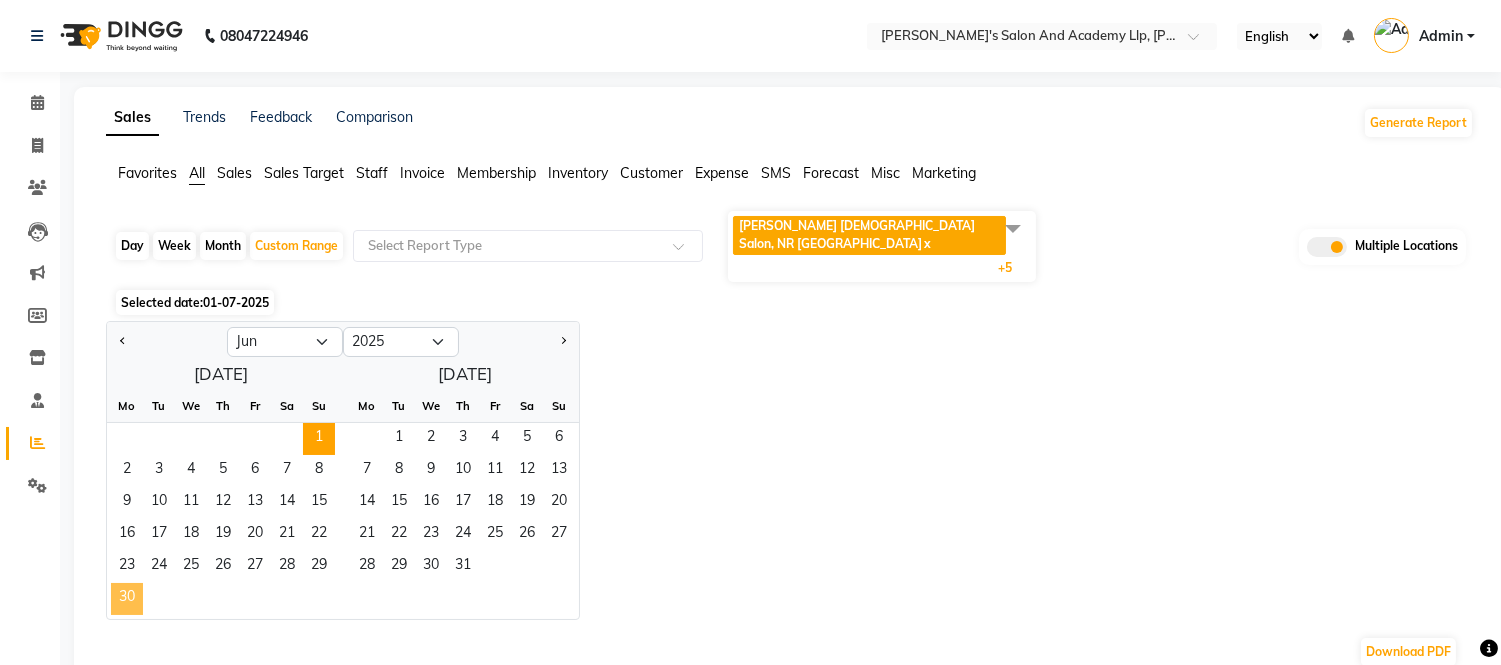 click on "30" 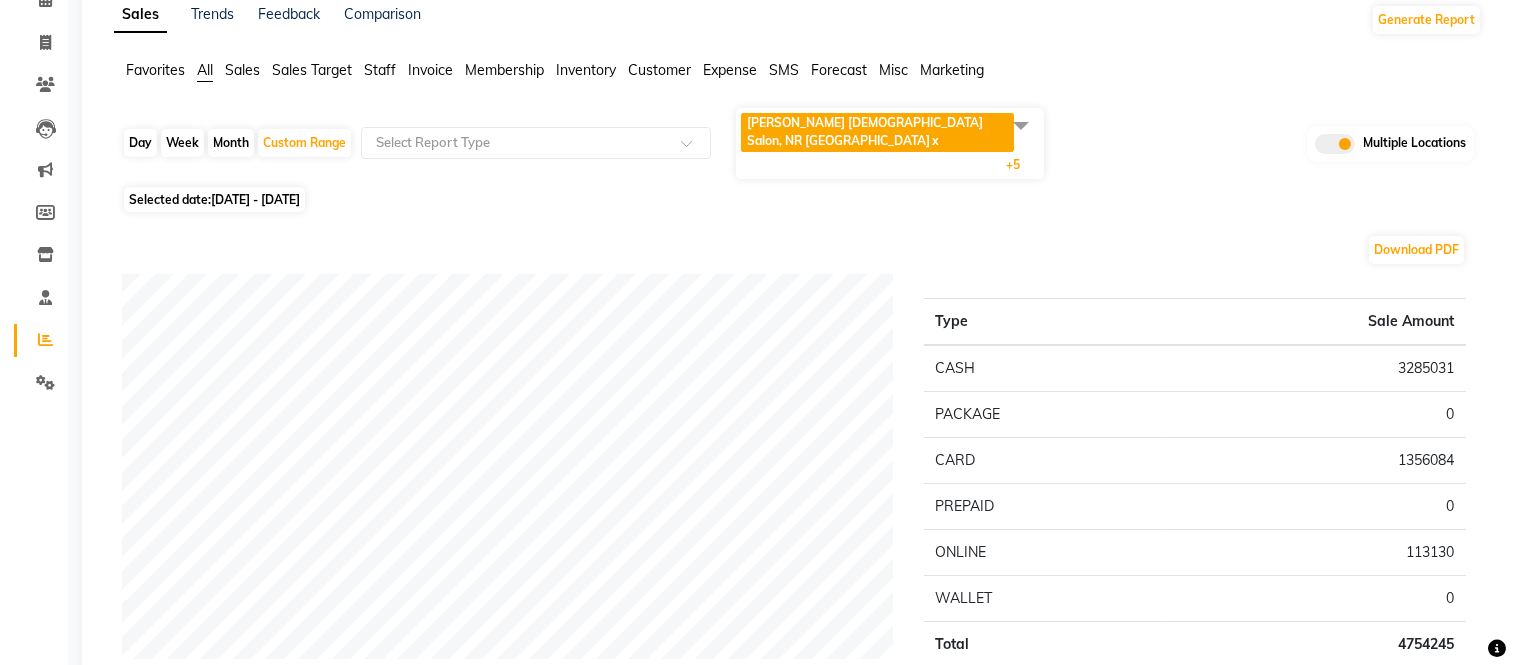 scroll, scrollTop: 0, scrollLeft: 0, axis: both 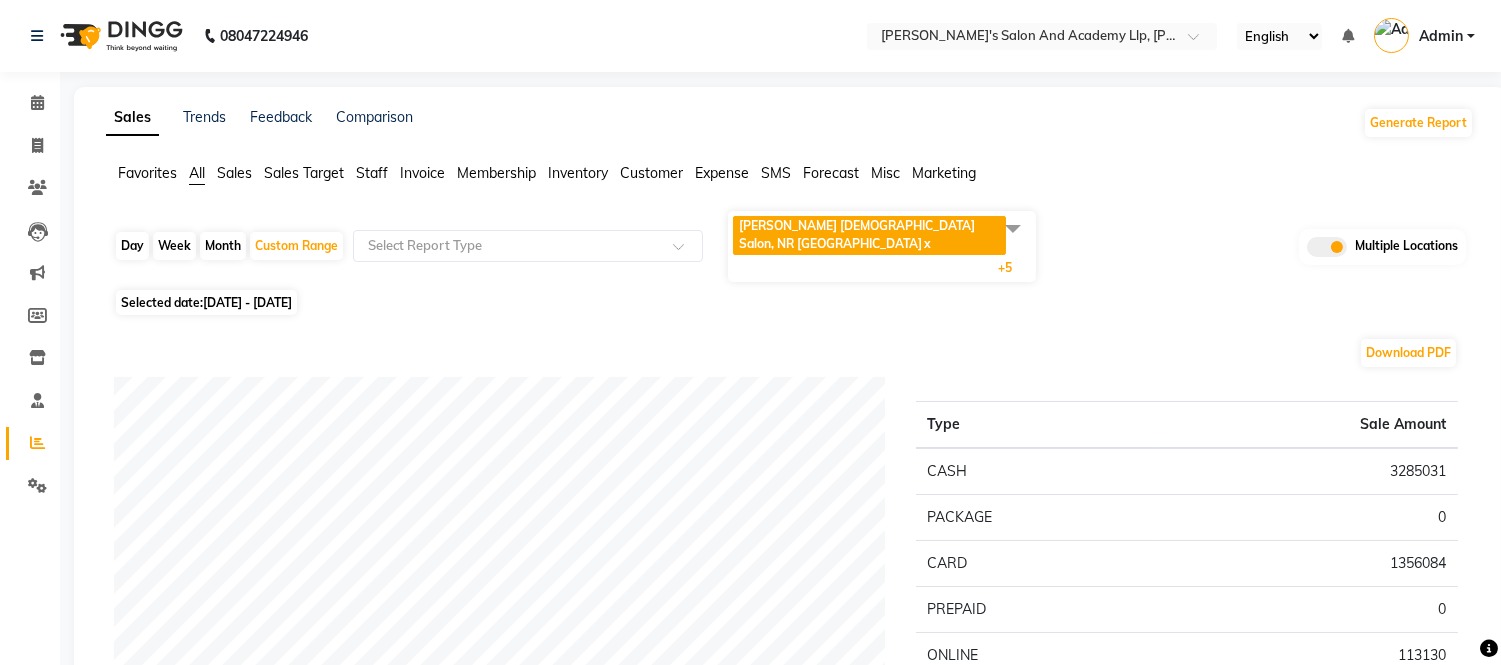 click on "Inventory" 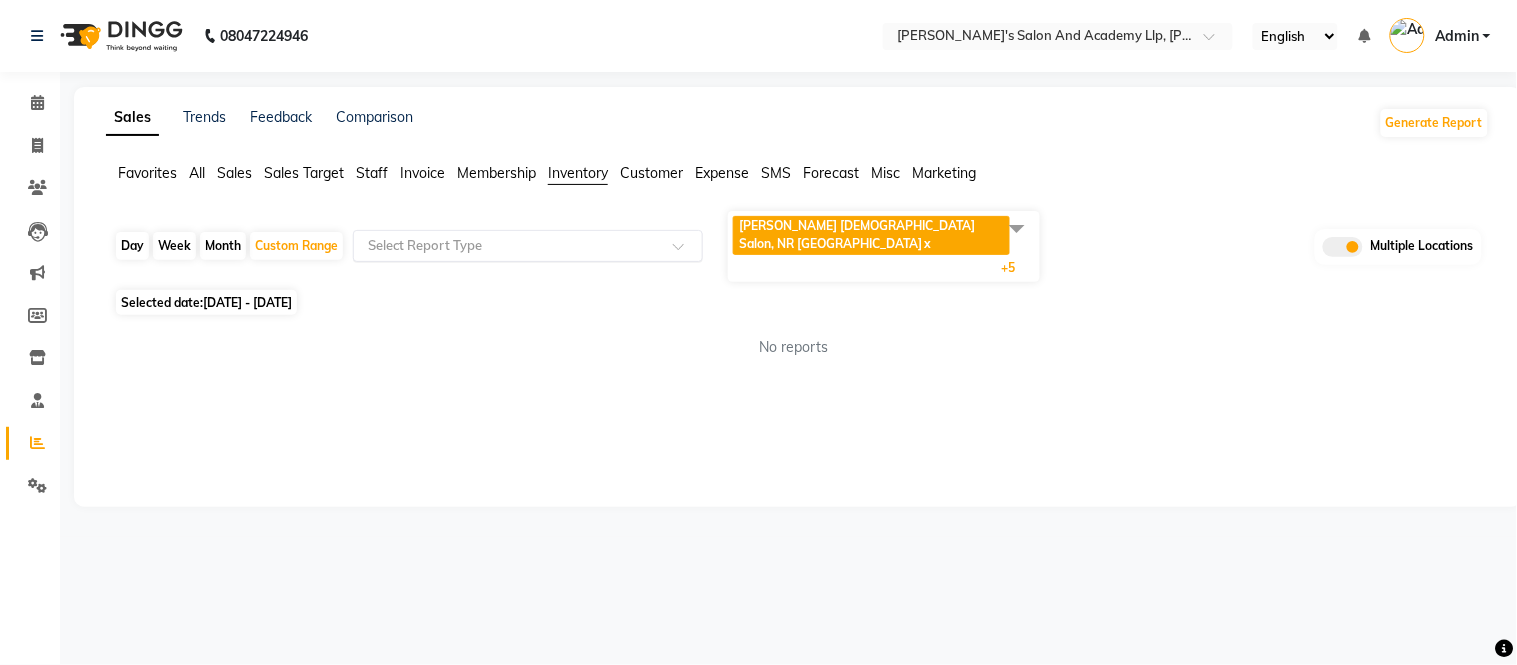 click 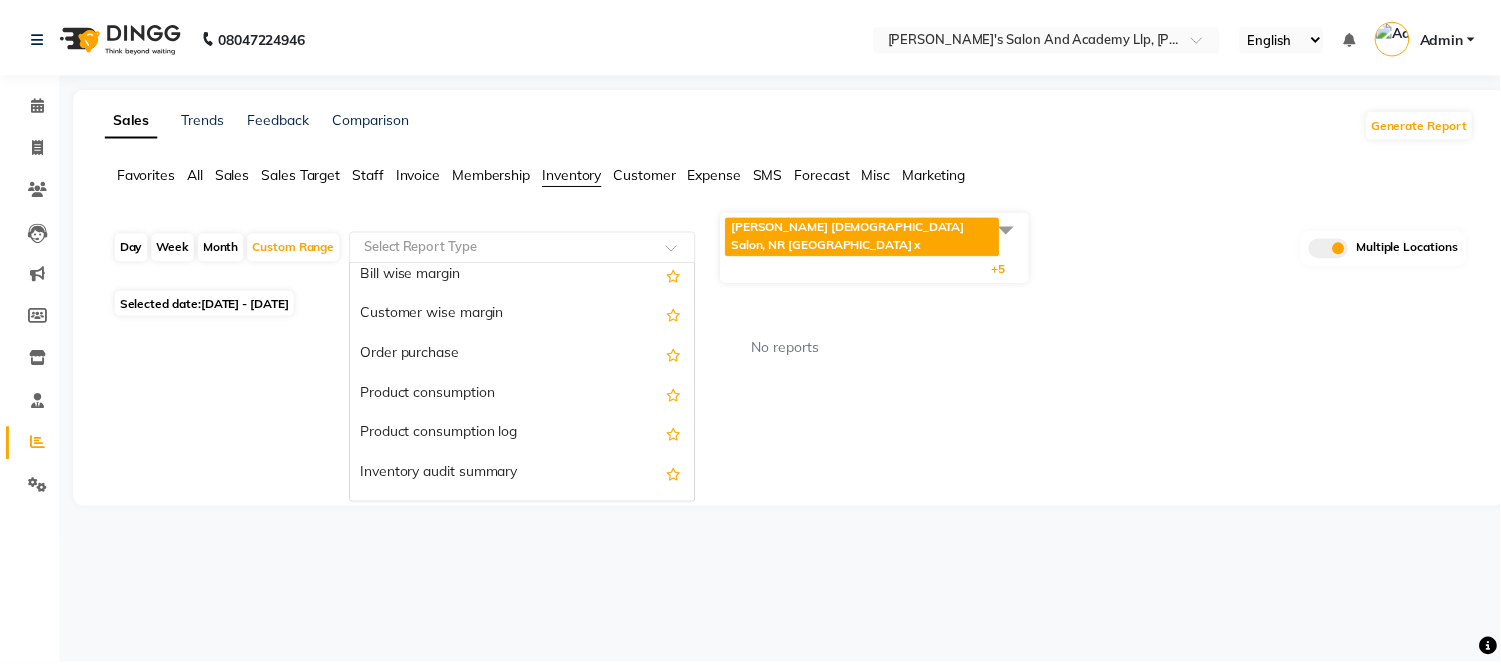 scroll, scrollTop: 520, scrollLeft: 0, axis: vertical 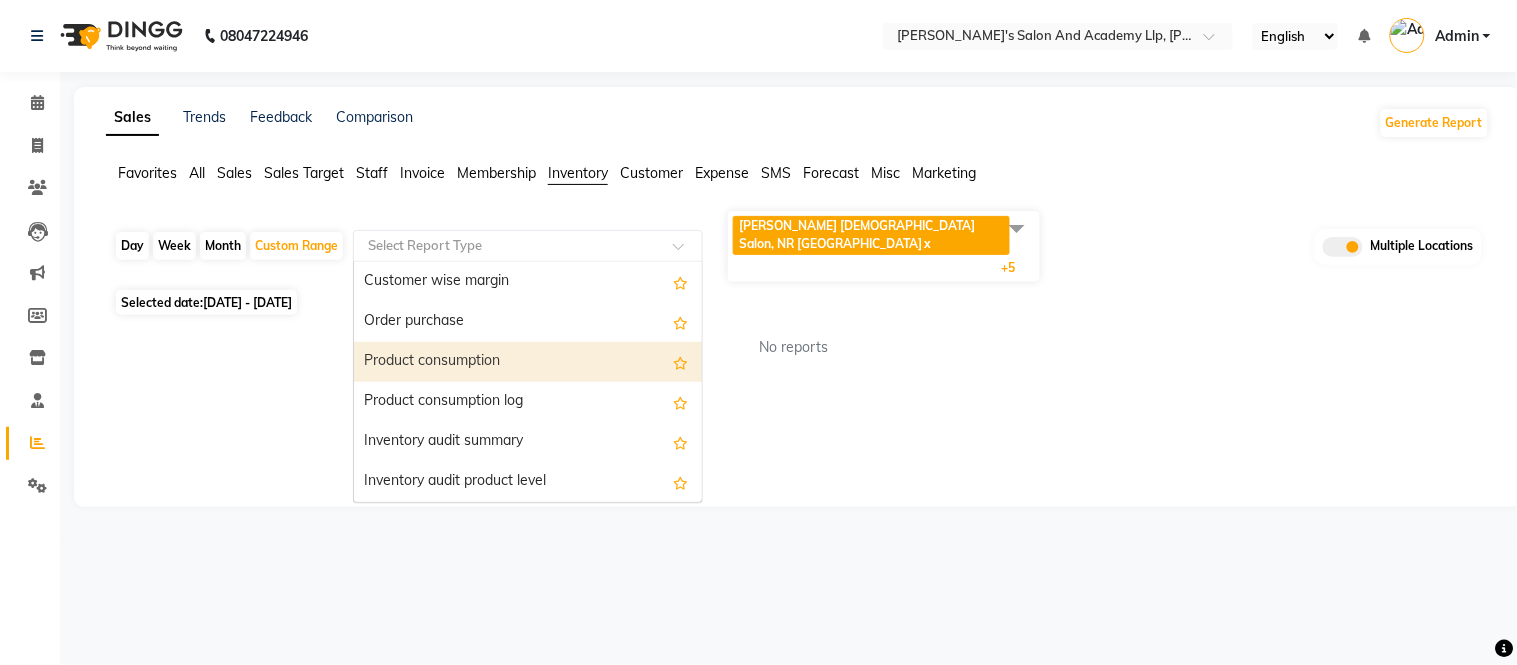 click on "Product consumption" at bounding box center [528, 362] 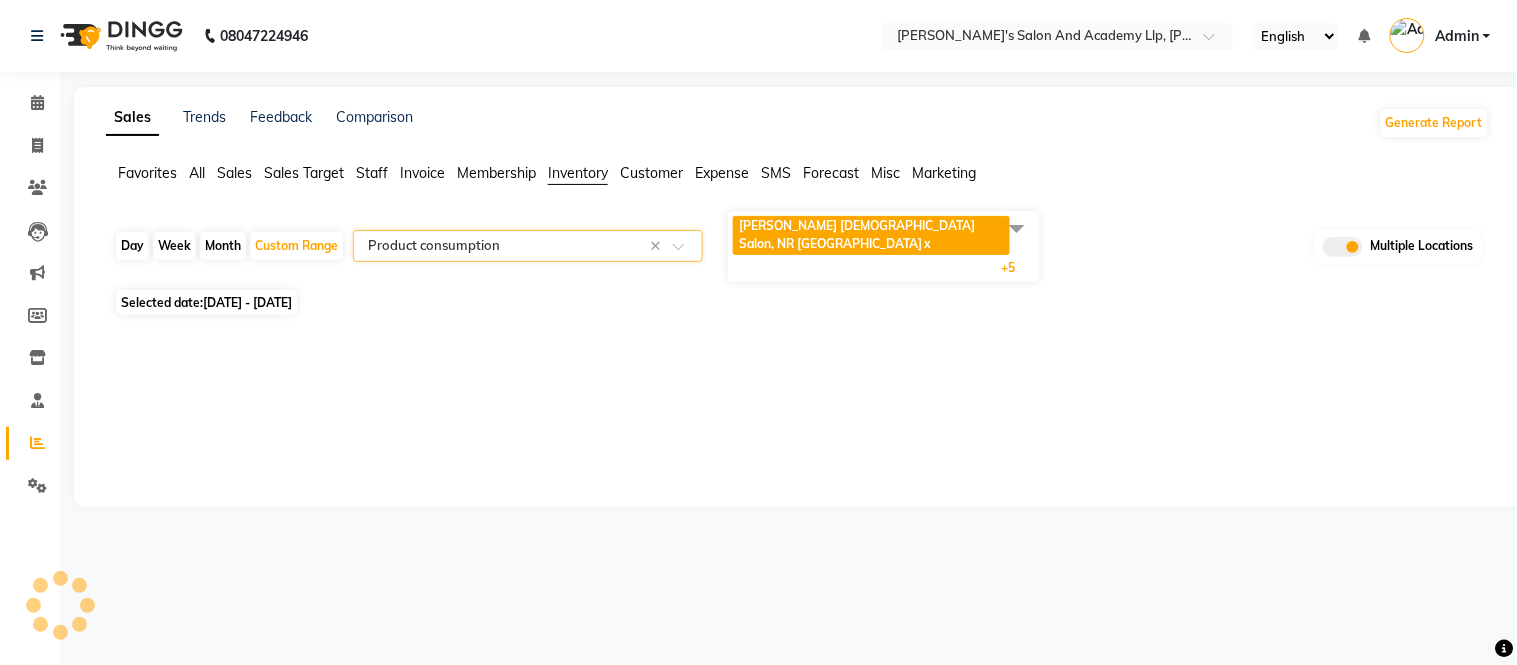 select on "filtered_report" 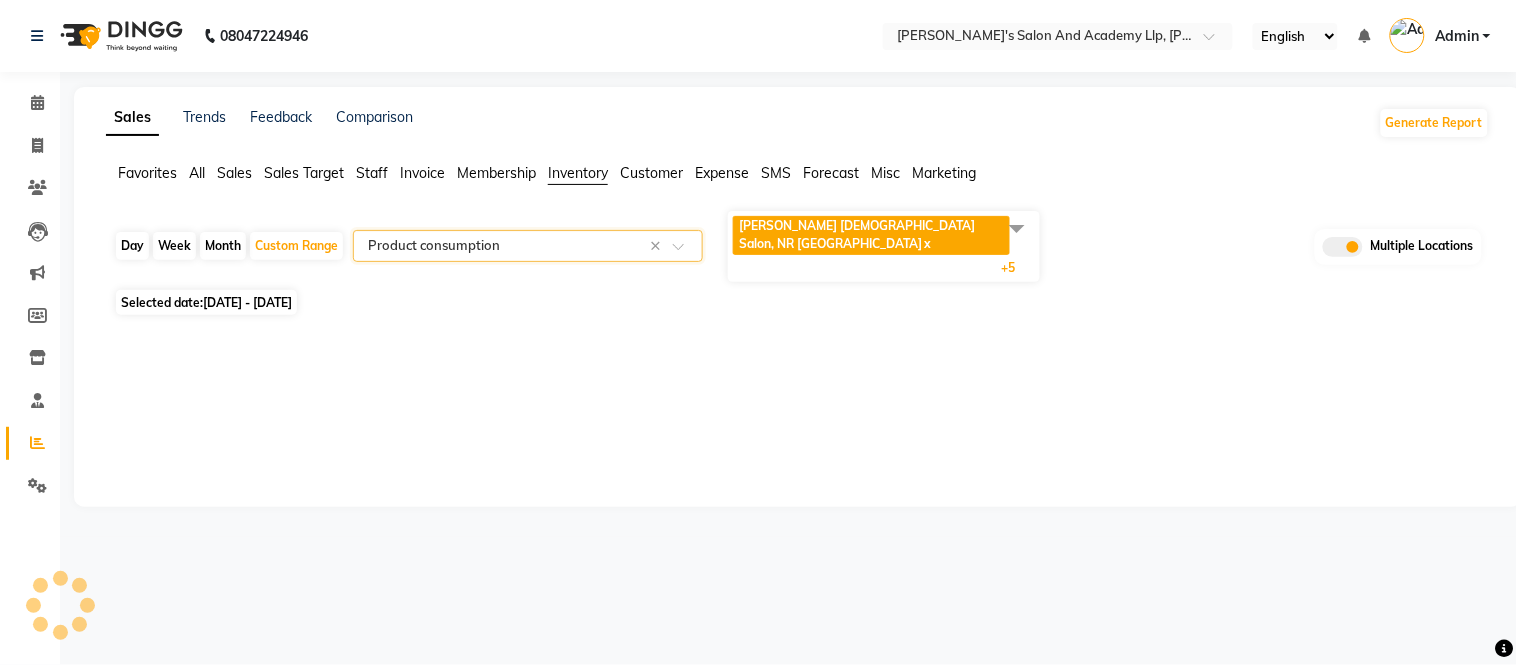 select on "csv" 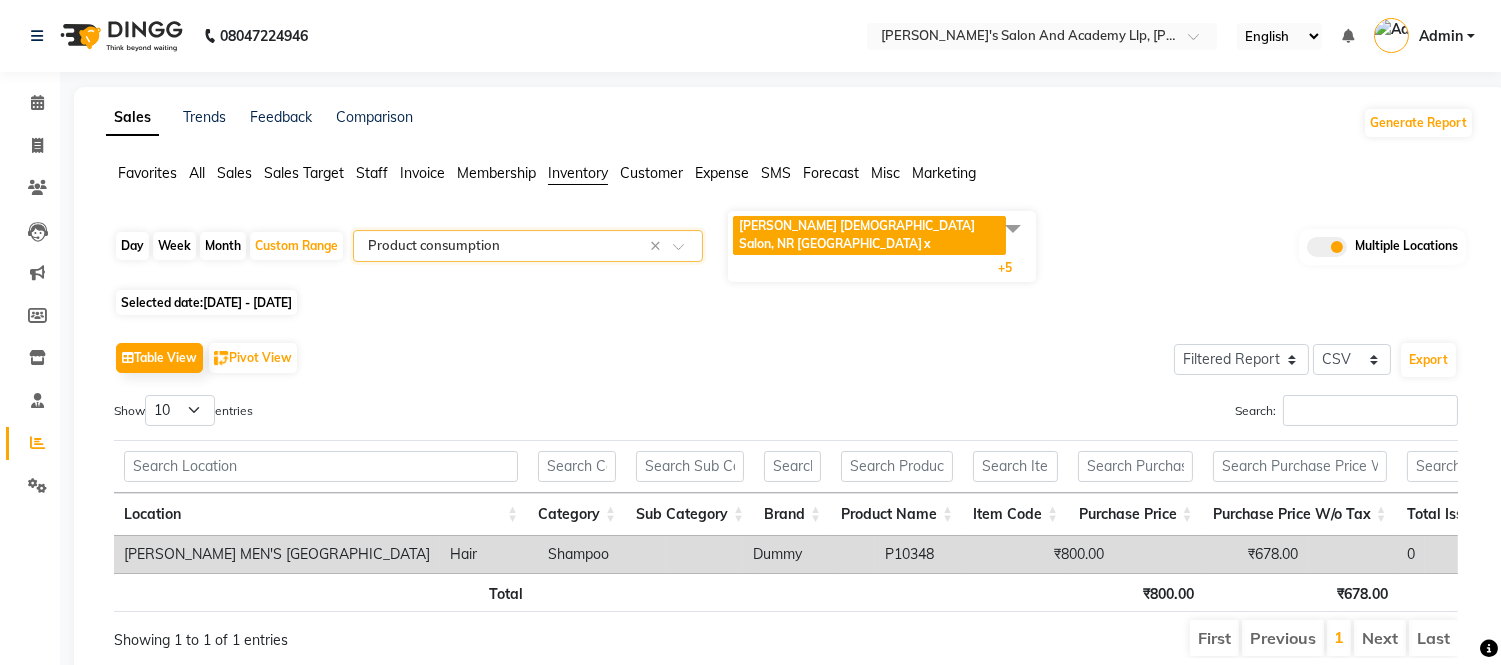 click 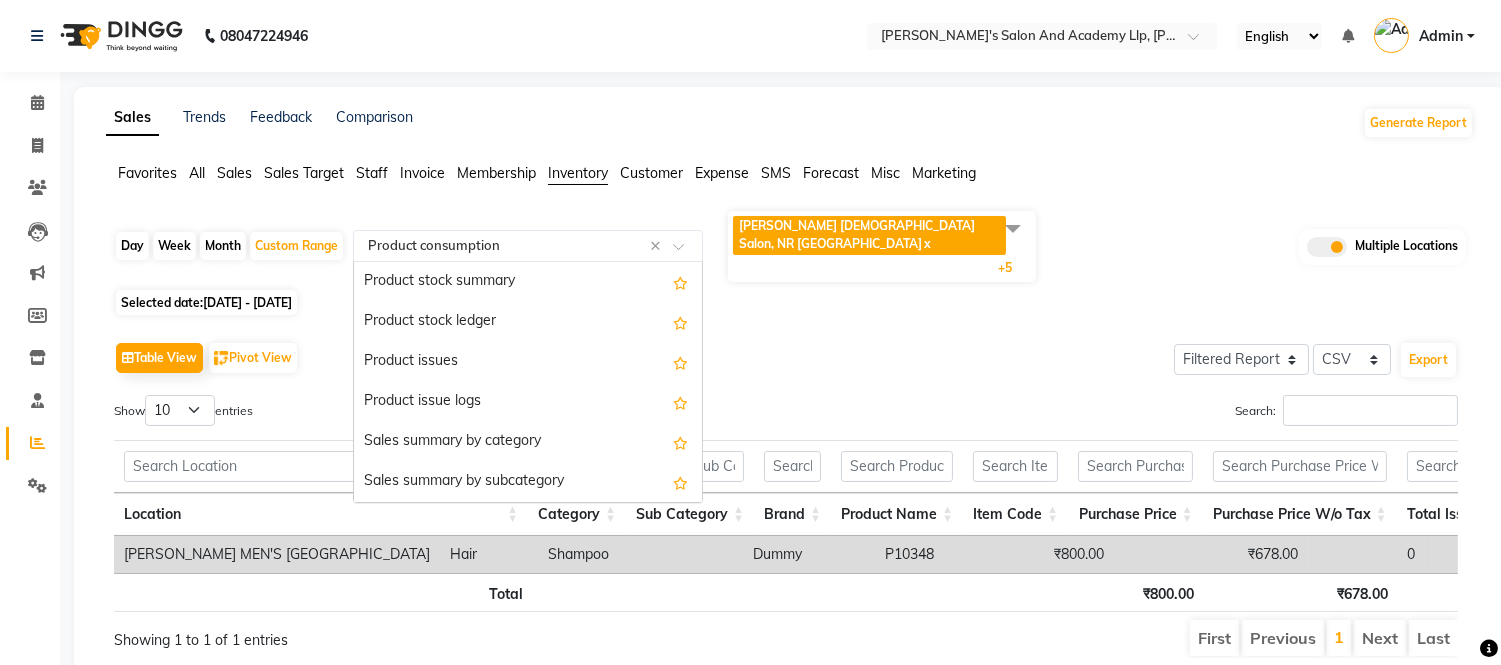 scroll, scrollTop: 520, scrollLeft: 0, axis: vertical 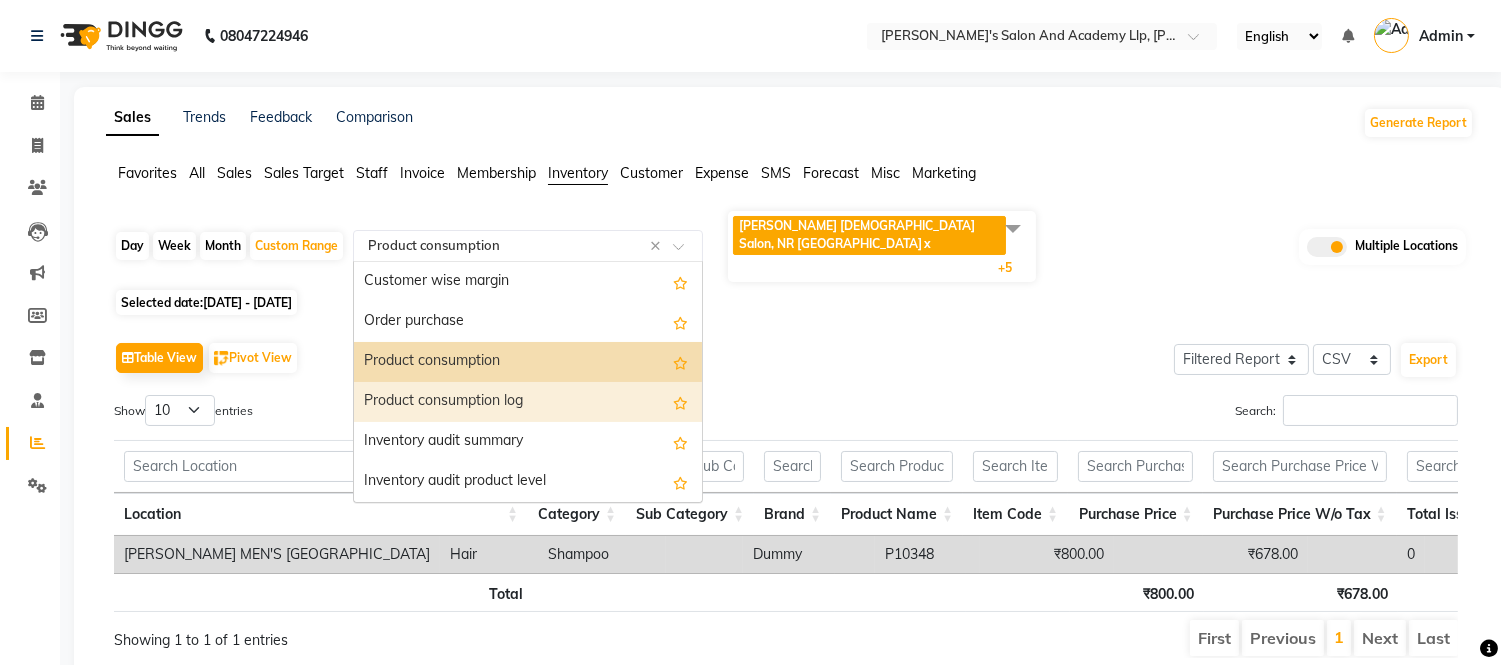 click on "Product consumption log" at bounding box center (528, 402) 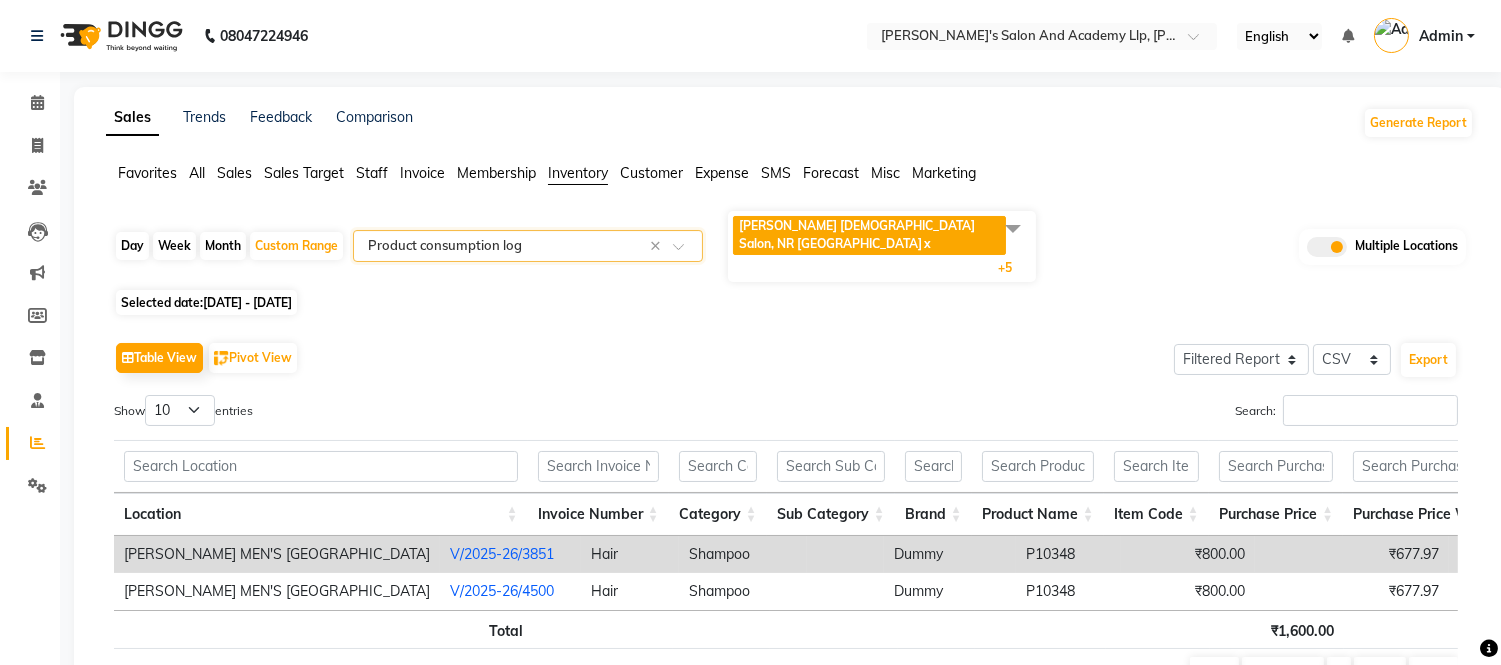 click 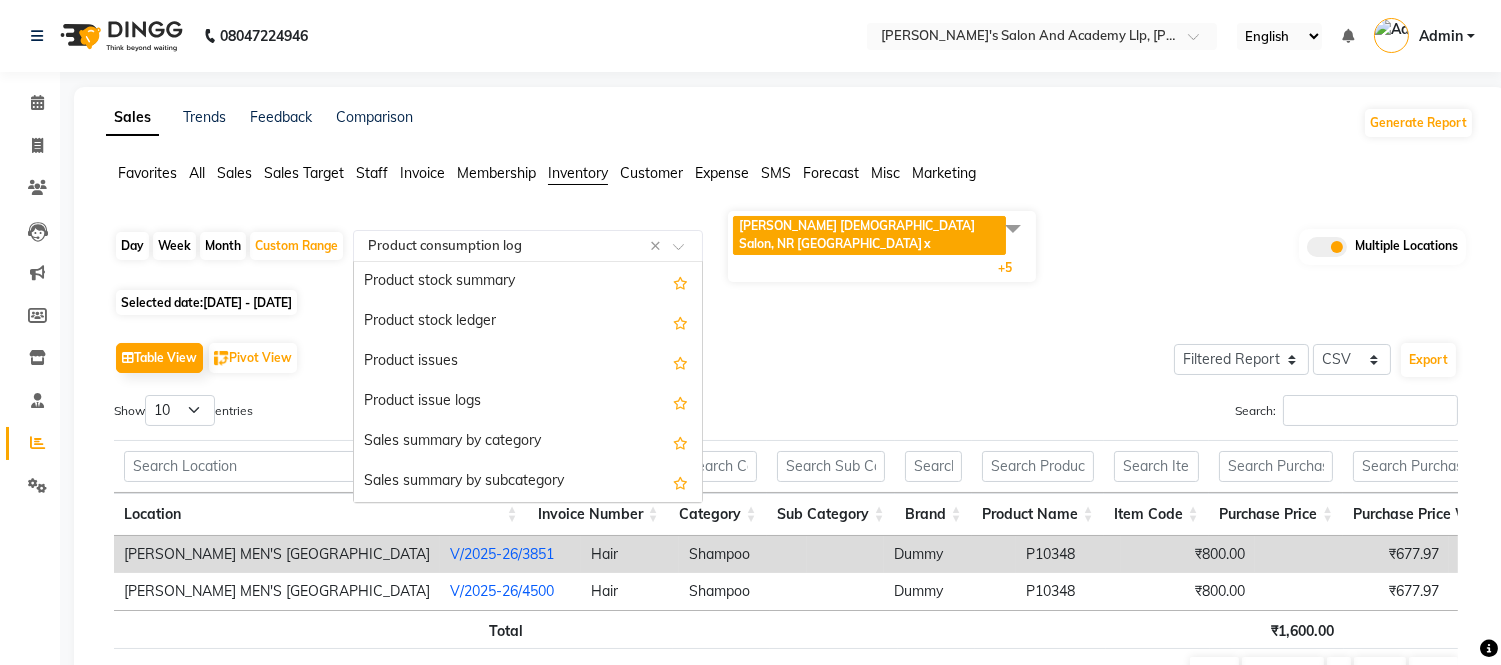 scroll, scrollTop: 520, scrollLeft: 0, axis: vertical 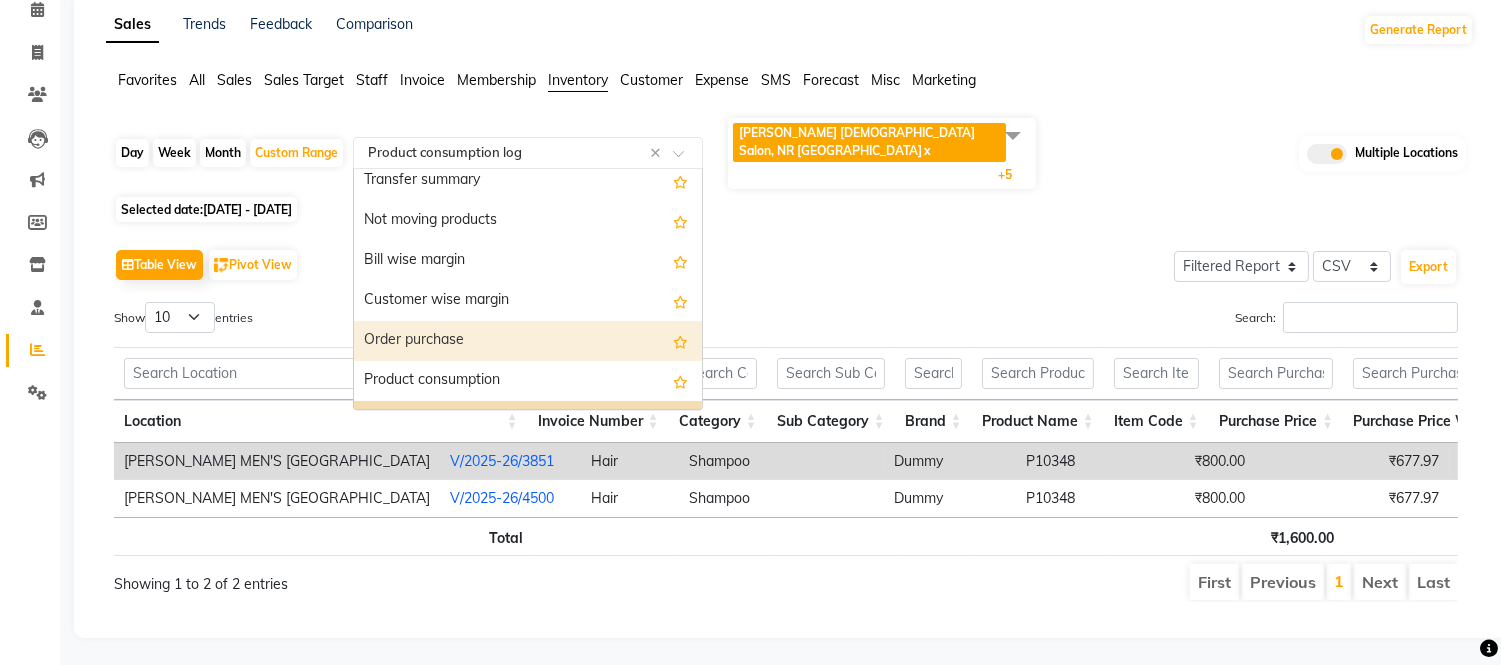 click on "Order purchase" at bounding box center (528, 341) 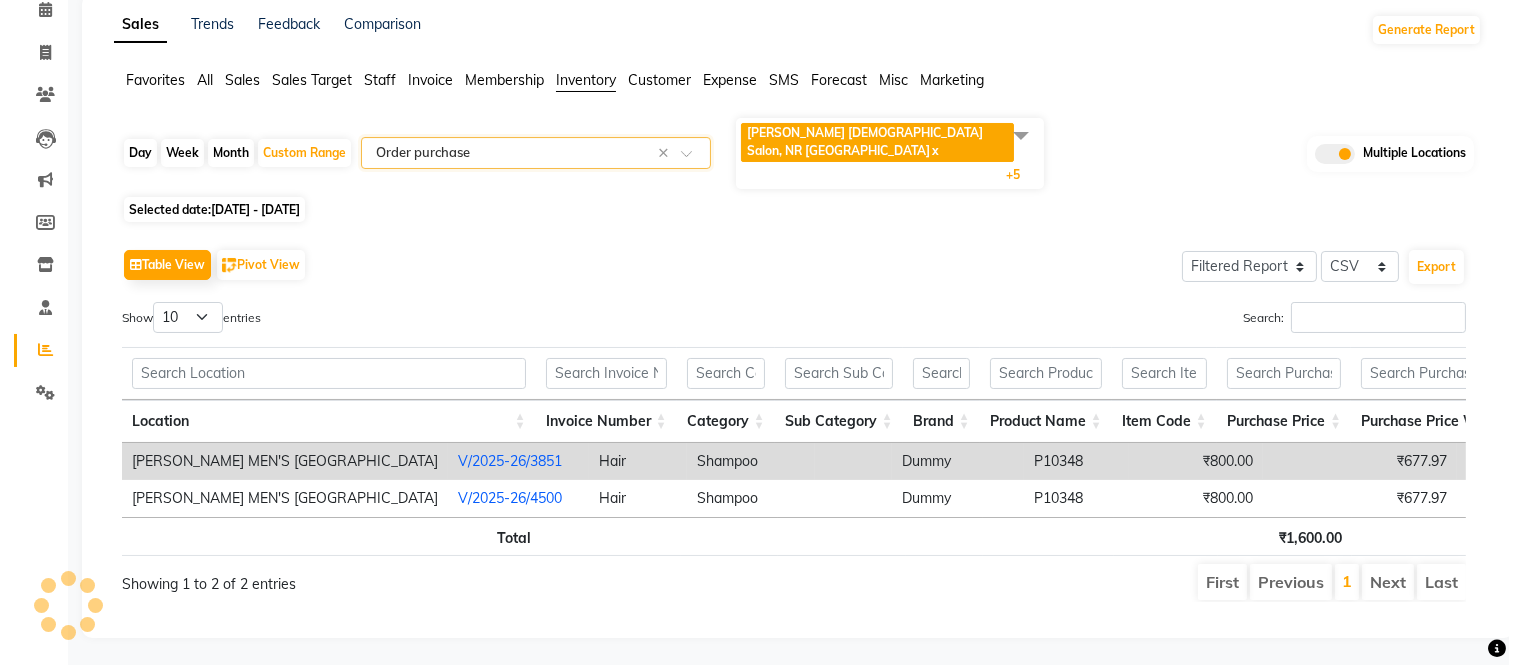 scroll, scrollTop: 0, scrollLeft: 0, axis: both 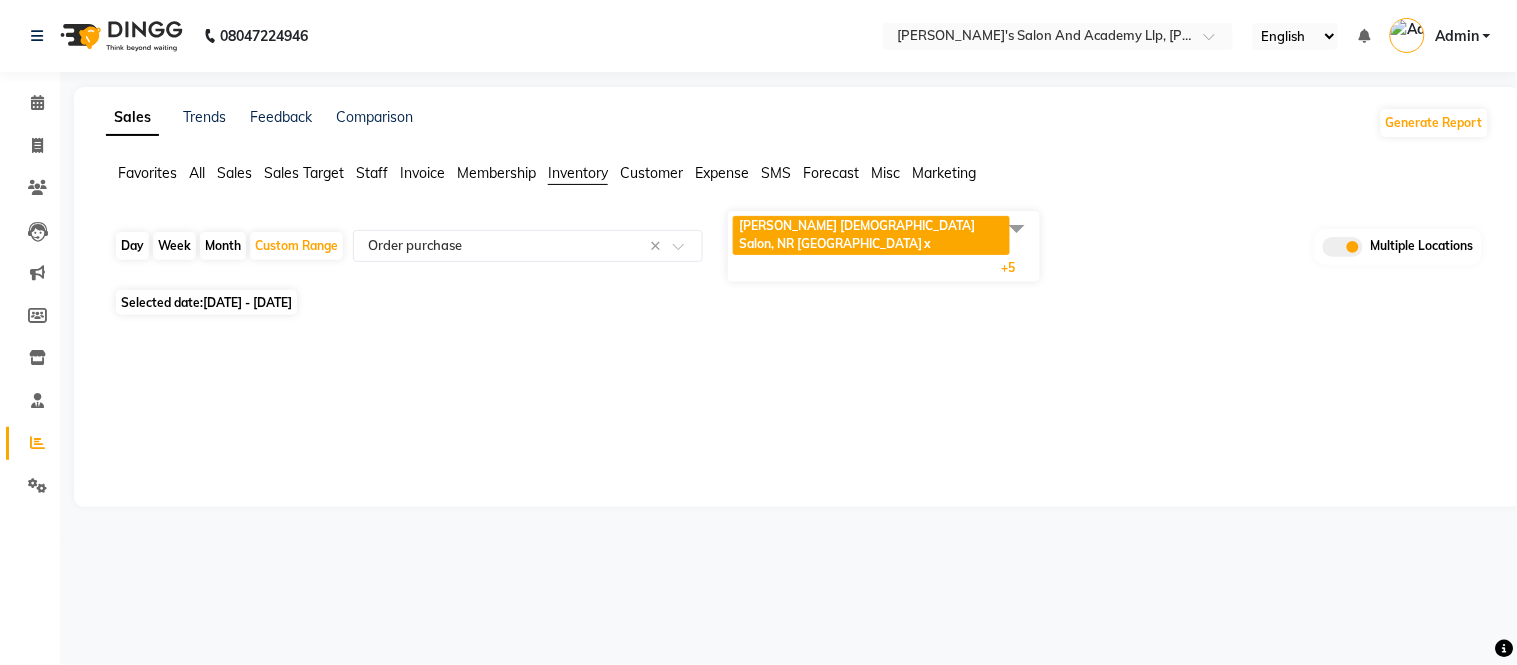 click 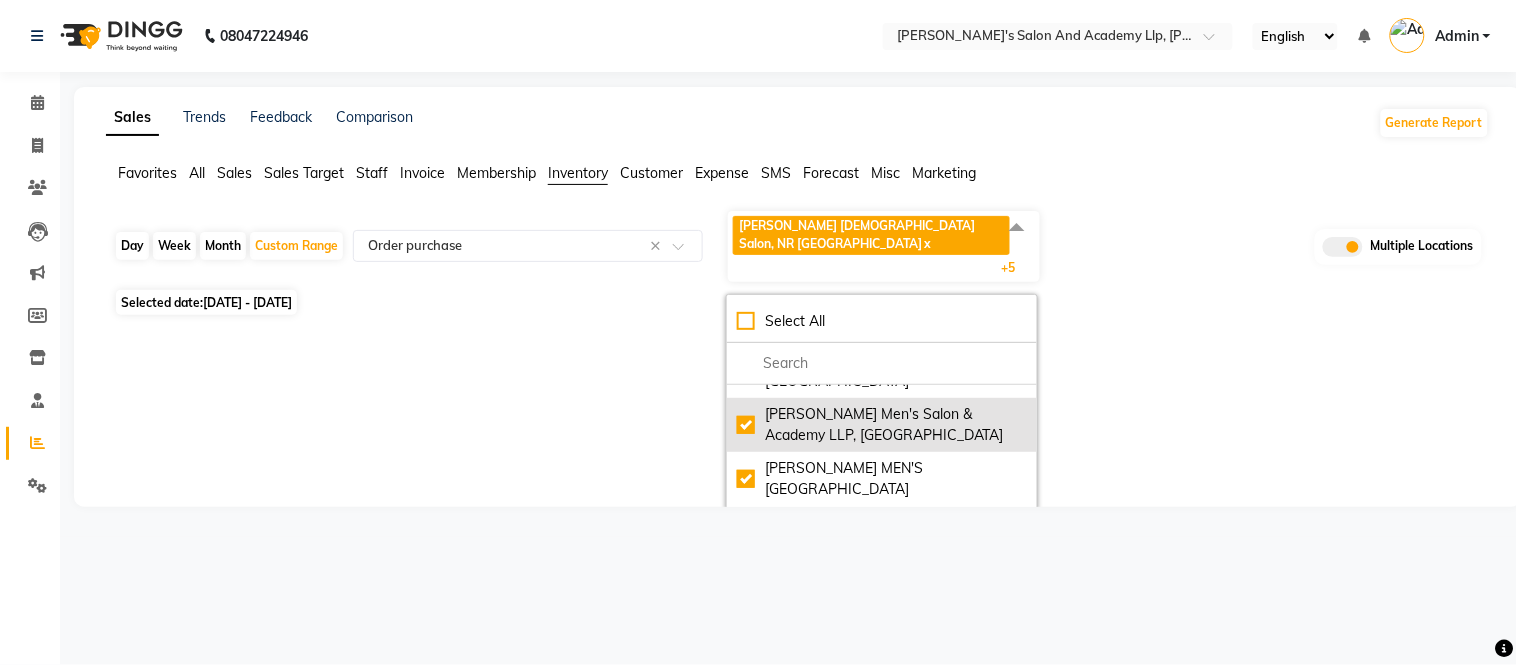 scroll, scrollTop: 0, scrollLeft: 0, axis: both 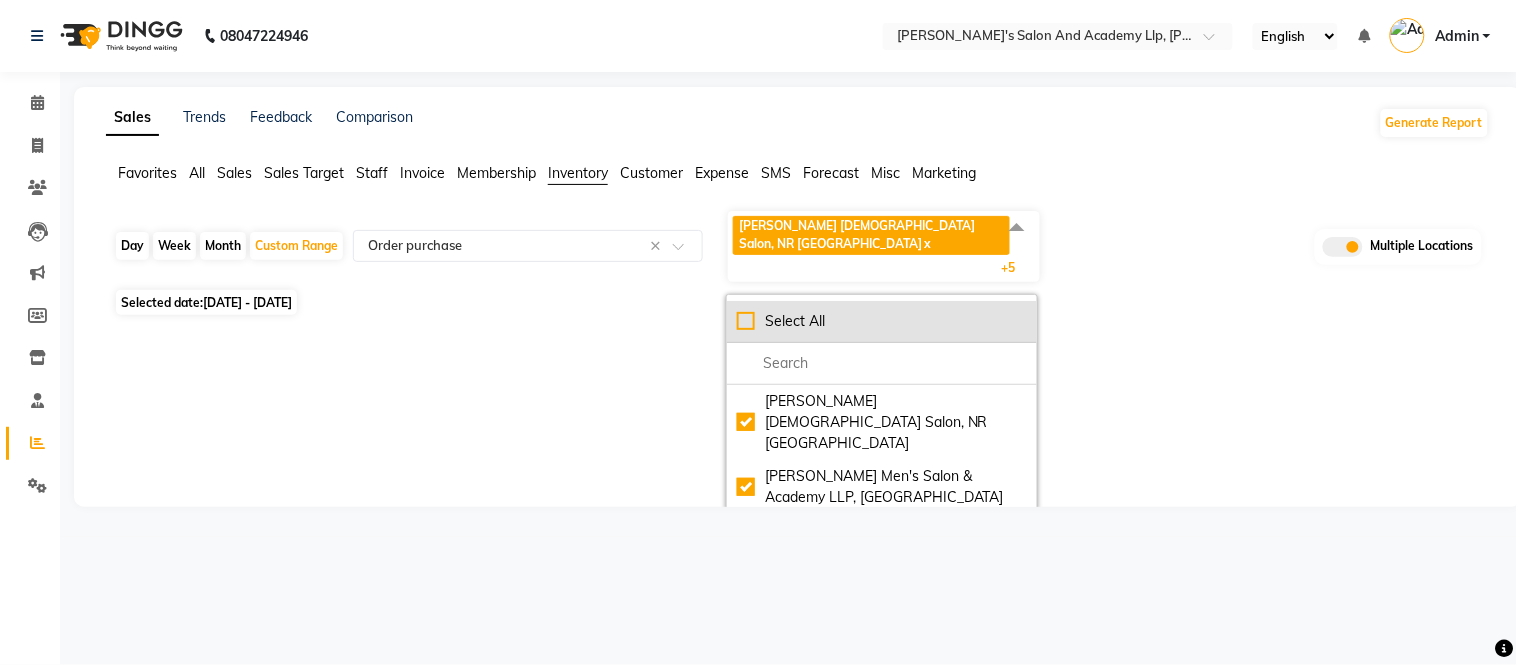 click on "Select All" 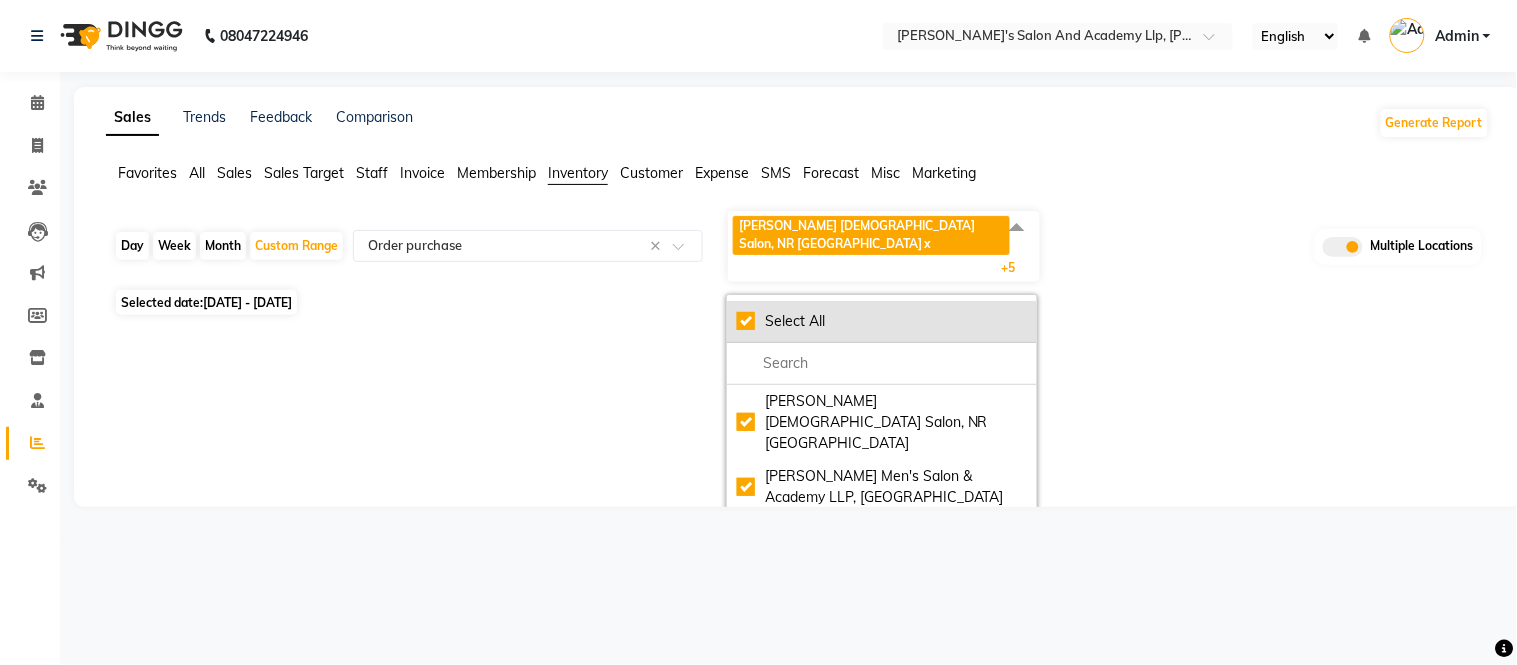 checkbox on "true" 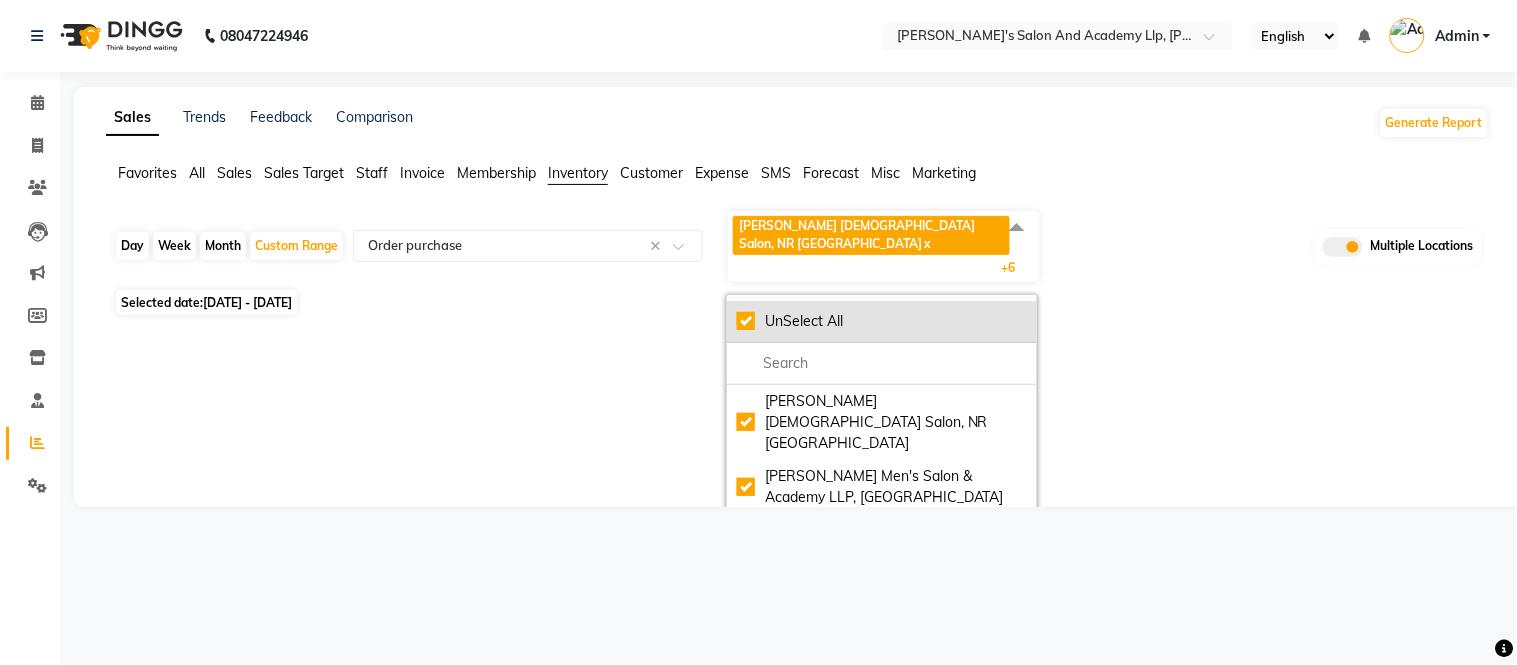 click on "UnSelect All" 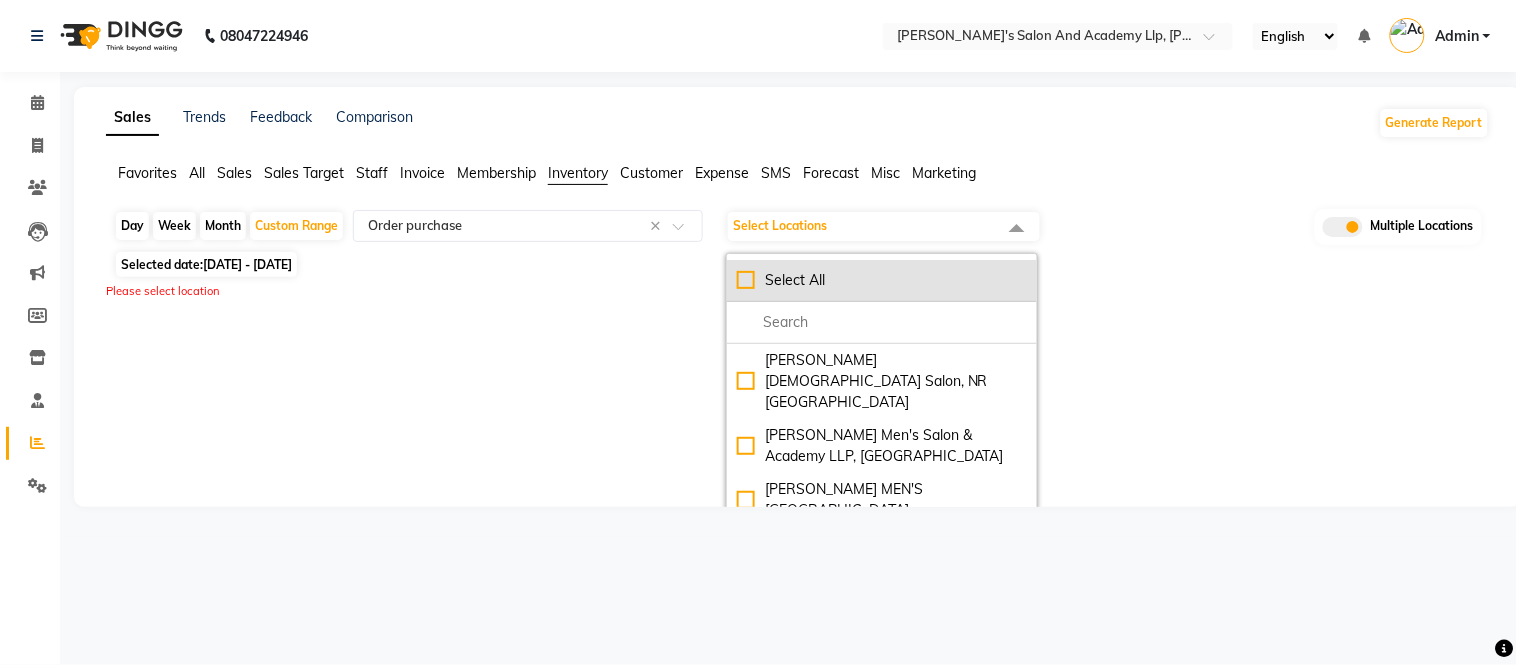 checkbox on "false" 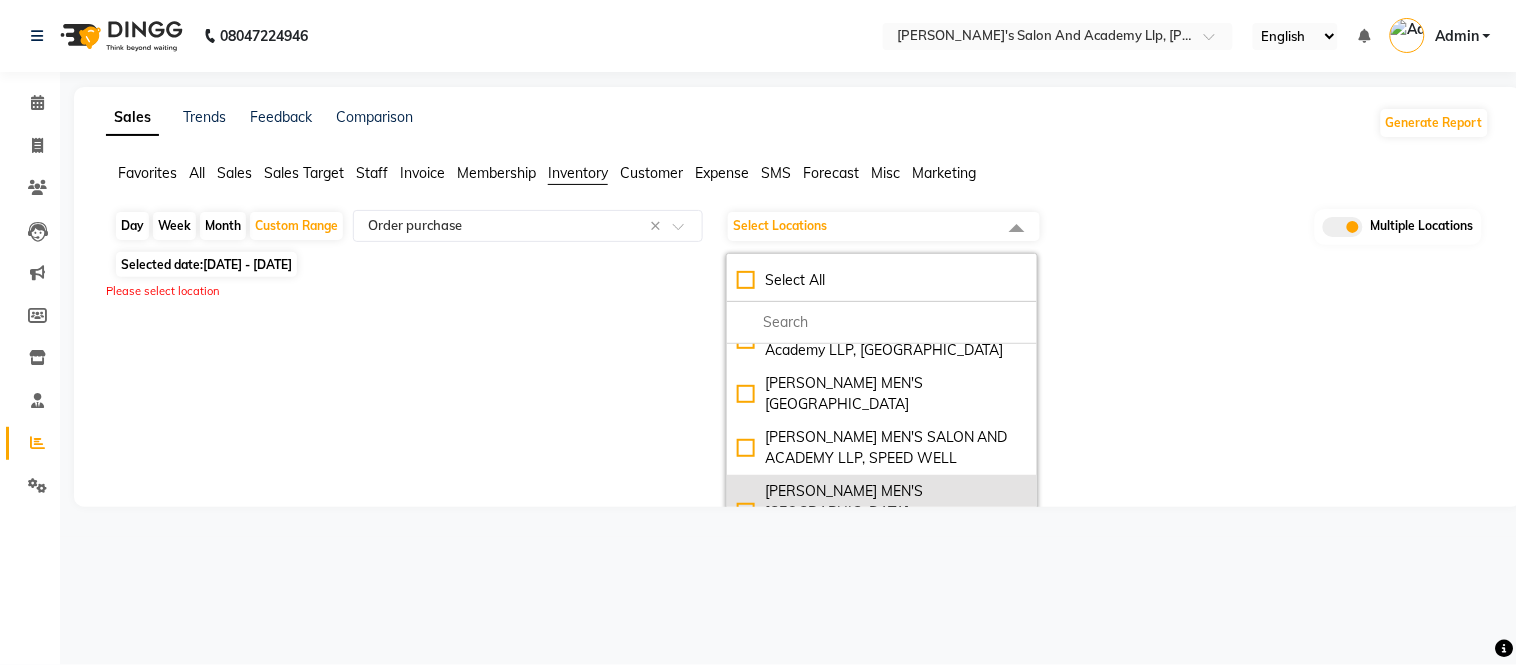 scroll, scrollTop: 160, scrollLeft: 0, axis: vertical 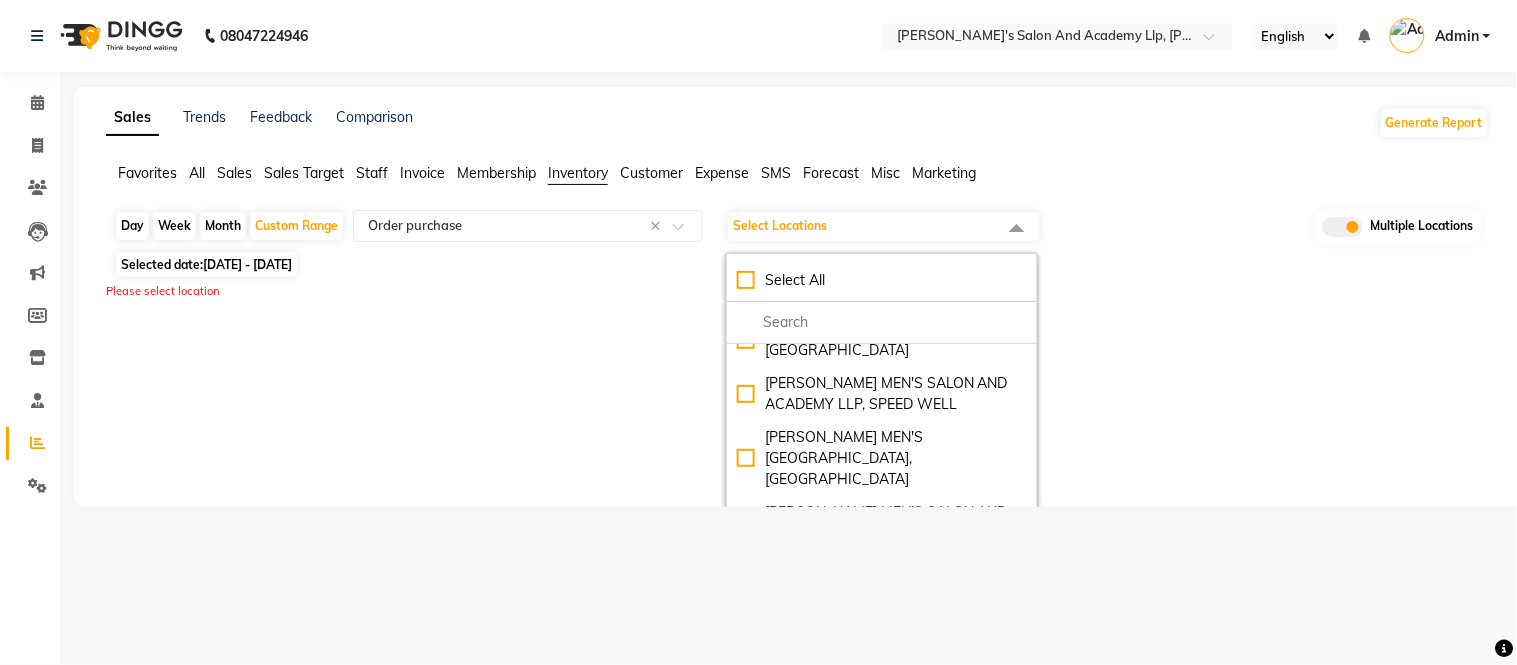 click on "Day   Week   Month   Custom Range  Select Report Type × Order purchase × Select Locations Select All Elaine Ladies Salon, NR Bajaj Hall Sandy Men's Salon & Academy LLP, Ravapar Road SANDY MEN'S SALON AND ACADEMY LLP, Mavdi Main Road SANDY MEN'S SALON AND ACADEMY LLP, SPEED WELL  SANDY MEN'S SALON AND ACADEMY LLP, University Road SANDY MEN'S SALON AND ACADEMY LLP, NANA MAVA Circle Sandy Men's Salon Head Office ( HO ), University Road Multiple Locations Selected date:  01-06-2025 - 30-06-2025  Please select location ★ Mark as Favorite  Choose how you'd like to save "" report to favorites  Save to Personal Favorites:   Only you can see this report in your favorites tab. Share with Organization:   Everyone in your organization can see this report in their favorites tab.  Save to Favorites" 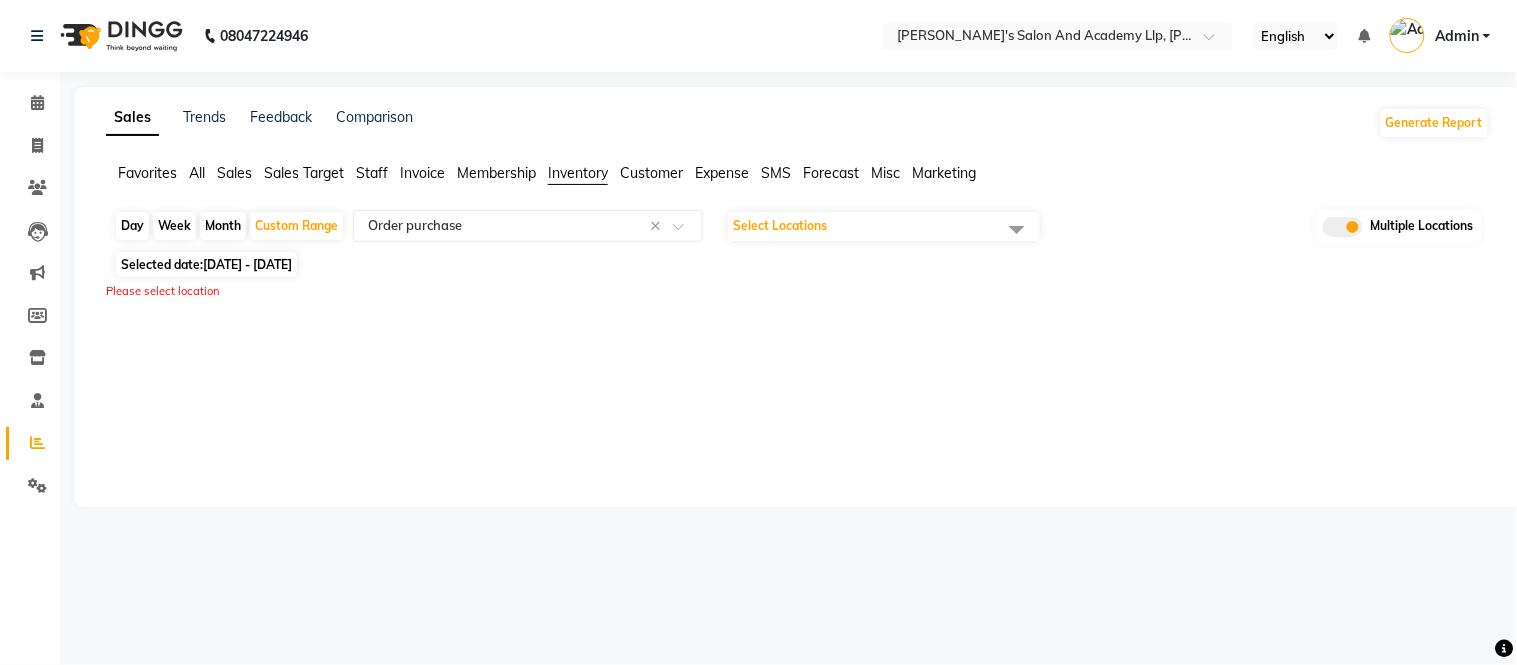 click on "Select Locations" 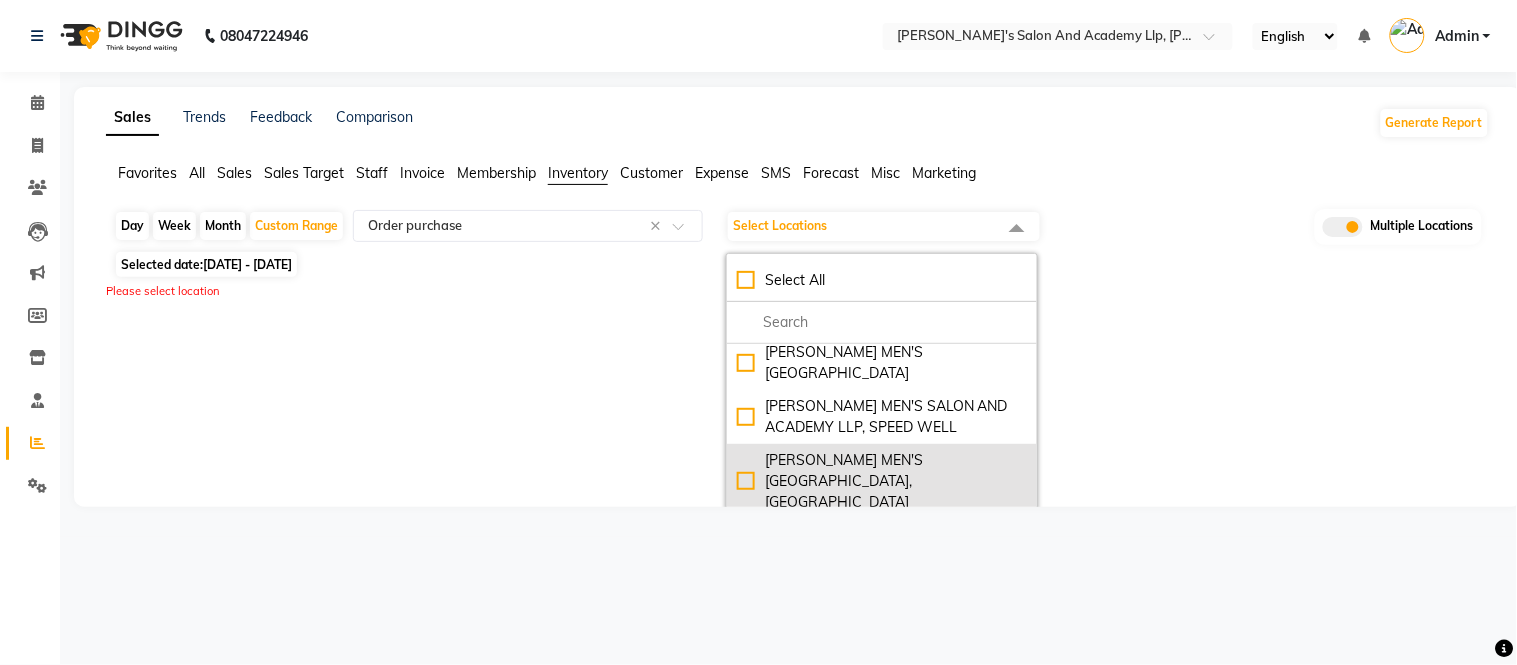scroll, scrollTop: 160, scrollLeft: 0, axis: vertical 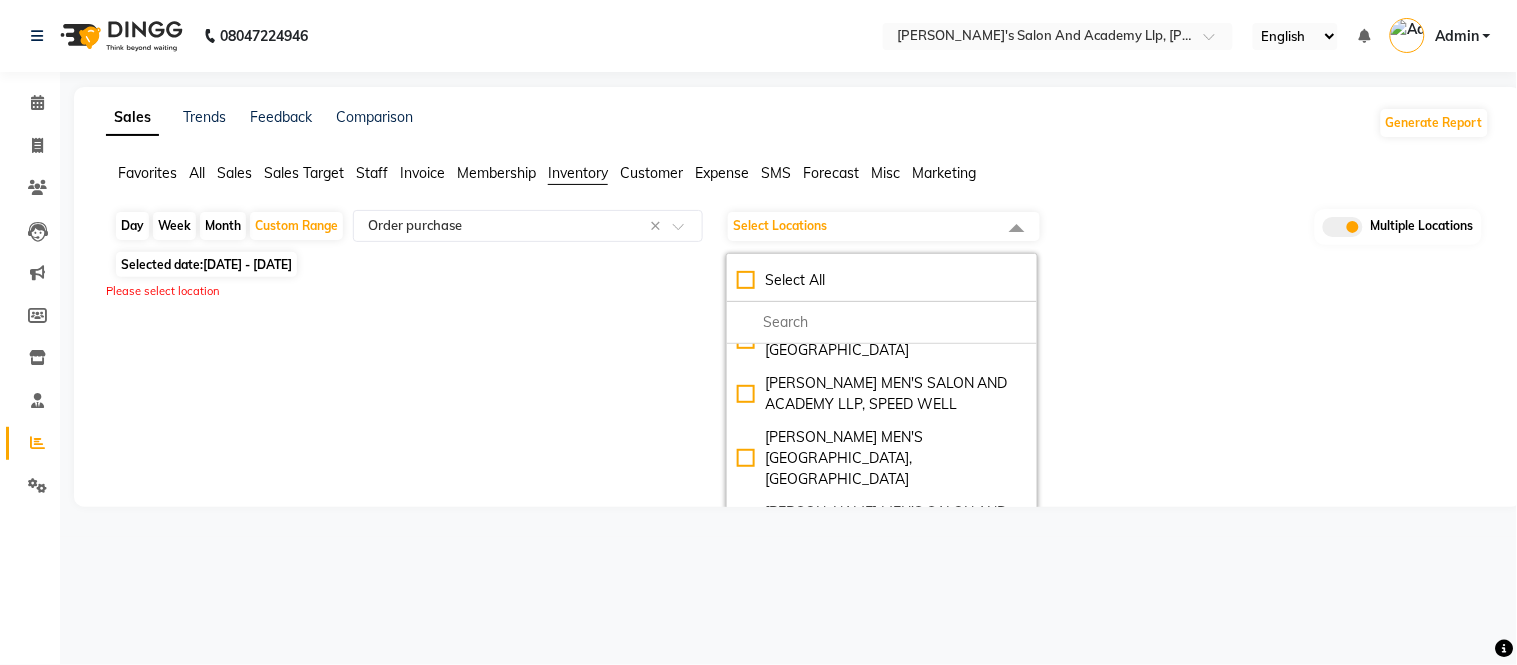 click 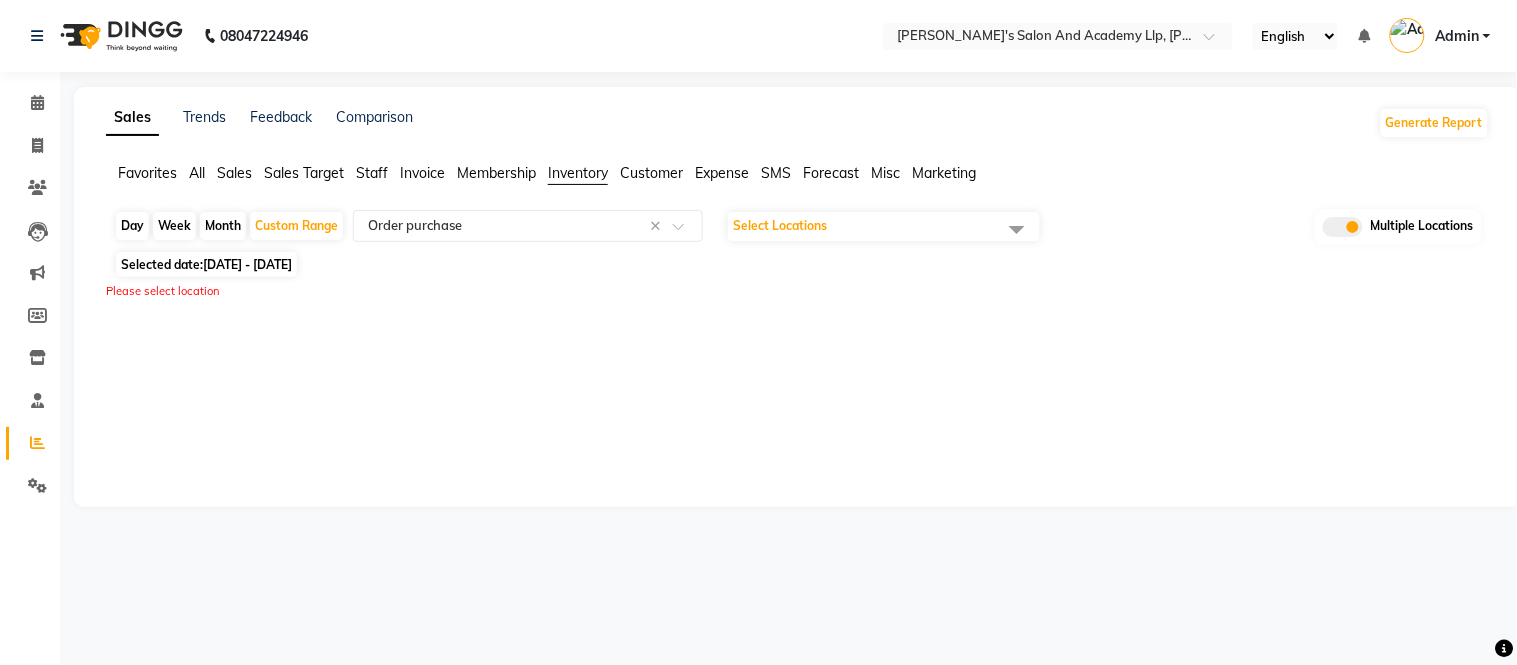 click 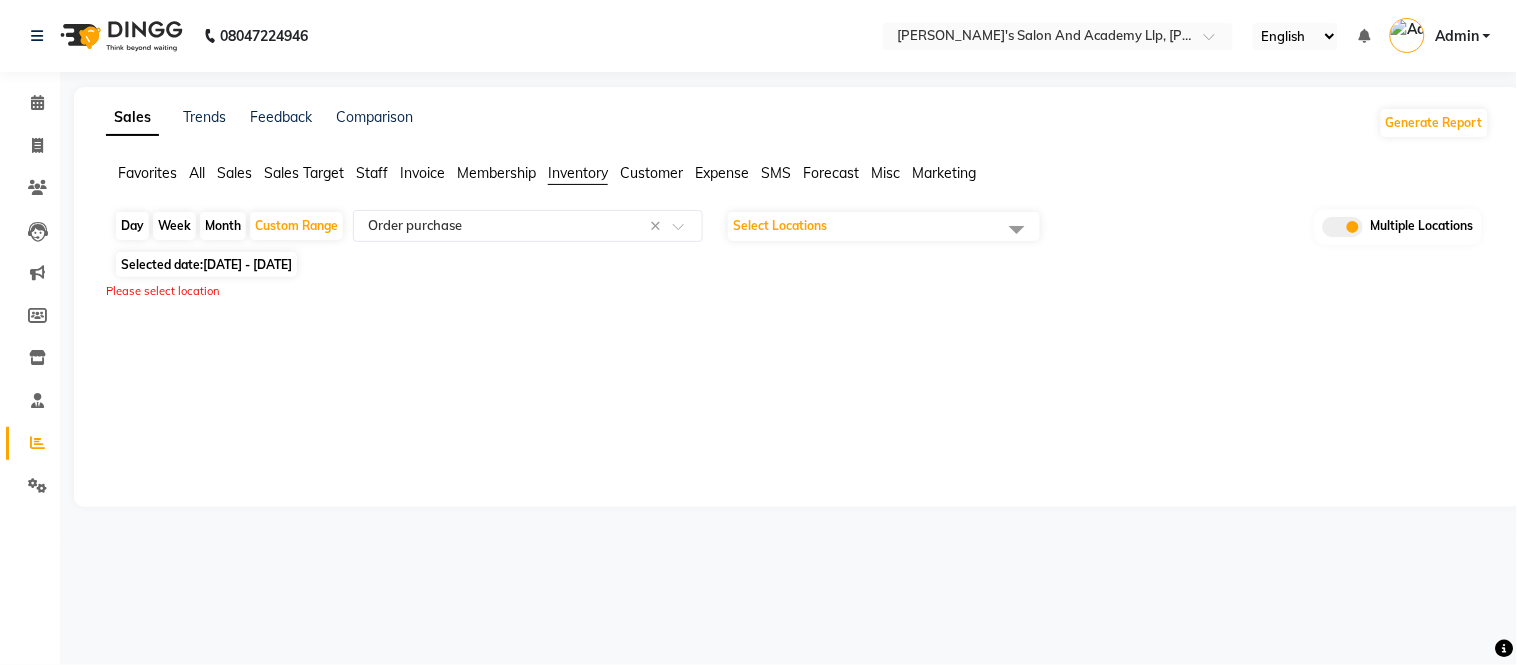 click 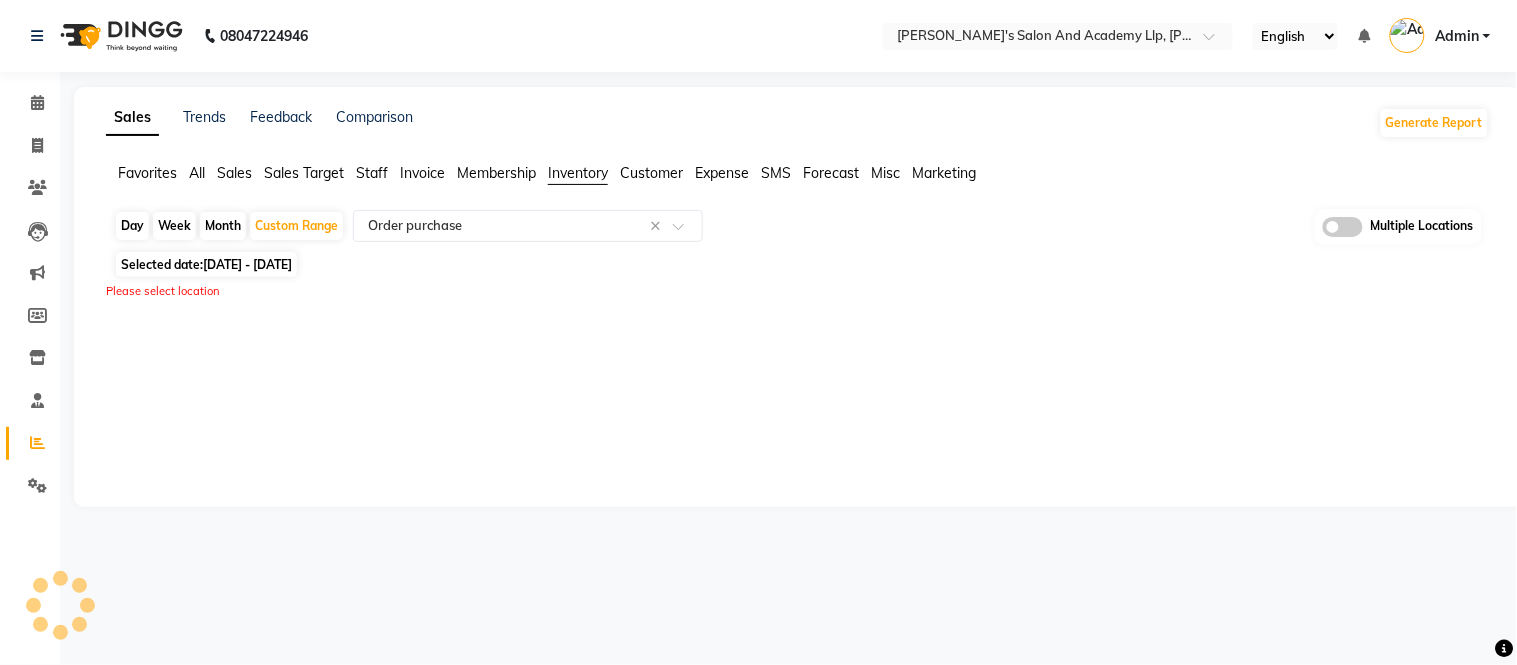 click 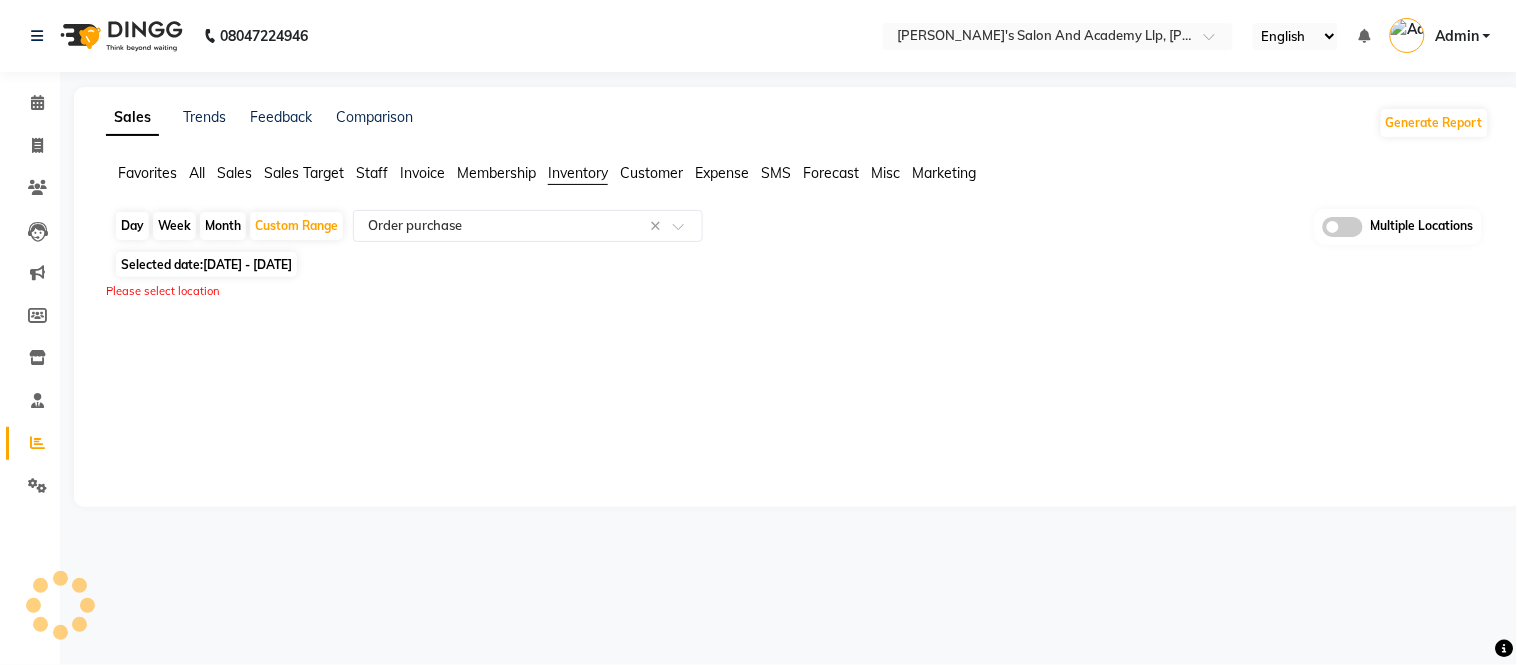 click 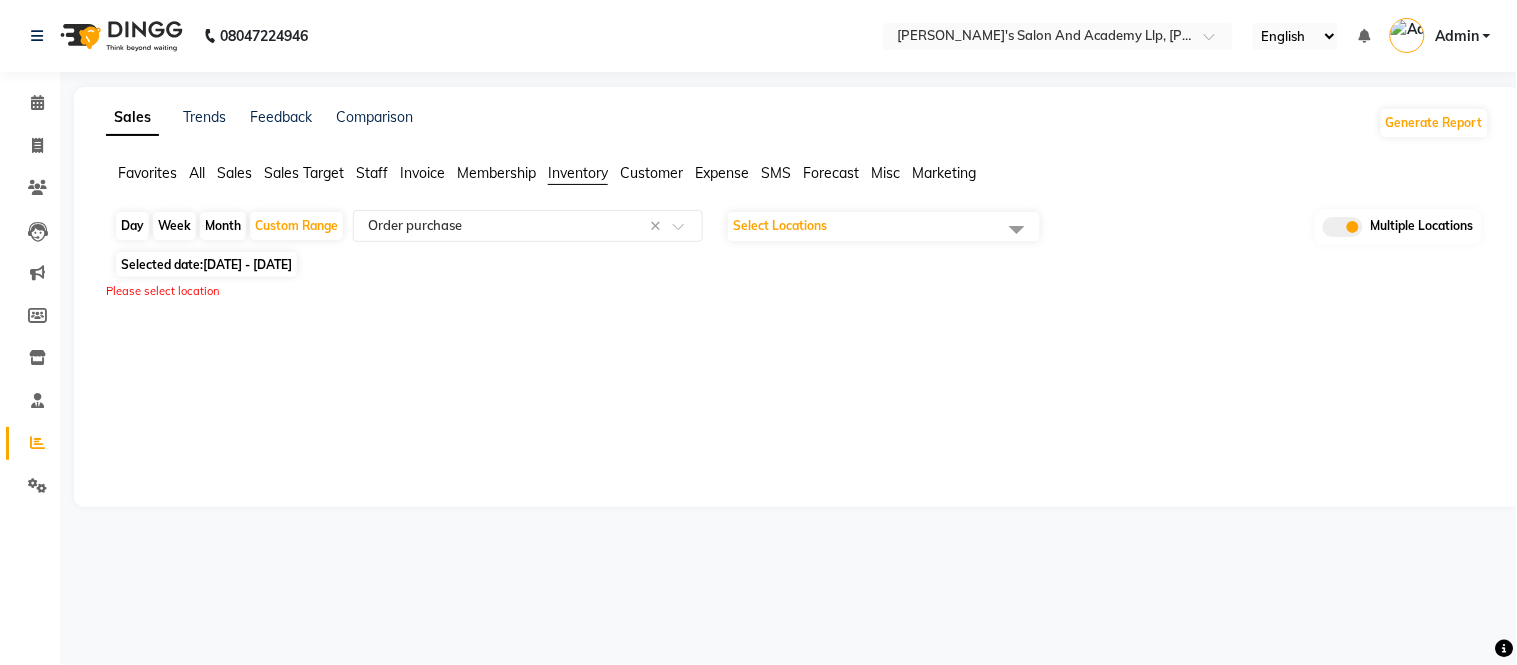 click 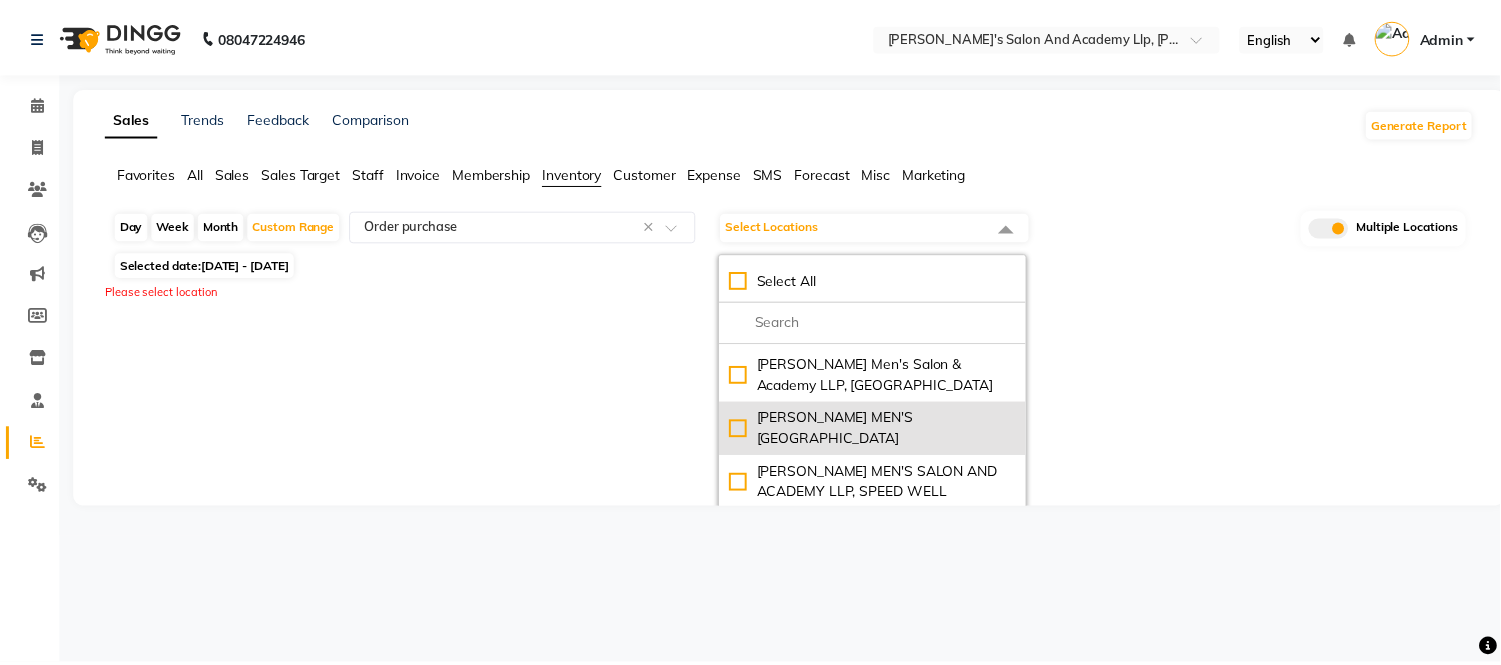 scroll, scrollTop: 160, scrollLeft: 0, axis: vertical 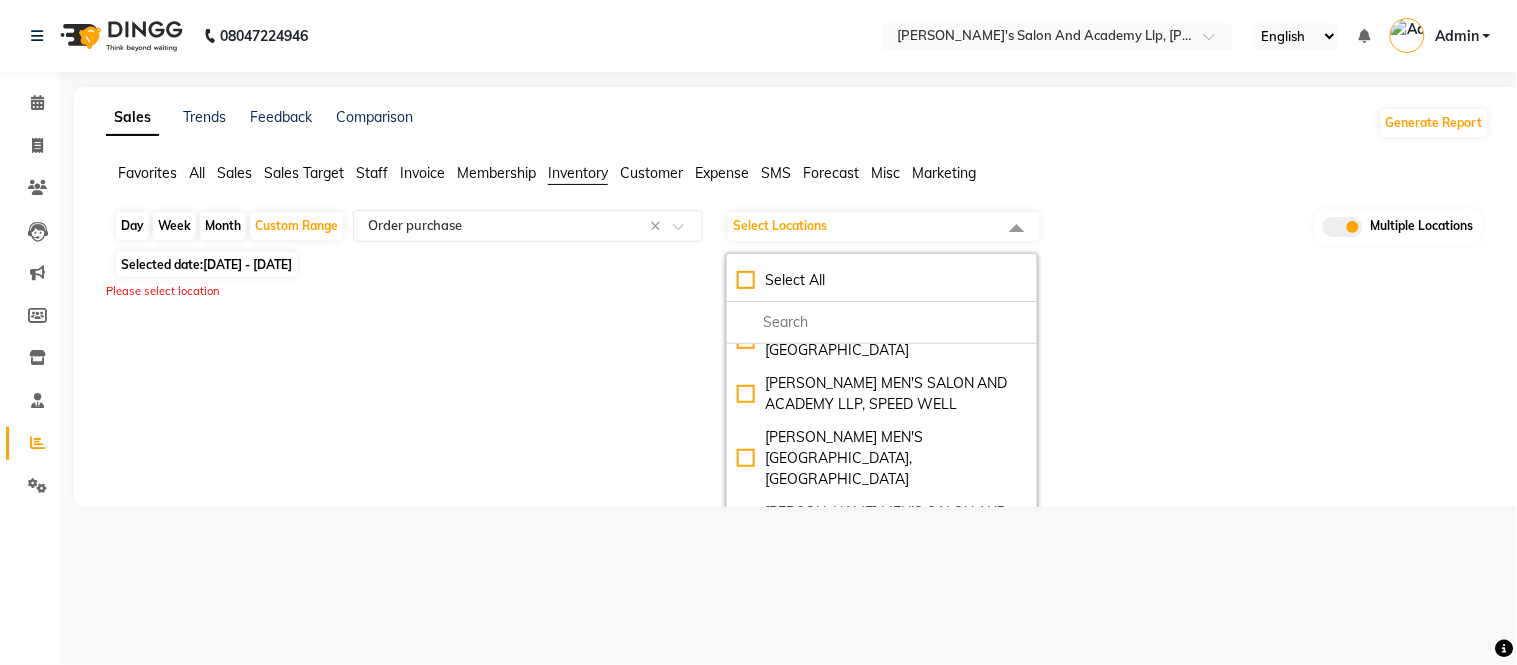 click on "[PERSON_NAME]'s Salon Head Office ( HO ), [GEOGRAPHIC_DATA]" 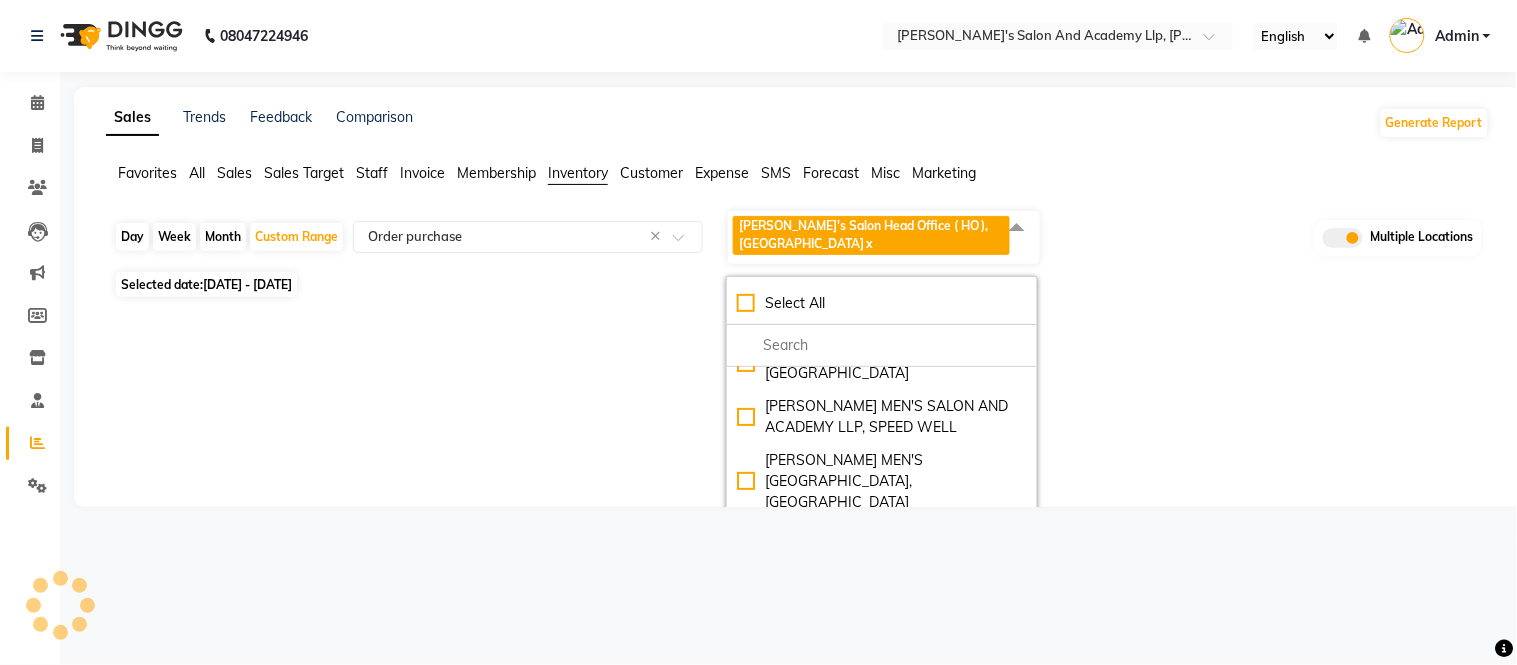 select on "filtered_report" 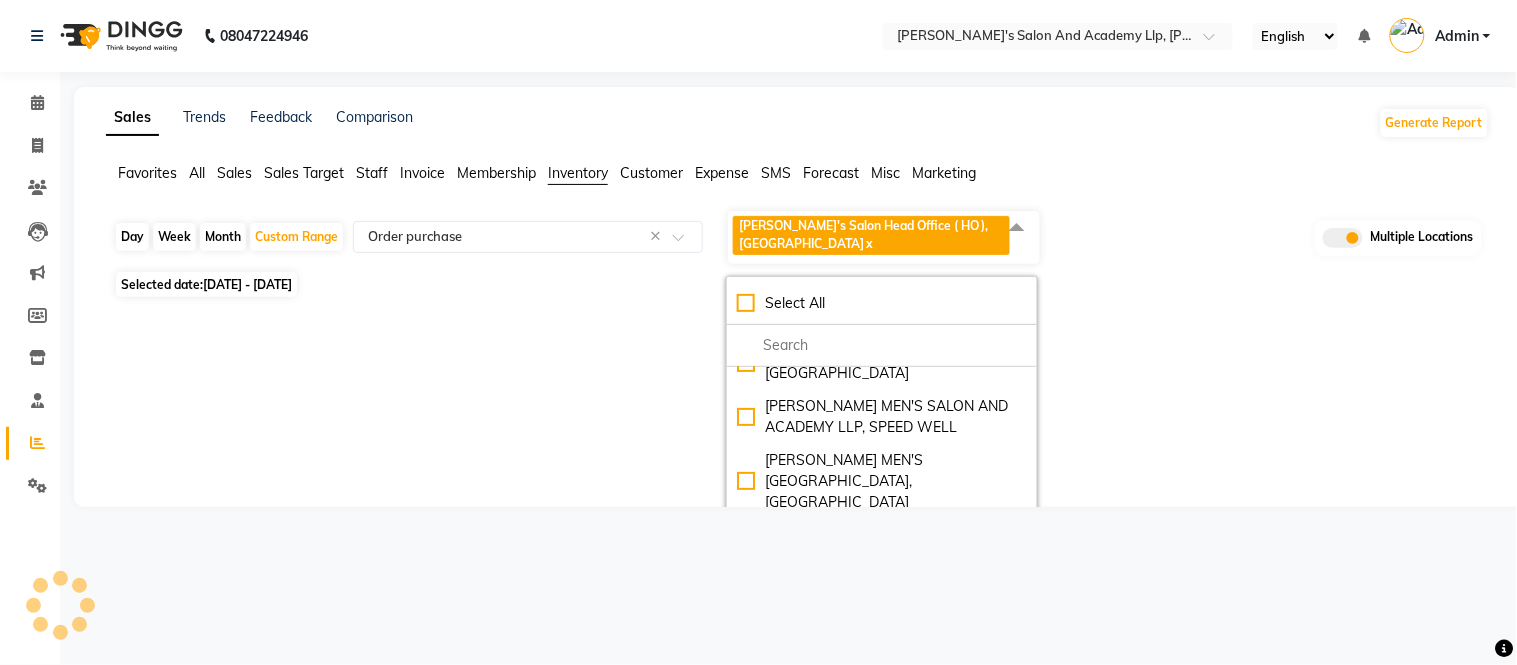 select on "csv" 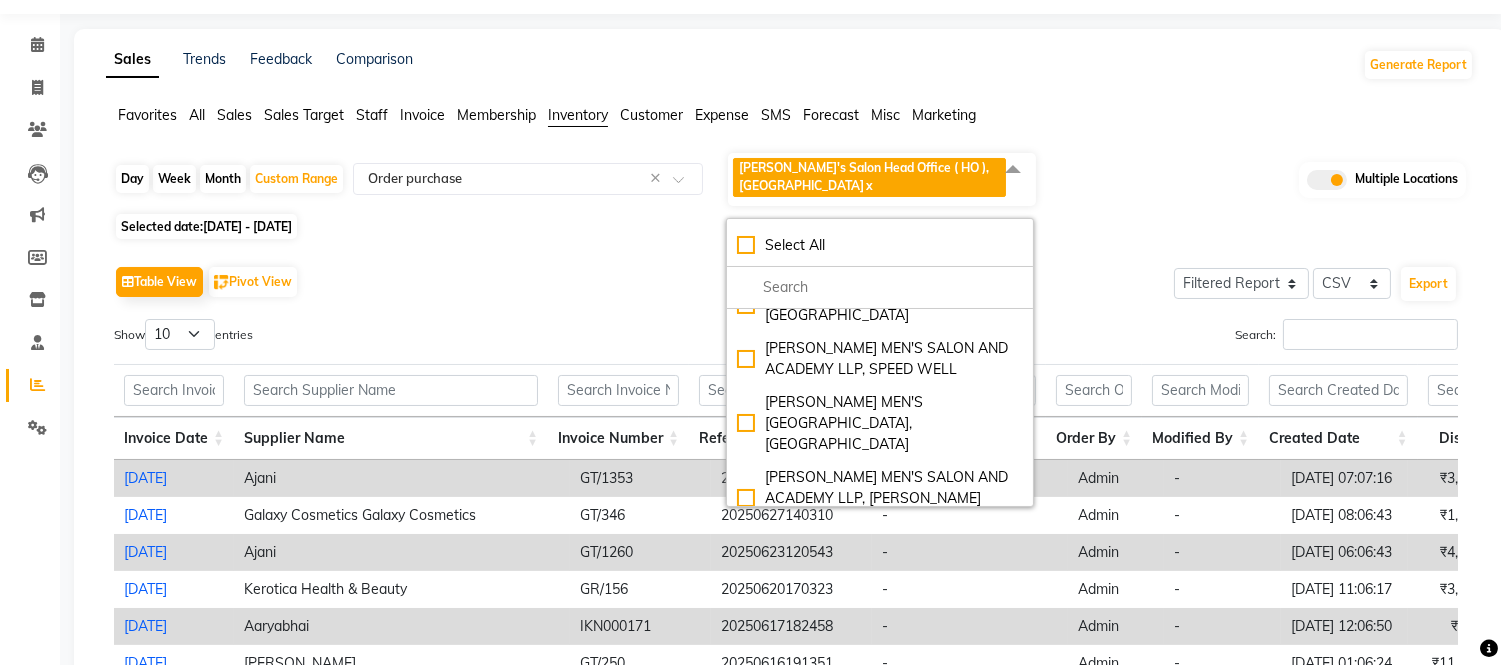 scroll, scrollTop: 333, scrollLeft: 0, axis: vertical 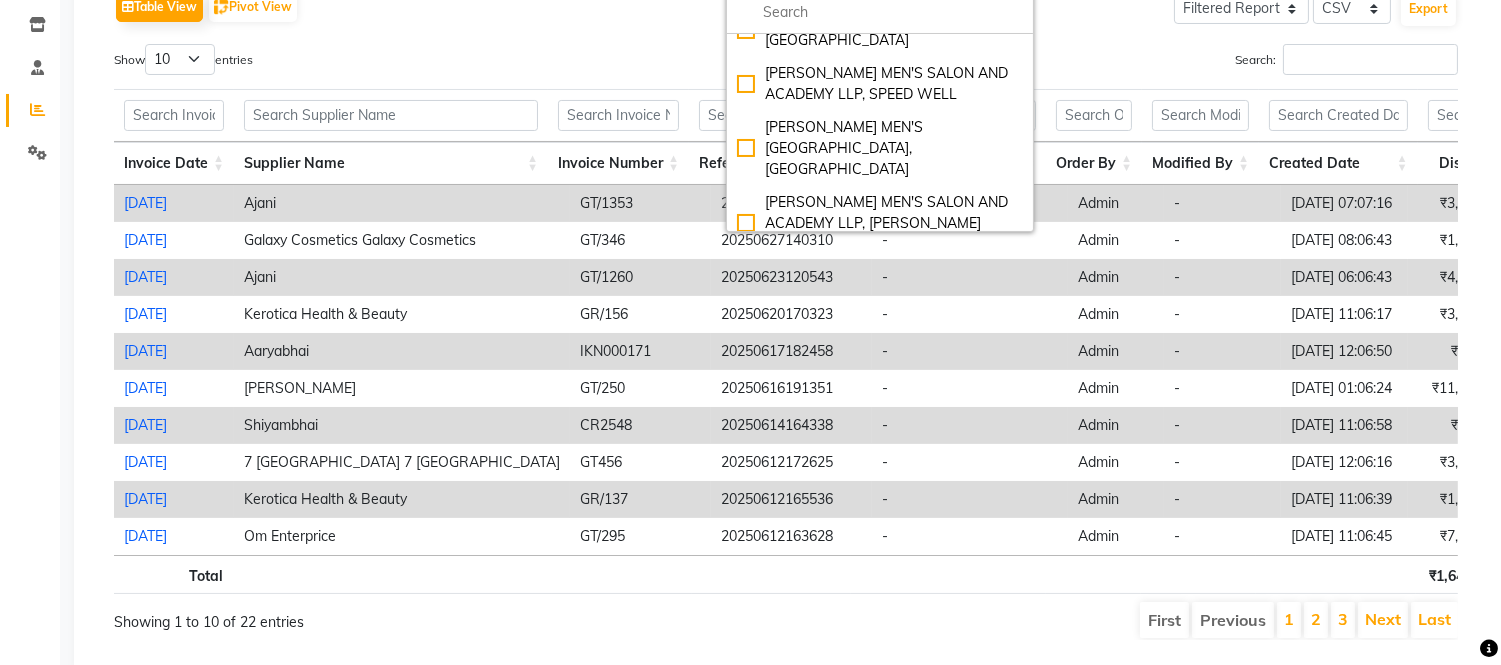 click on "Search:" at bounding box center [1129, 63] 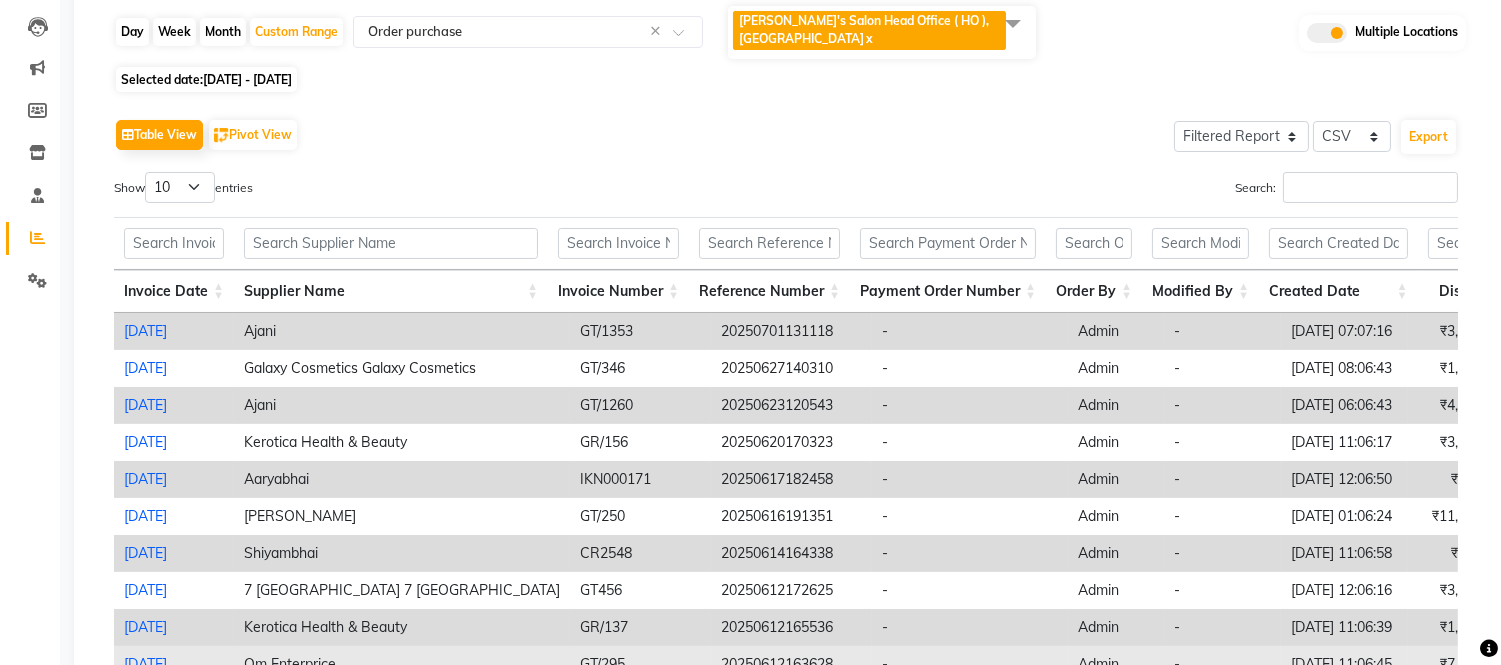 scroll, scrollTop: 0, scrollLeft: 0, axis: both 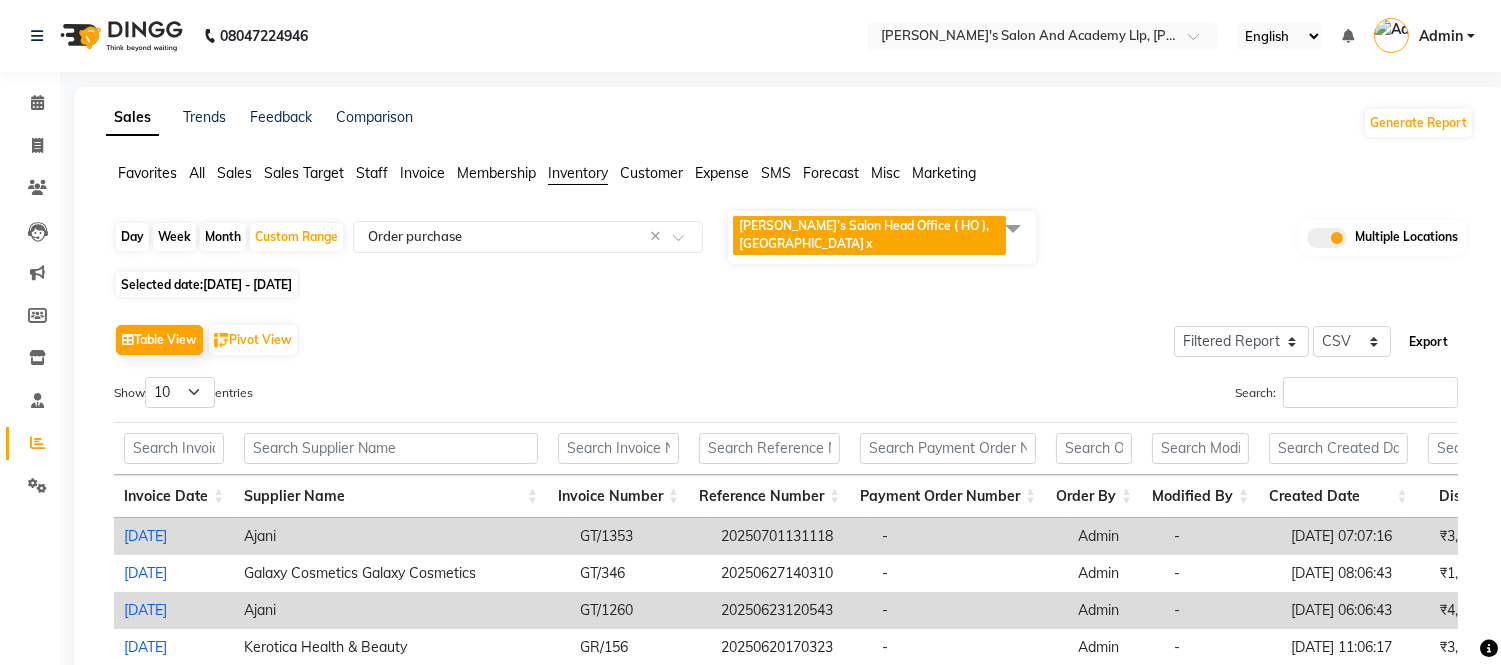 click on "Export" 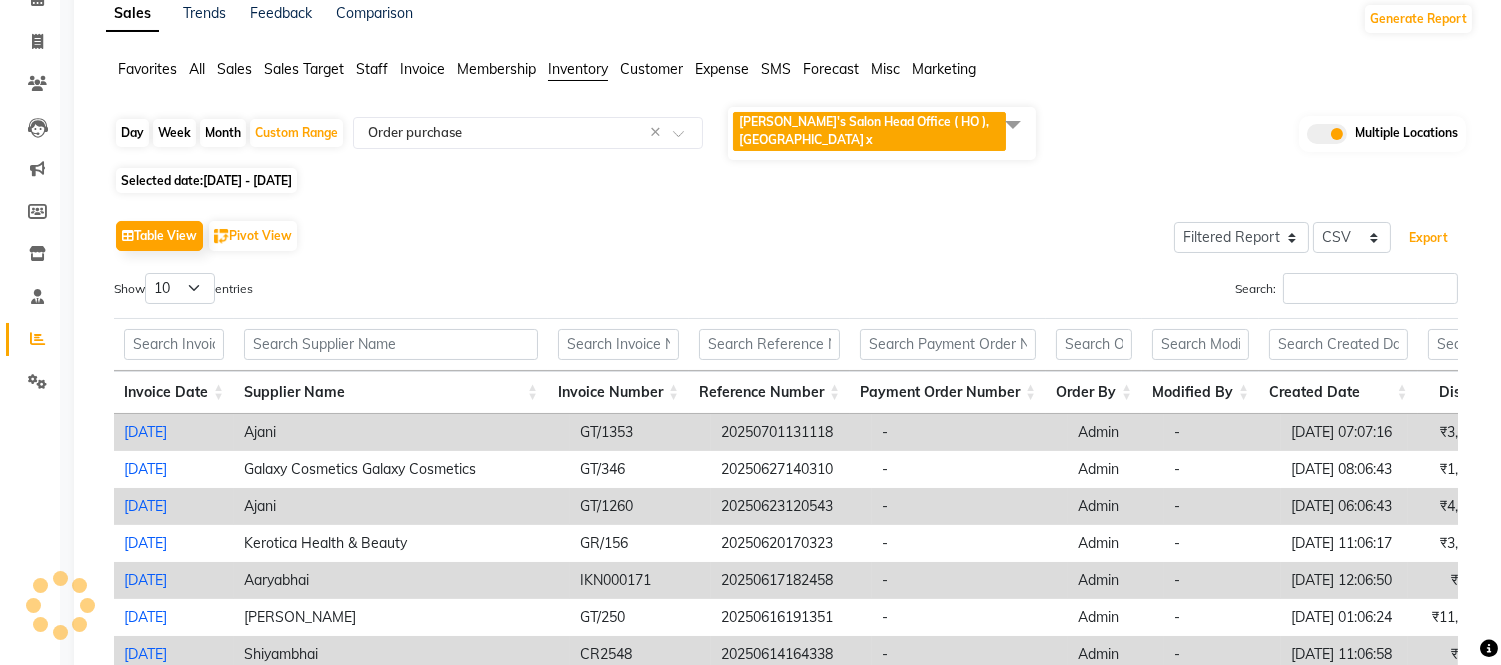 scroll, scrollTop: 222, scrollLeft: 0, axis: vertical 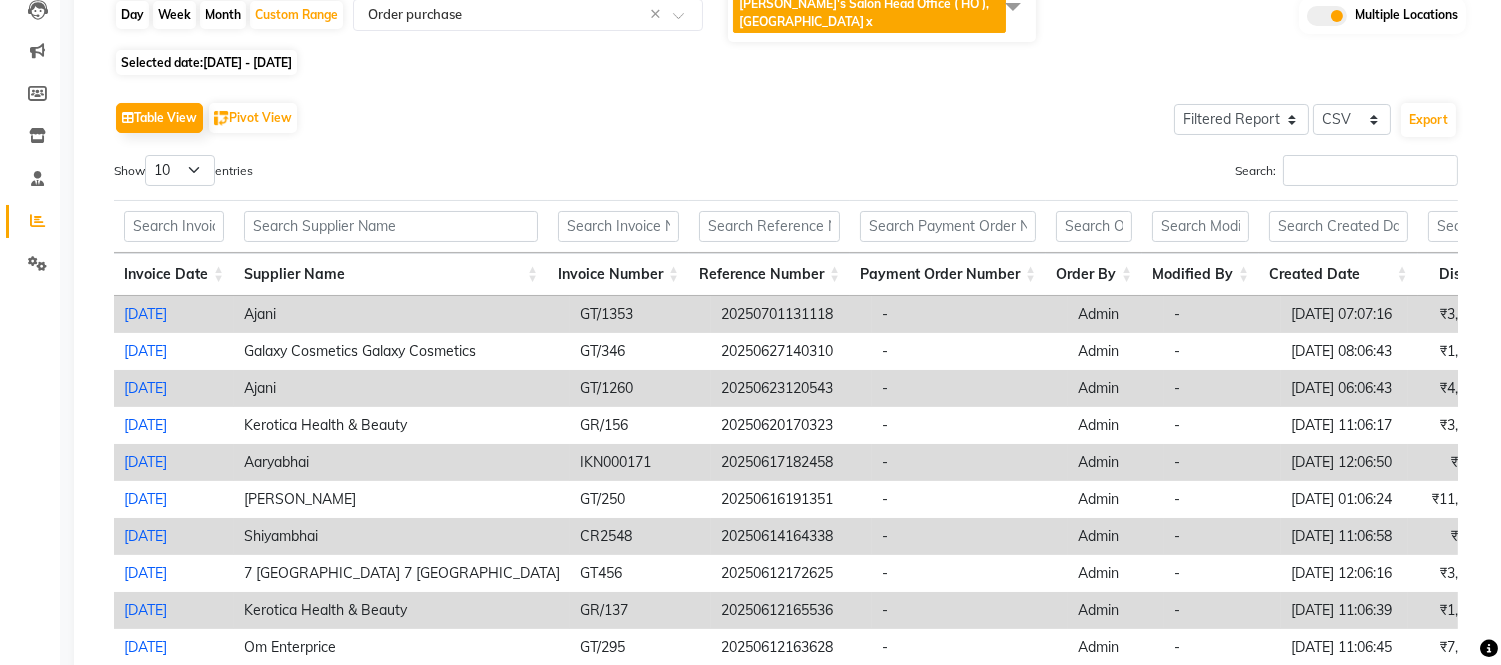 click on "Table View   Pivot View  Select Full Report Filtered Report Select CSV PDF  Export" 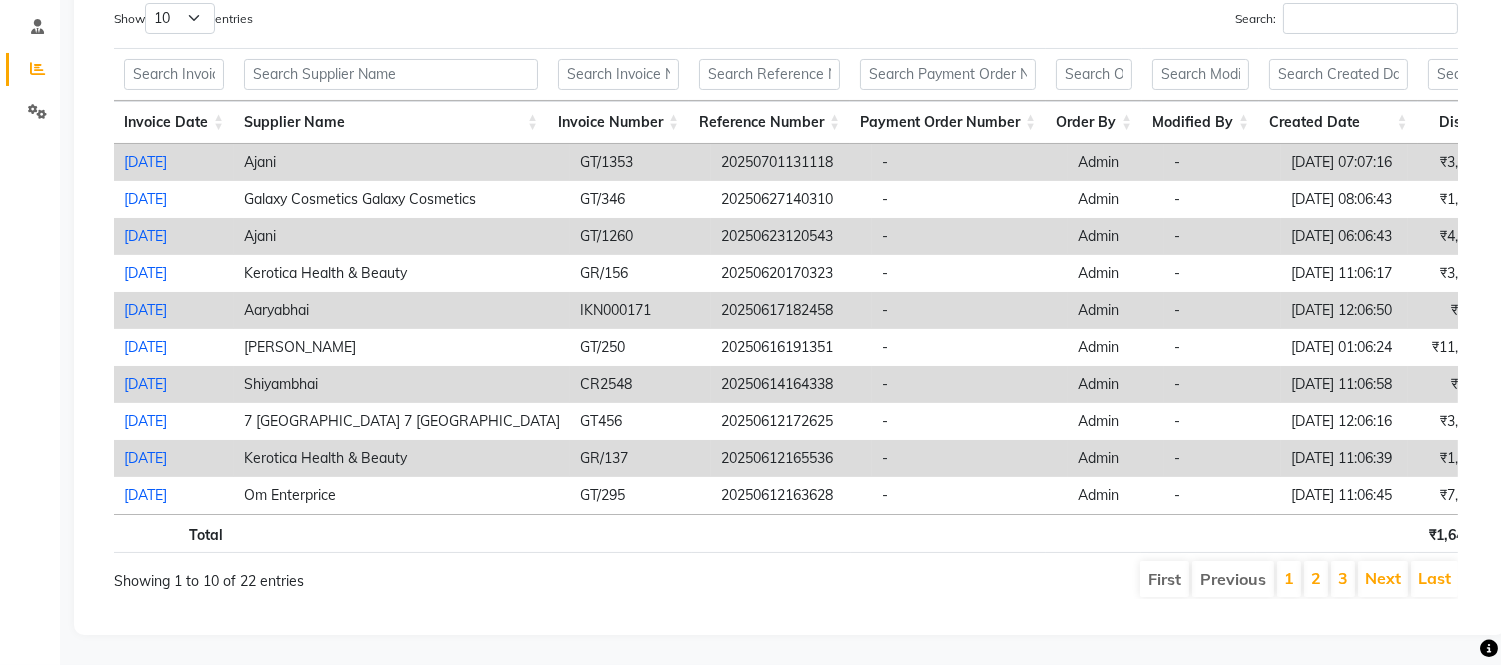 scroll, scrollTop: 407, scrollLeft: 0, axis: vertical 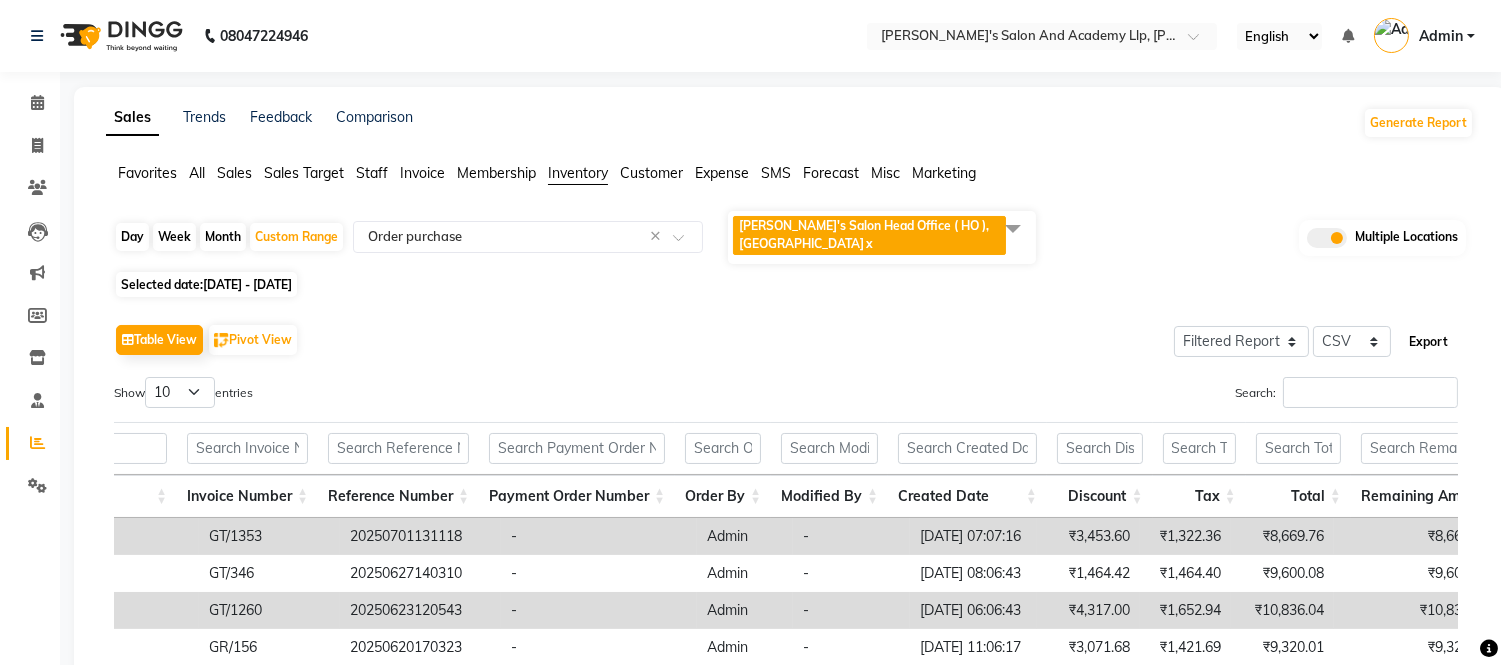 click on "Export" 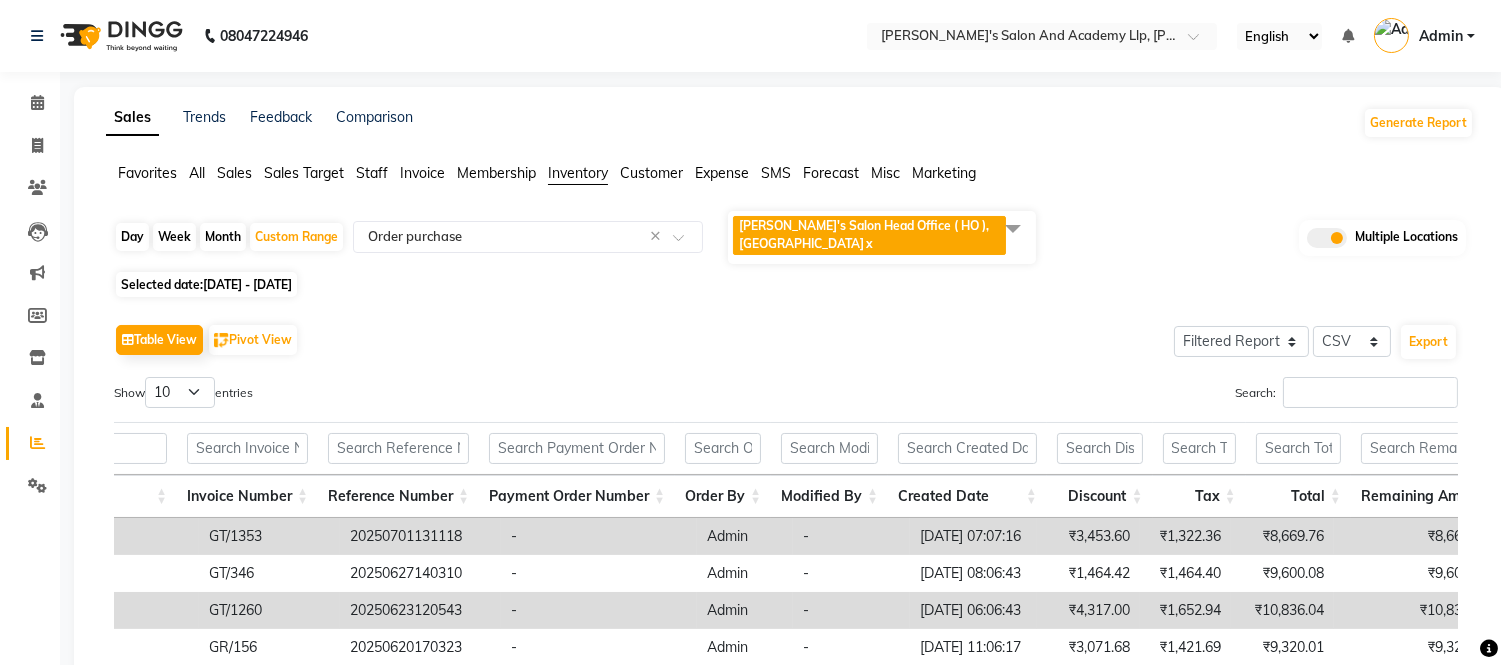 click on "Table View   Pivot View  Select Full Report Filtered Report Select CSV PDF  Export  Show  10 25 50 100  entries Search: Invoice Date Supplier Name Invoice Number Reference Number Payment Order Number Order By Modified By Created Date Discount Tax Total Remaining Amount Payment Status Invoice Date Supplier Name Invoice Number Reference Number Payment Order Number Order By Modified By Created Date Discount Tax Total Remaining Amount Payment Status Total ₹1,64,817.32 ₹63,058.25 ₹4,28,610.69 ₹4,28,610.69 2025-06-30 Ajani  GT/1353 20250701131118 - Admin - 2025-07-01 07:07:16 ₹3,453.60 ₹1,322.36 ₹8,669.76 ₹8,669.76 unpaid 2025-06-27 Galaxy Cosmetics Galaxy Cosmetics GT/346 20250627140310 - Admin - 2025-06-27 08:06:43 ₹1,464.42 ₹1,464.40 ₹9,600.08 ₹9,600.08 unpaid 2025-06-21 Ajani  GT/1260 20250623120543 - Admin - 2025-06-23 06:06:43 ₹4,317.00 ₹1,652.94 ₹10,836.04 ₹10,836.04 unpaid 2025-06-20 Kerotica Health & Beauty  GR/156 20250620170323 - Admin - 2025-06-20 11:06:17 ₹3,071.68" 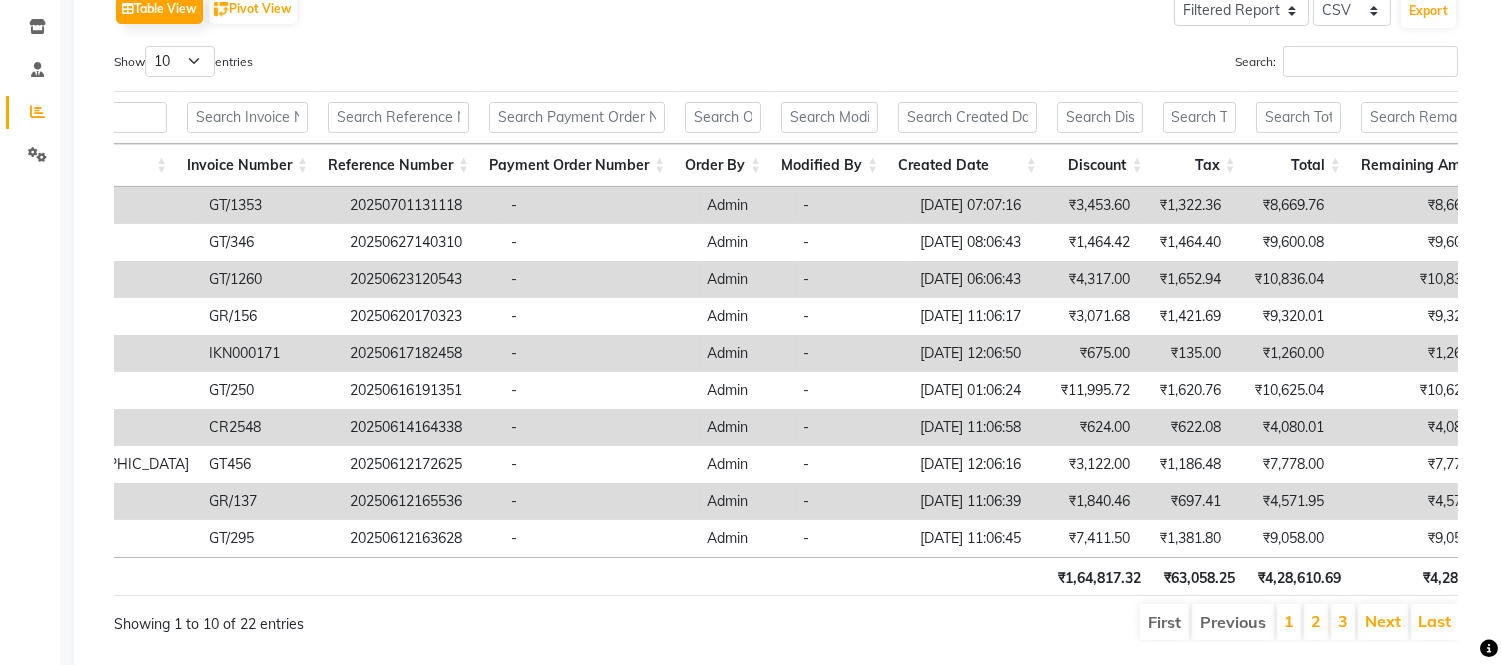 scroll, scrollTop: 407, scrollLeft: 0, axis: vertical 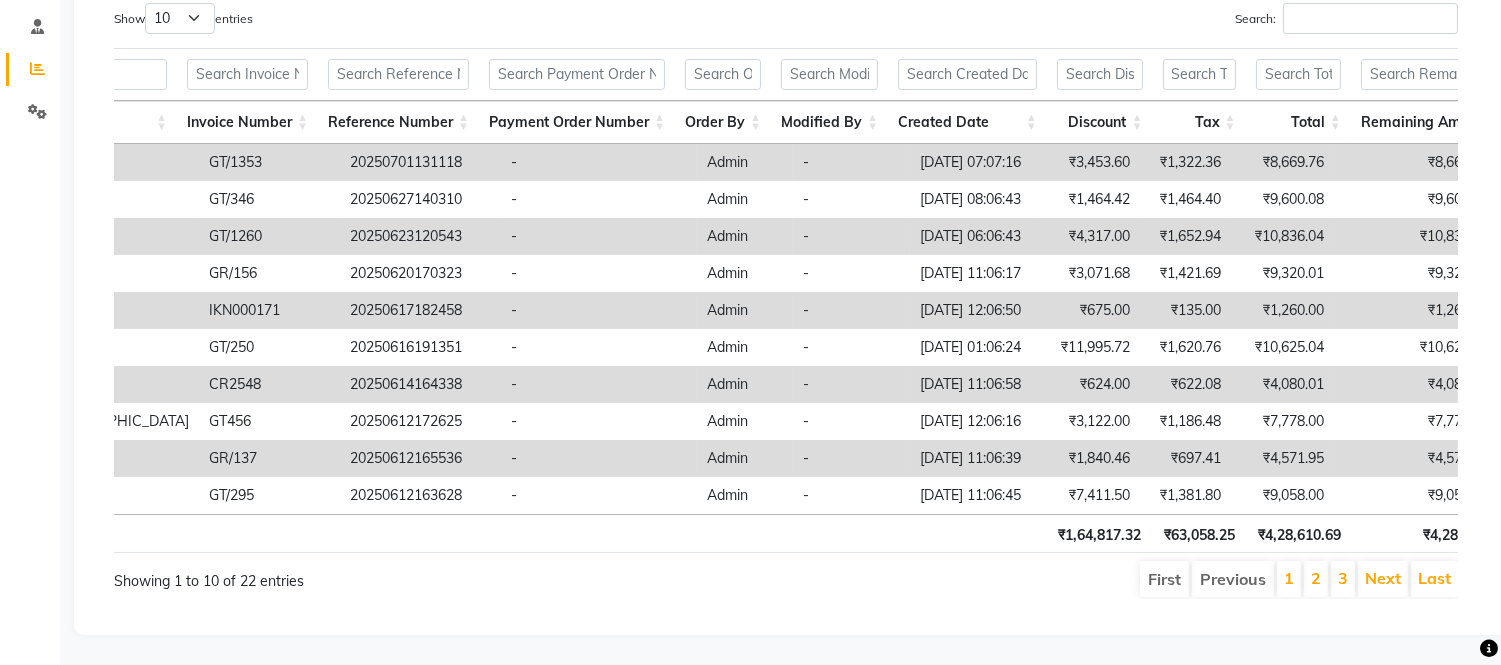 click on "Last" at bounding box center [1434, 579] 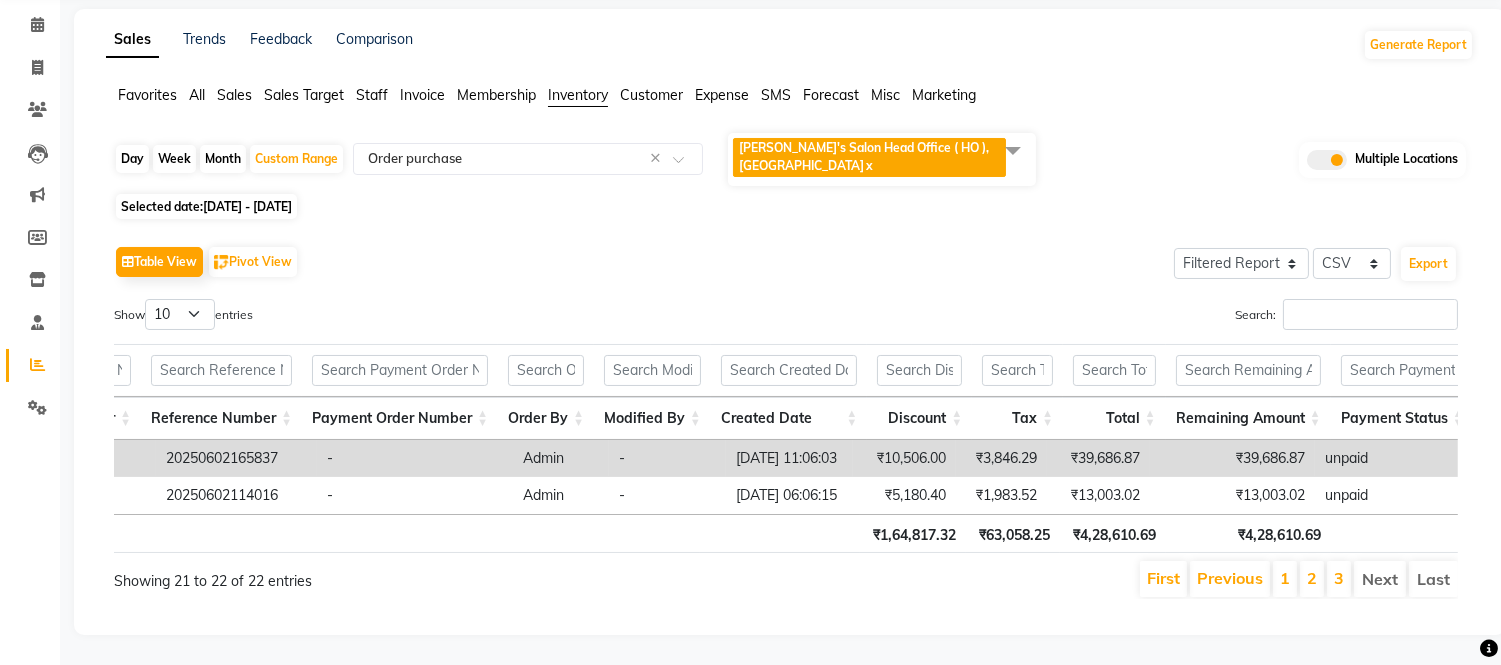 scroll, scrollTop: 112, scrollLeft: 0, axis: vertical 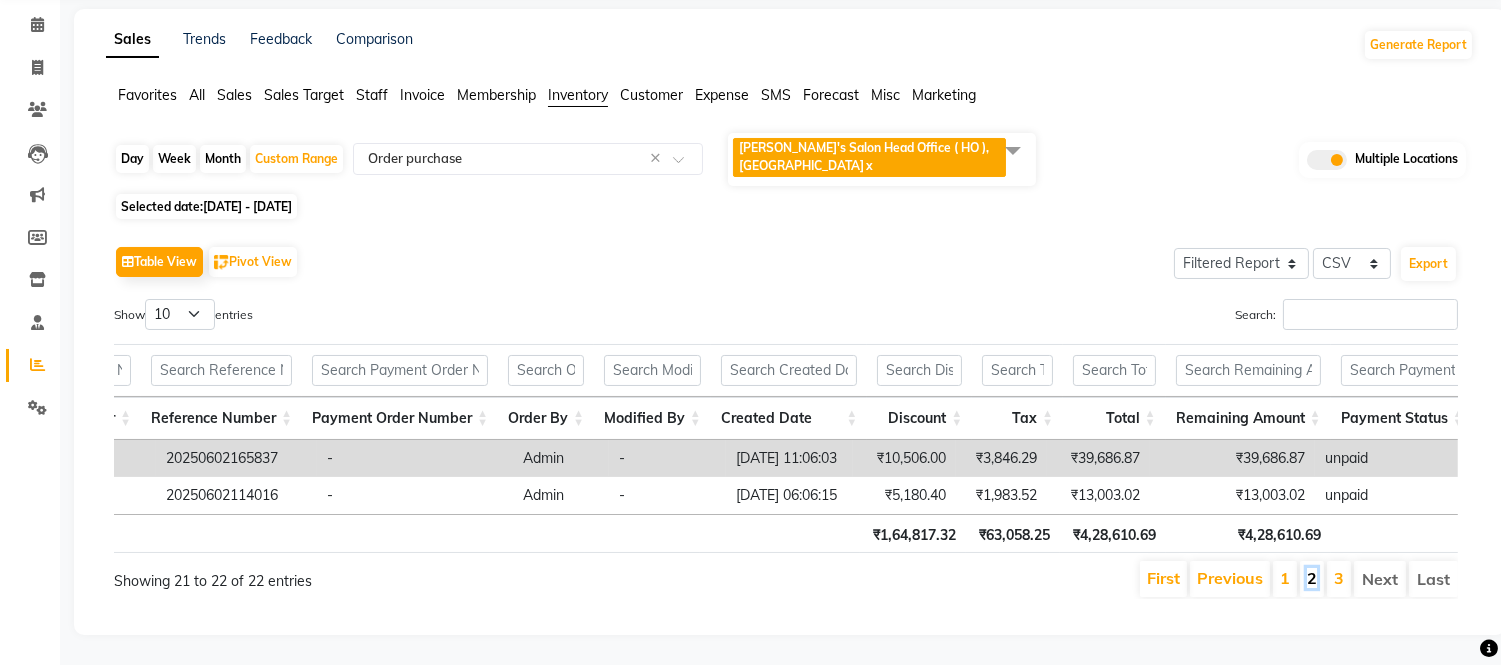 click on "2" at bounding box center (1312, 578) 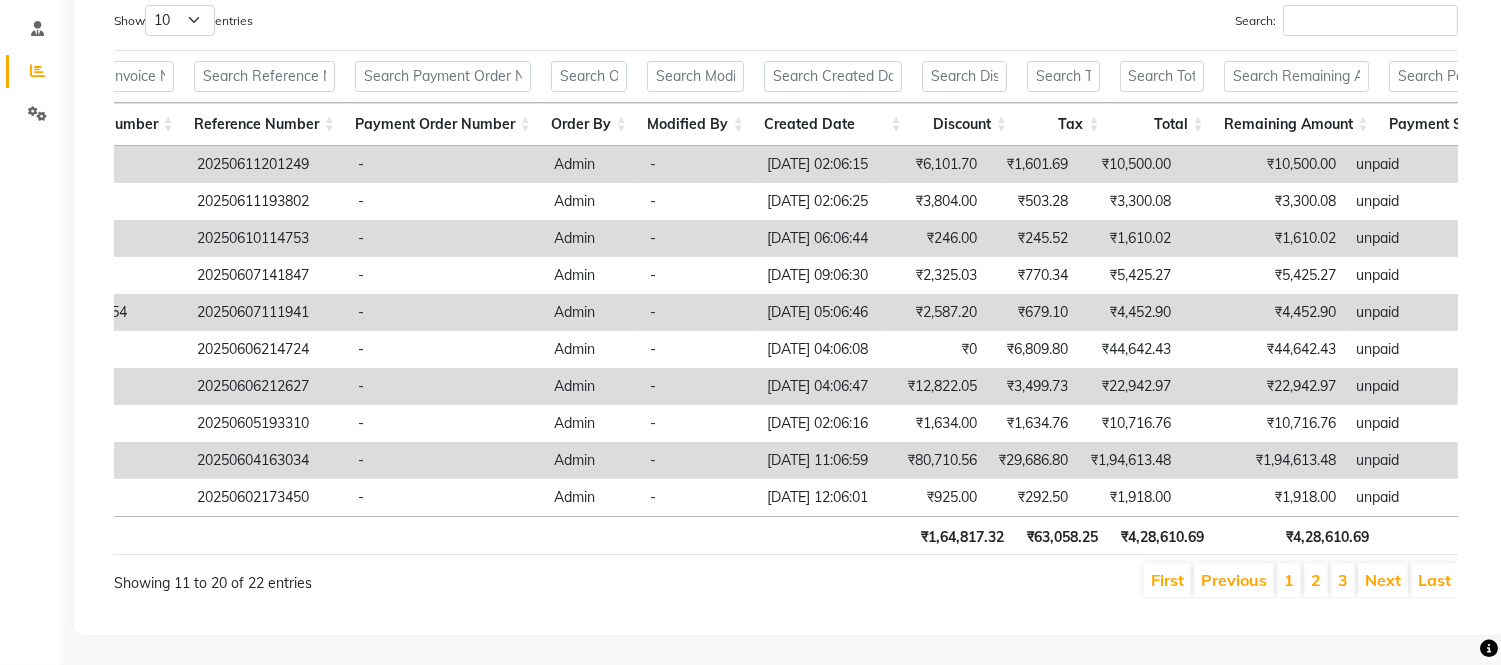 scroll, scrollTop: 405, scrollLeft: 0, axis: vertical 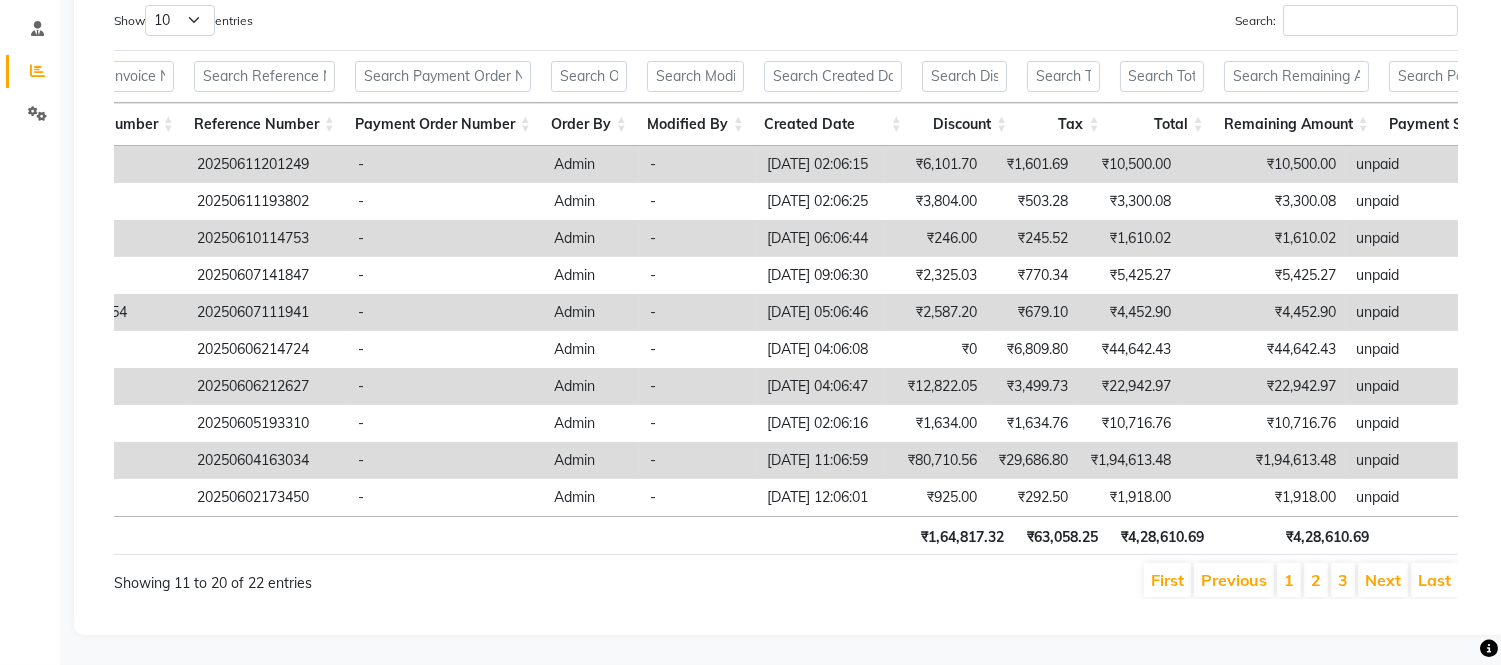 click on "1" at bounding box center (1289, 580) 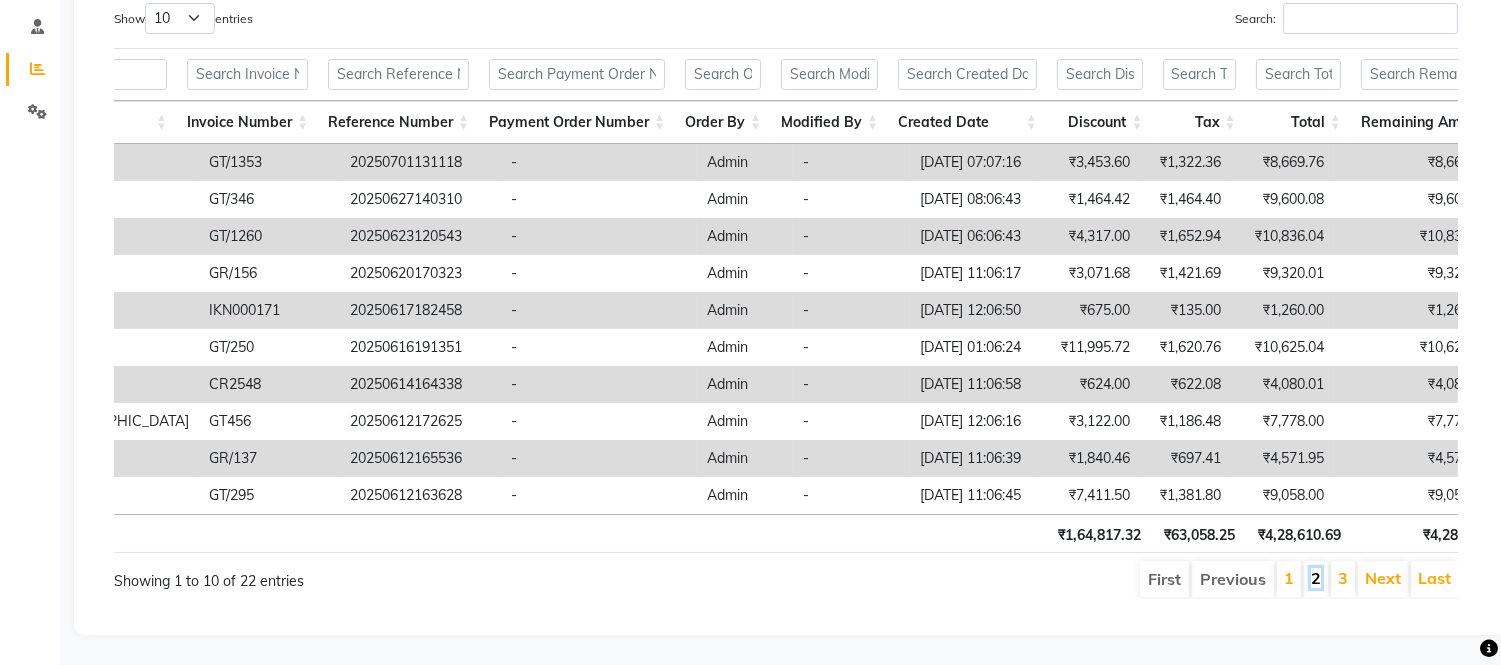 click on "2" at bounding box center [1316, 578] 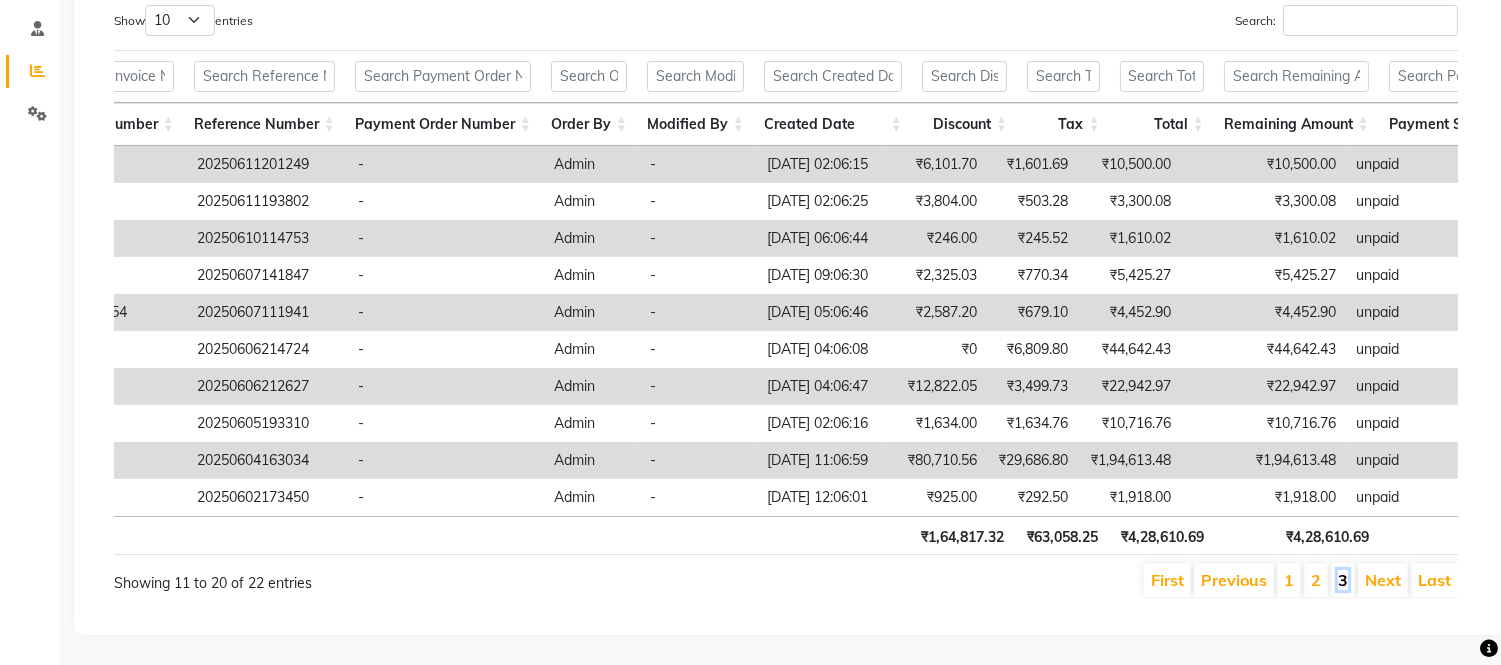 click on "3" at bounding box center (1343, 580) 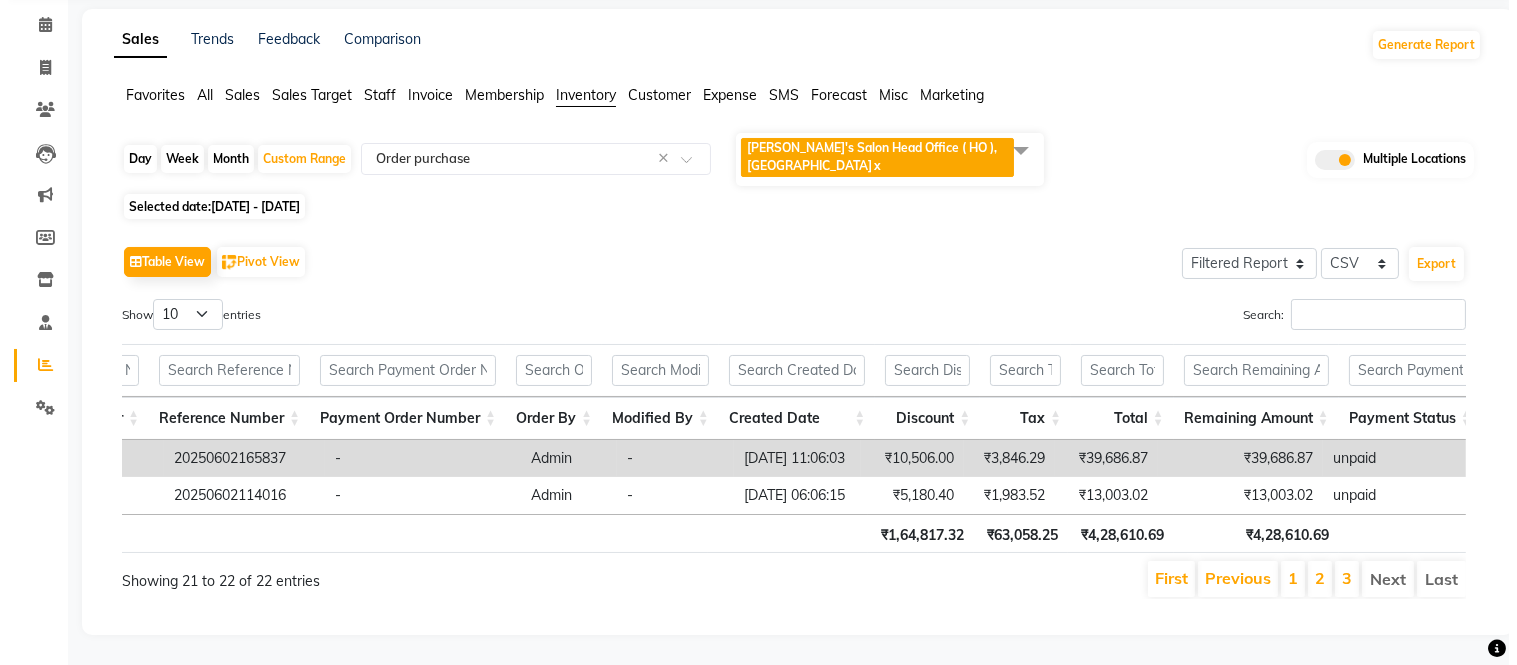 scroll, scrollTop: 112, scrollLeft: 0, axis: vertical 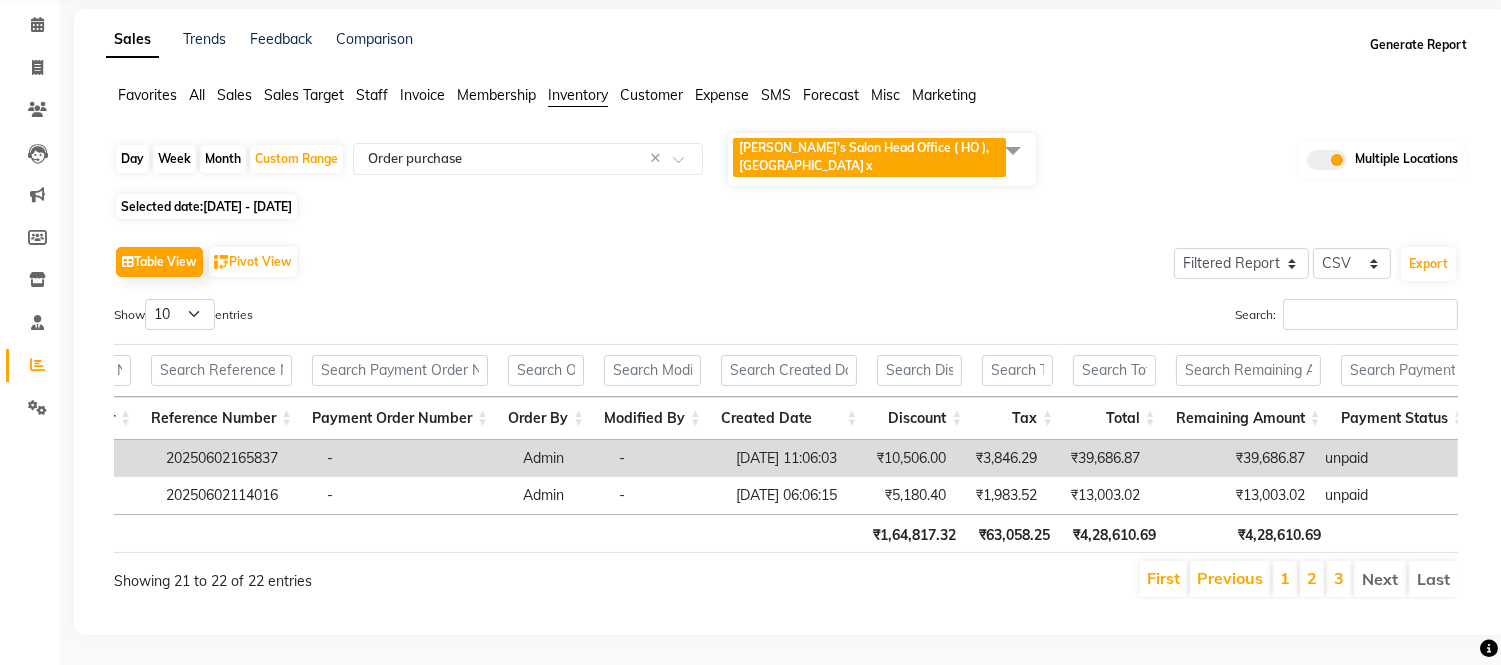 click on "Generate Report" 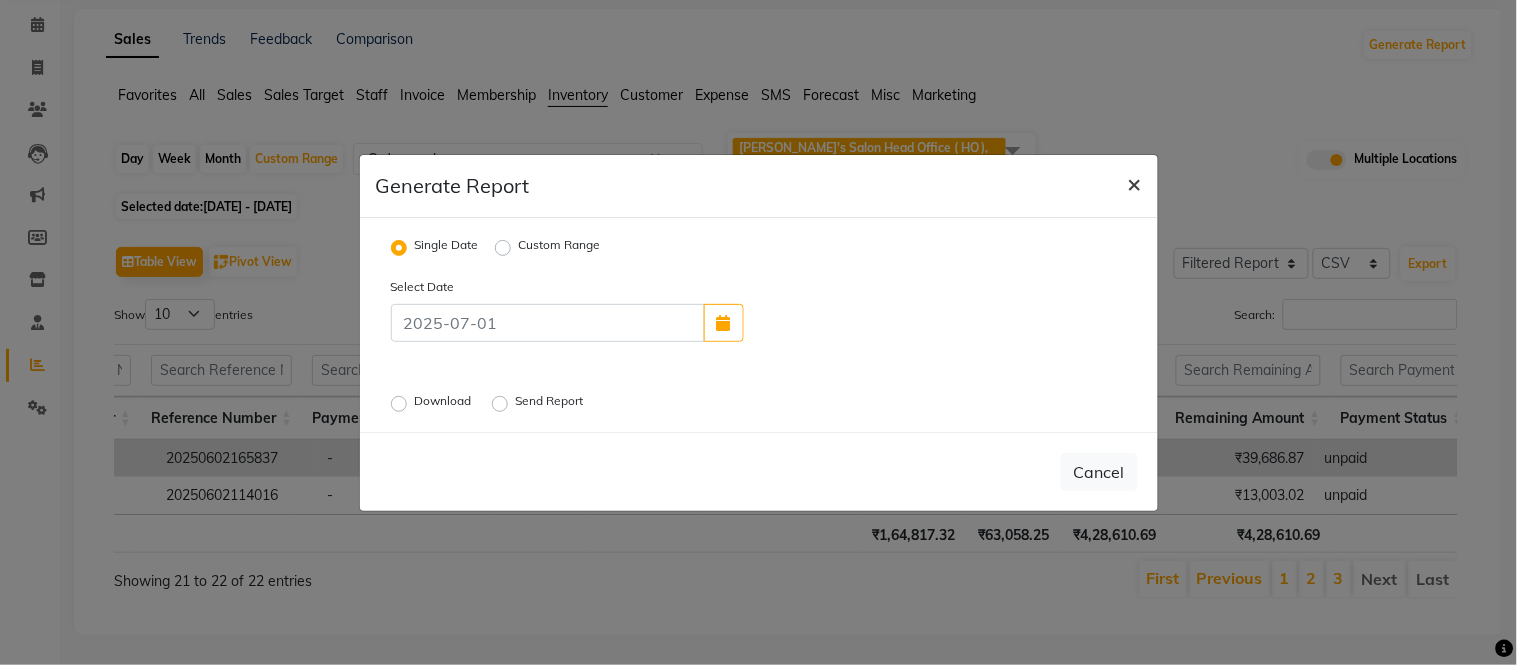 click on "×" 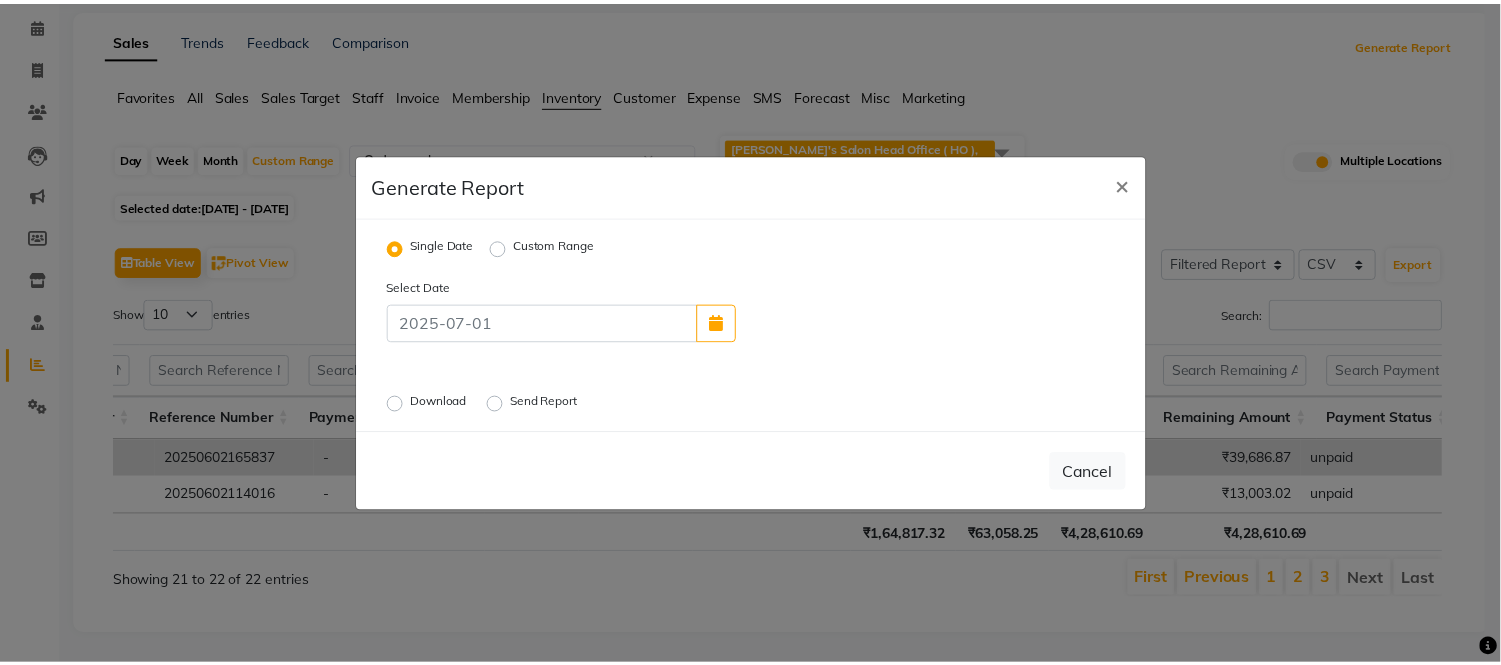 scroll, scrollTop: 108, scrollLeft: 0, axis: vertical 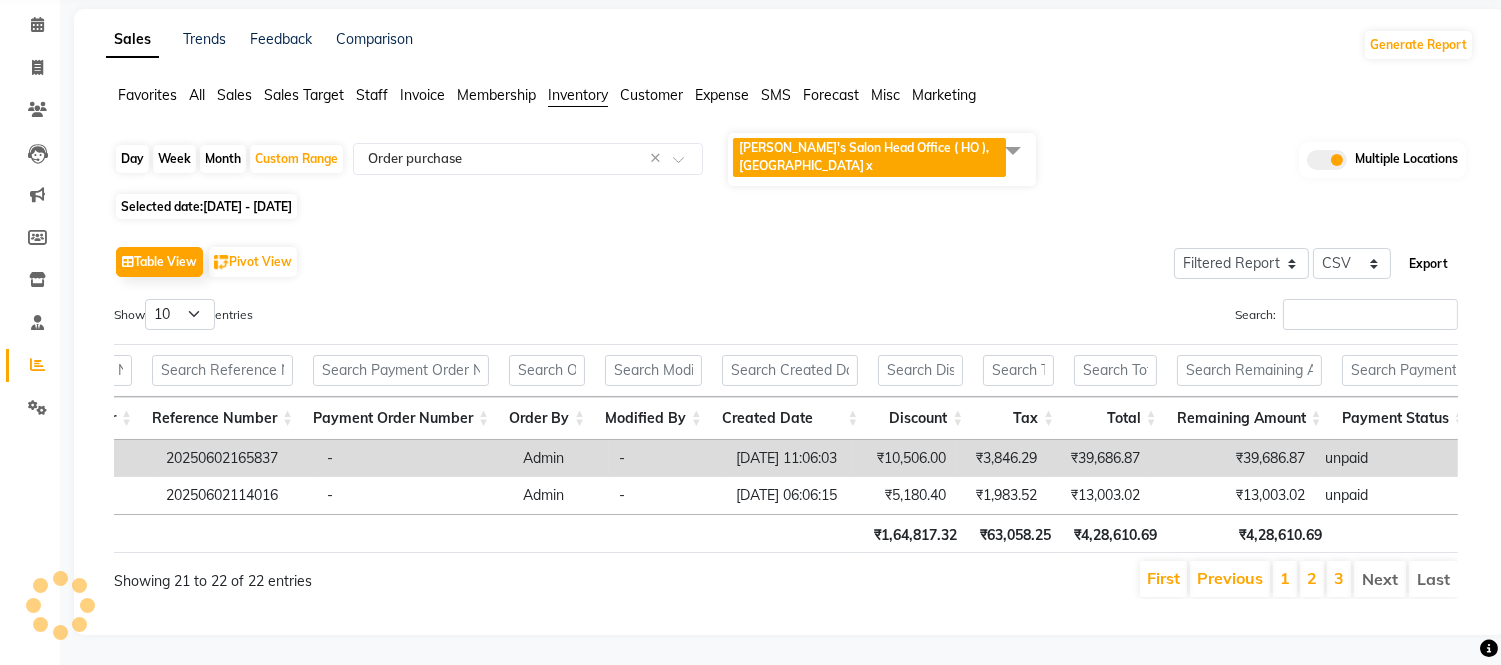 click on "Export" 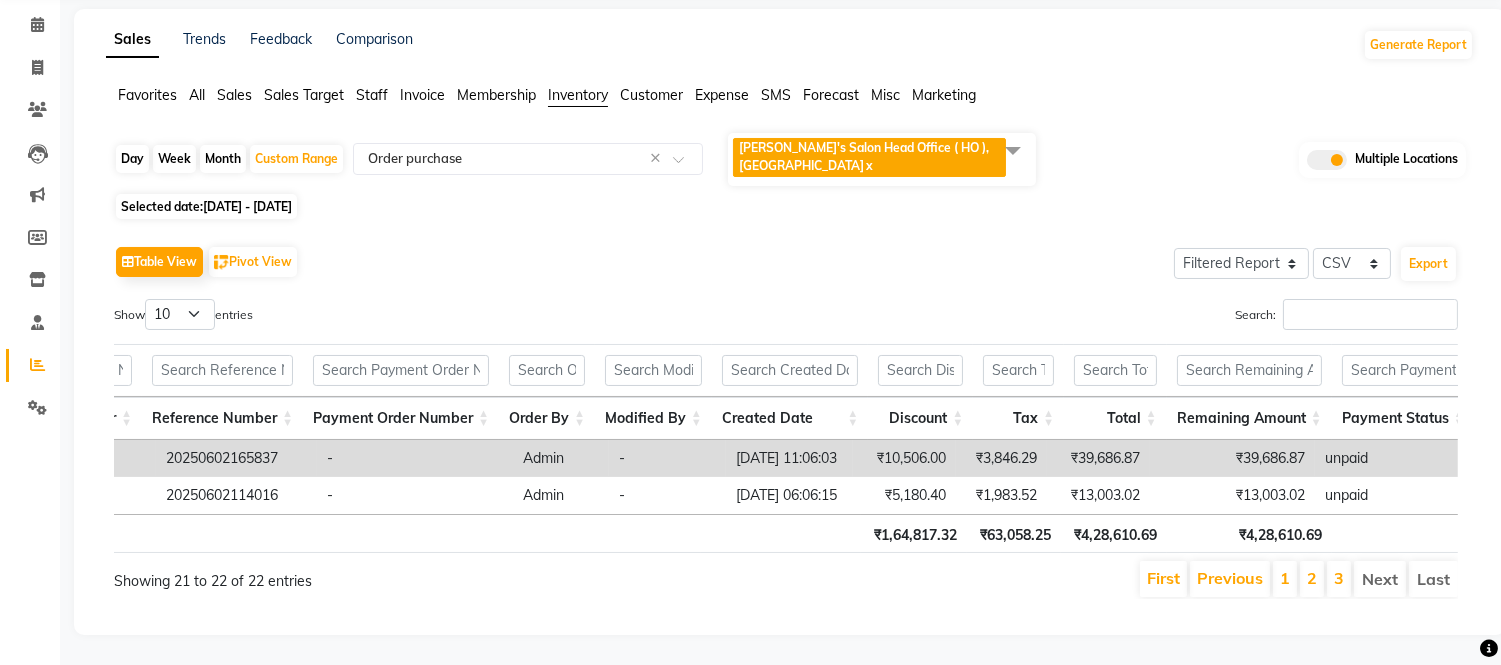 click on "Table View   Pivot View  Select Full Report Filtered Report Select CSV PDF  Export" 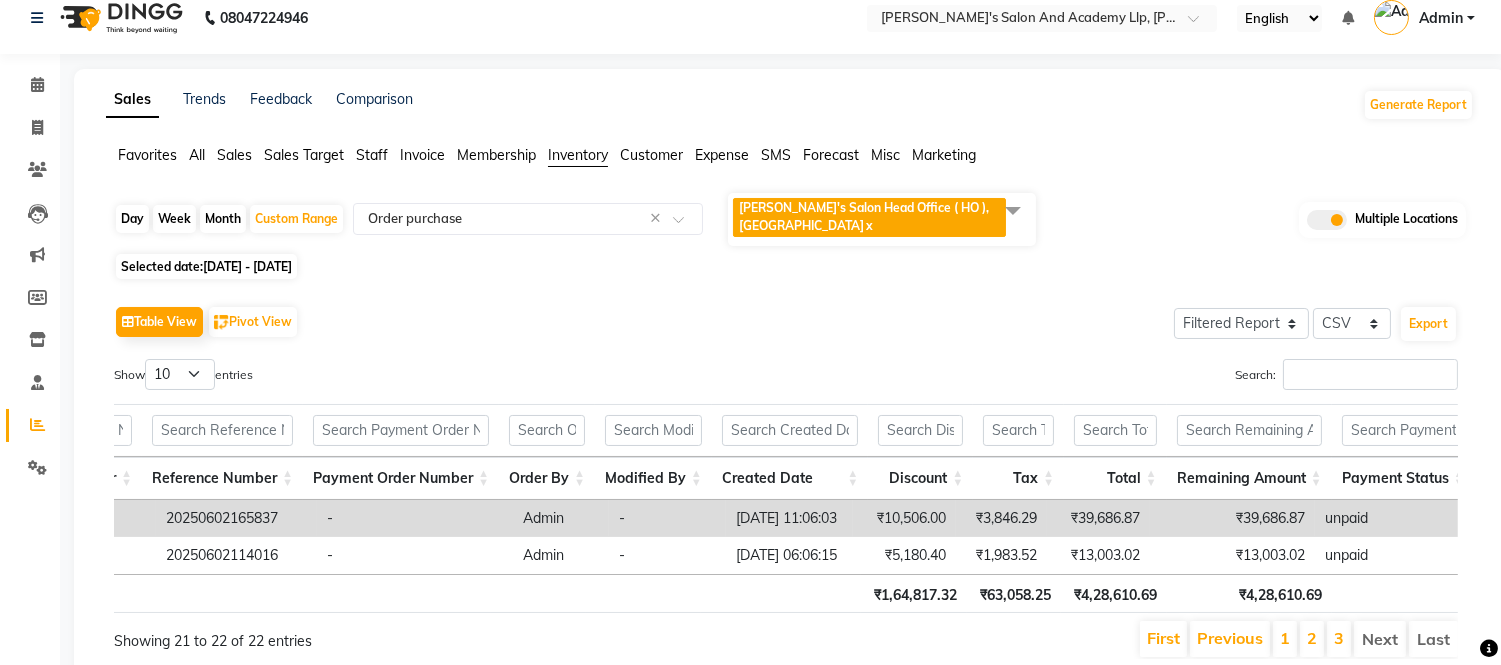 scroll, scrollTop: 0, scrollLeft: 0, axis: both 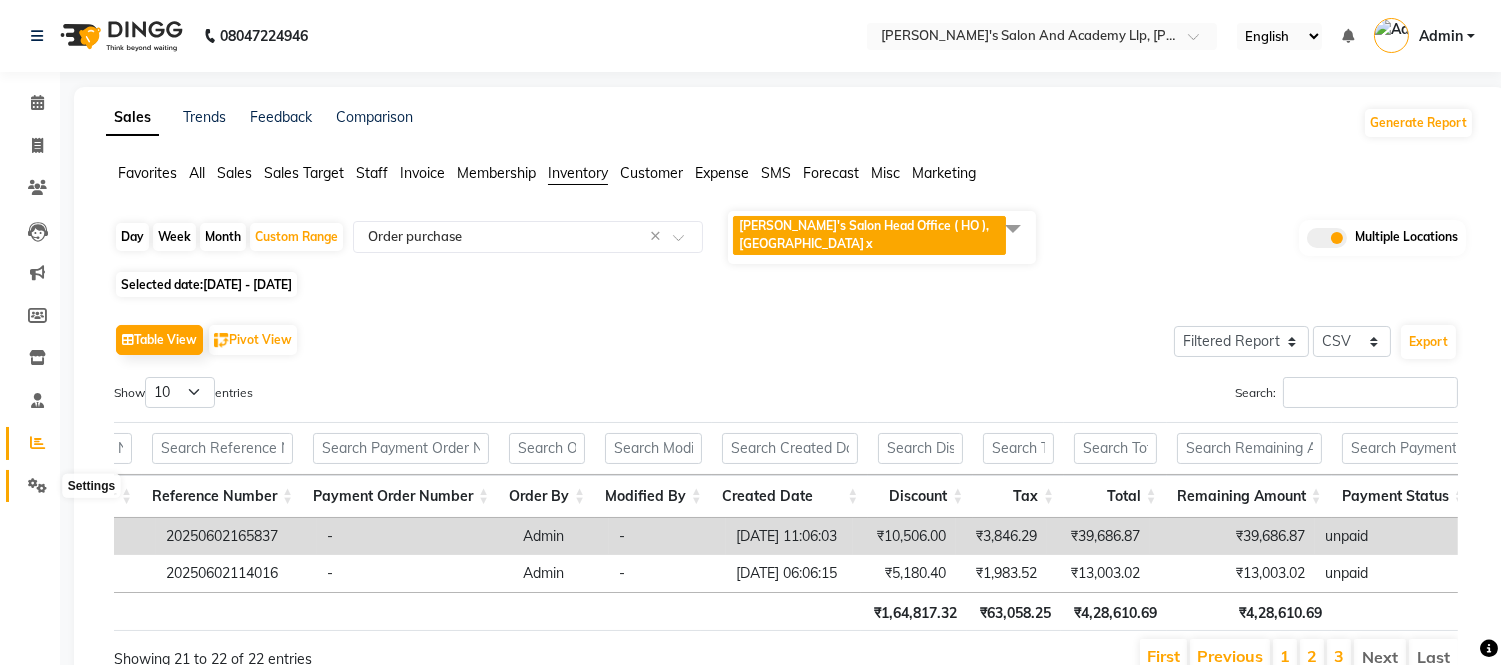 click 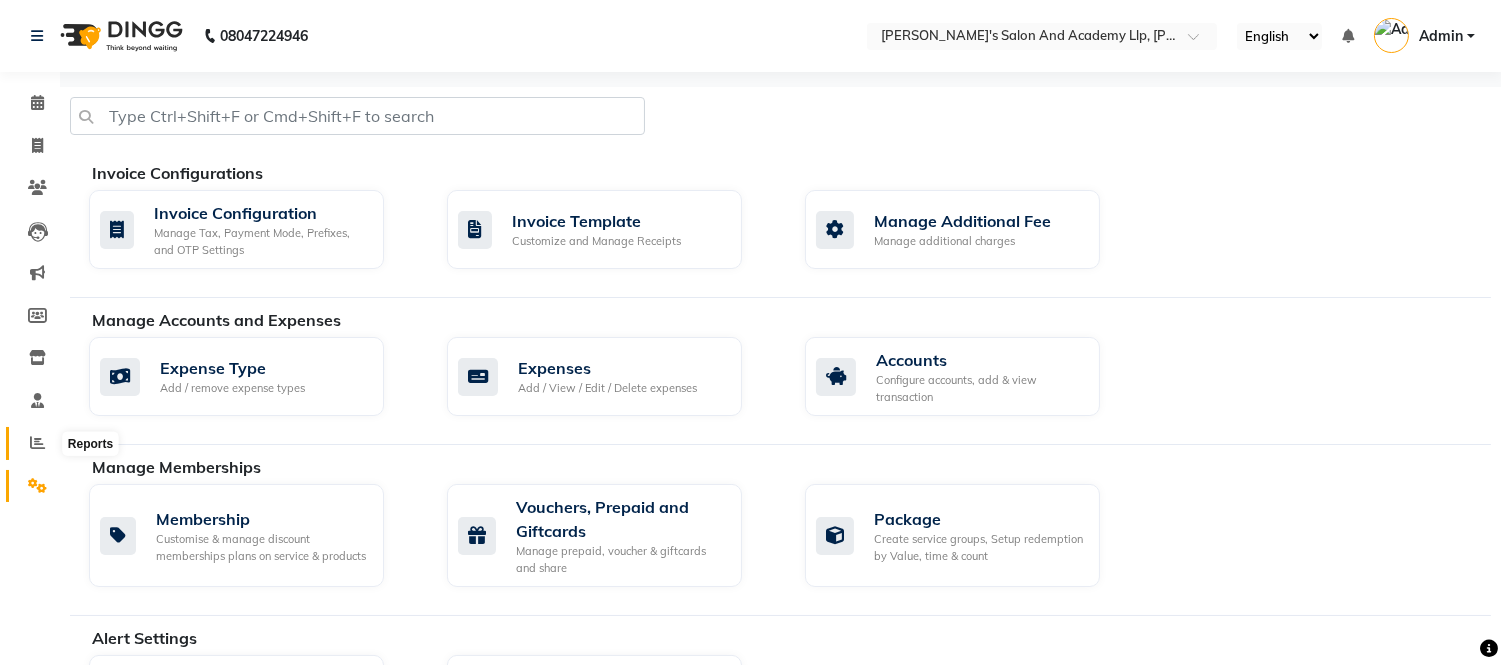 click 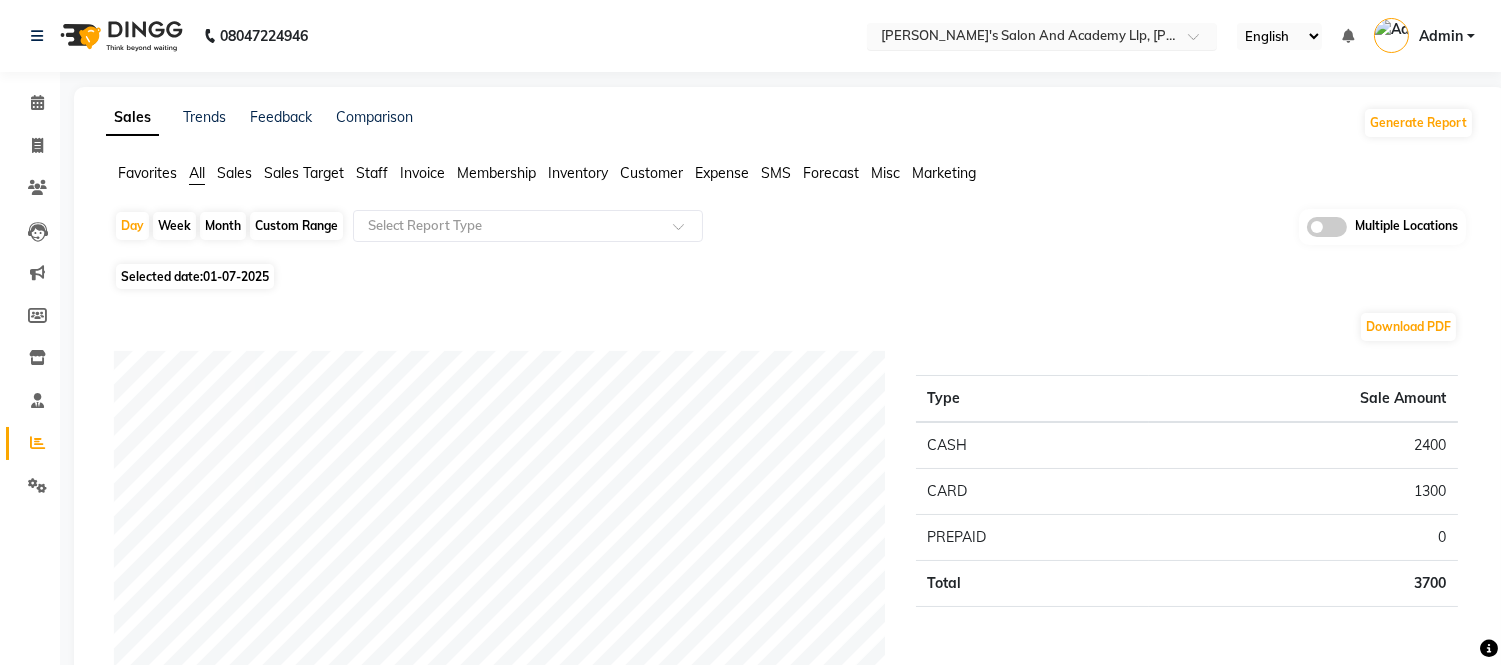 click on "Select Location × Sandy Men's Salon And Academy Llp, Nana Mava Circle" at bounding box center (1042, 36) 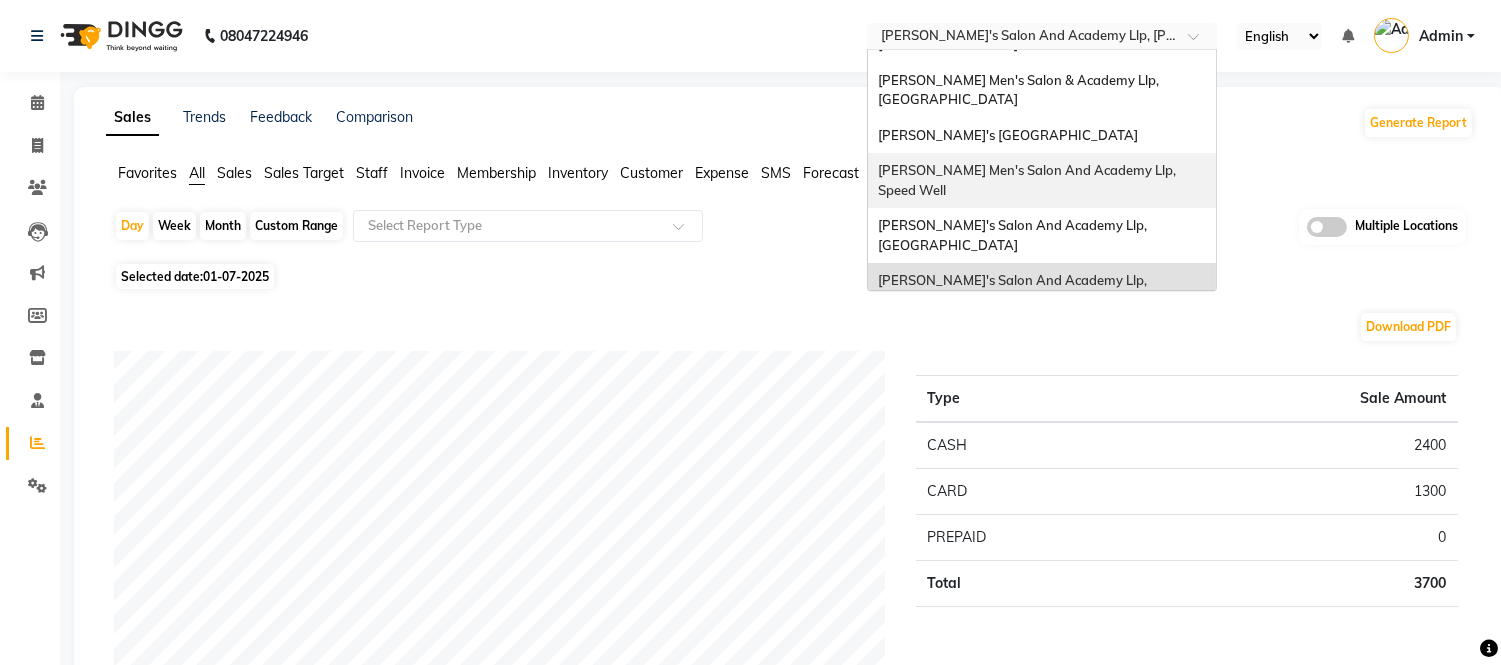 scroll, scrollTop: 0, scrollLeft: 0, axis: both 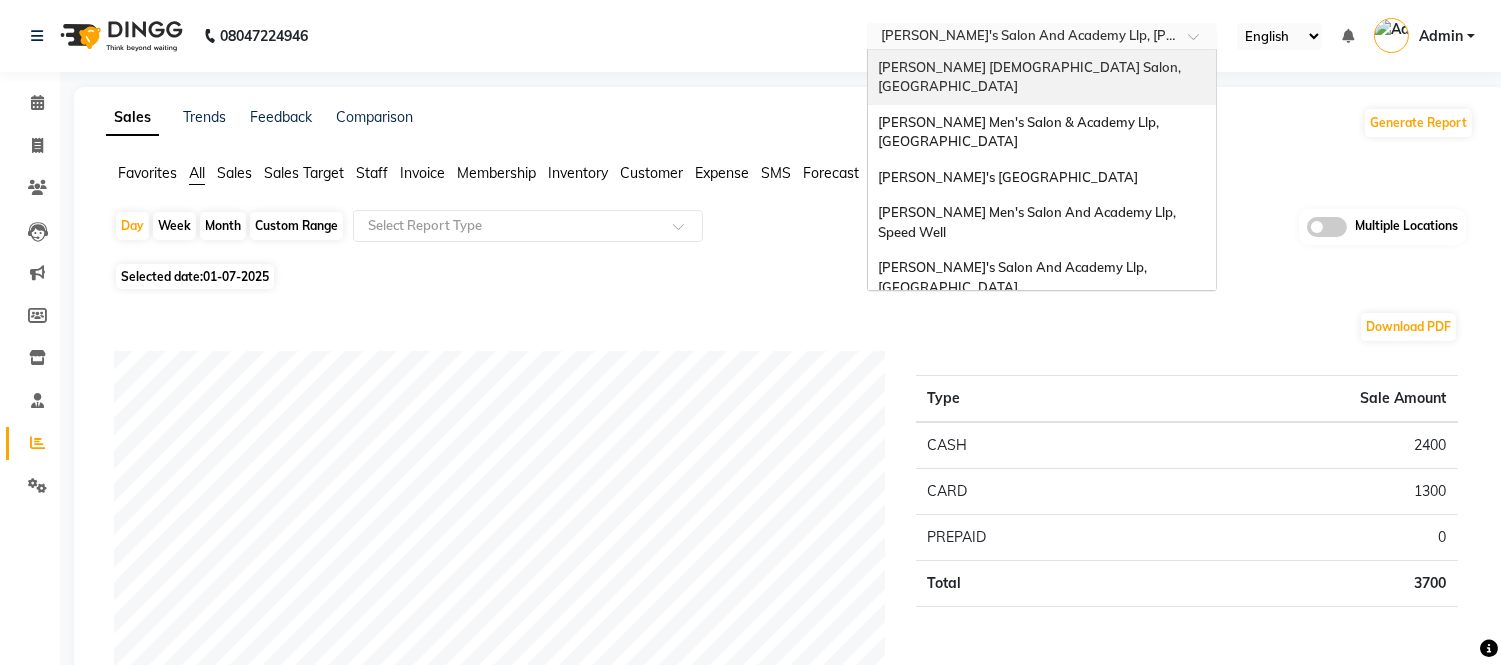 click on "[PERSON_NAME] [DEMOGRAPHIC_DATA] Salon, [GEOGRAPHIC_DATA]" at bounding box center [1042, 77] 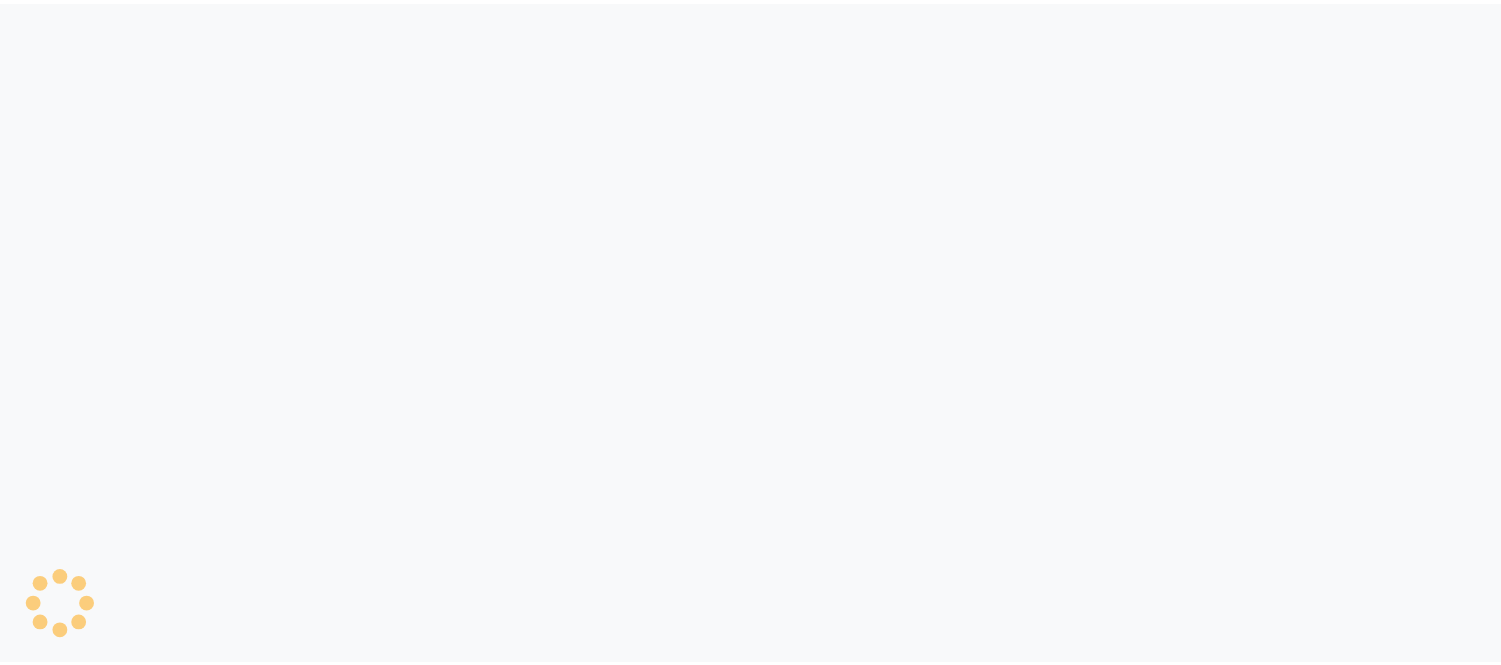 scroll, scrollTop: 0, scrollLeft: 0, axis: both 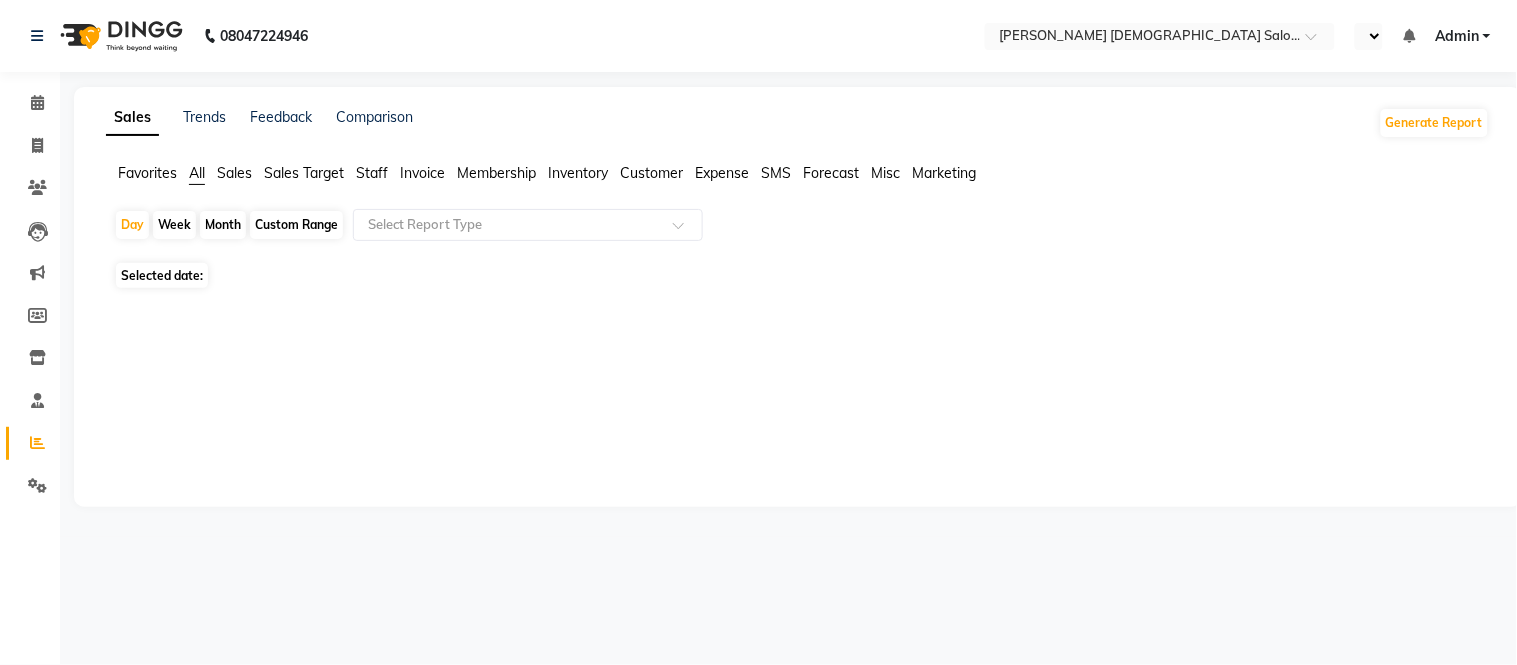 select on "en" 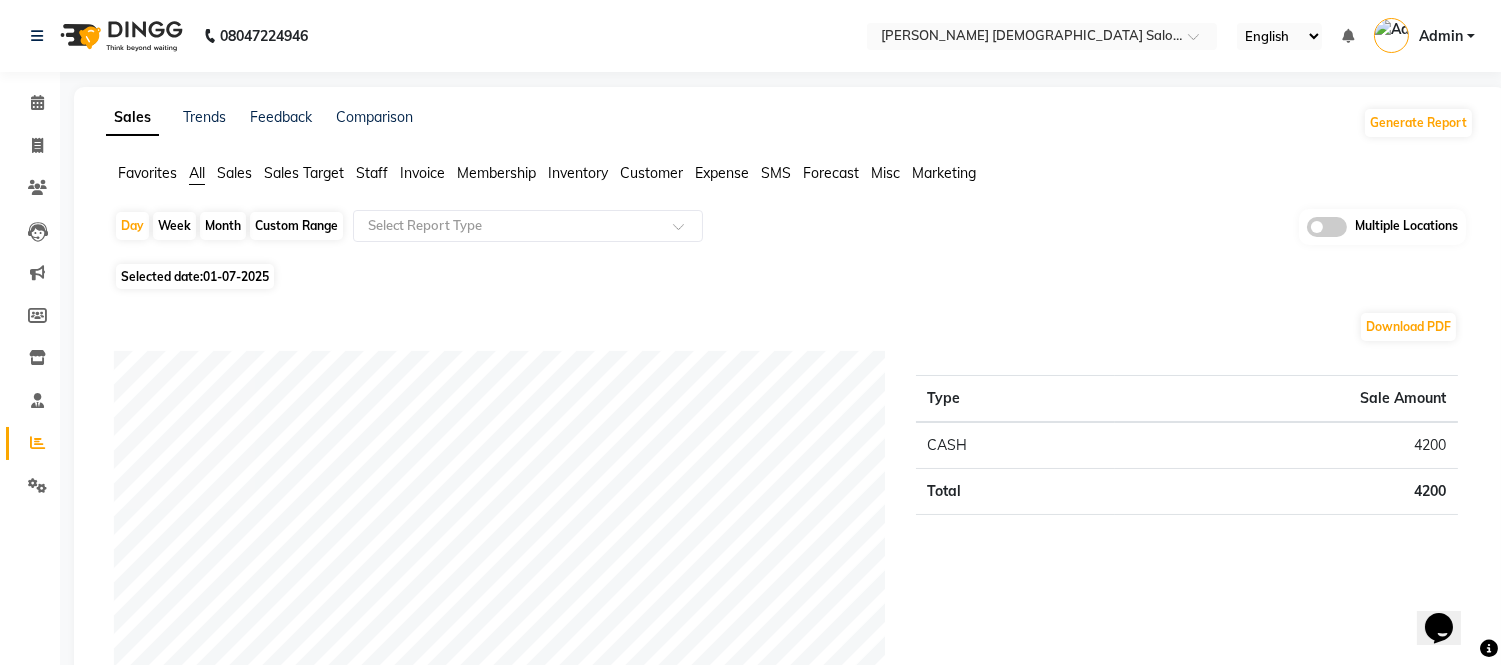scroll, scrollTop: 0, scrollLeft: 0, axis: both 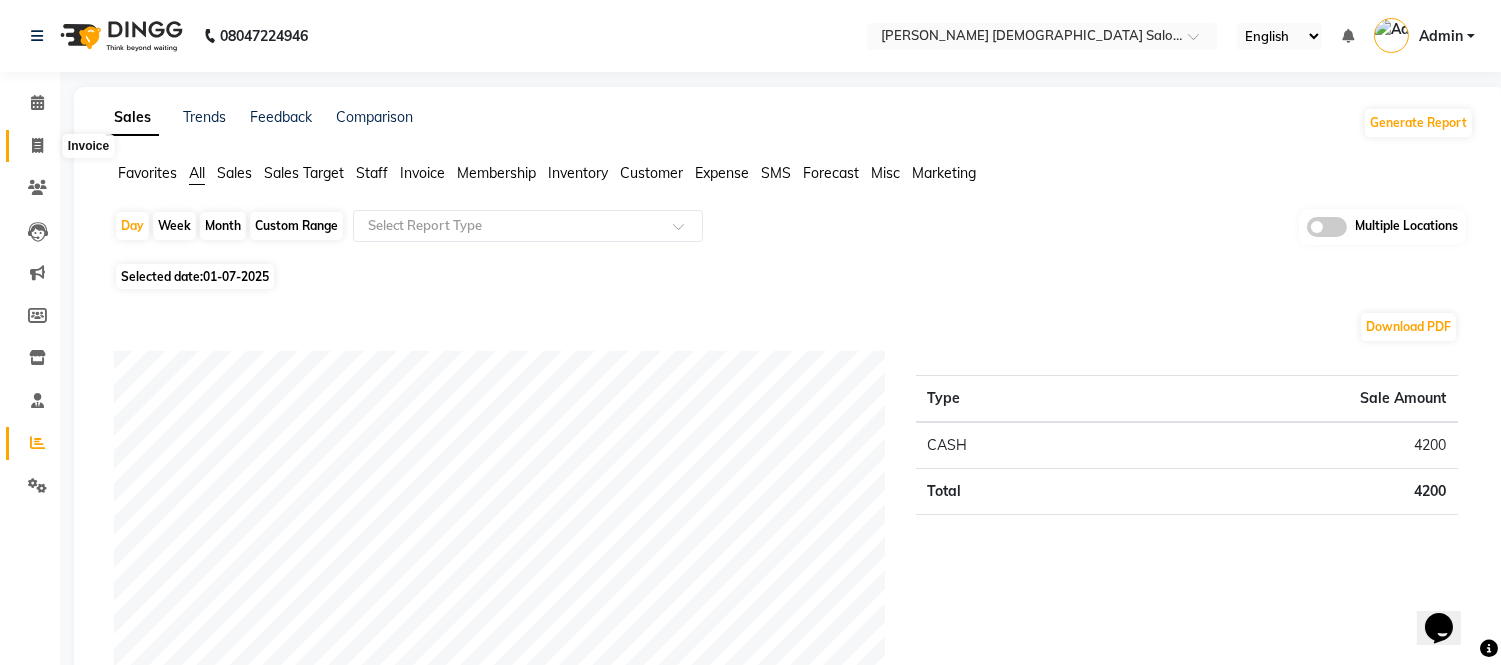 click 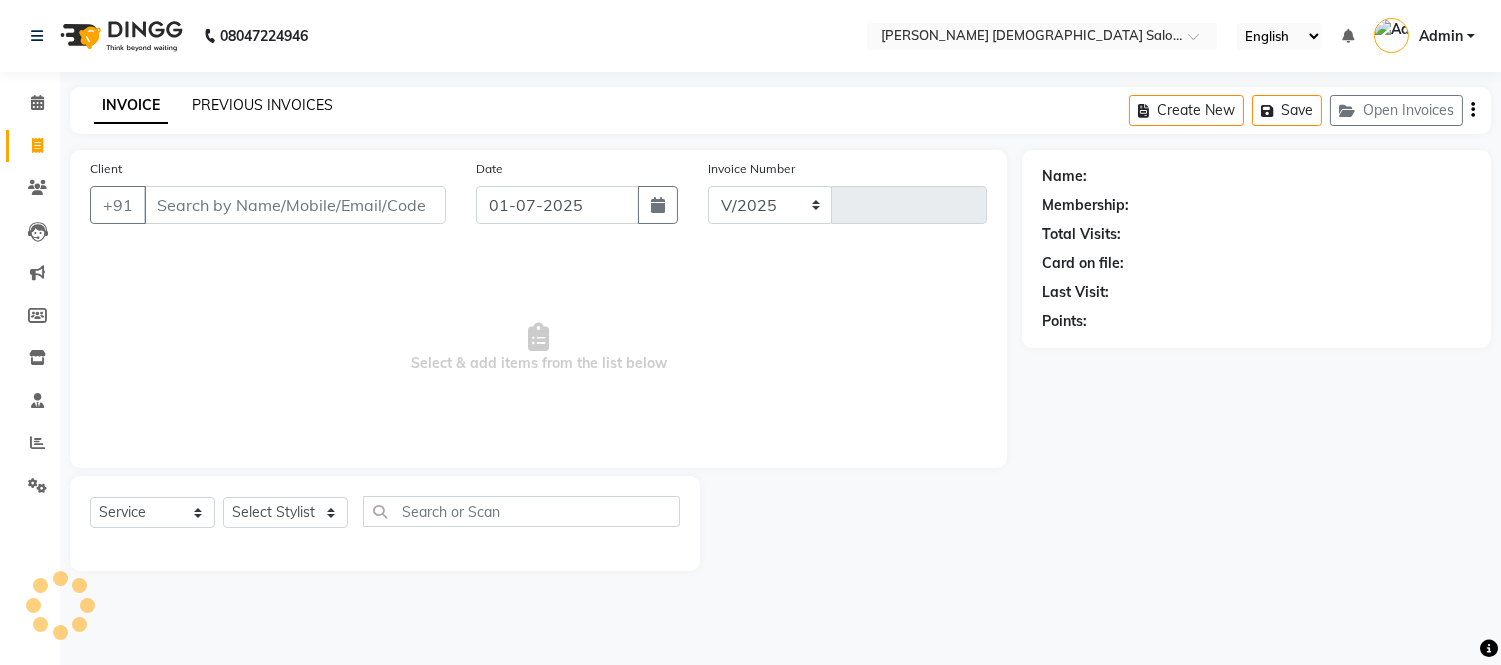 select on "7542" 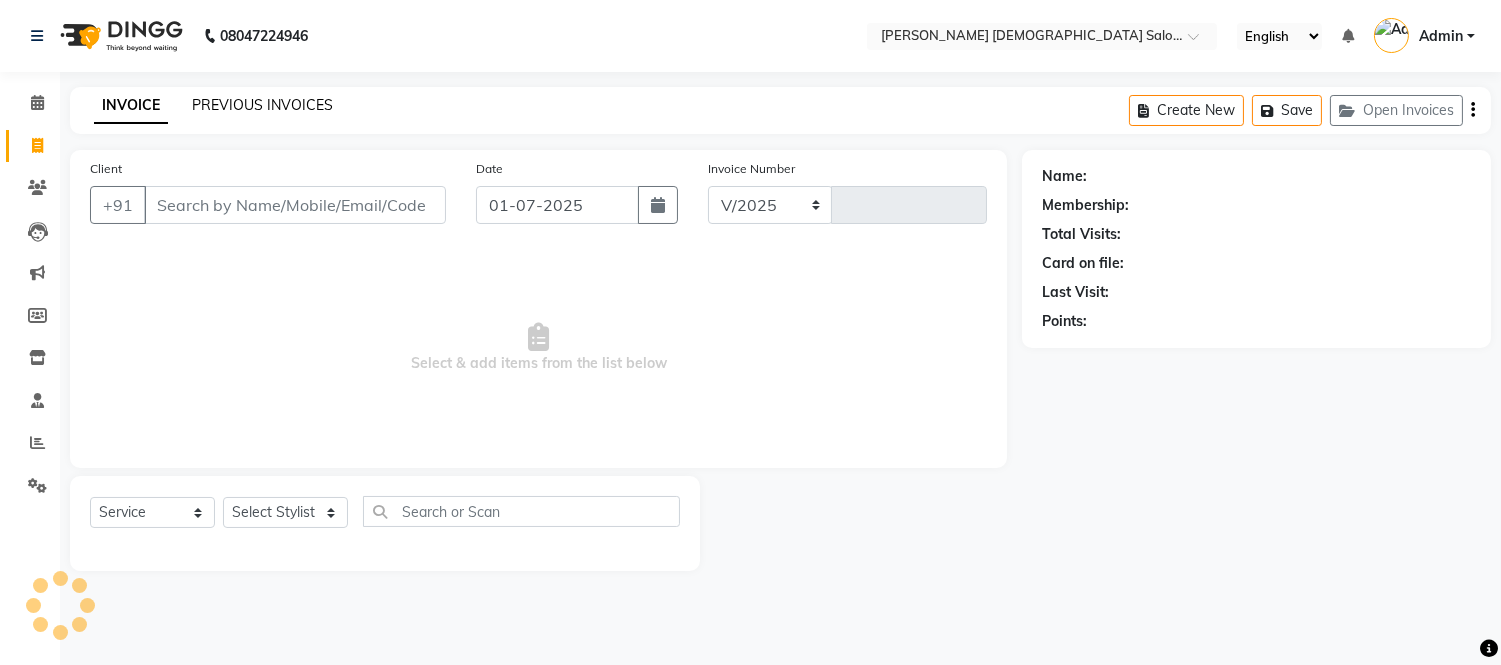 type on "2802" 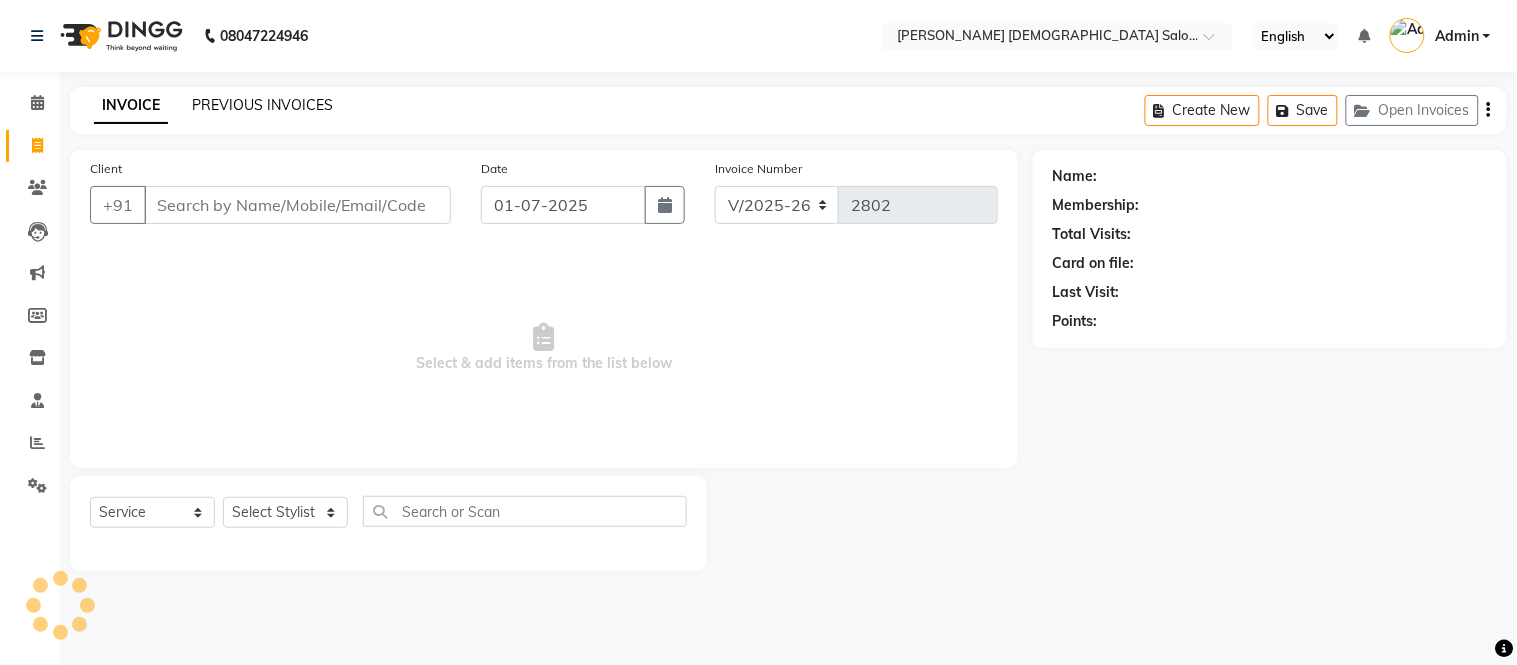 click on "PREVIOUS INVOICES" 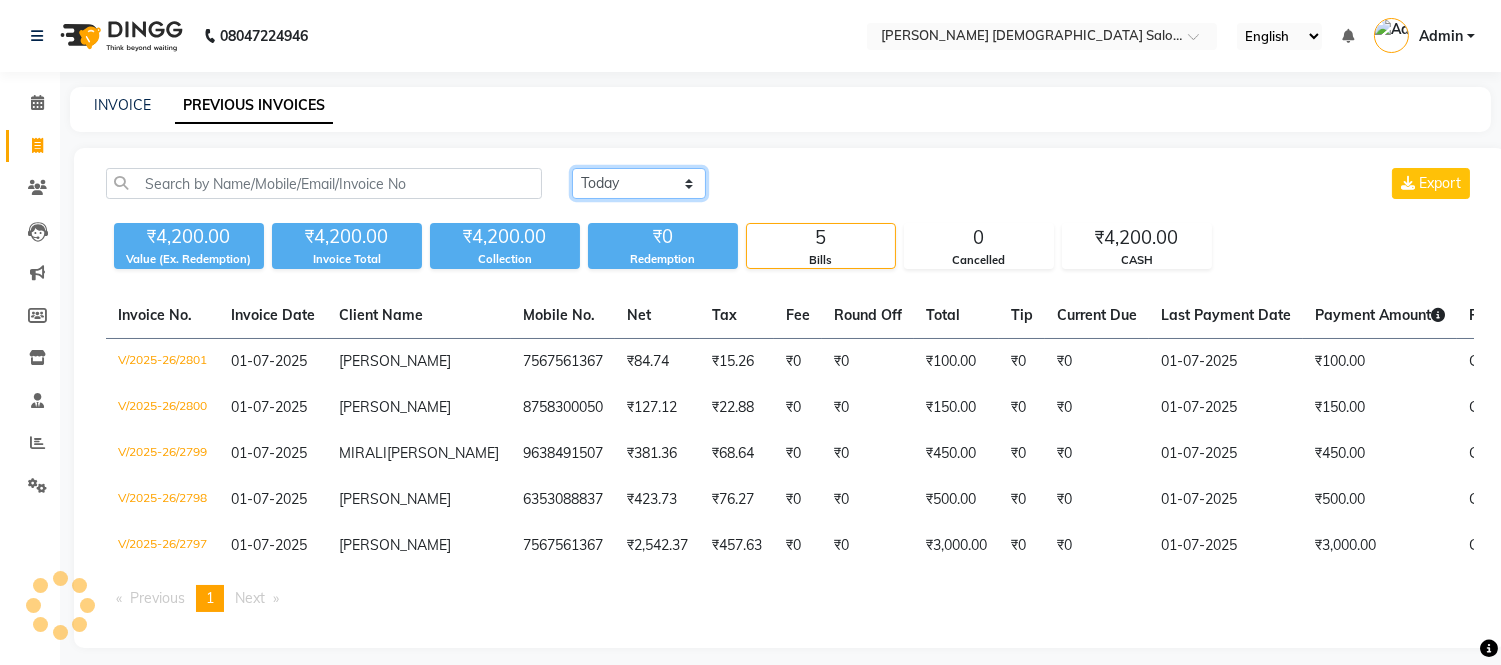 click on "[DATE] [DATE] Custom Range" 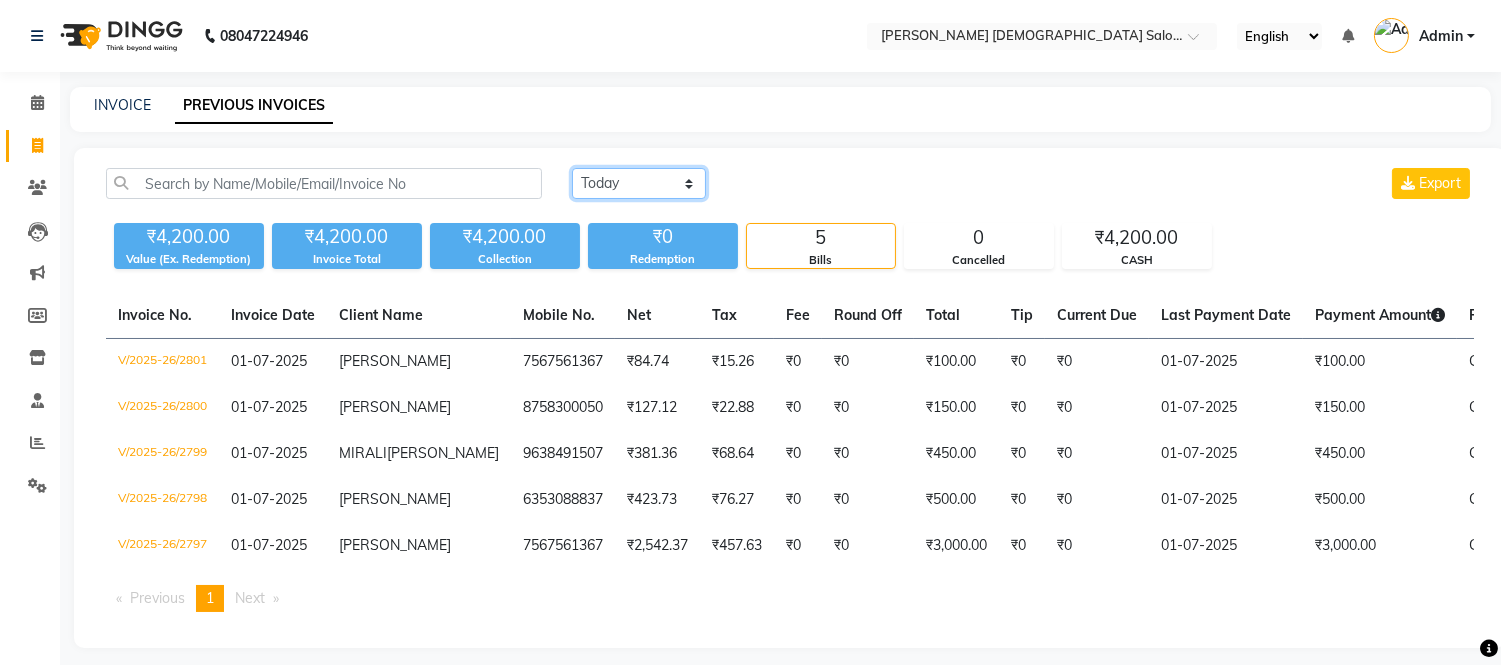 select on "range" 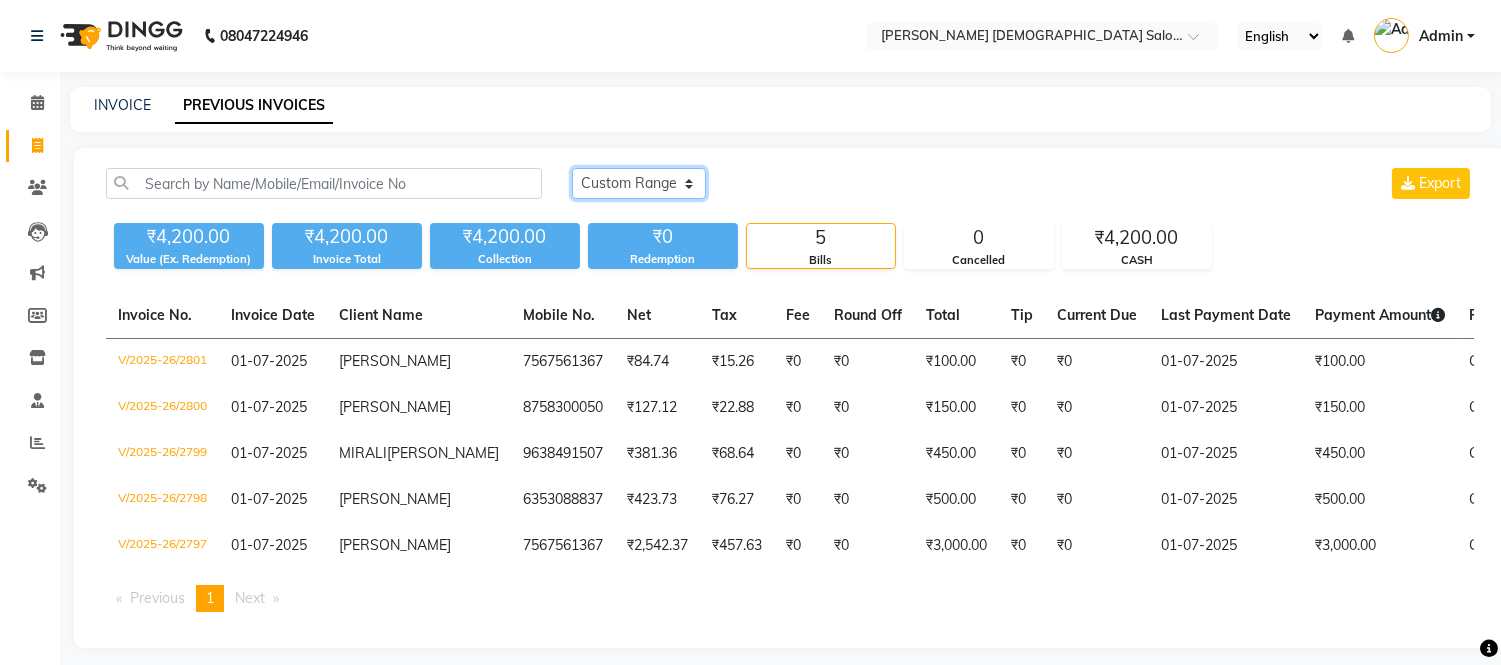 click on "[DATE] [DATE] Custom Range" 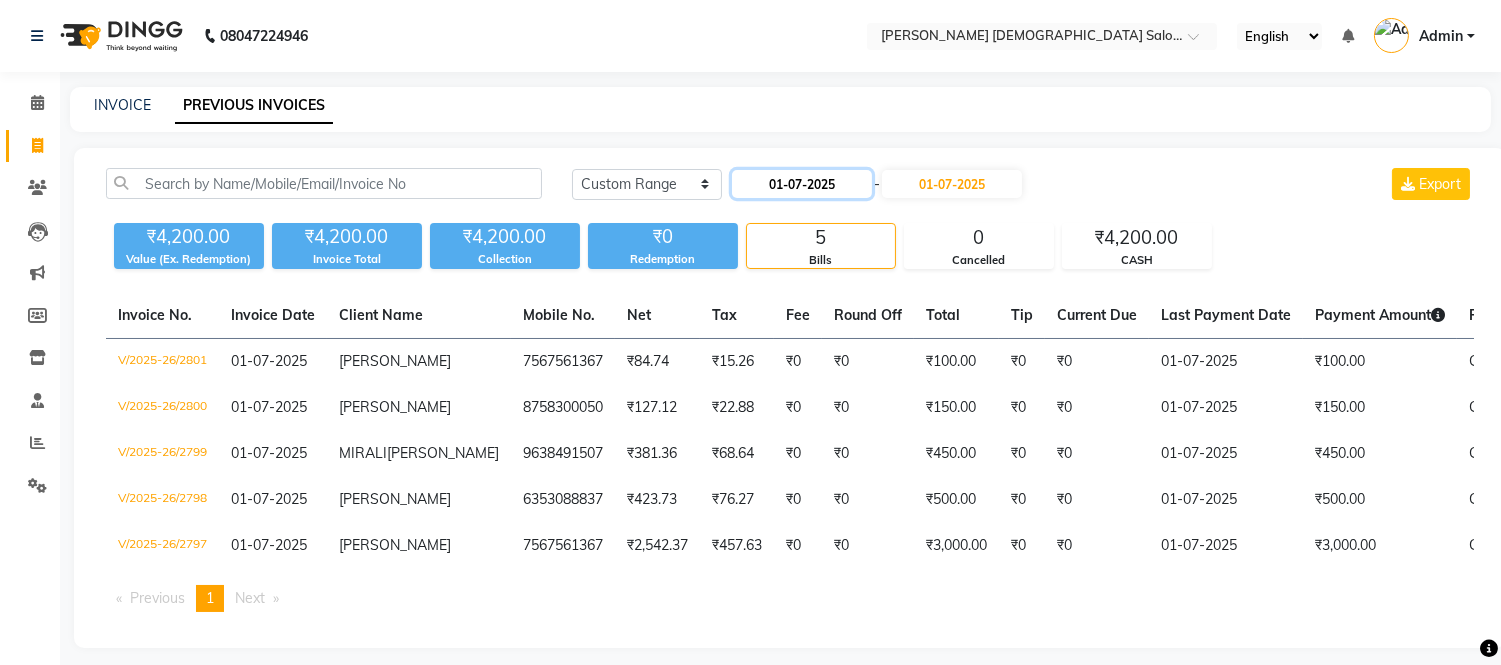 click on "01-07-2025" 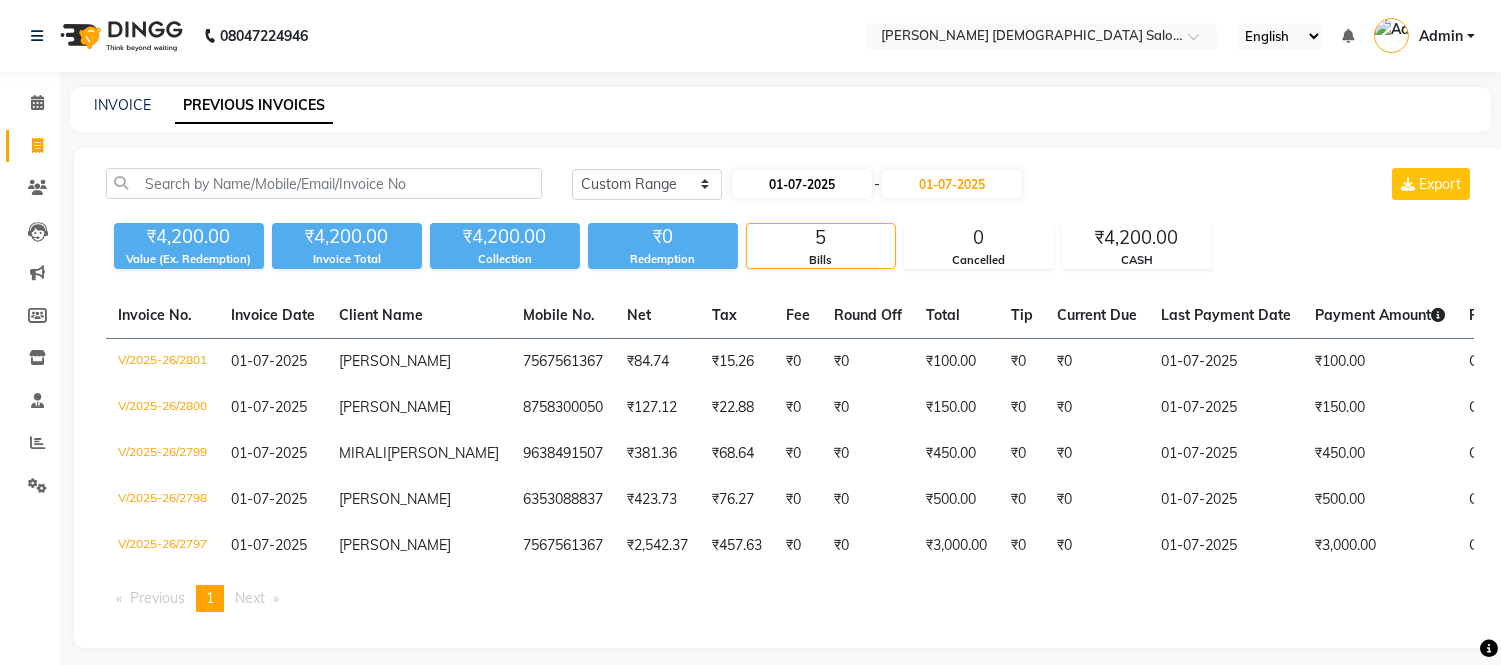 select on "7" 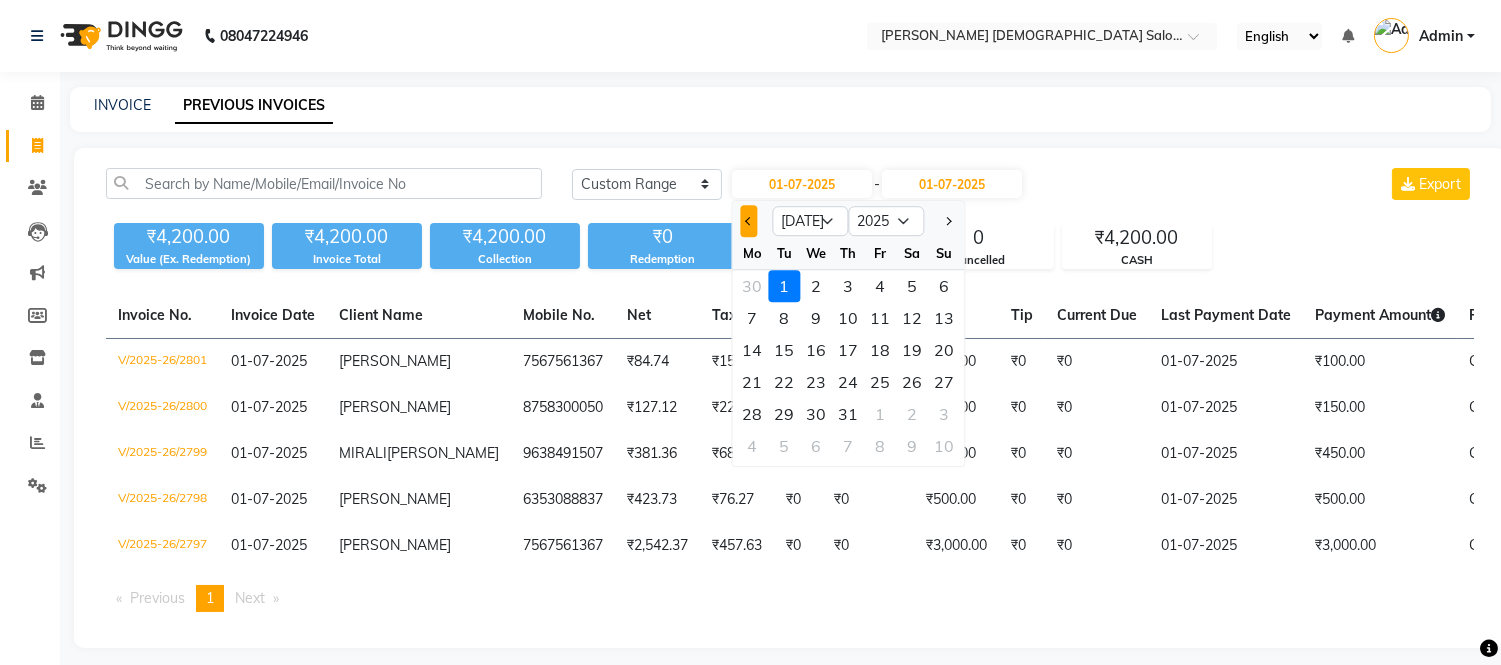 click 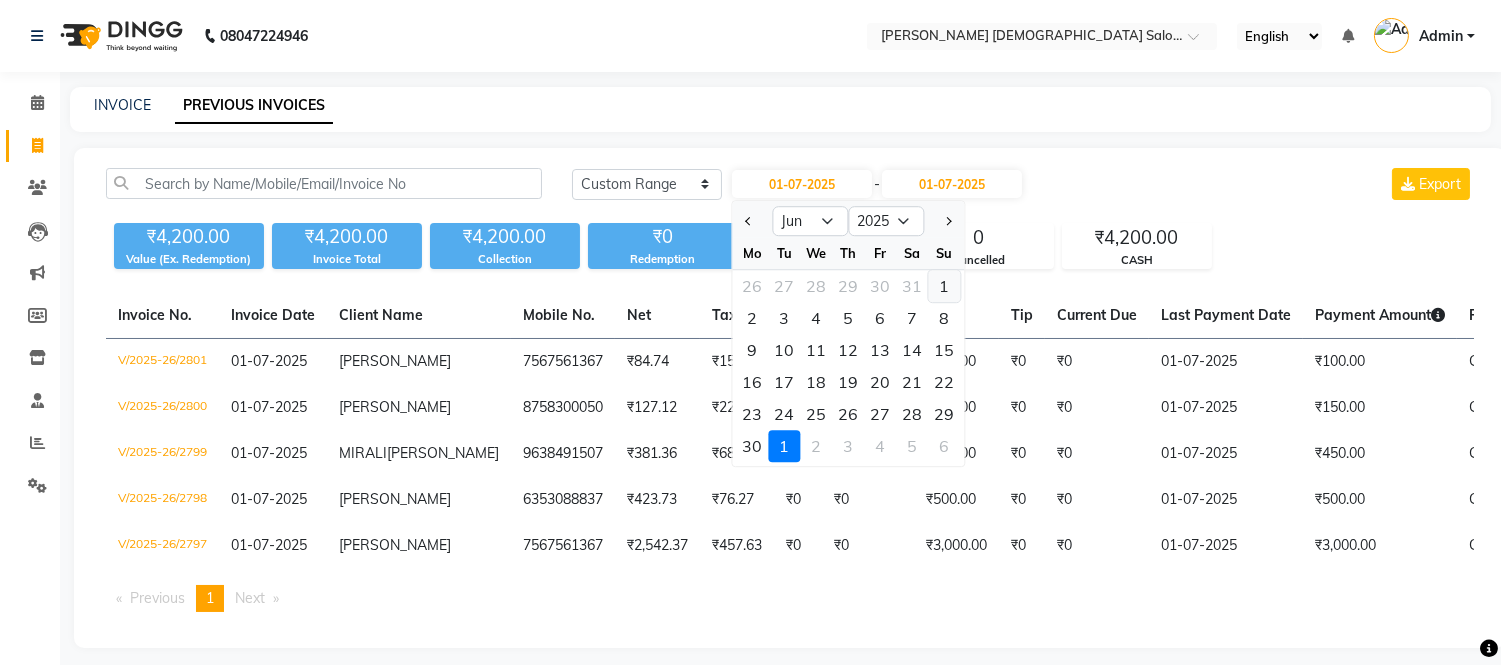 click on "1" 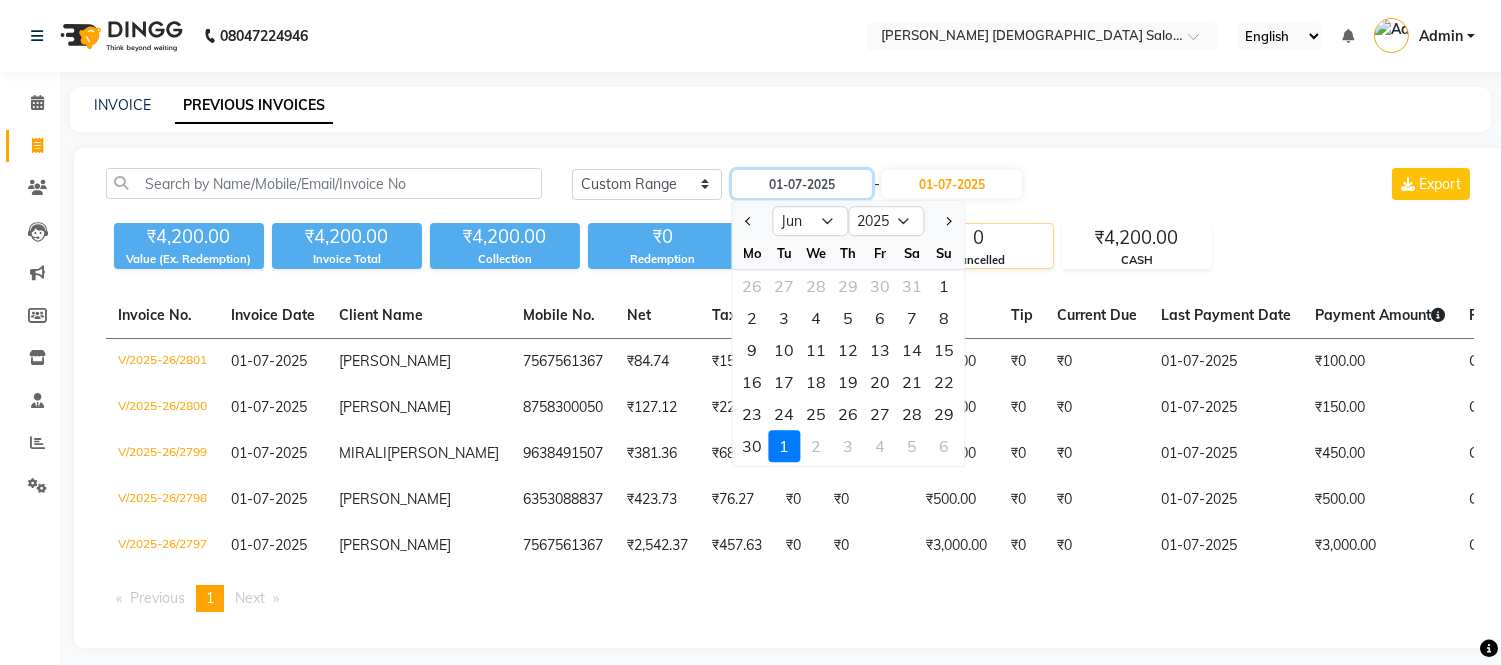 type on "[DATE]" 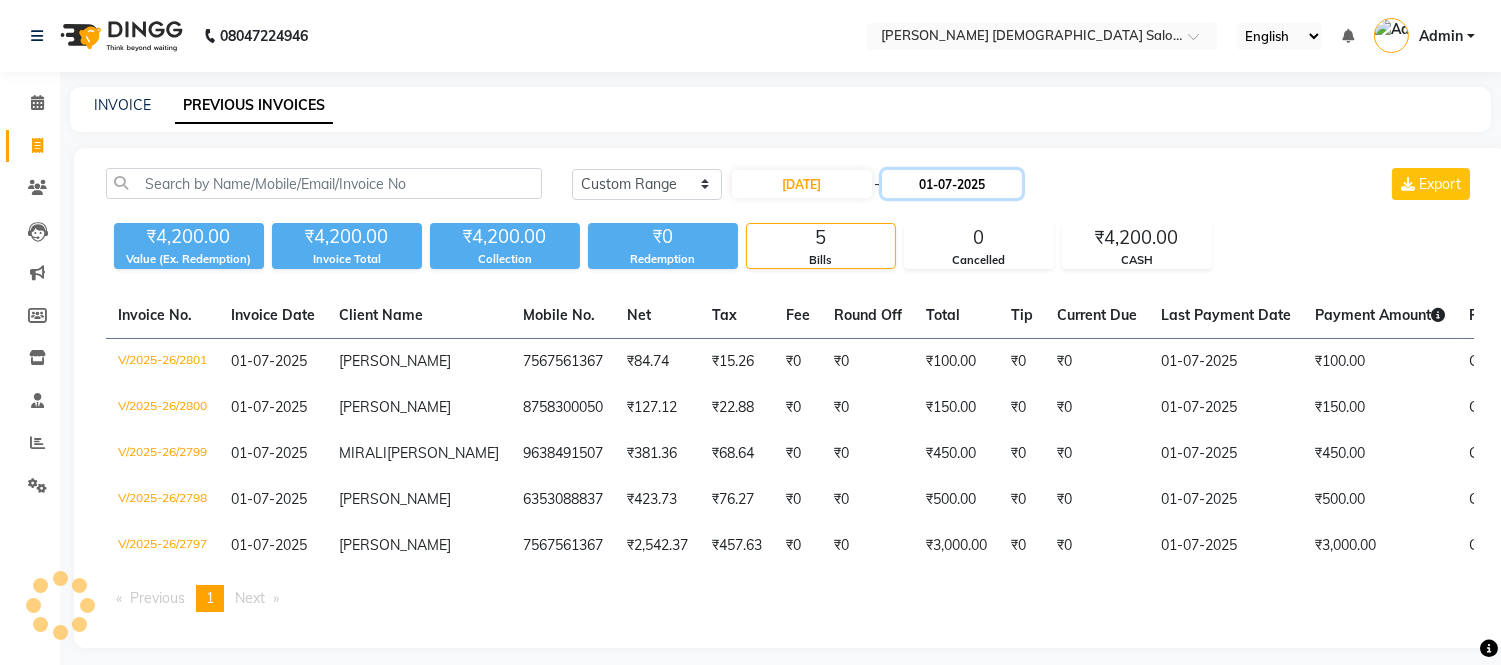 click on "01-07-2025" 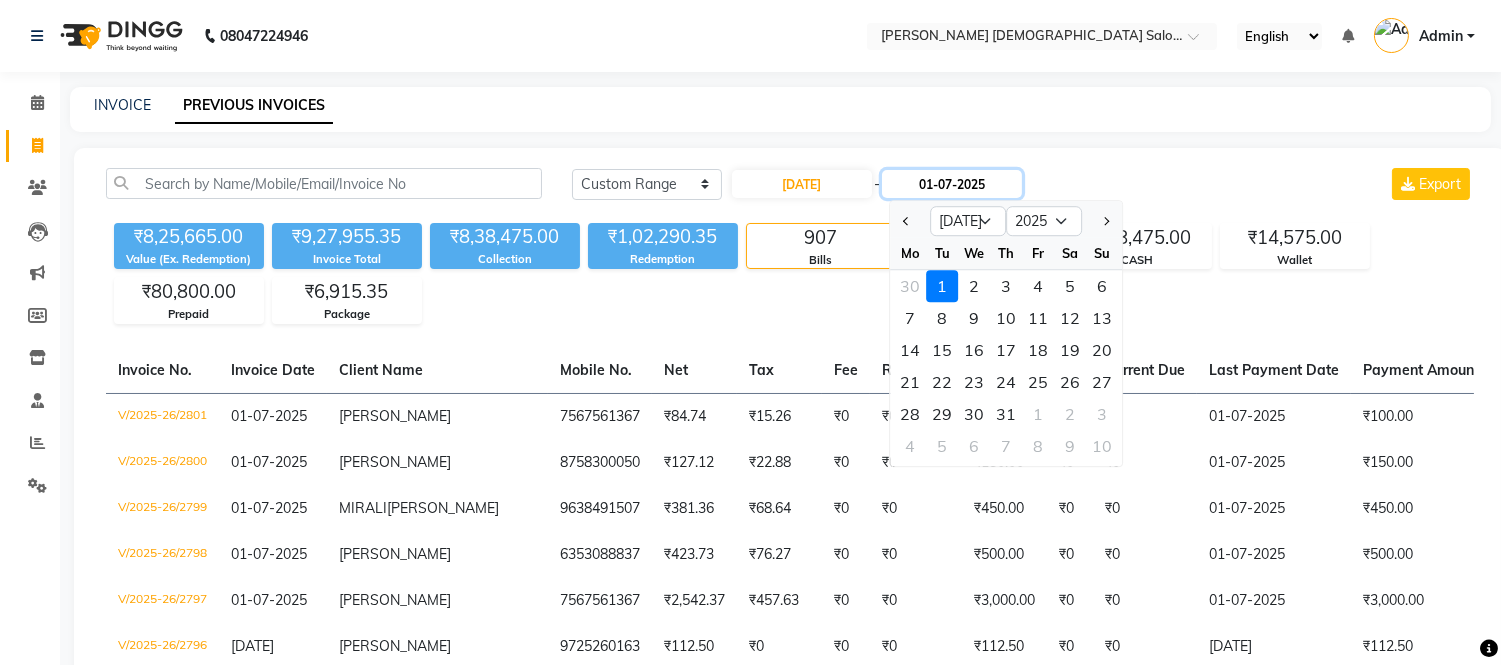 click on "01-07-2025" 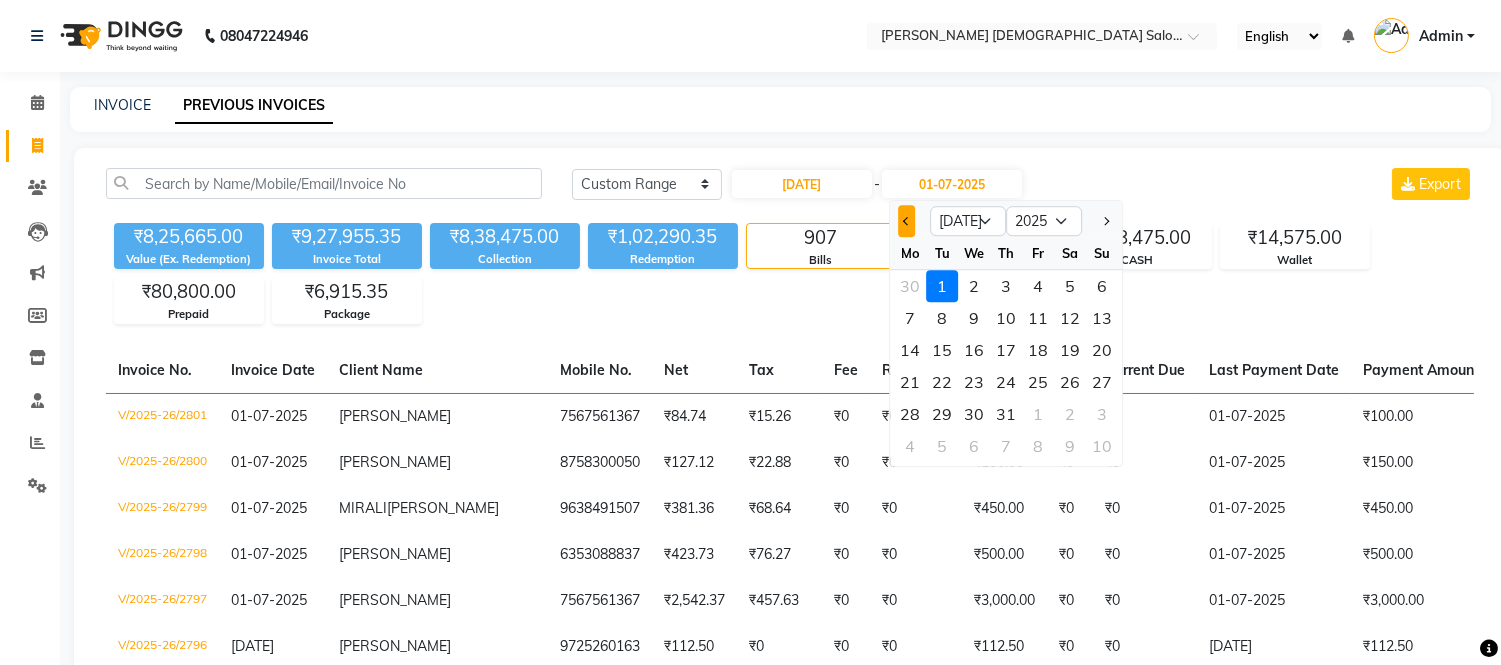 click 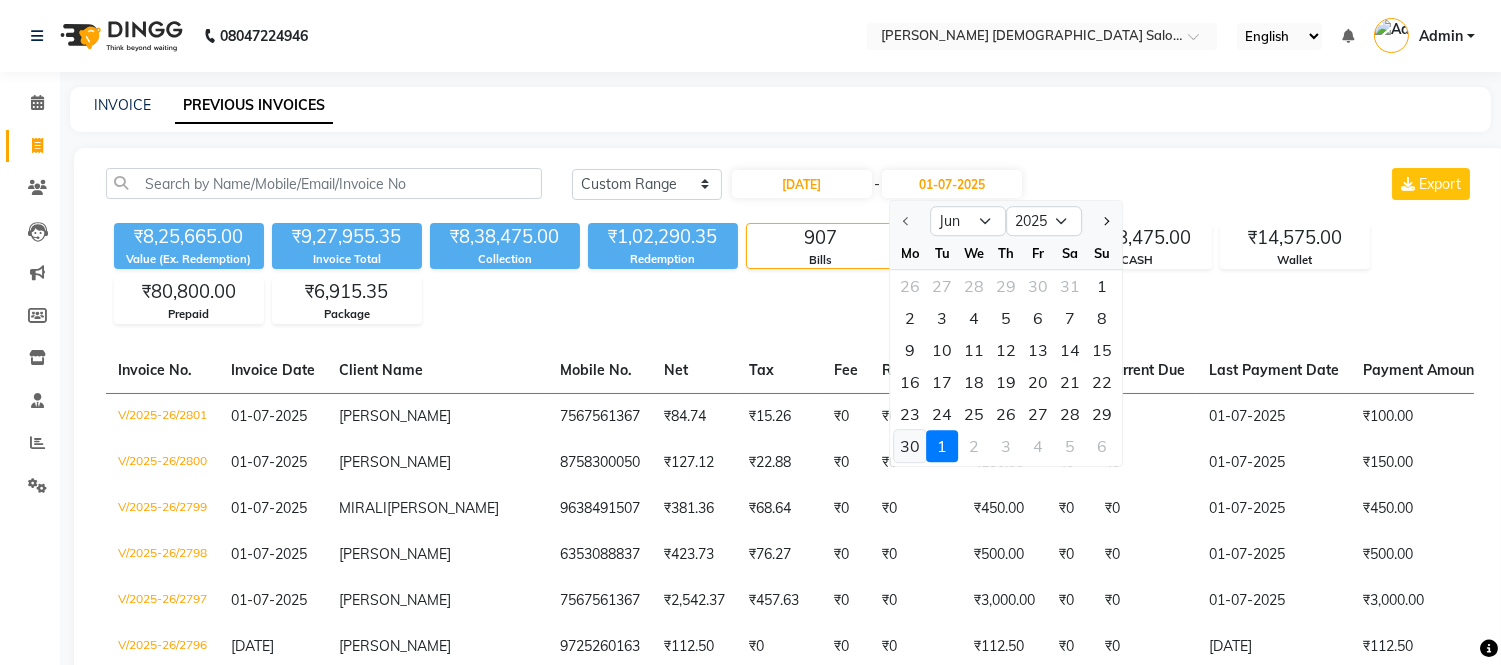 click on "30" 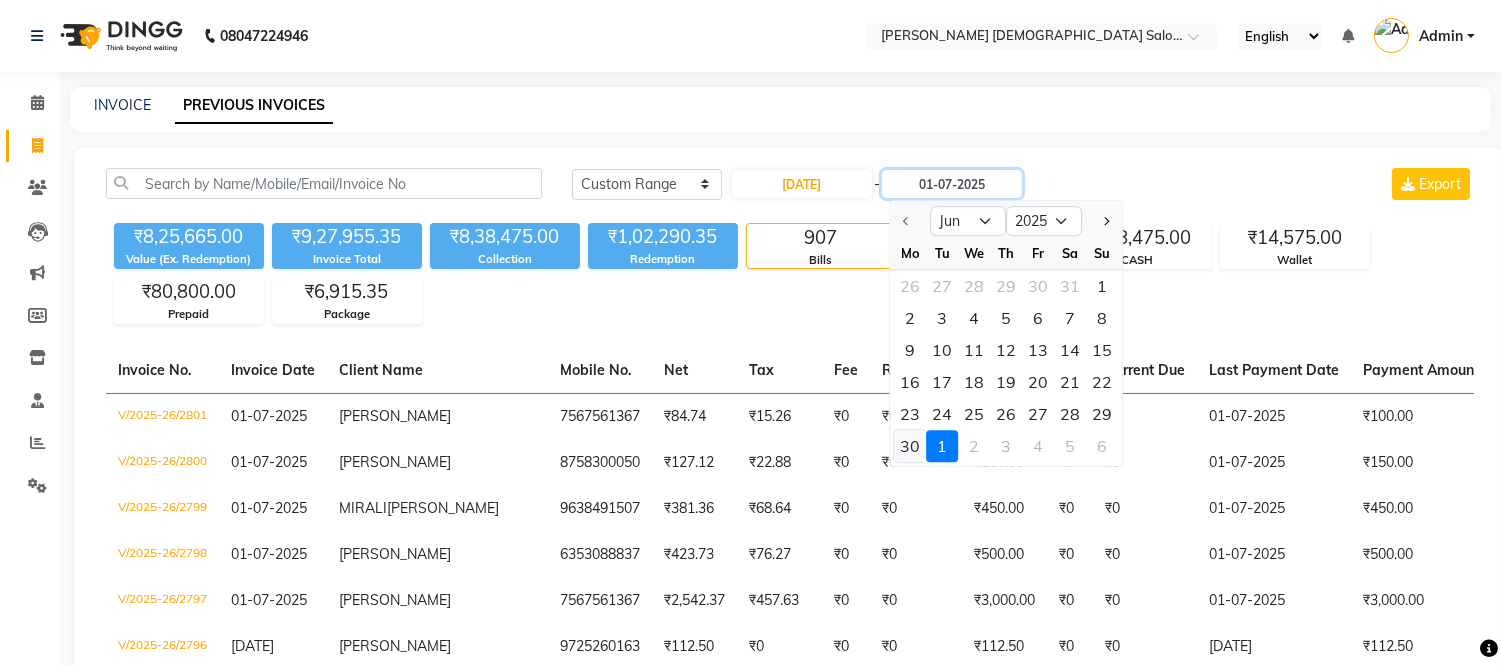 type on "[DATE]" 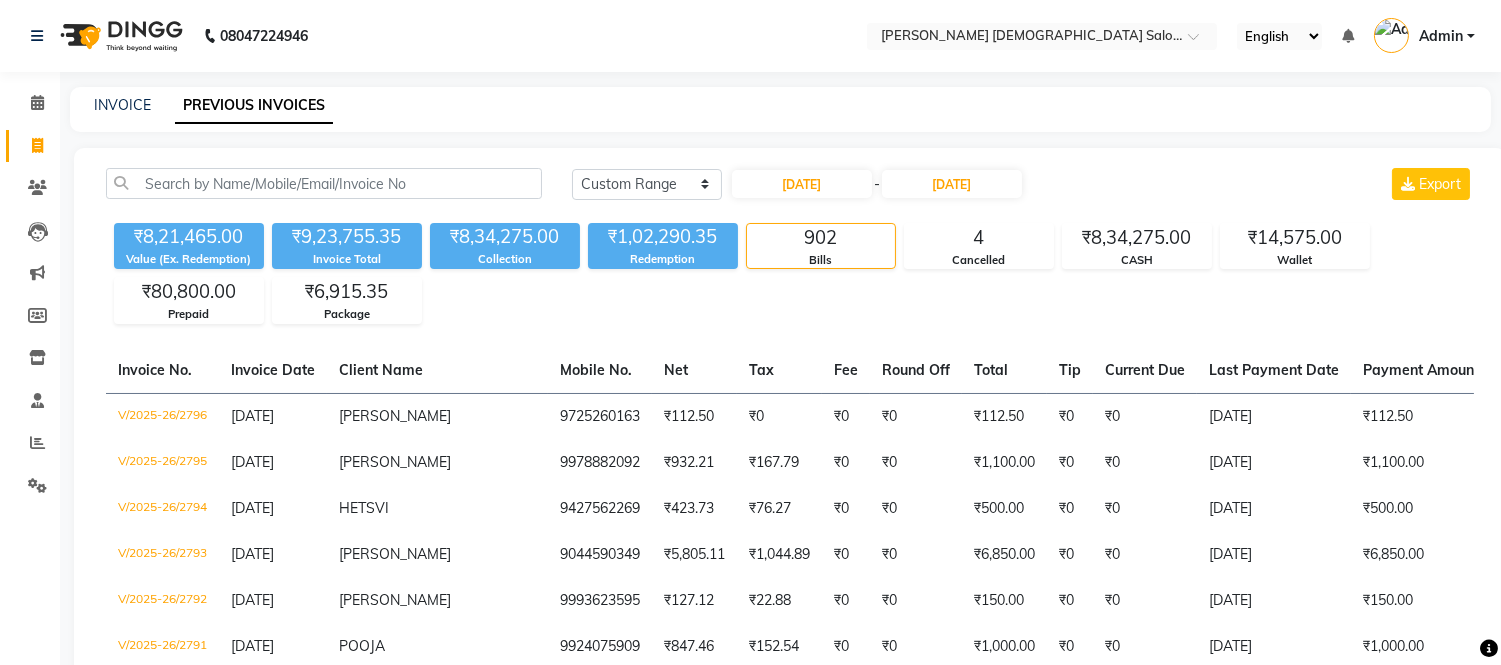 click on "INVOICE PREVIOUS INVOICES" 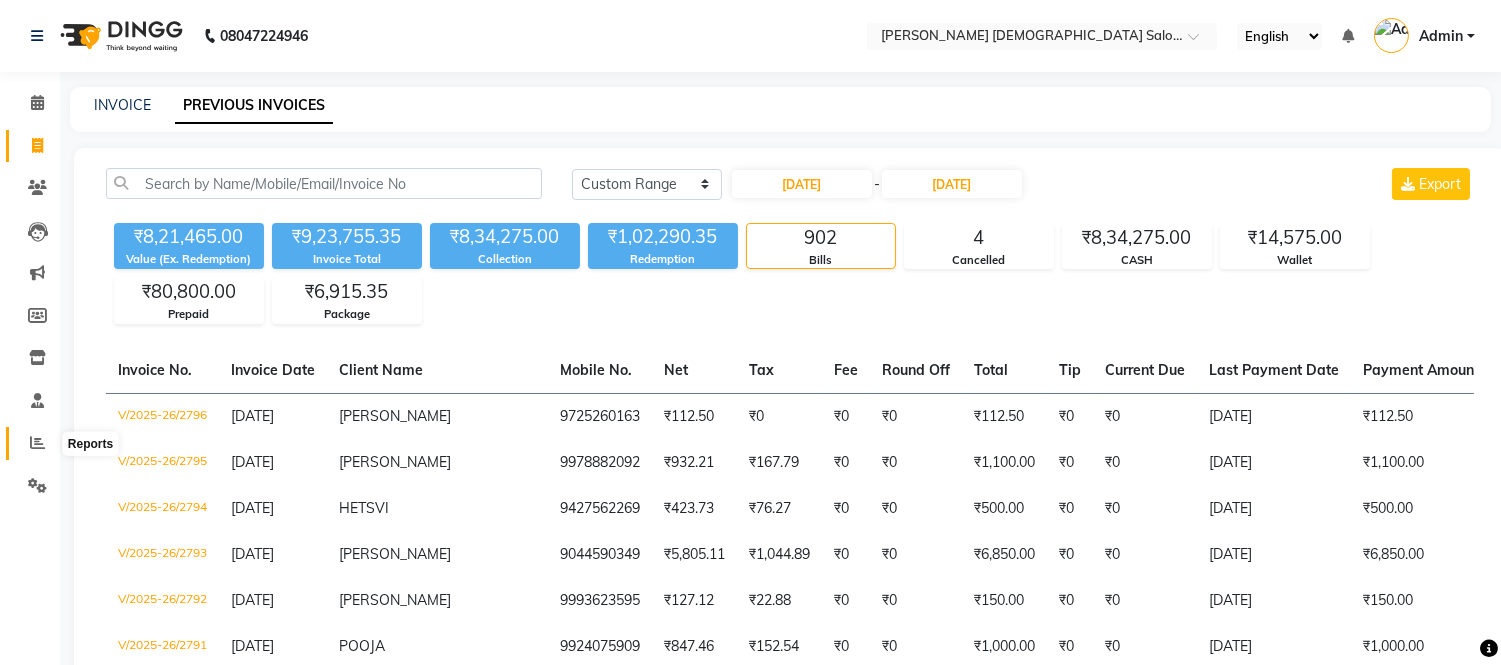 click 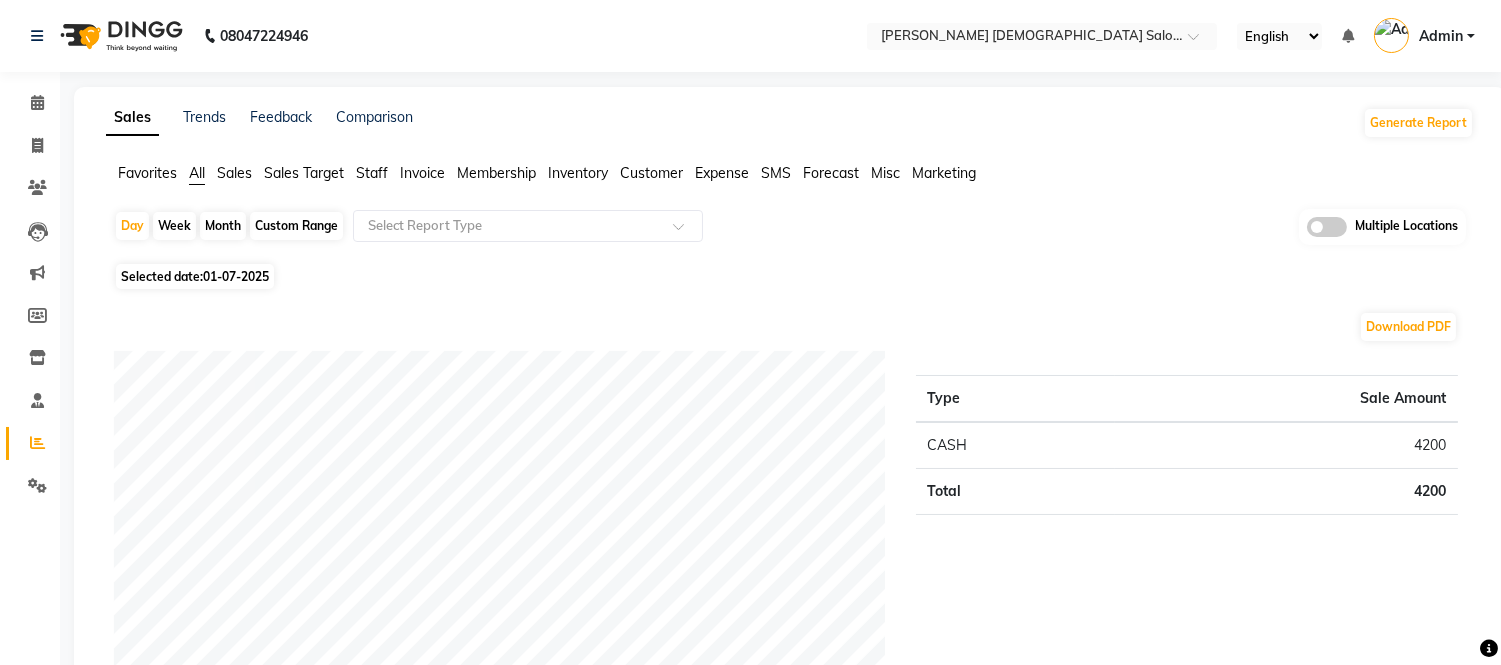 click on "Day   Week   Month   Custom Range  Select Report Type Multiple Locations" 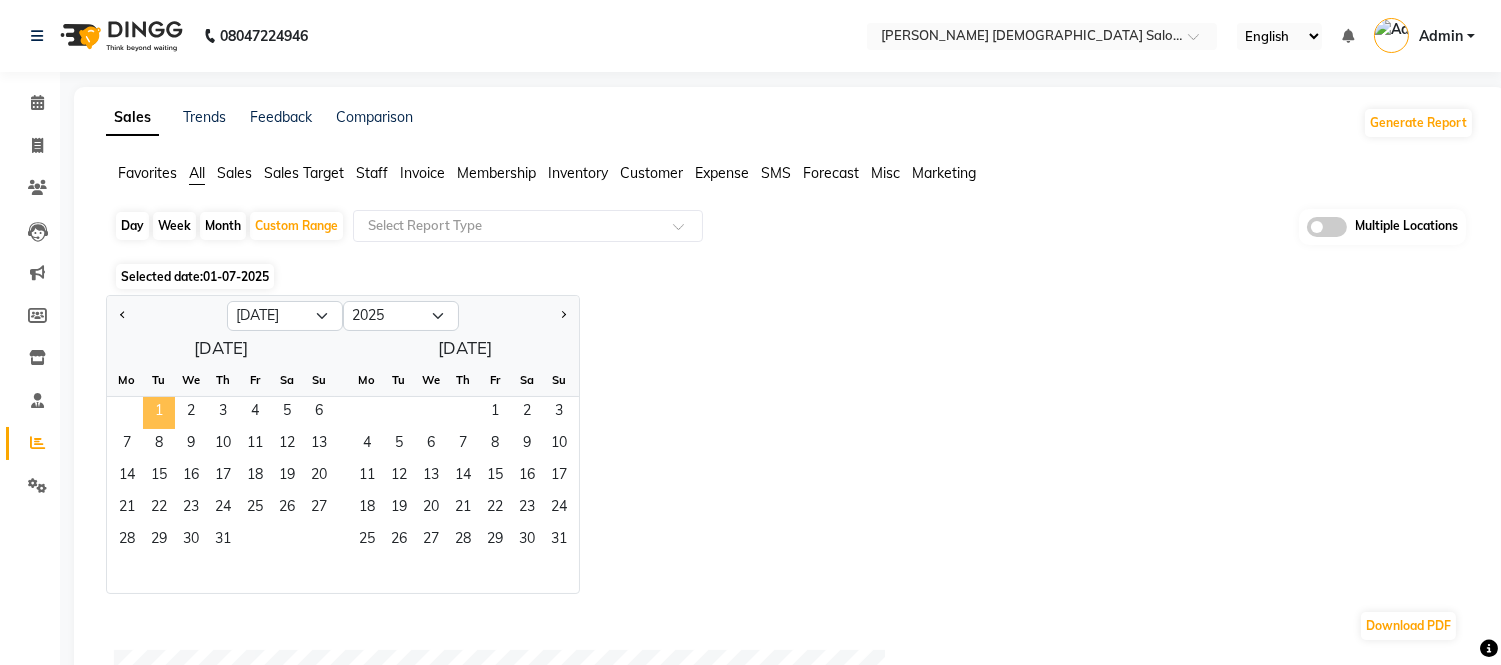 click on "1" 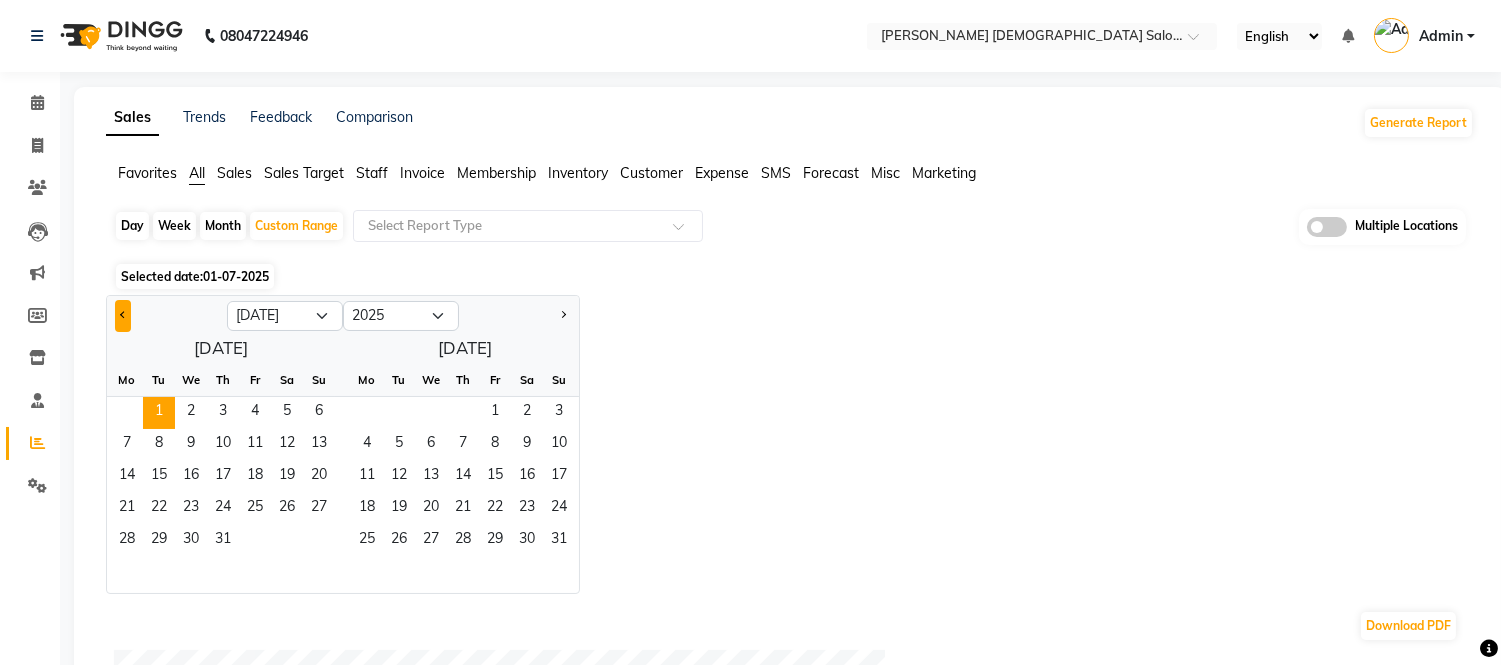 click 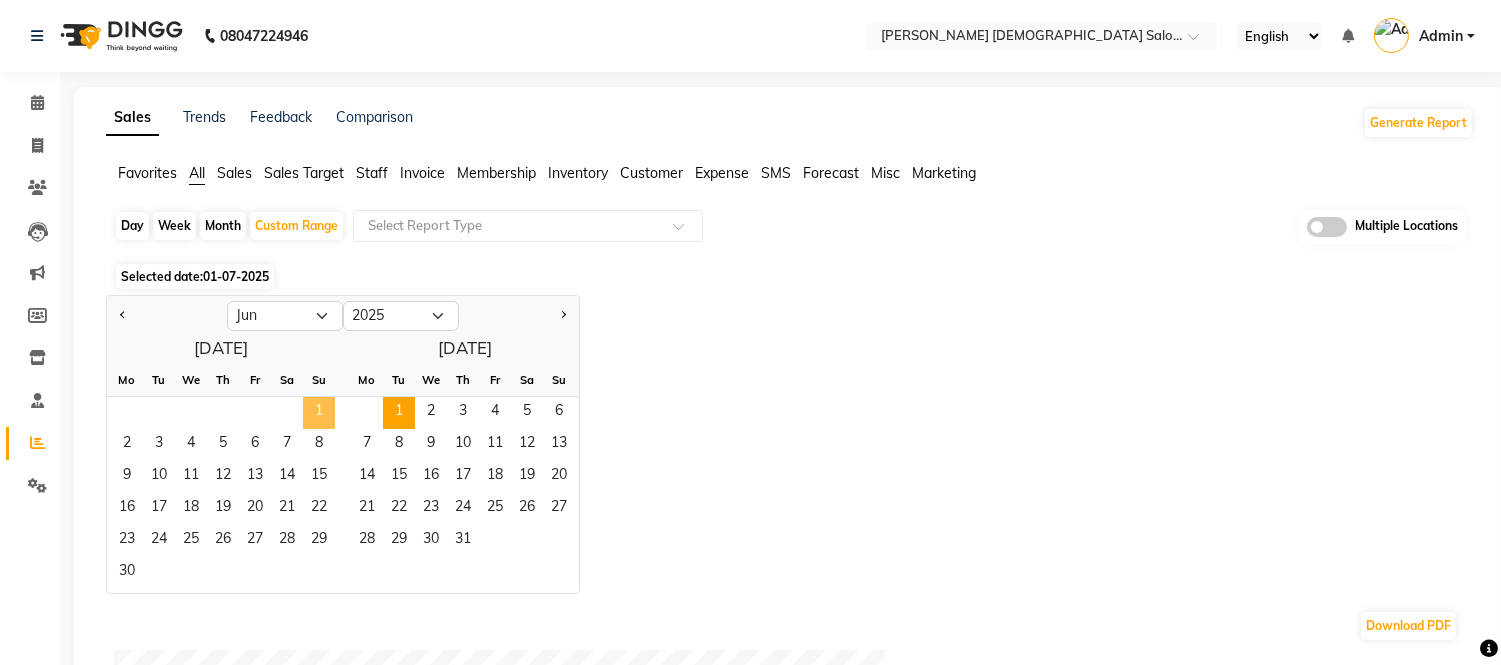 click on "1" 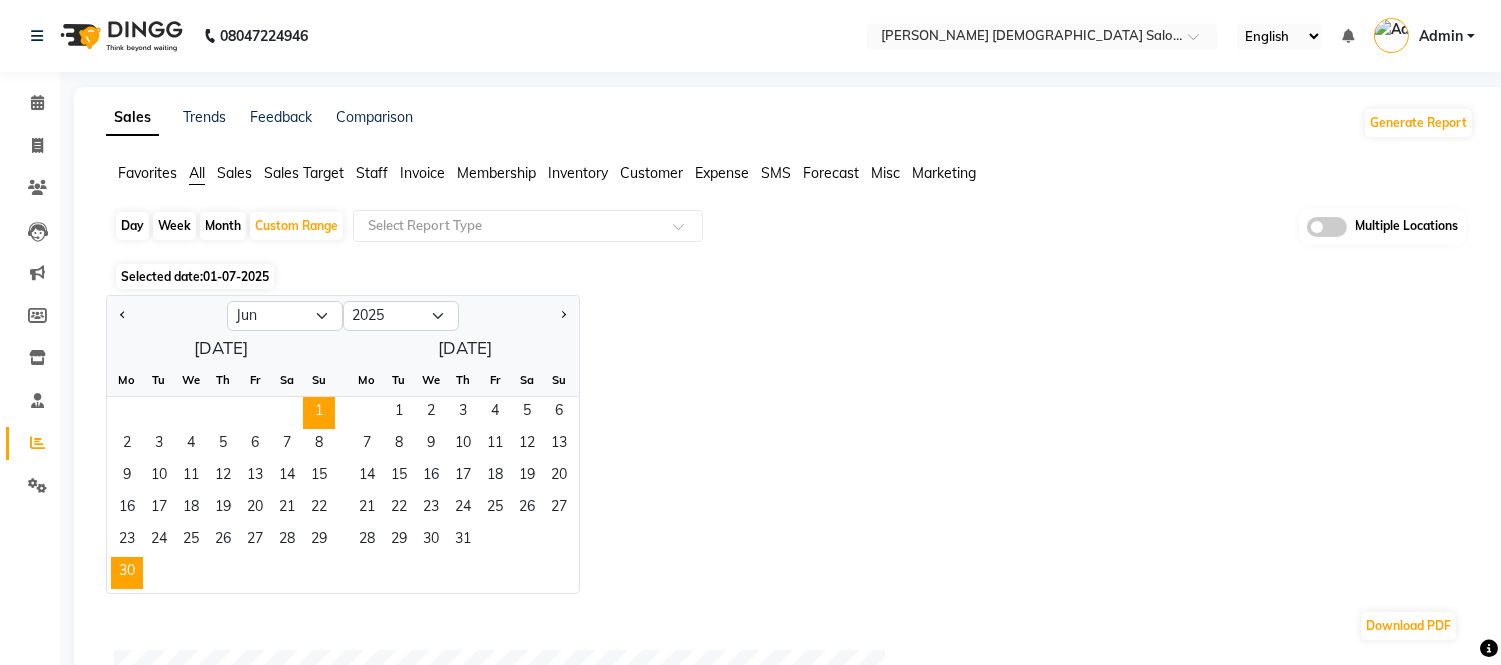 click on "30" 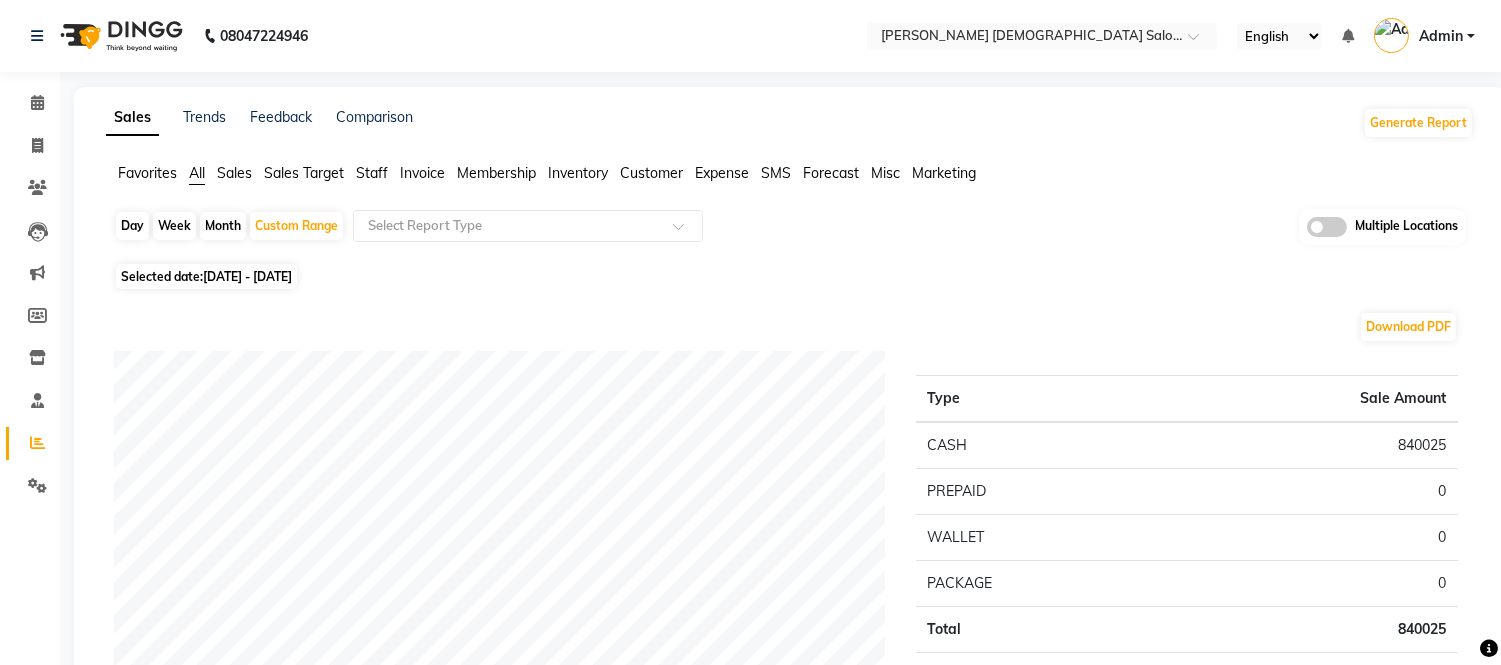 click on "All" 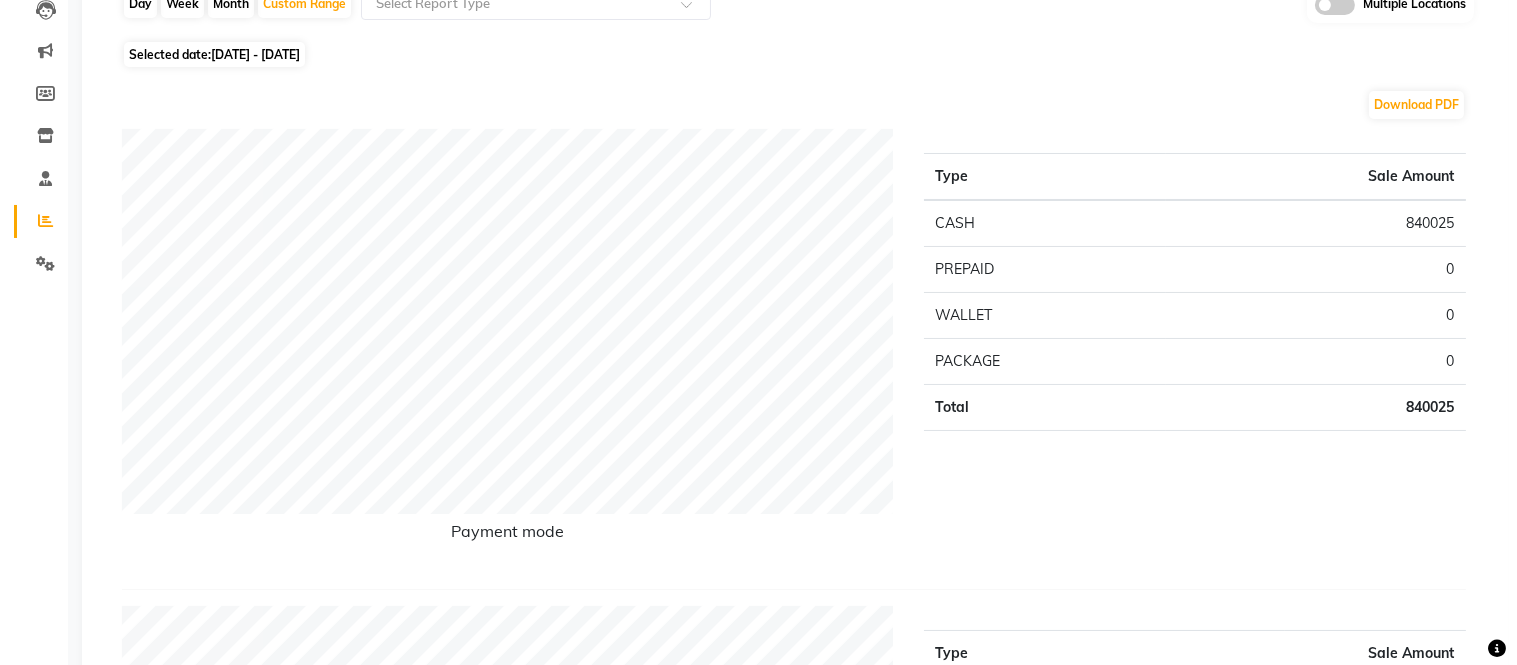 scroll, scrollTop: 0, scrollLeft: 0, axis: both 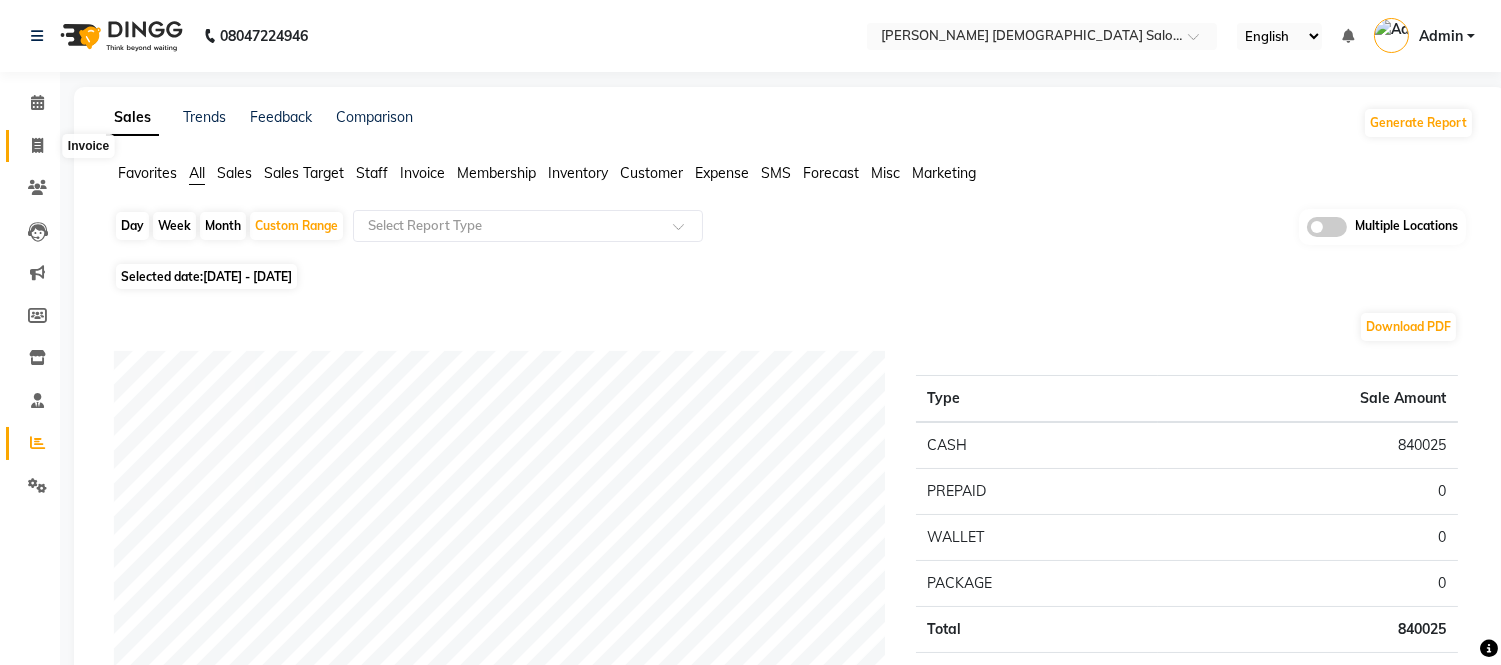 click 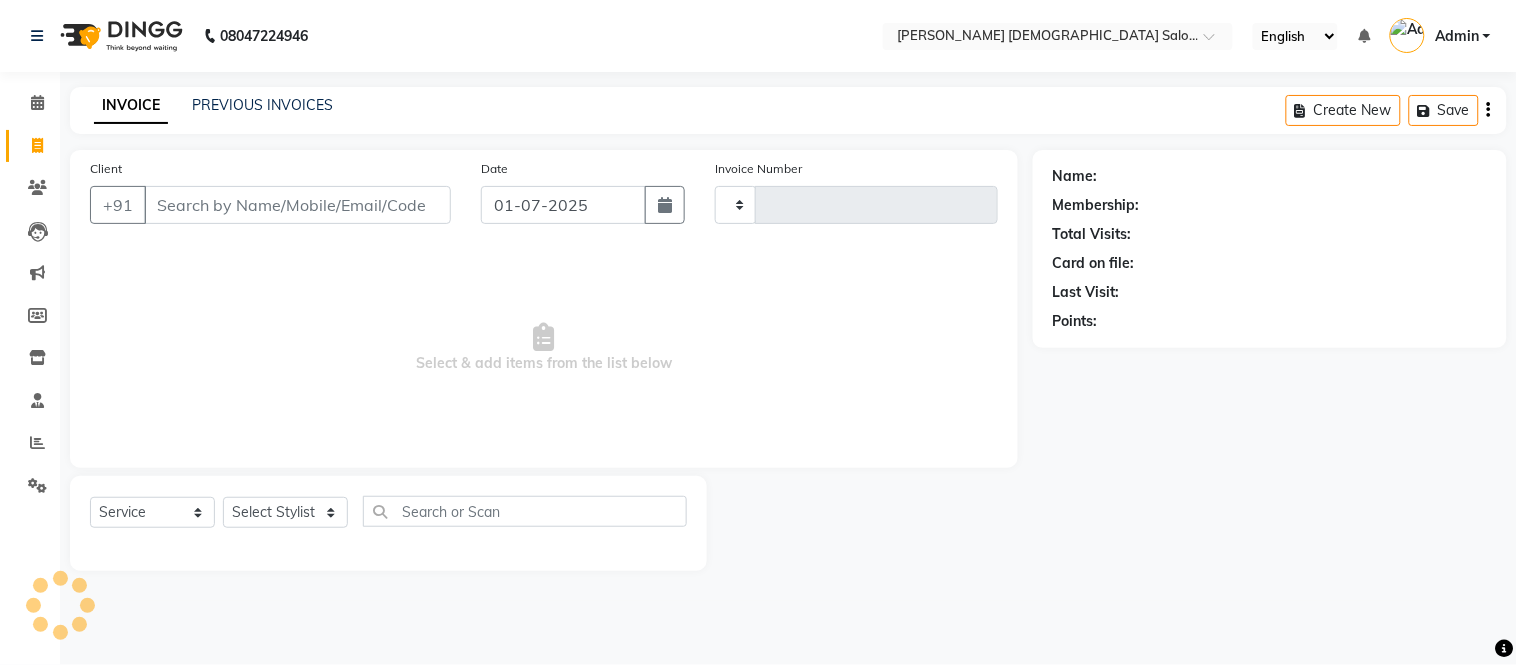 type on "2802" 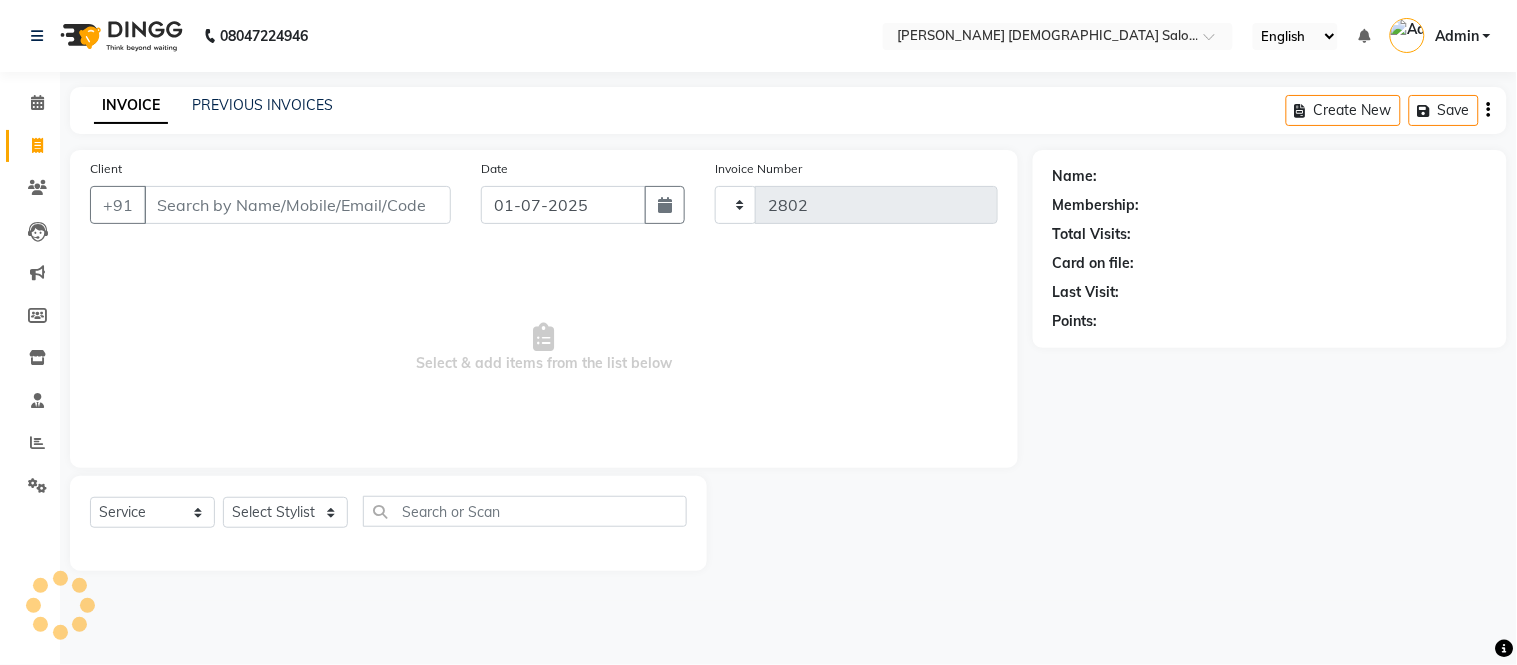 select on "7542" 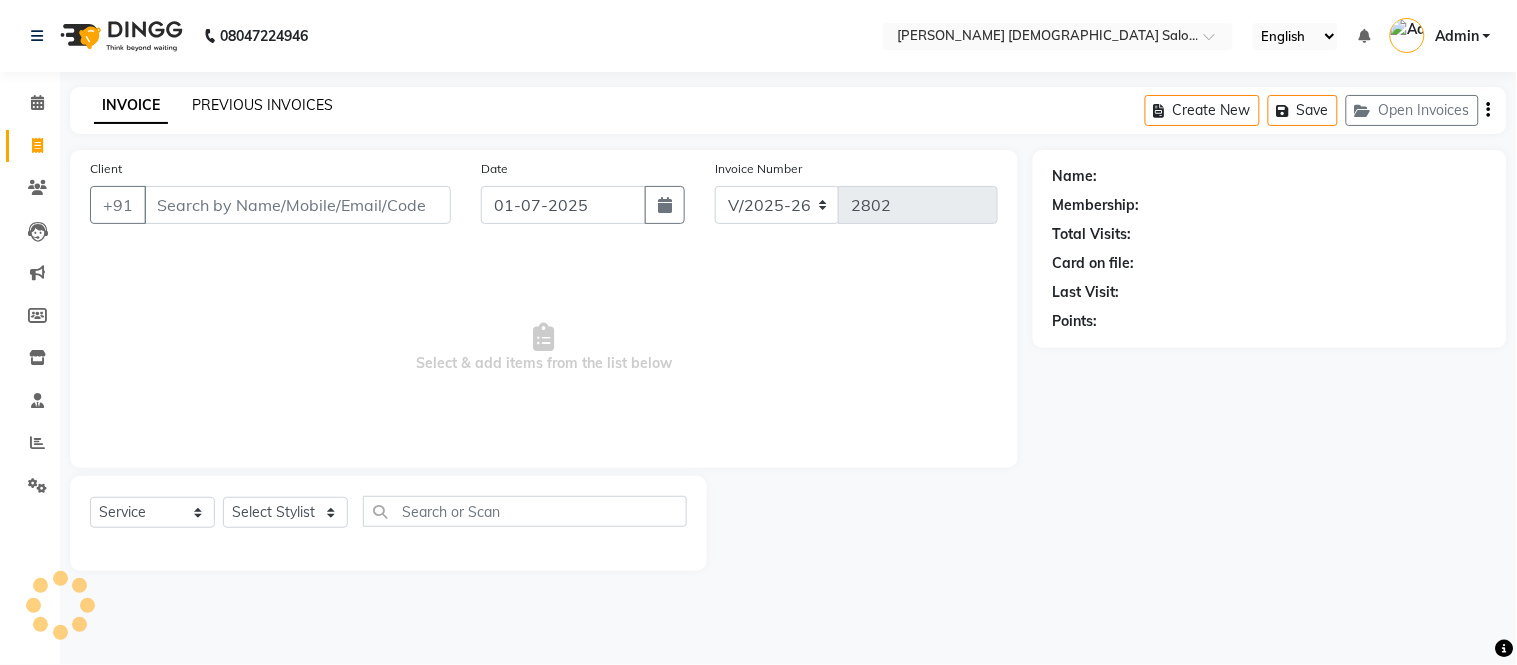 click on "PREVIOUS INVOICES" 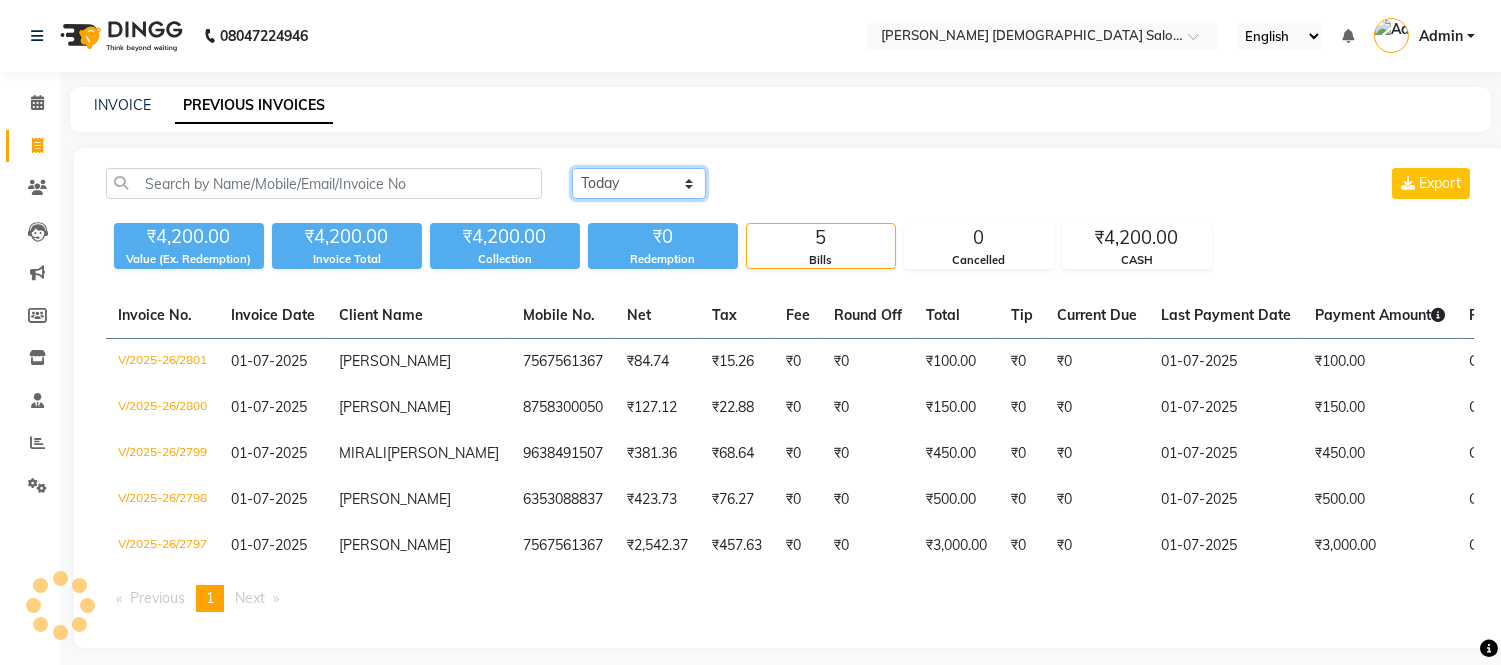 drag, startPoint x: 656, startPoint y: 178, endPoint x: 656, endPoint y: 192, distance: 14 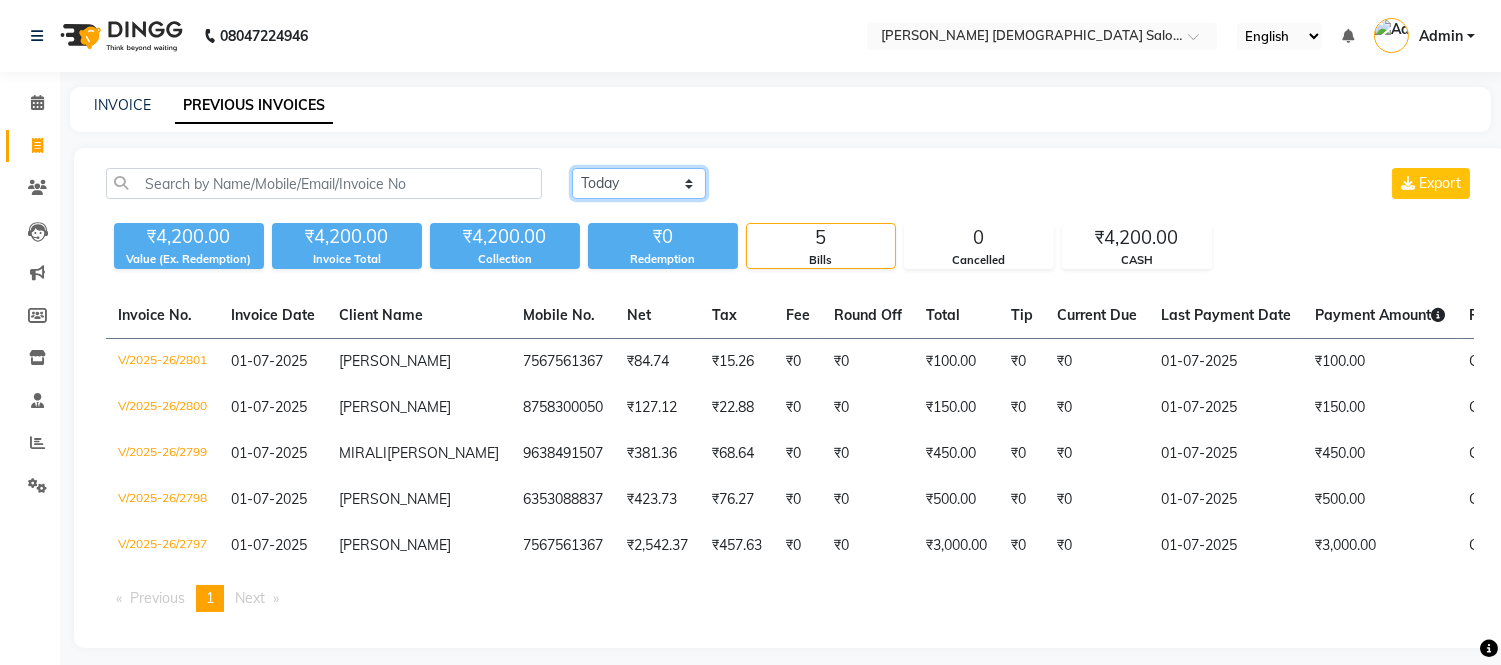 select on "range" 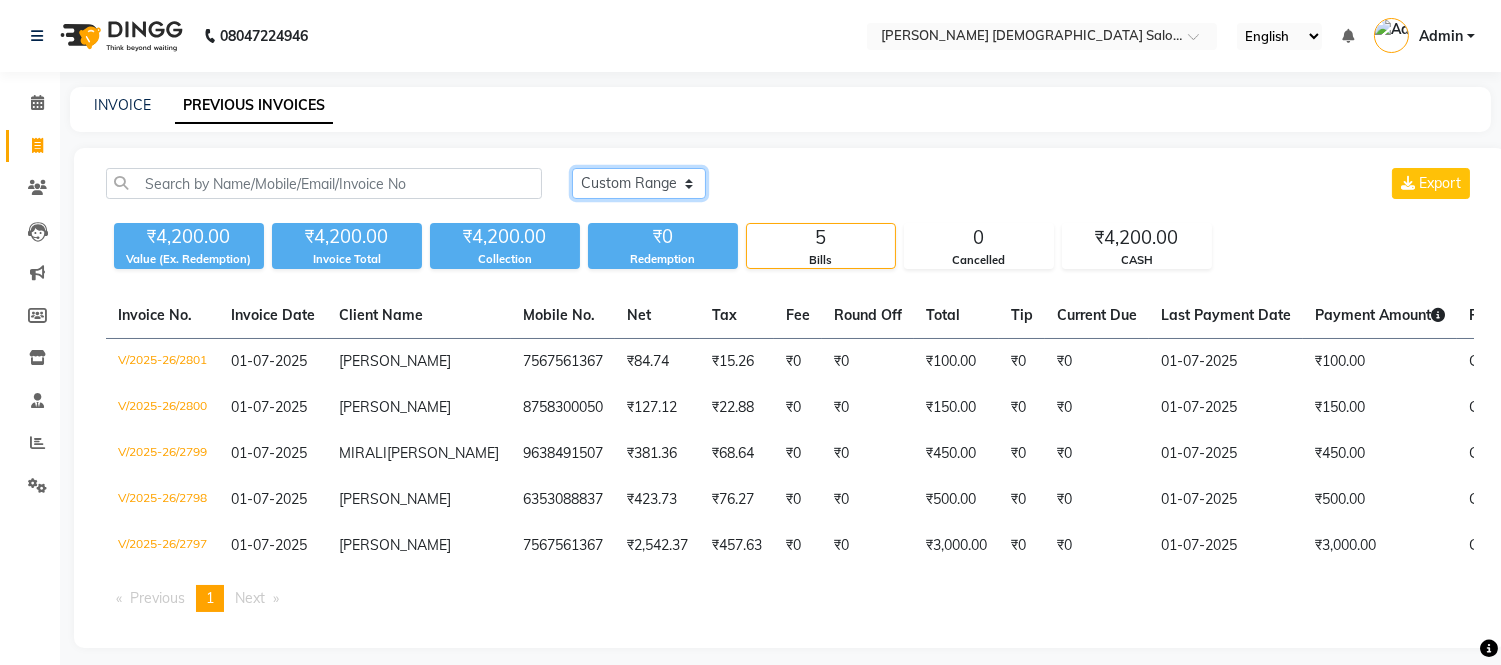 click on "[DATE] [DATE] Custom Range" 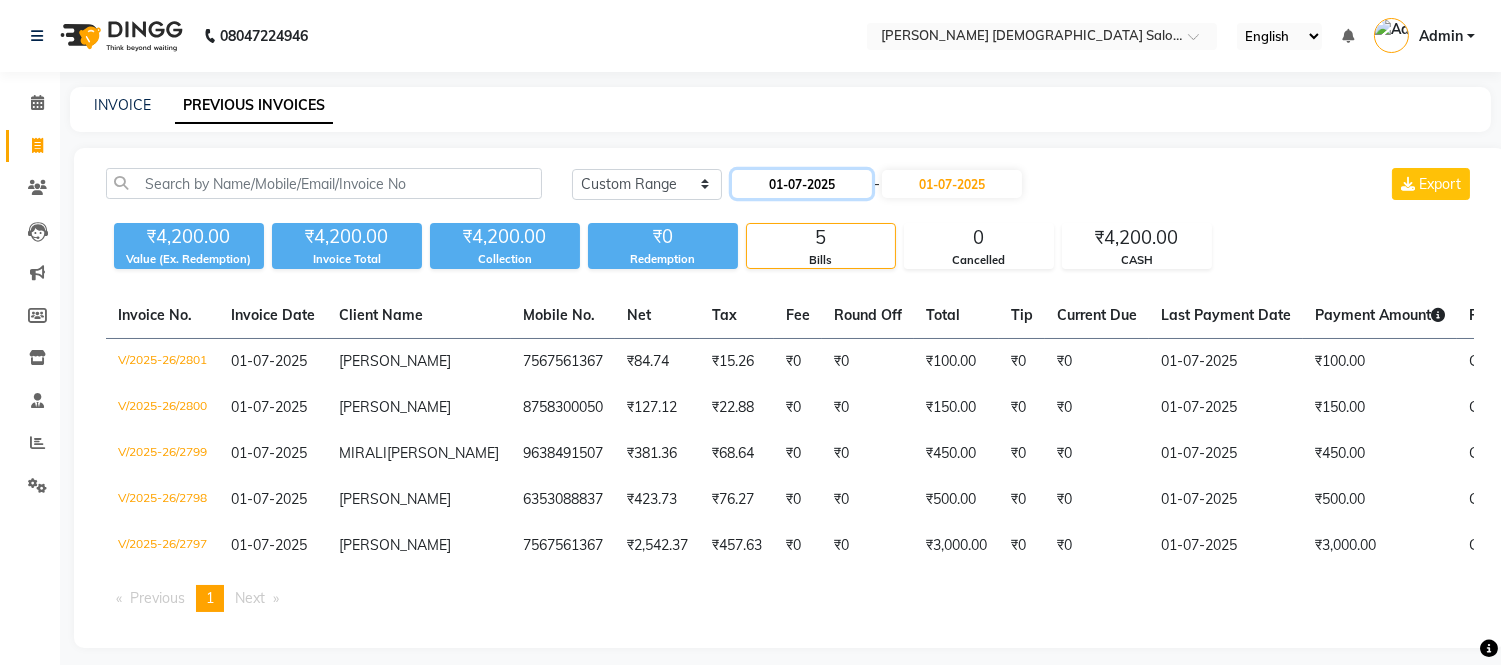 click on "01-07-2025" 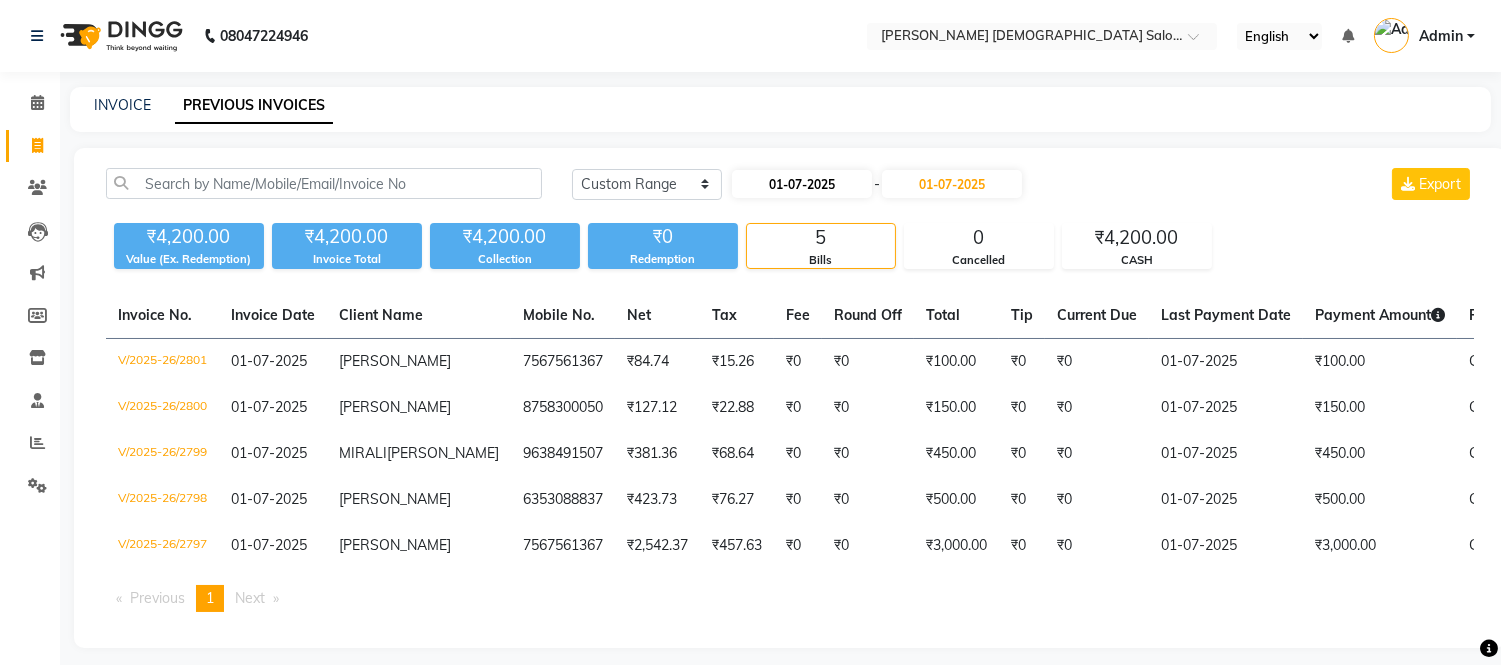 select on "7" 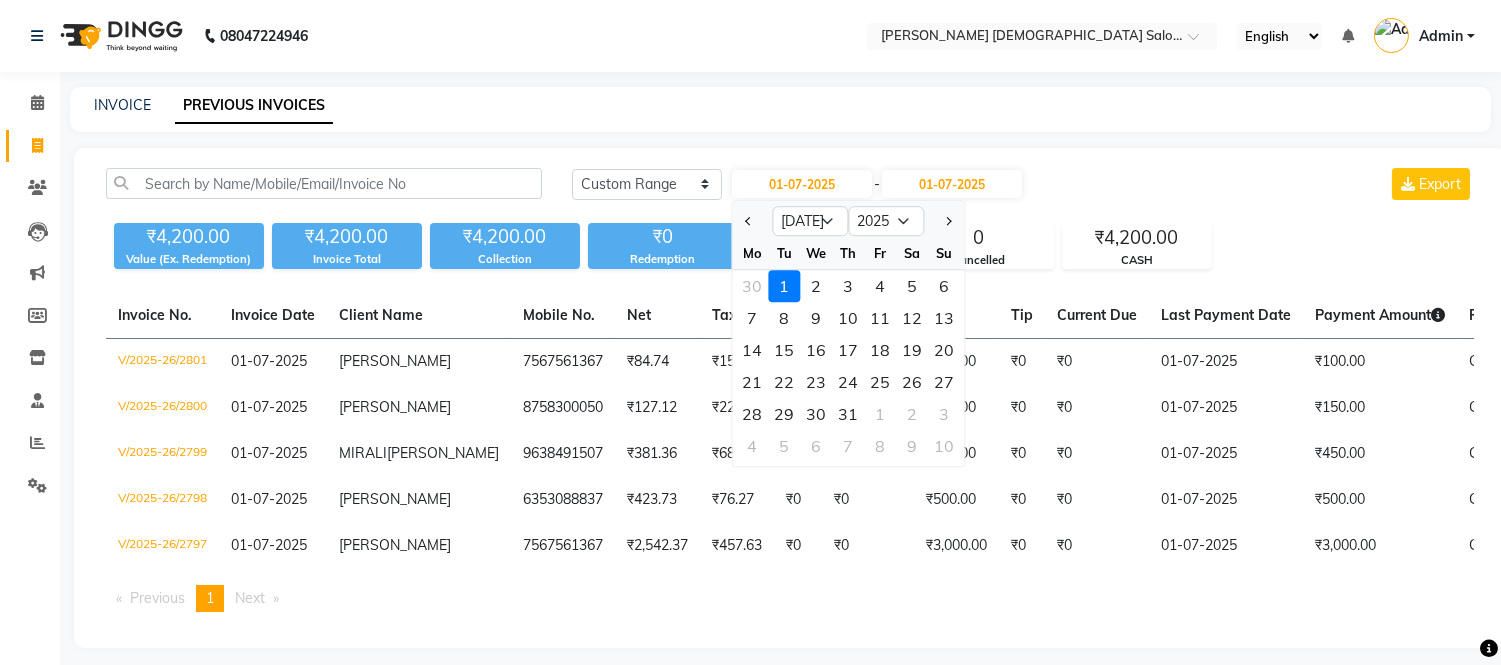 drag, startPoint x: 754, startPoint y: 220, endPoint x: 786, endPoint y: 271, distance: 60.207973 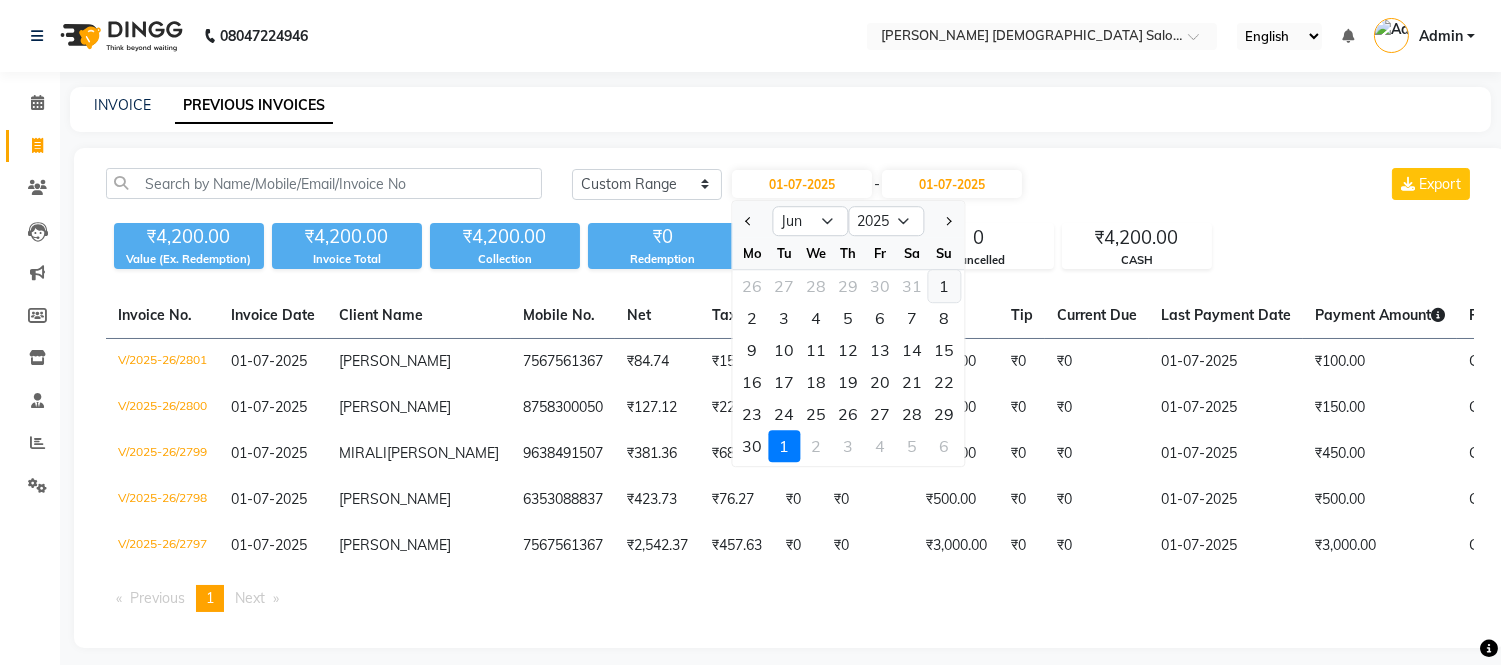 click on "1" 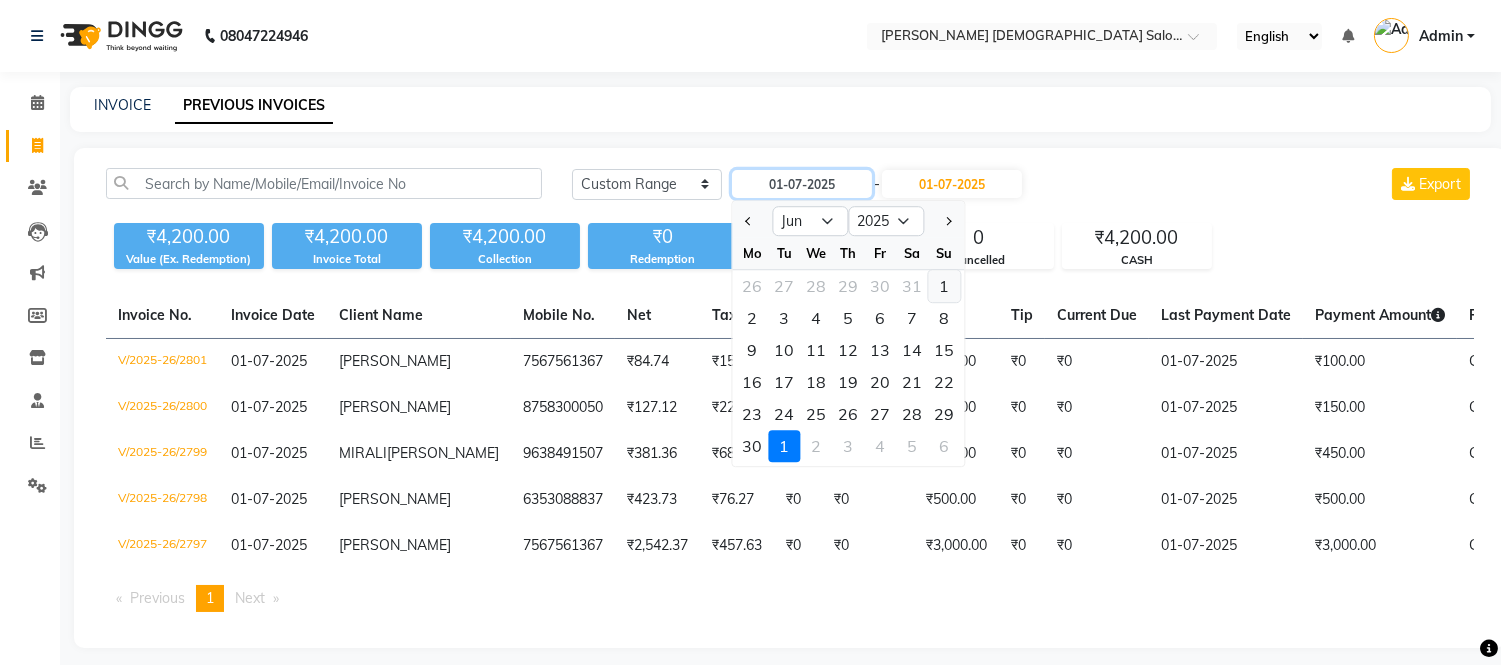 type on "[DATE]" 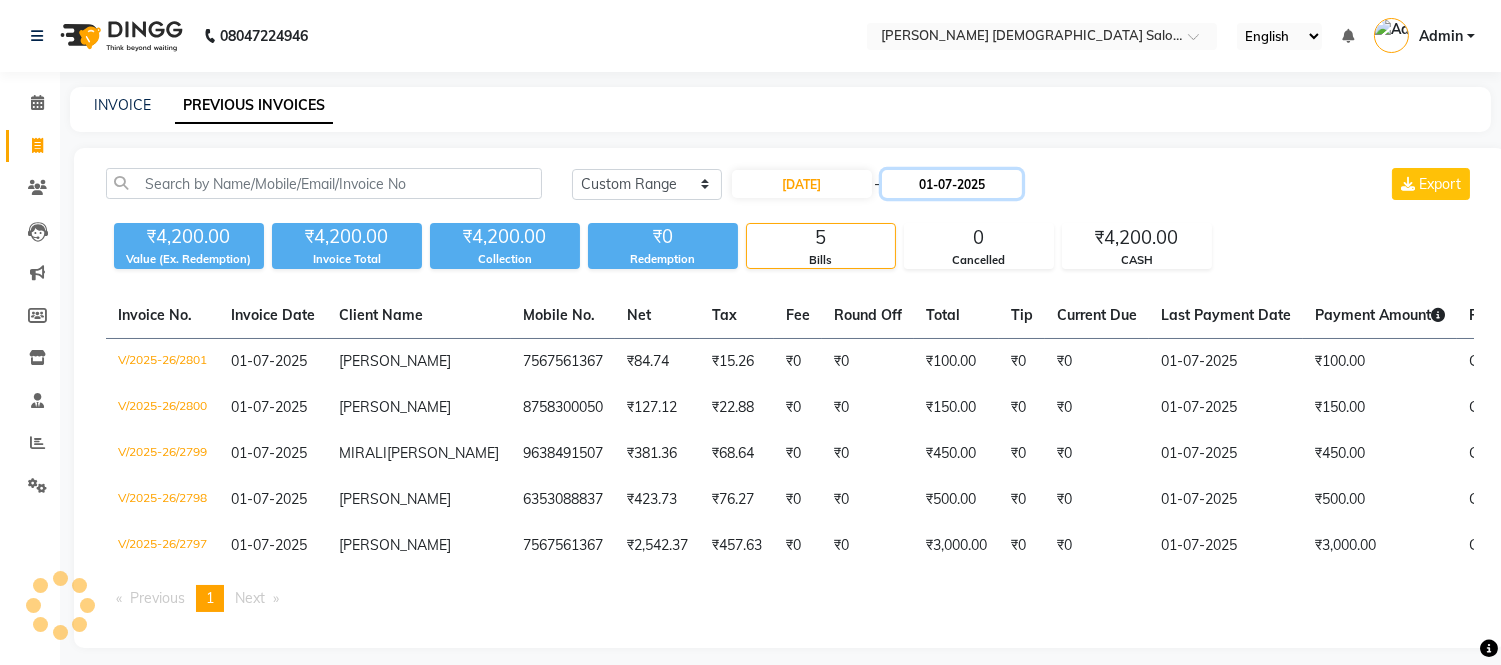 click on "01-07-2025" 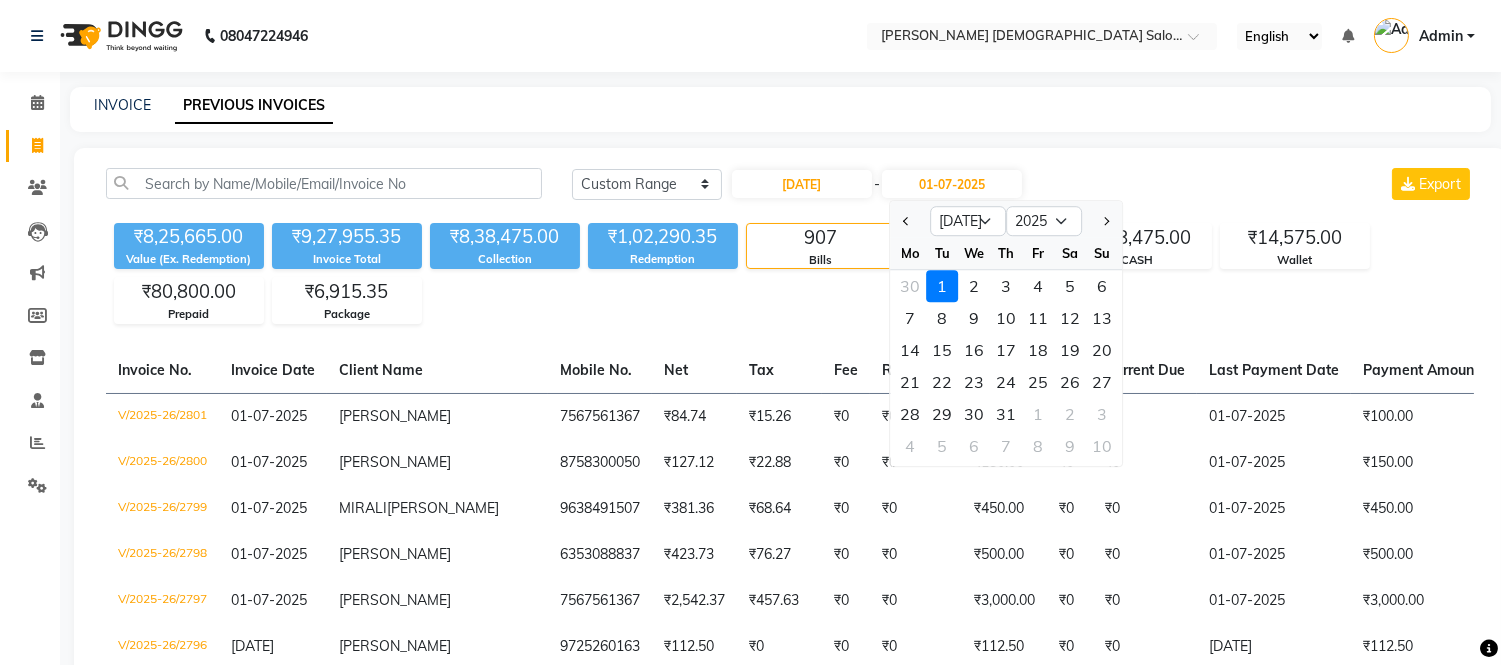 click 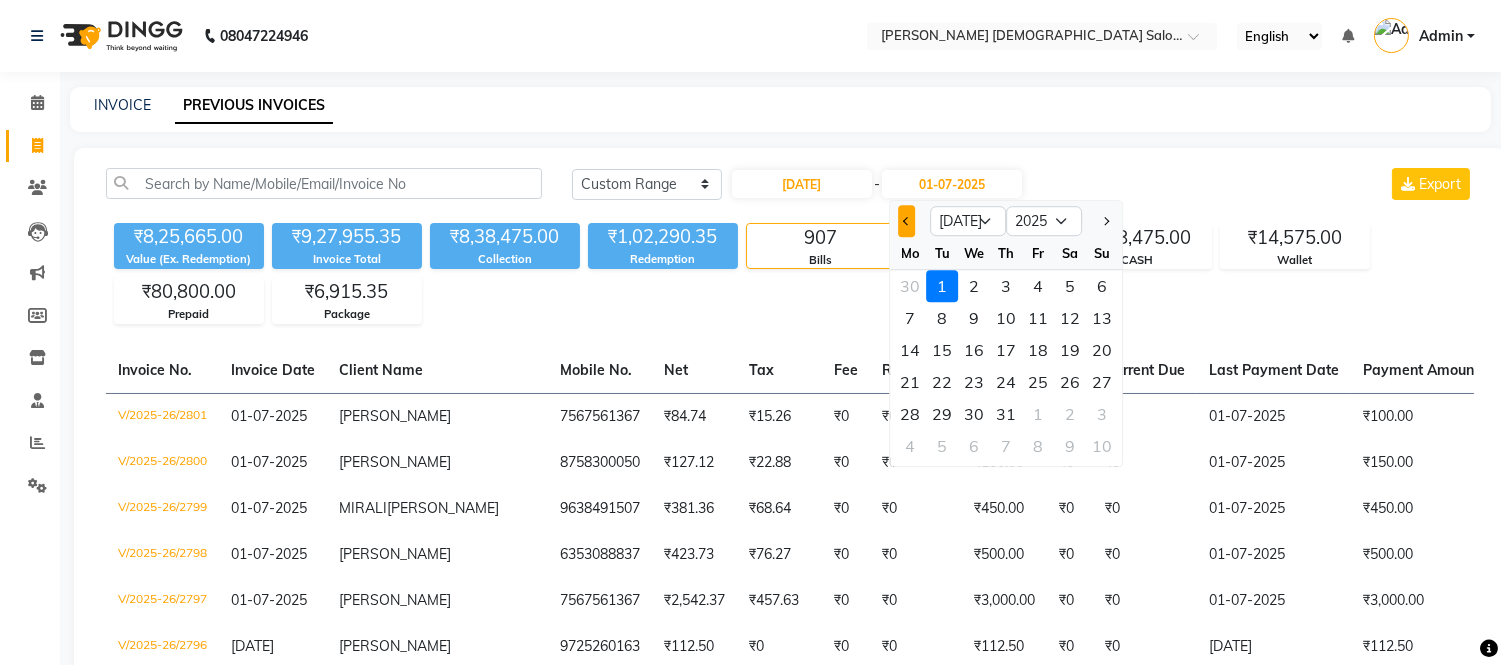 click 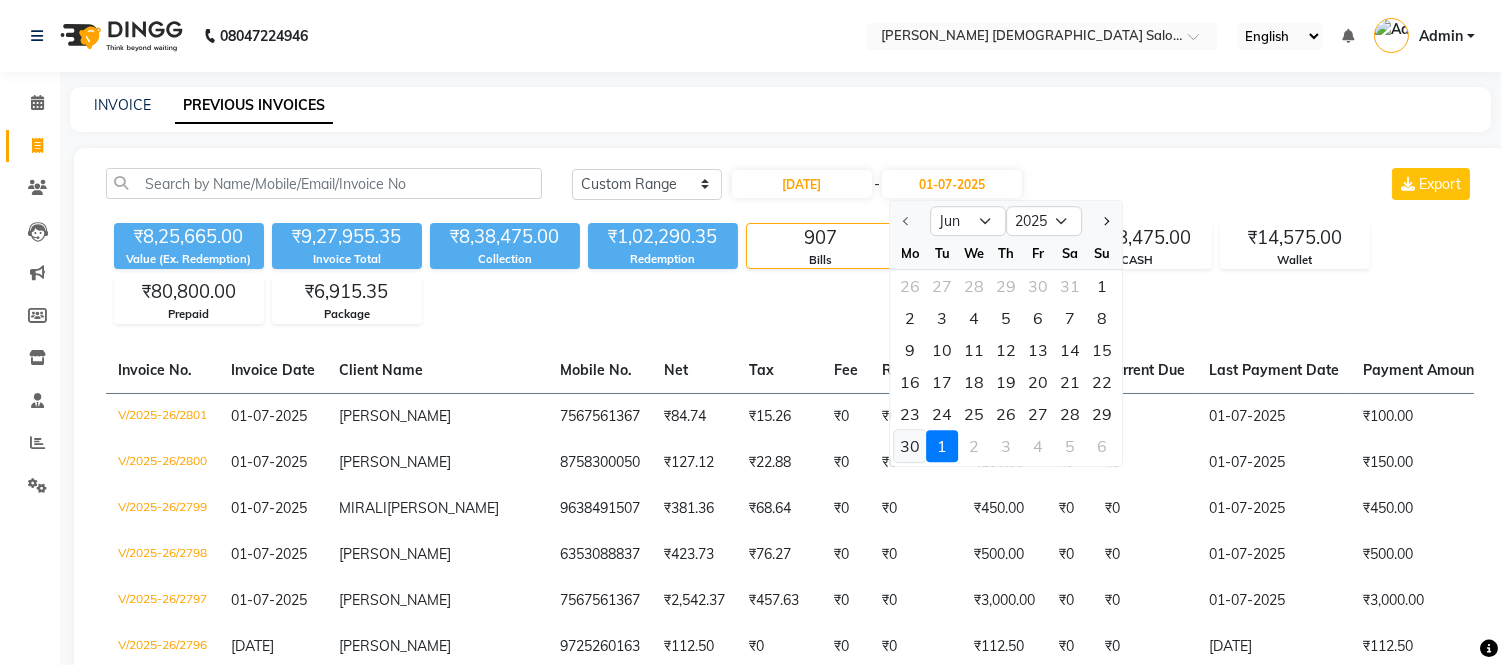 click on "30" 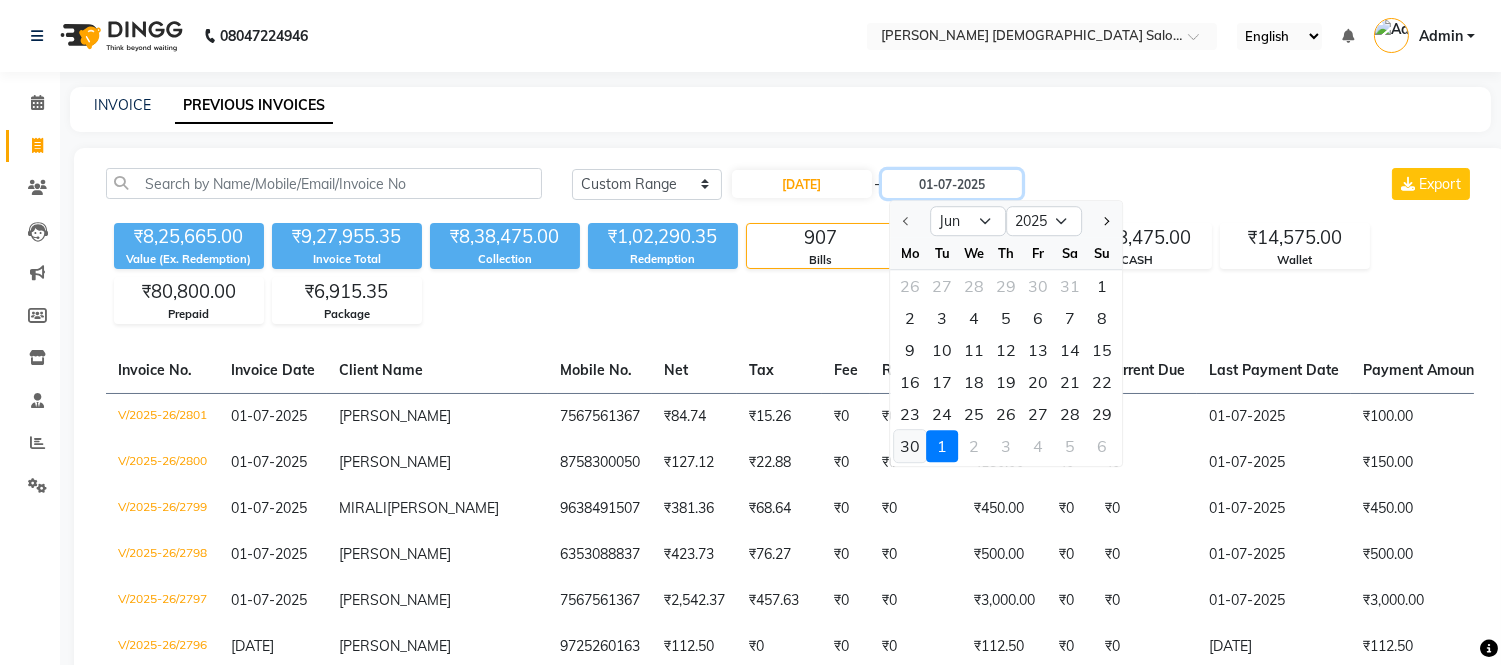 type on "[DATE]" 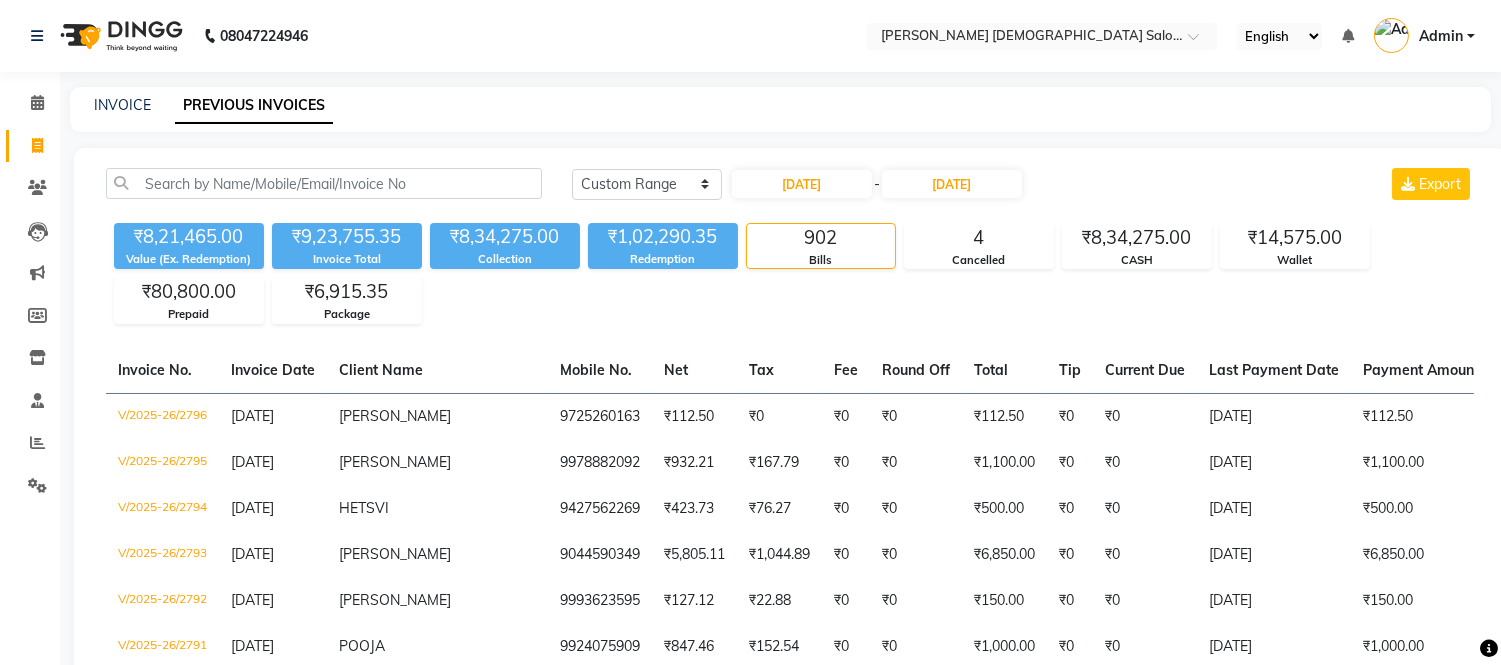 click on "INVOICE PREVIOUS INVOICES" 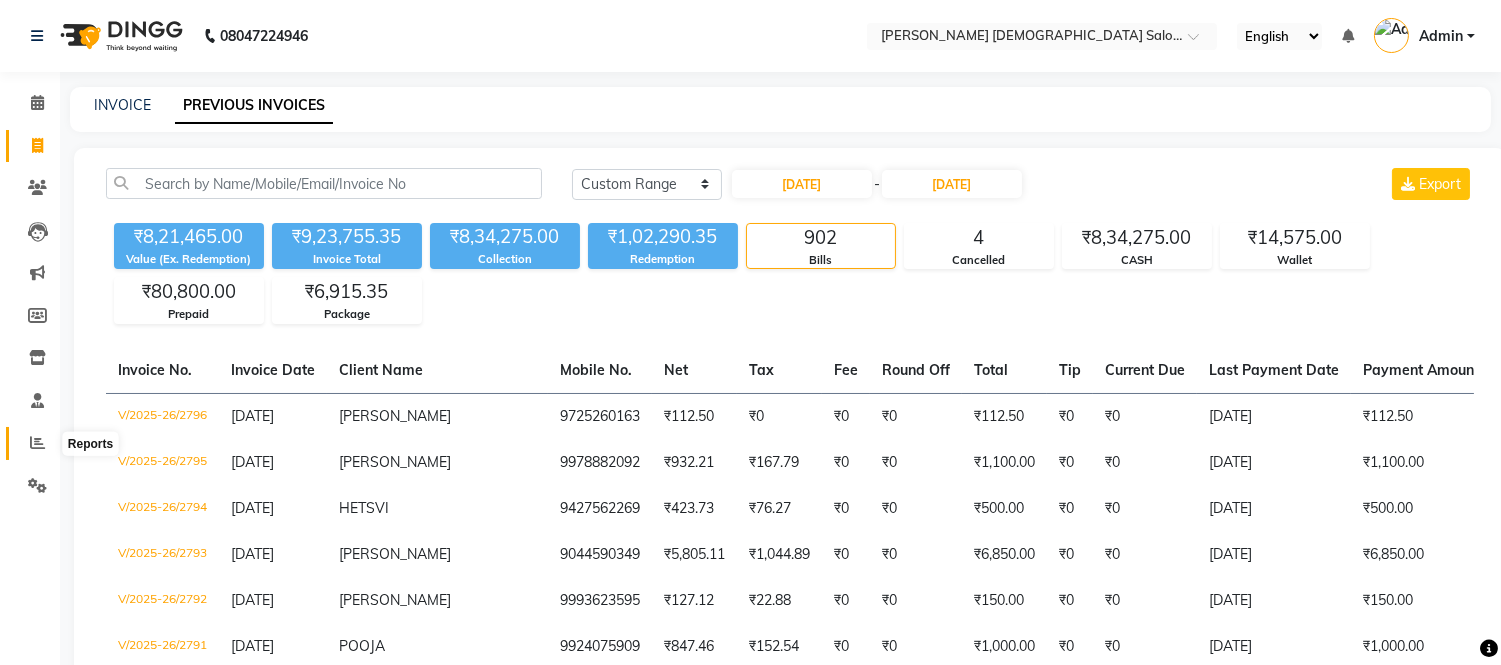 click 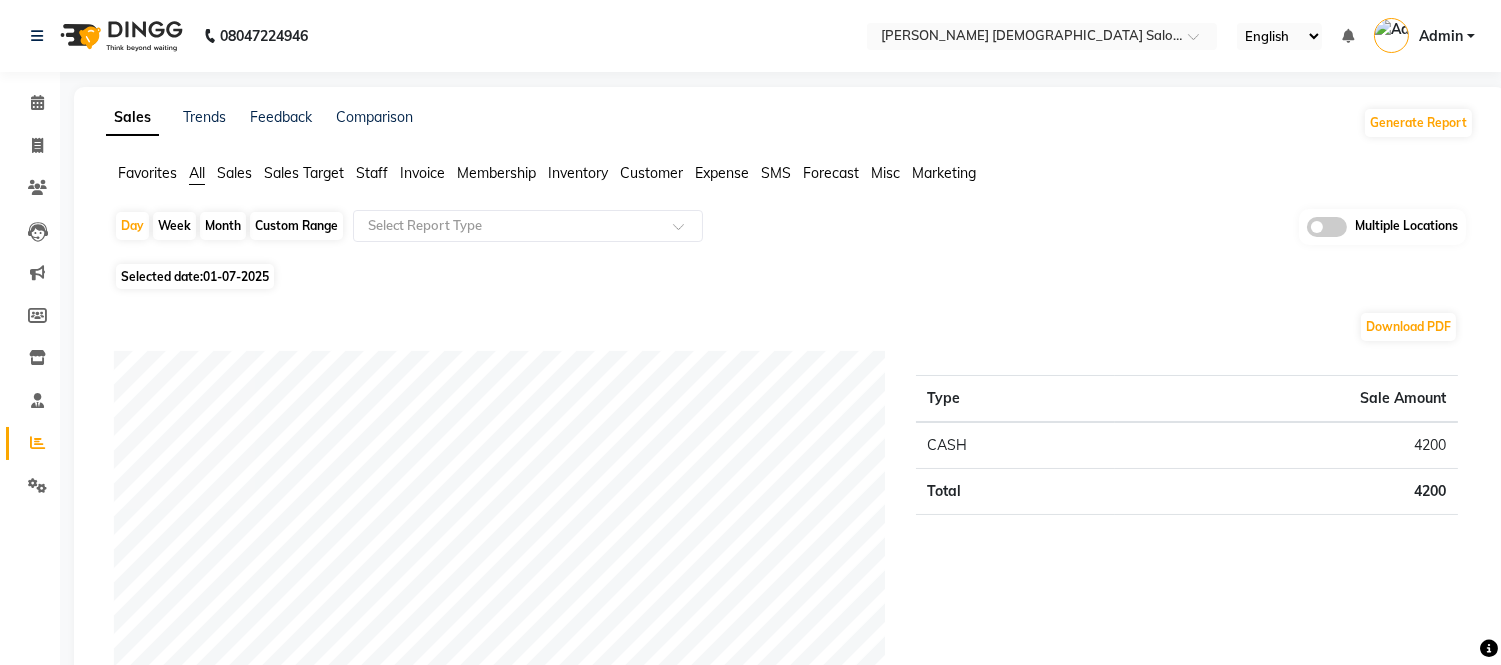 click on "Custom Range" 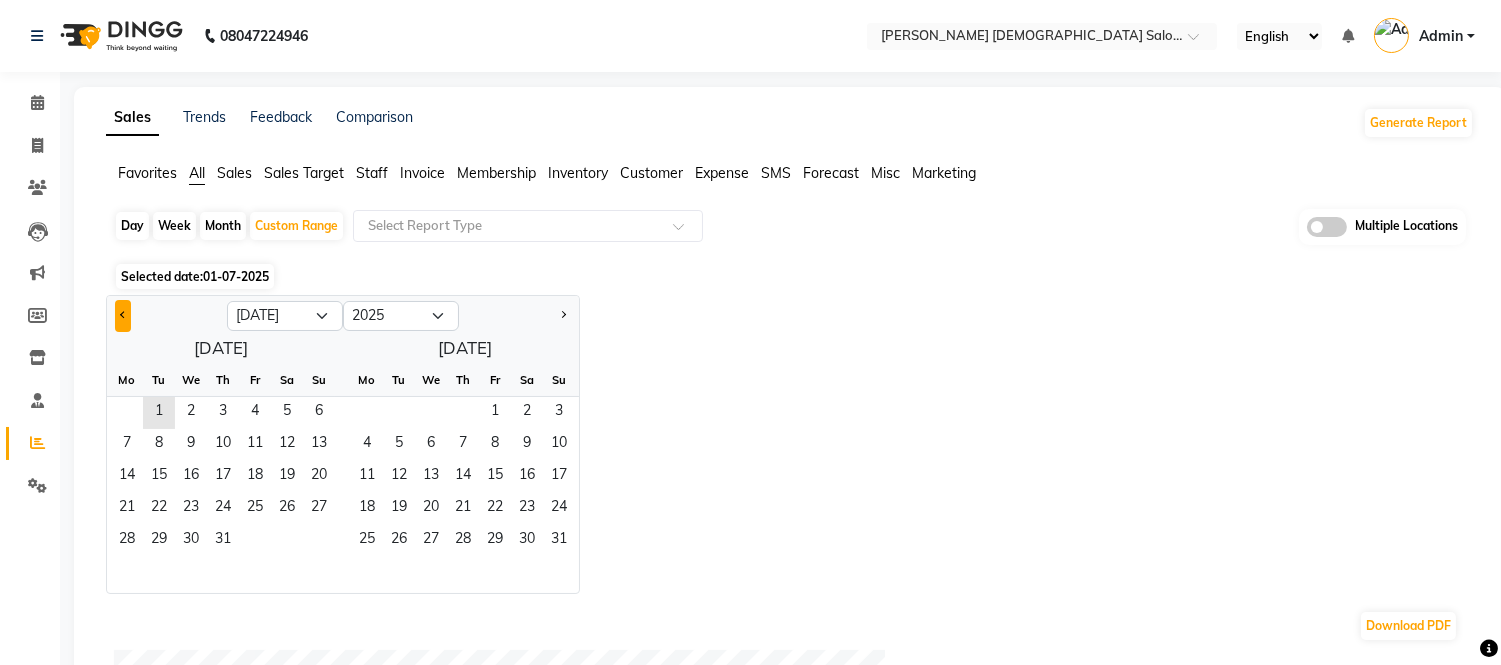 click 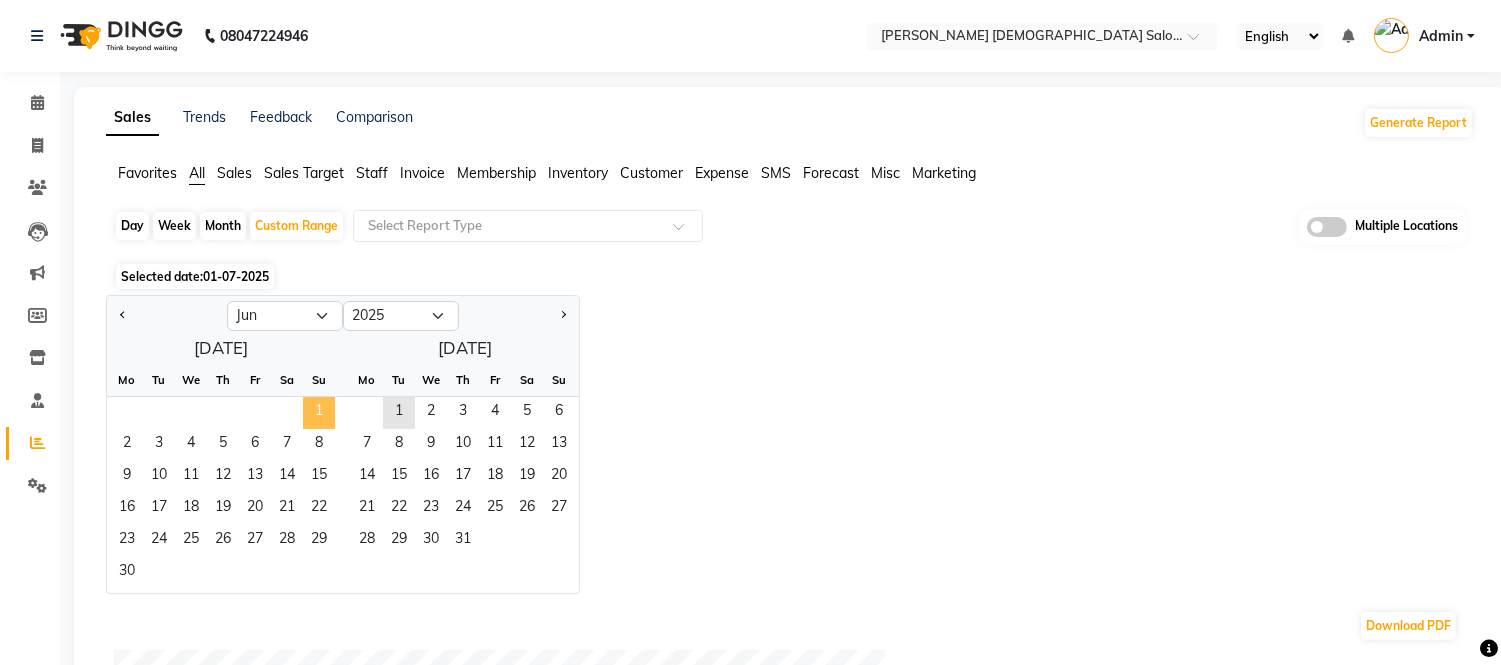 click on "1" 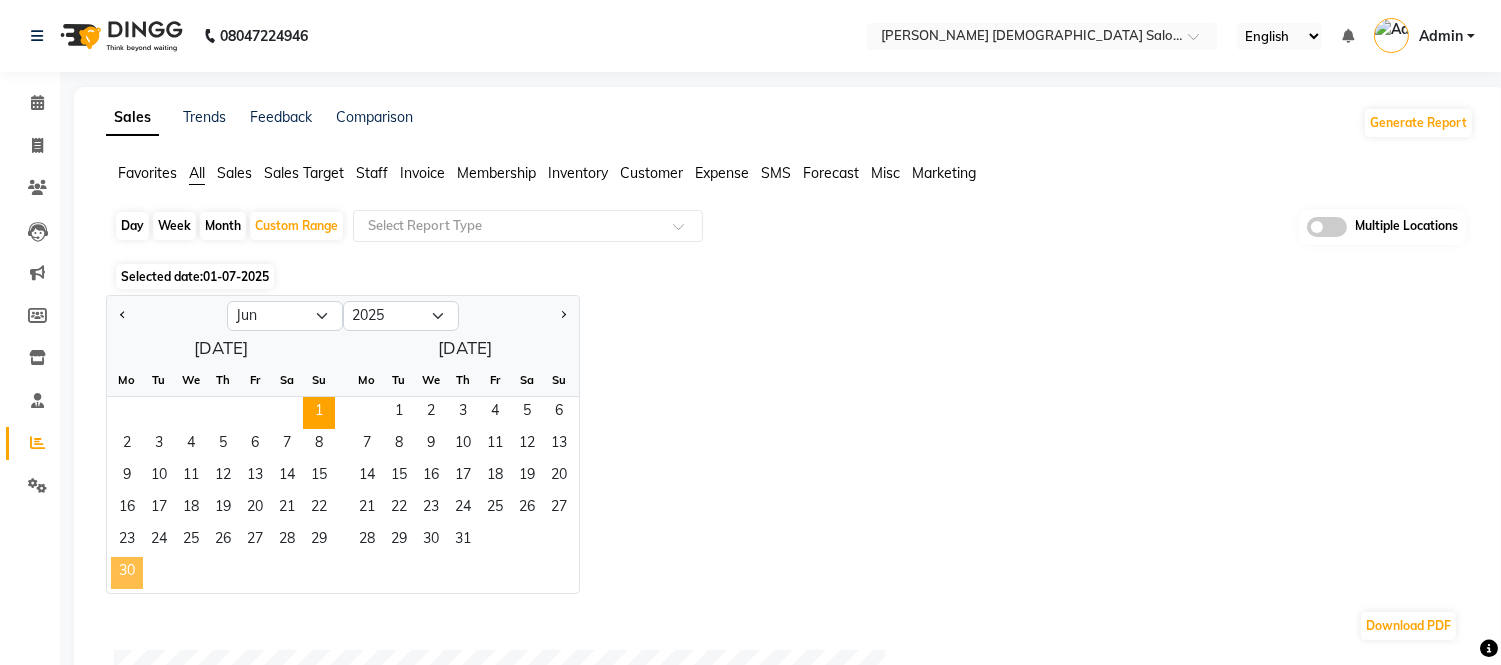click on "30" 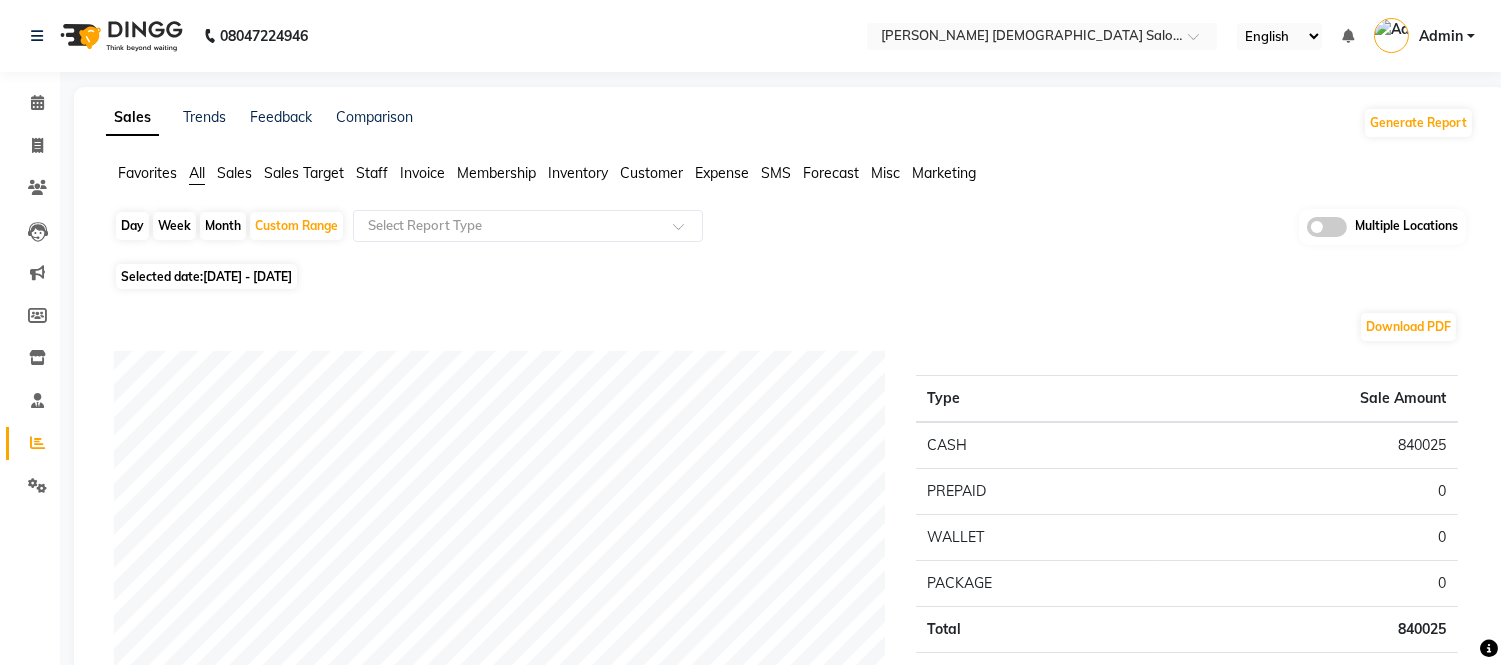 click on "Favorites All Sales Sales Target Staff Invoice Membership Inventory Customer Expense SMS Forecast Misc Marketing" 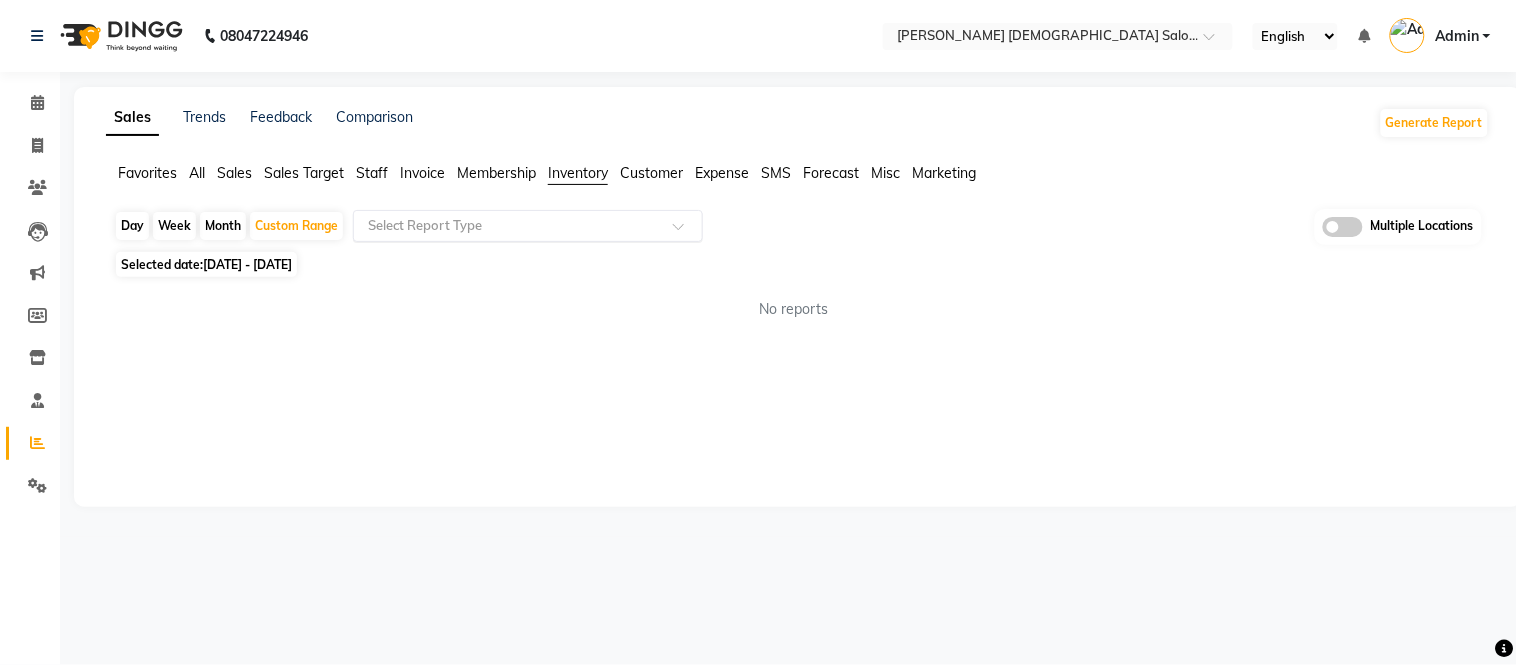 click 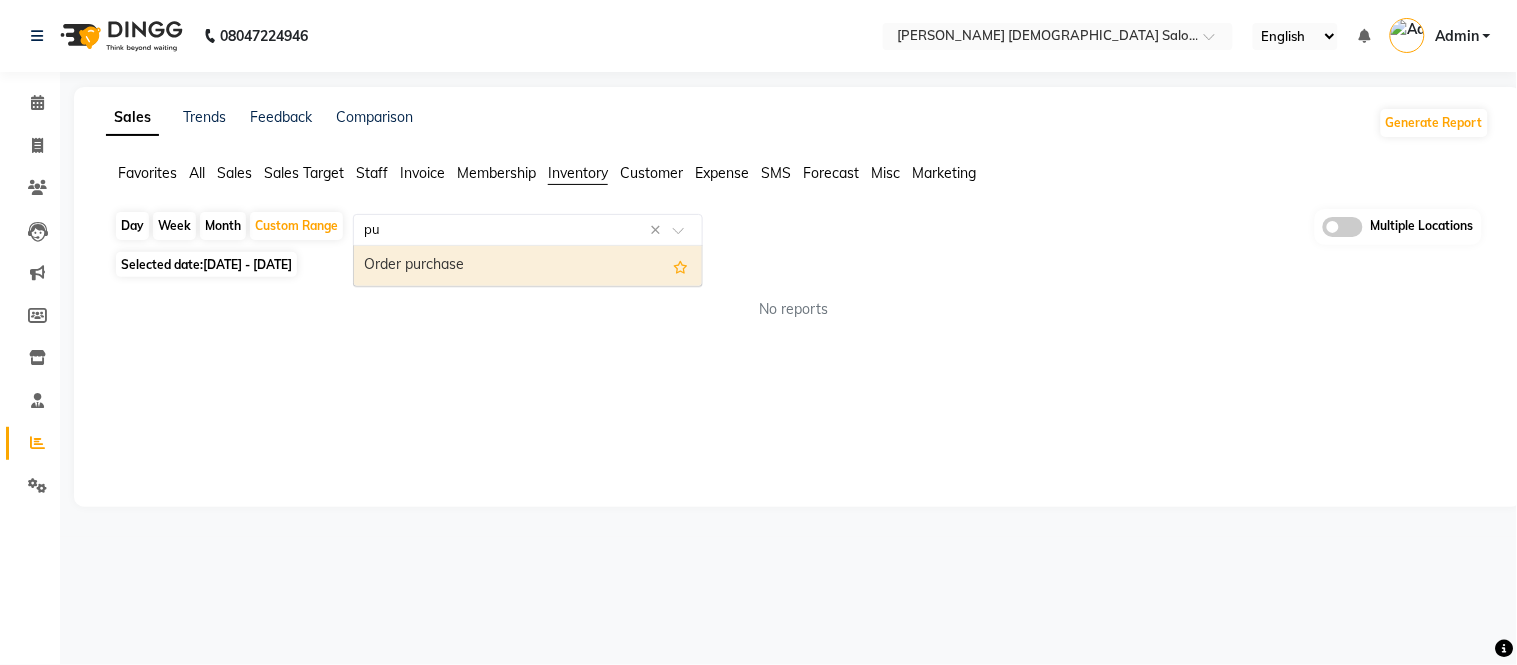 type on "pur" 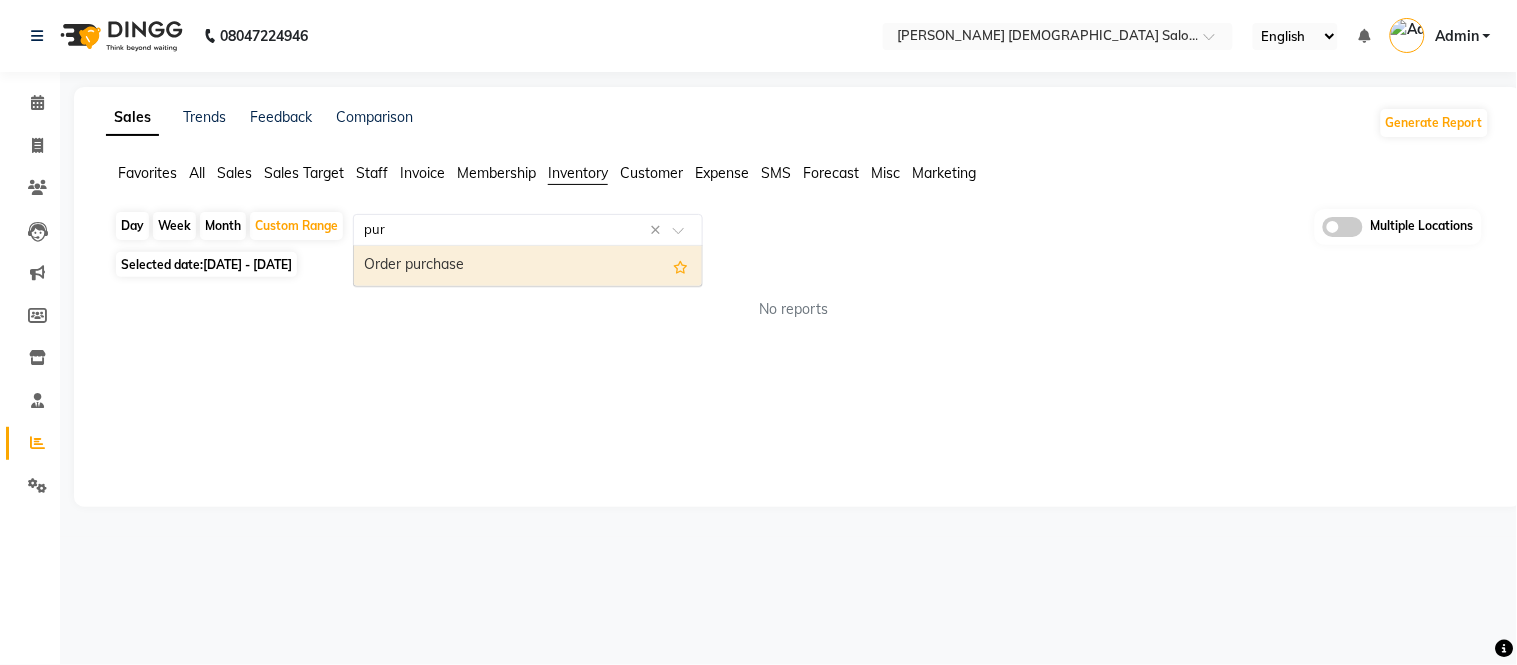 click on "Order purchase" at bounding box center [528, 266] 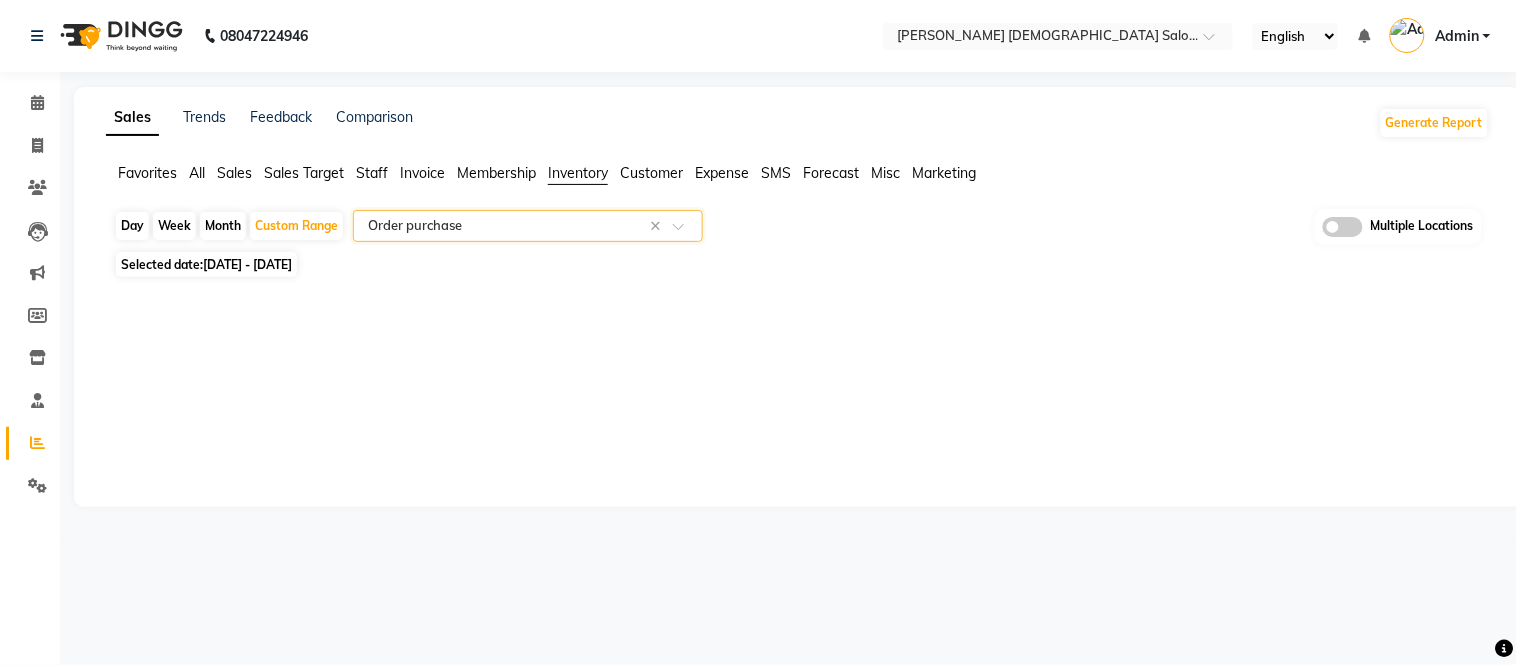 click on "Inventory" 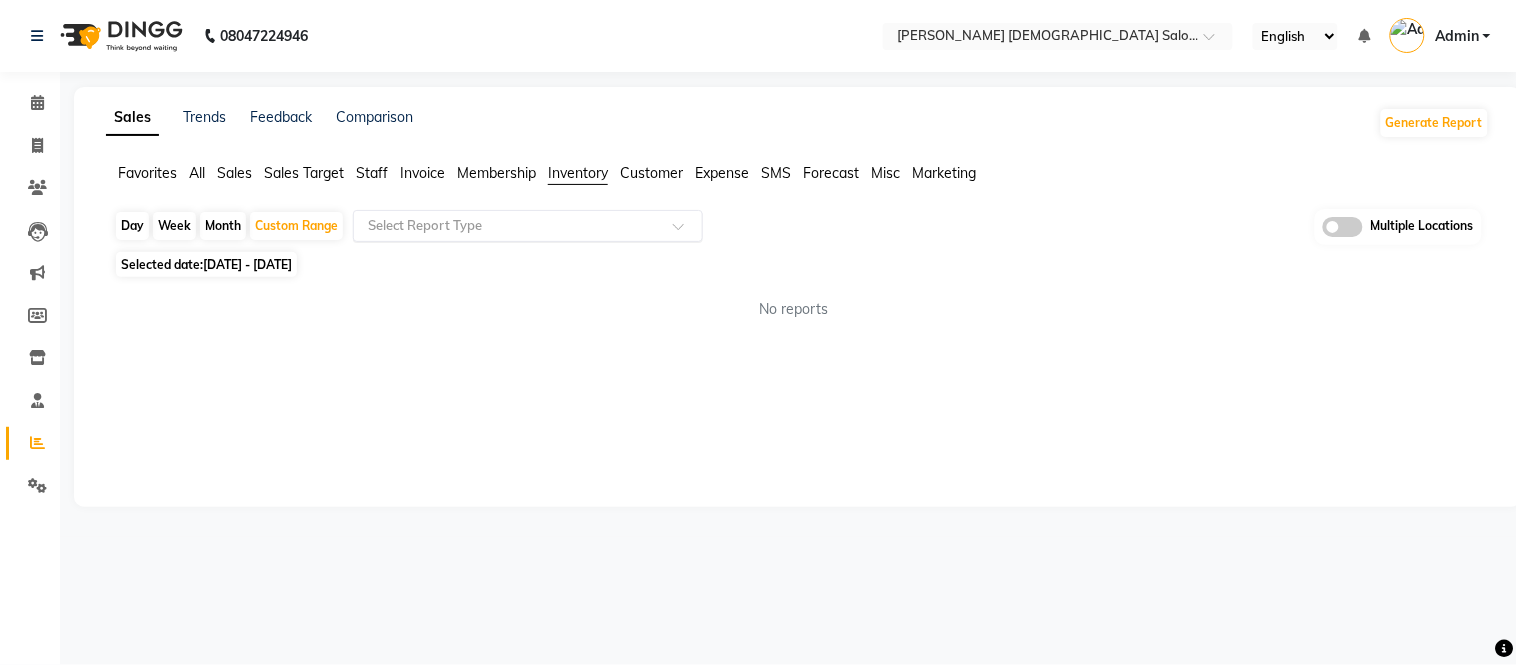 click 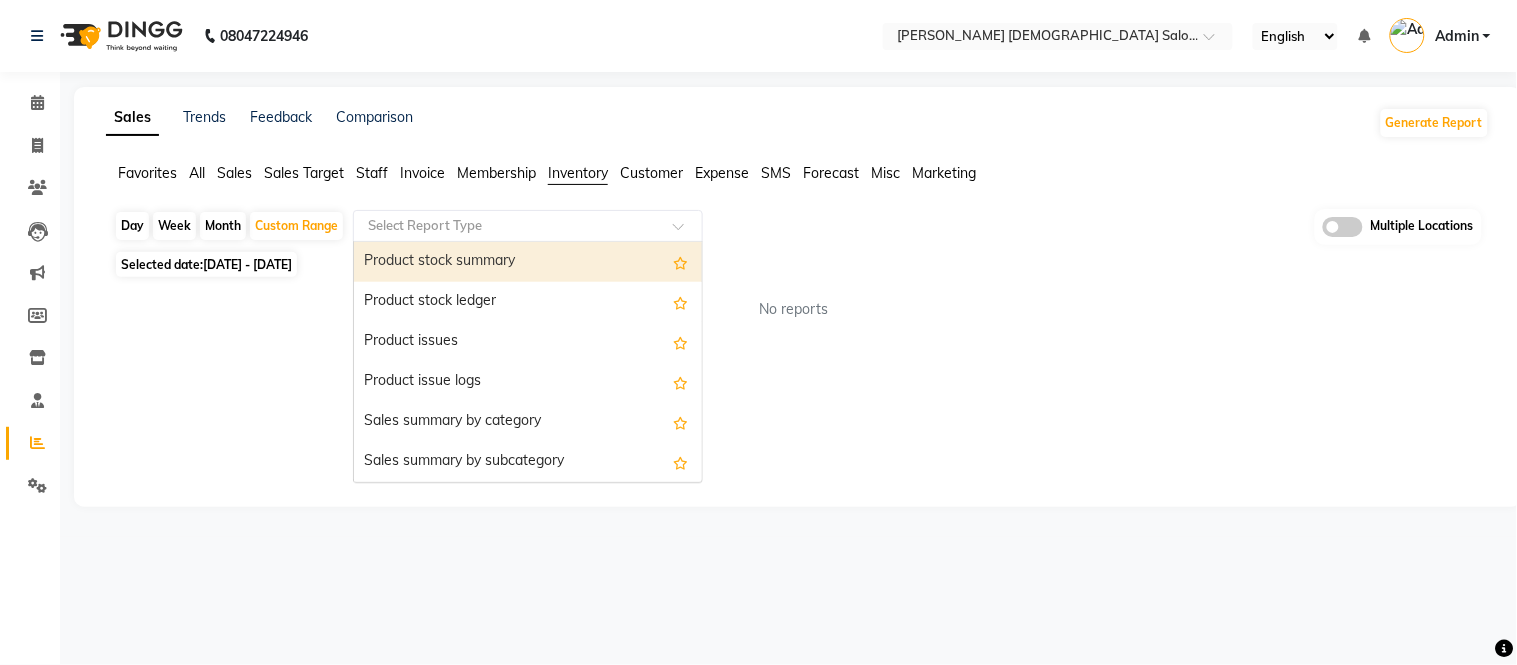 click 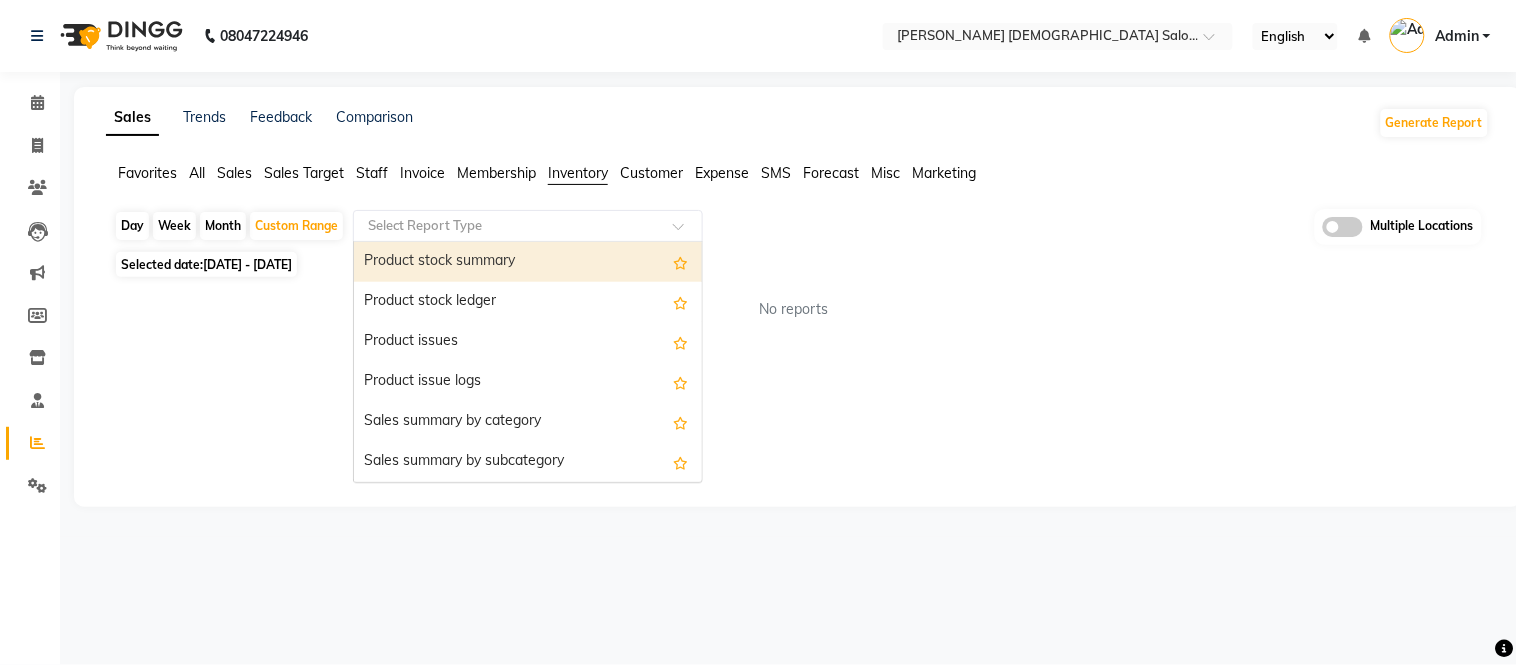 click 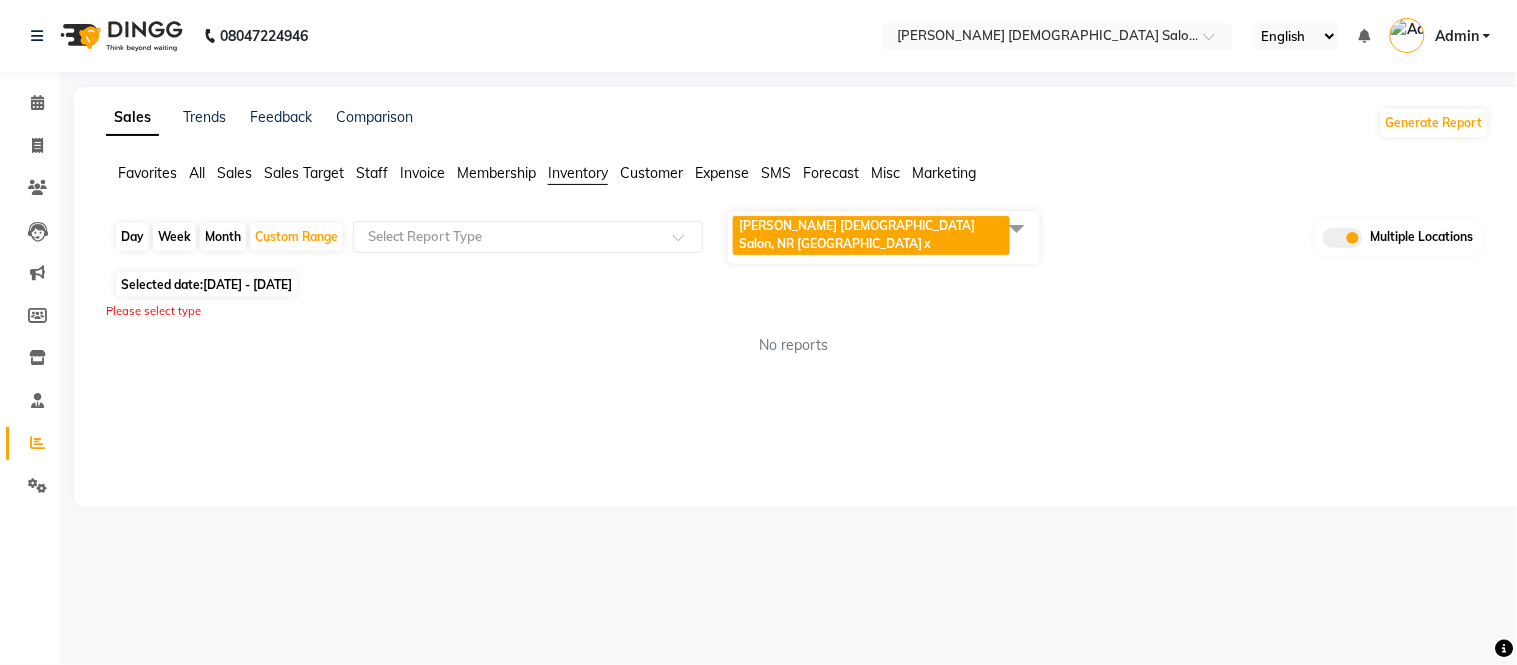 click 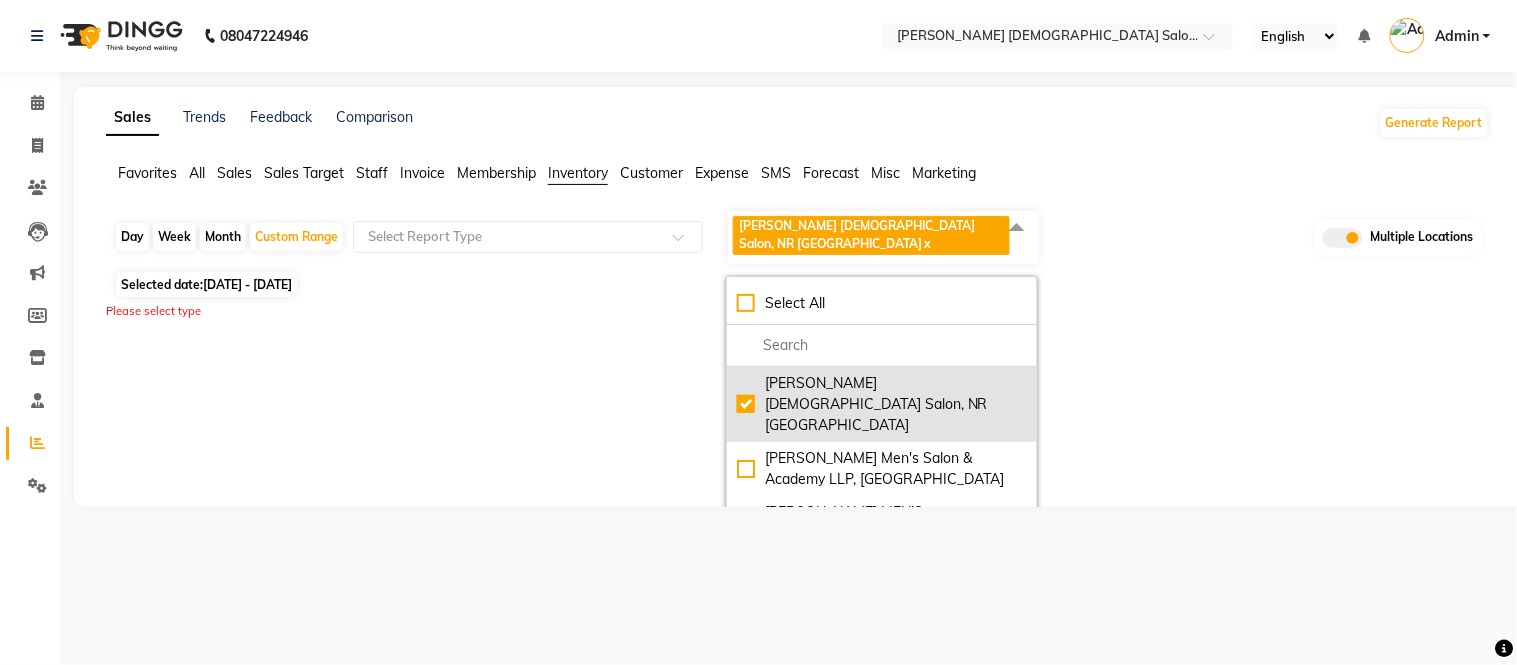 click on "[PERSON_NAME] [DEMOGRAPHIC_DATA] Salon, NR [GEOGRAPHIC_DATA]" 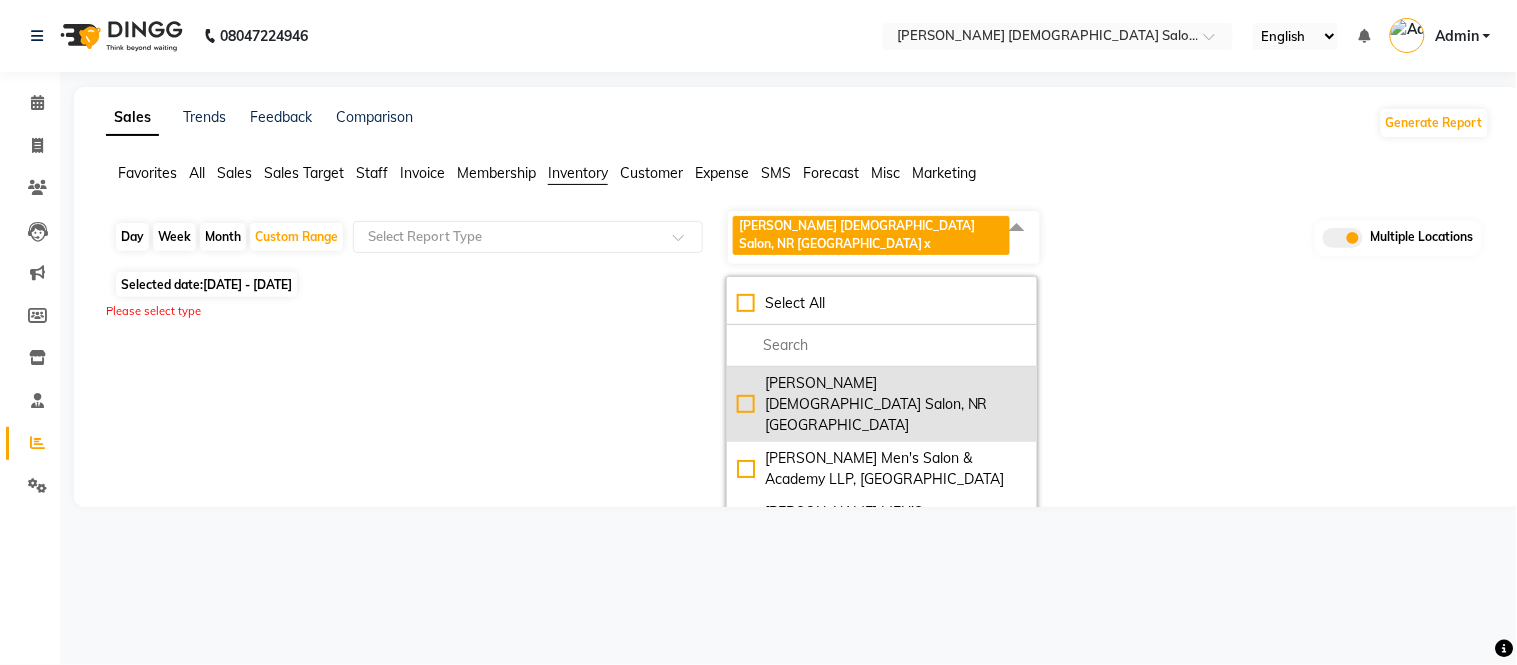 checkbox on "false" 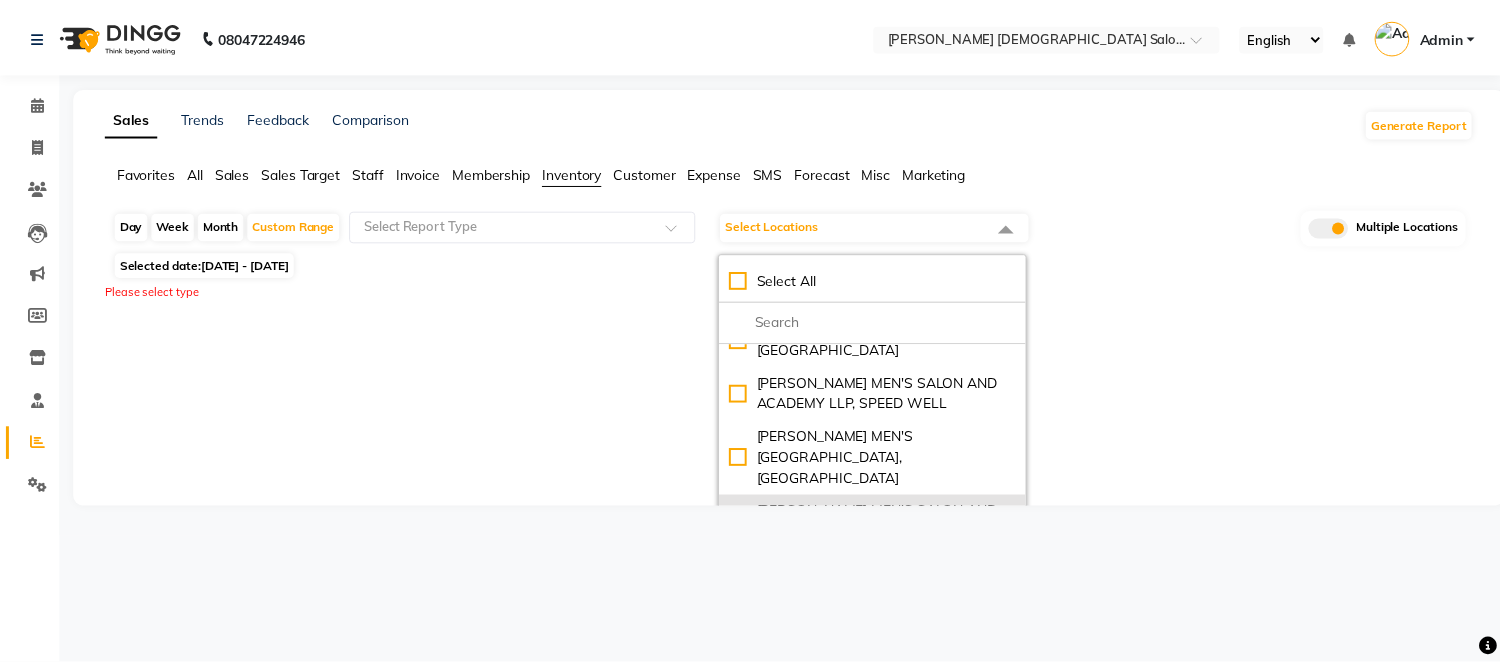 scroll, scrollTop: 160, scrollLeft: 0, axis: vertical 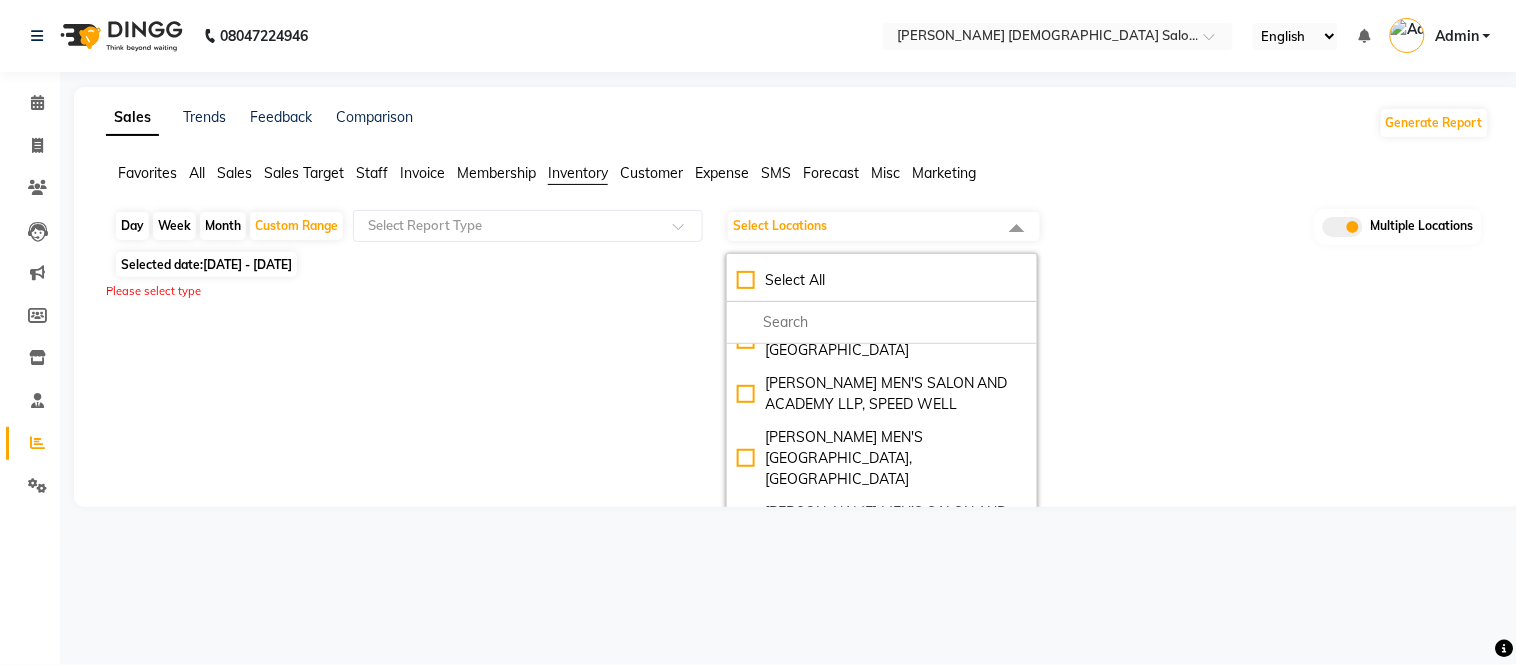 click on "[PERSON_NAME]'s Salon Head Office ( HO ), [GEOGRAPHIC_DATA]" 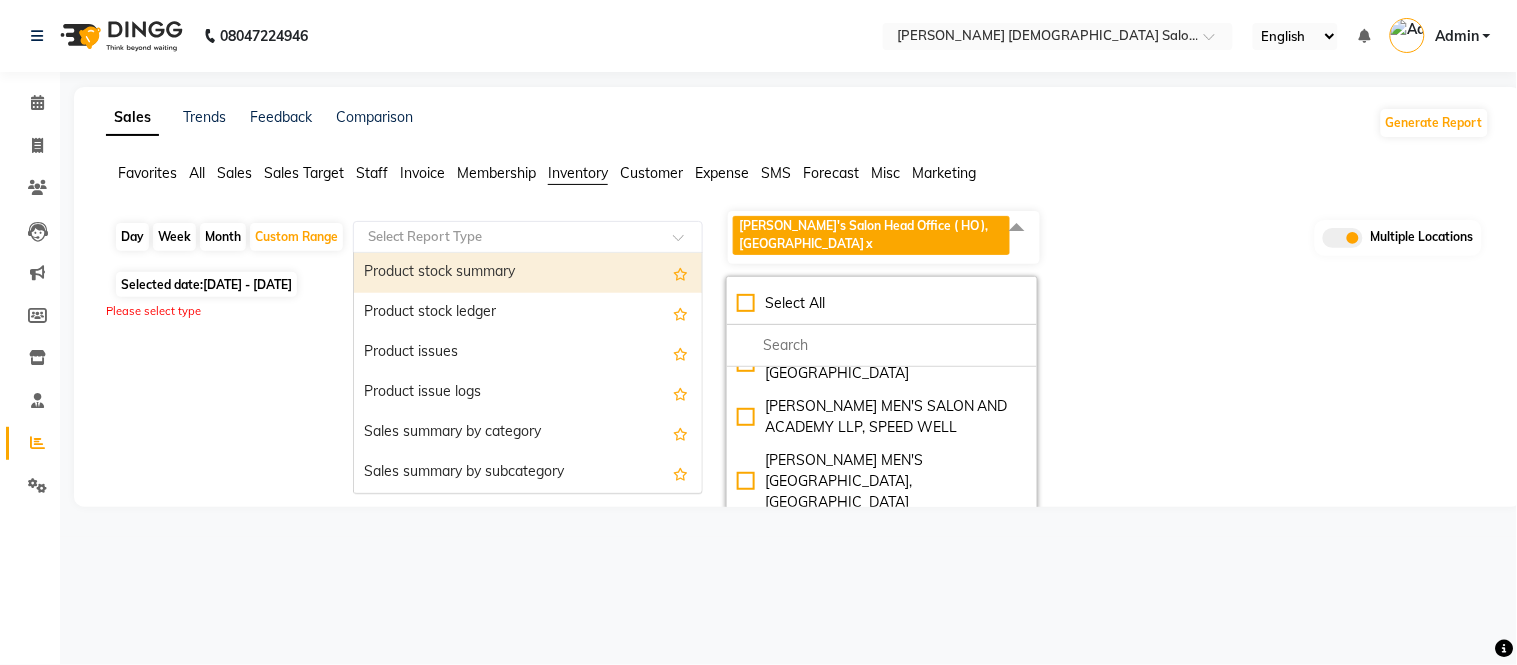 click 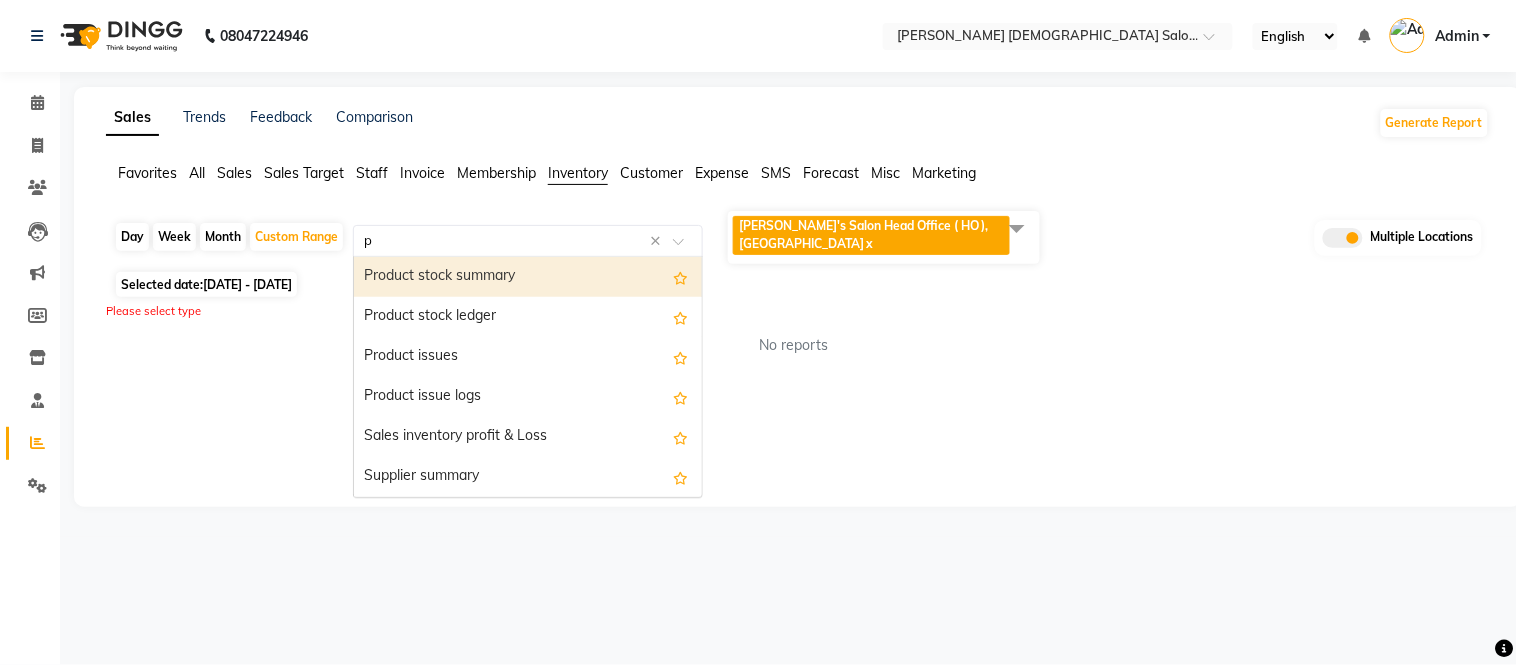 type on "pu" 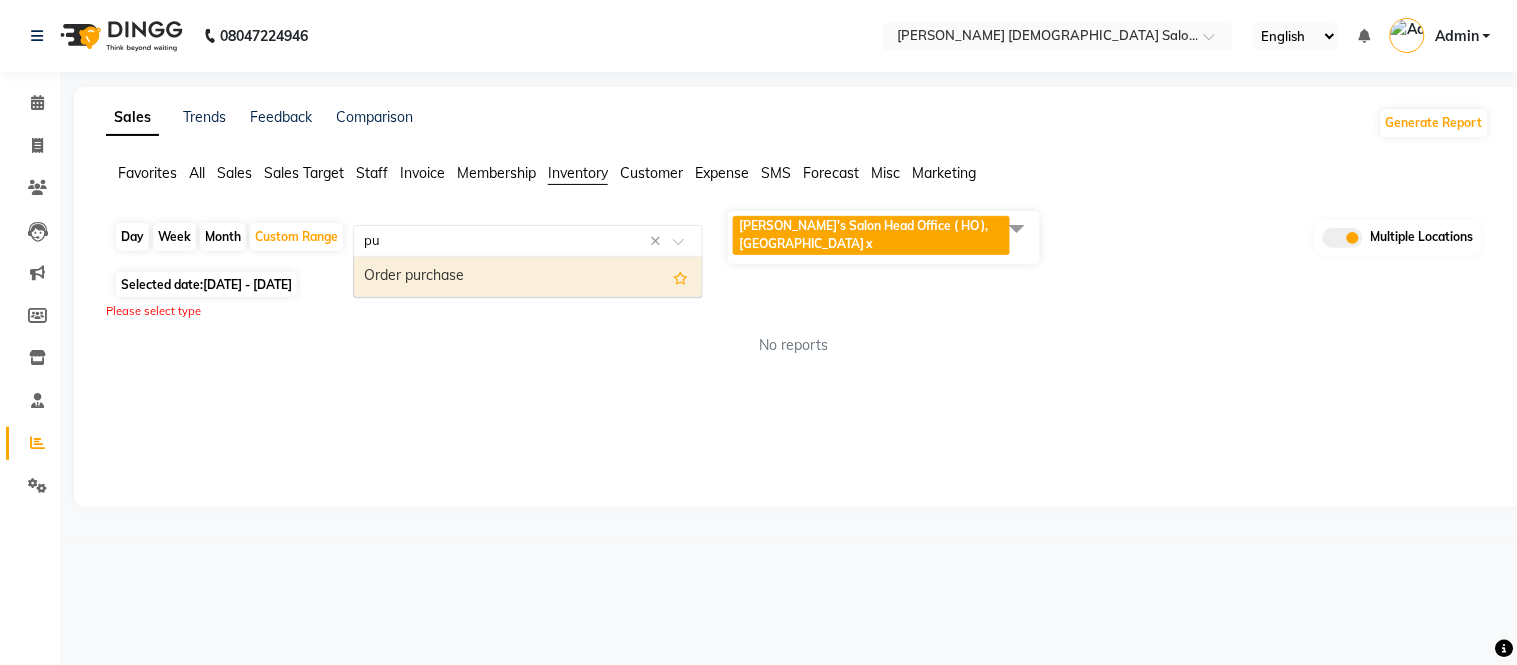 click on "Order purchase" at bounding box center (528, 277) 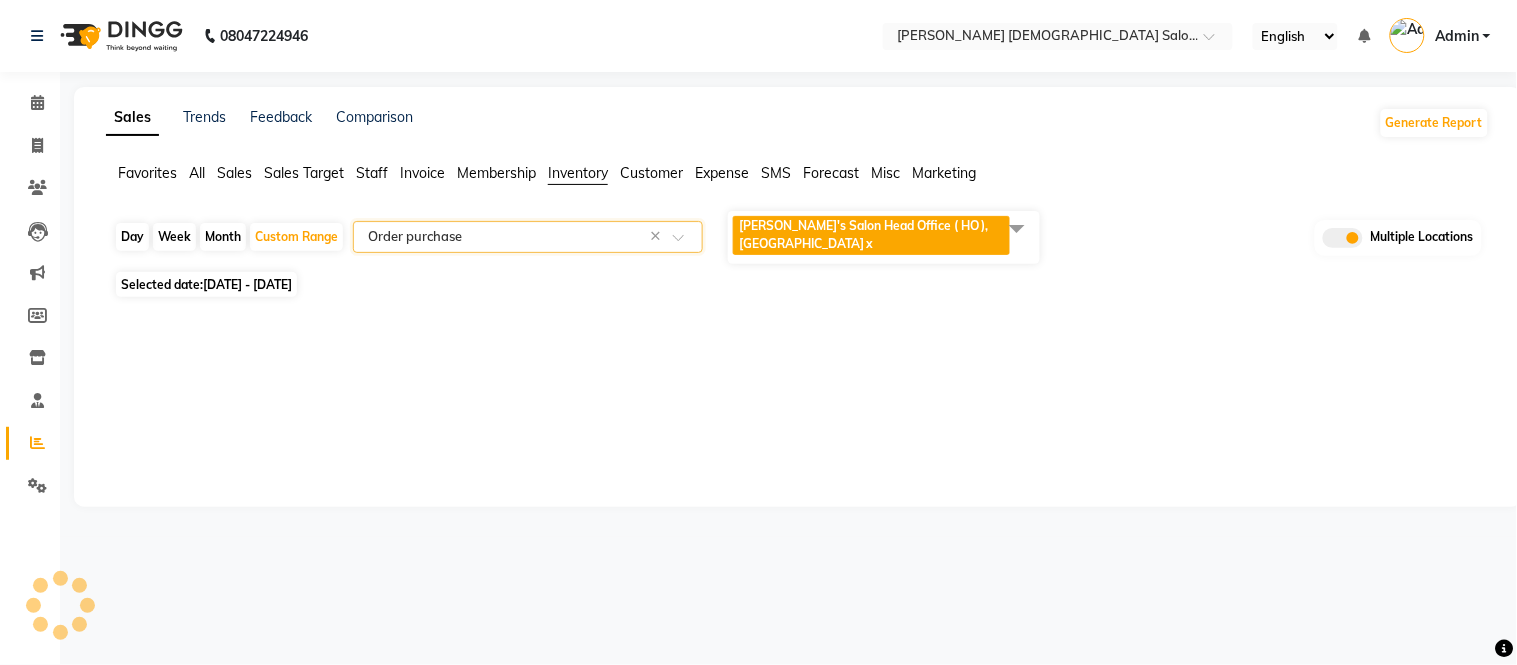 select on "filtered_report" 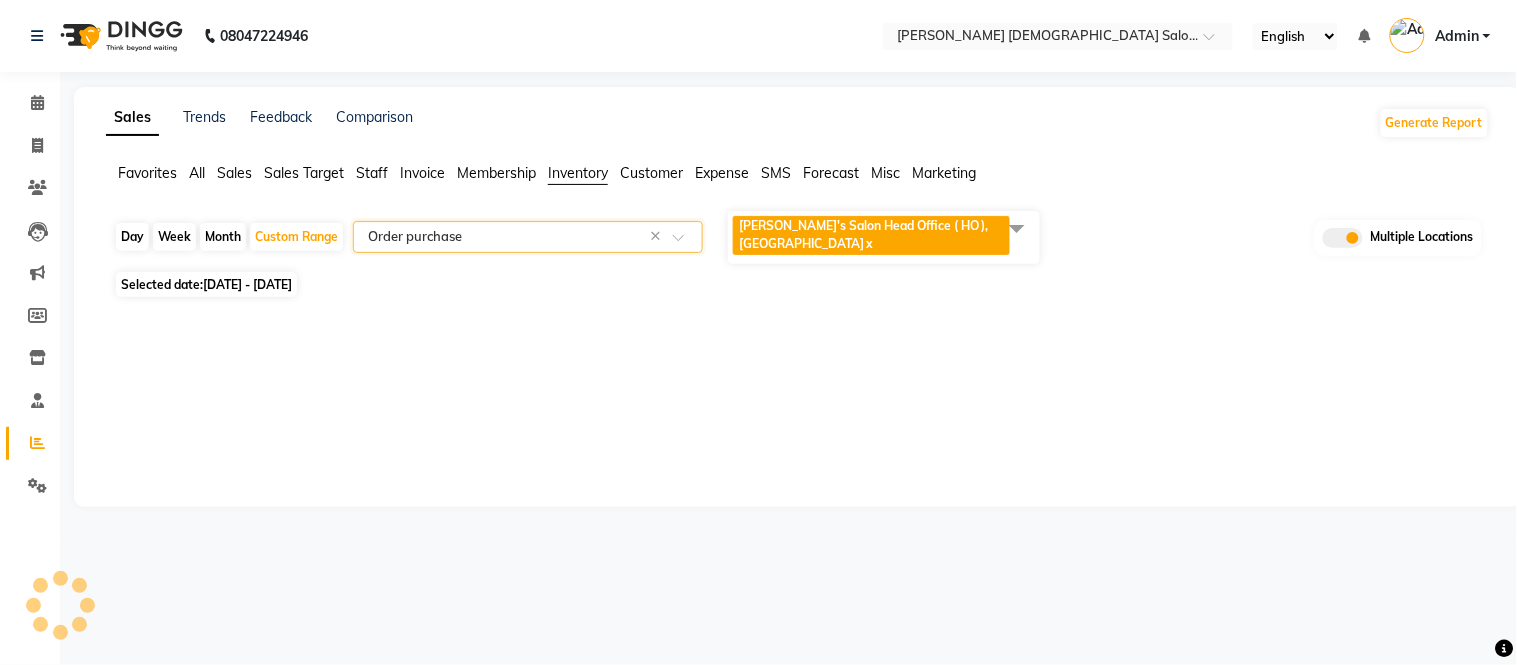 select on "csv" 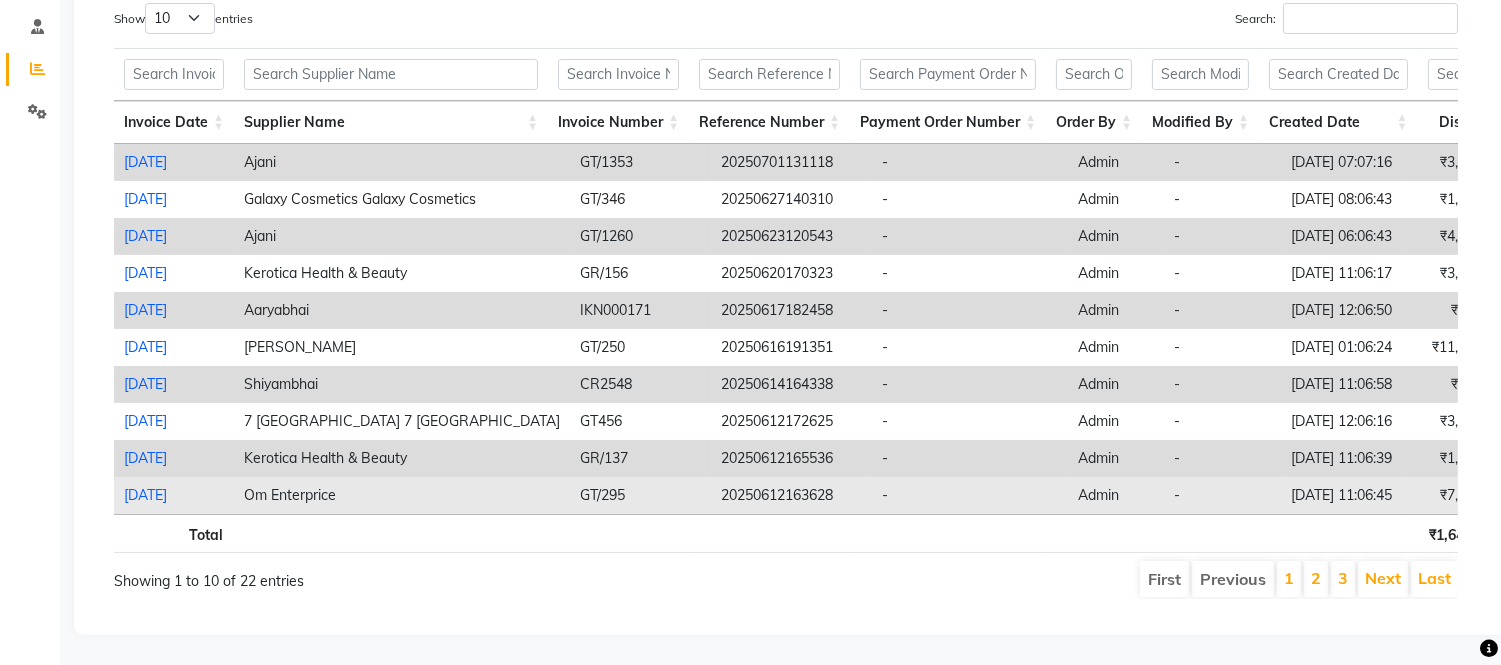 scroll, scrollTop: 407, scrollLeft: 0, axis: vertical 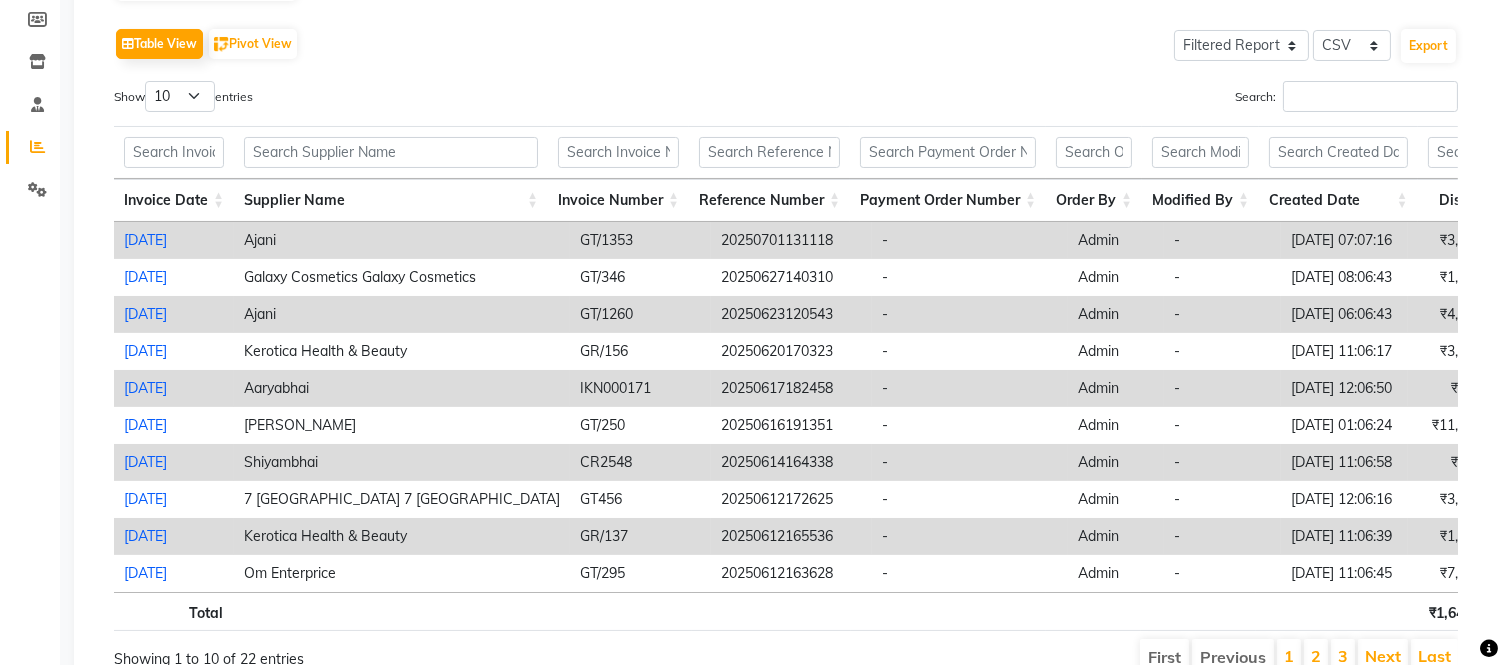 click at bounding box center (622, 611) 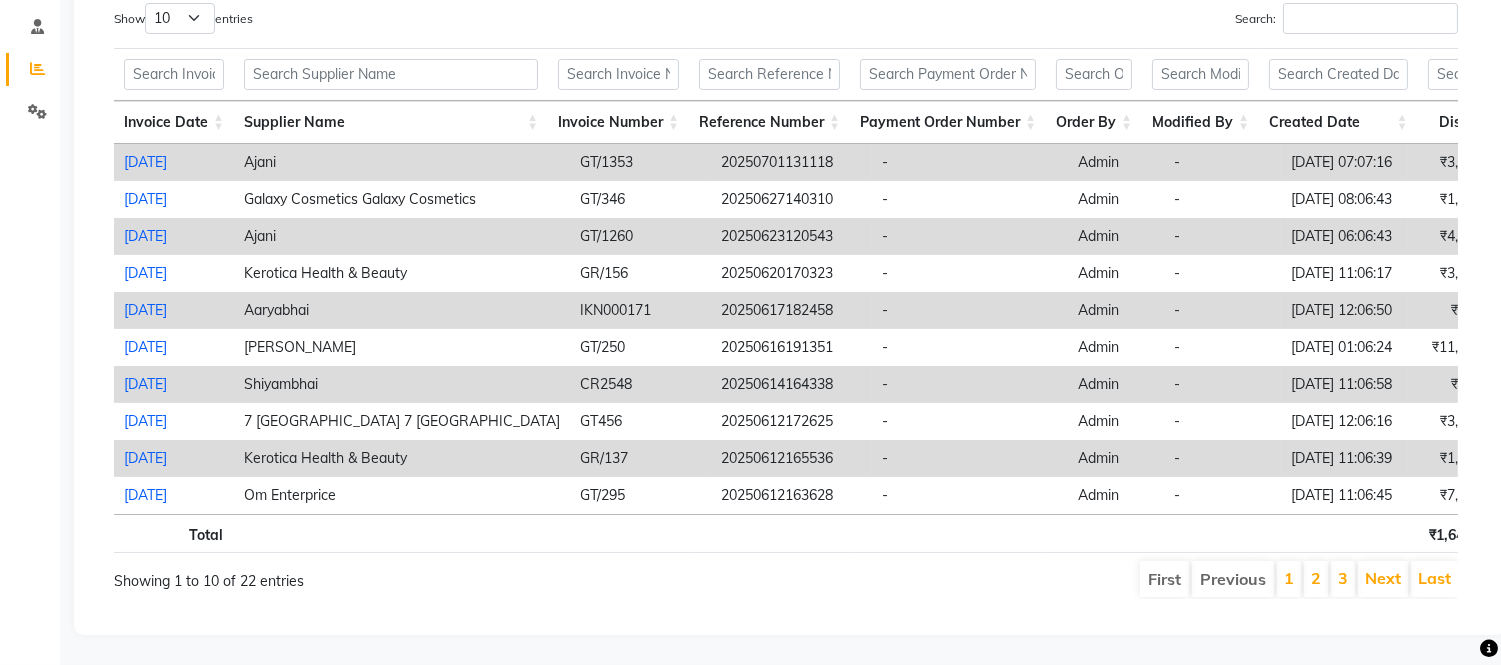 click on "2" at bounding box center (1316, 579) 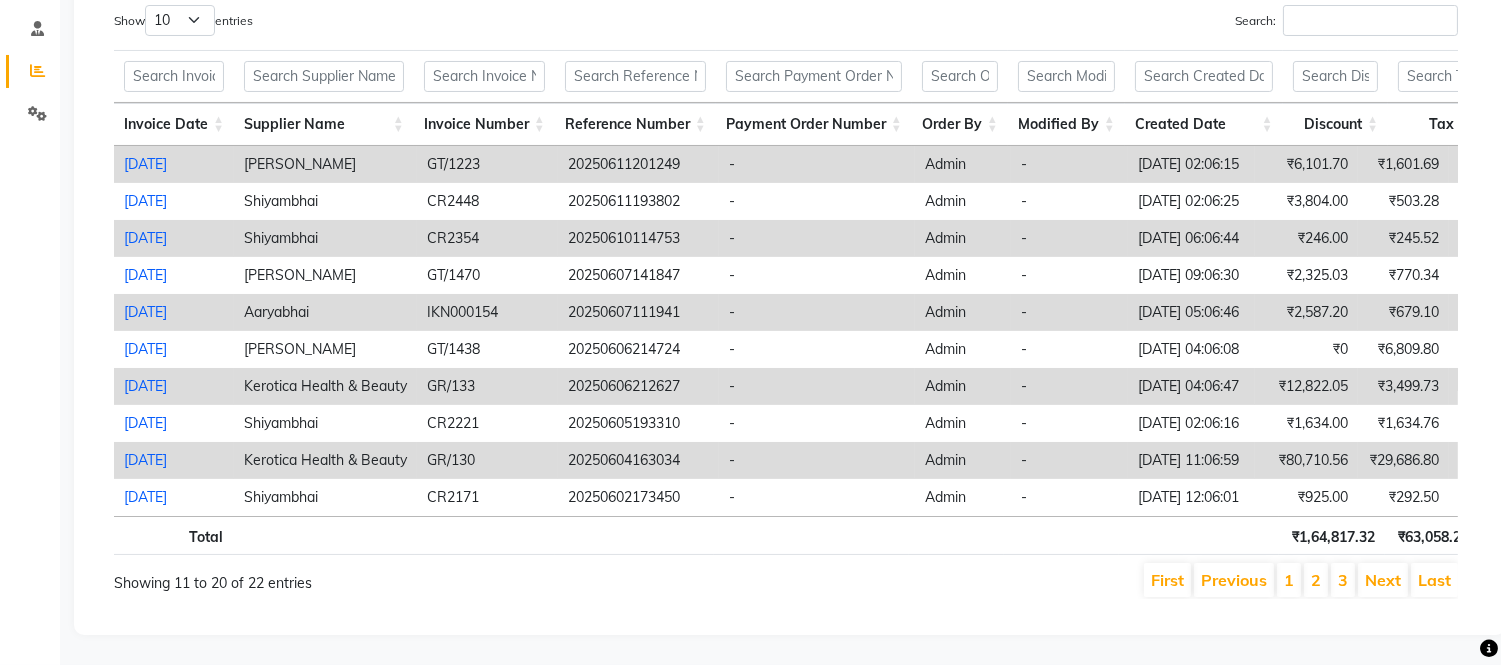 click on "2" at bounding box center [1316, 580] 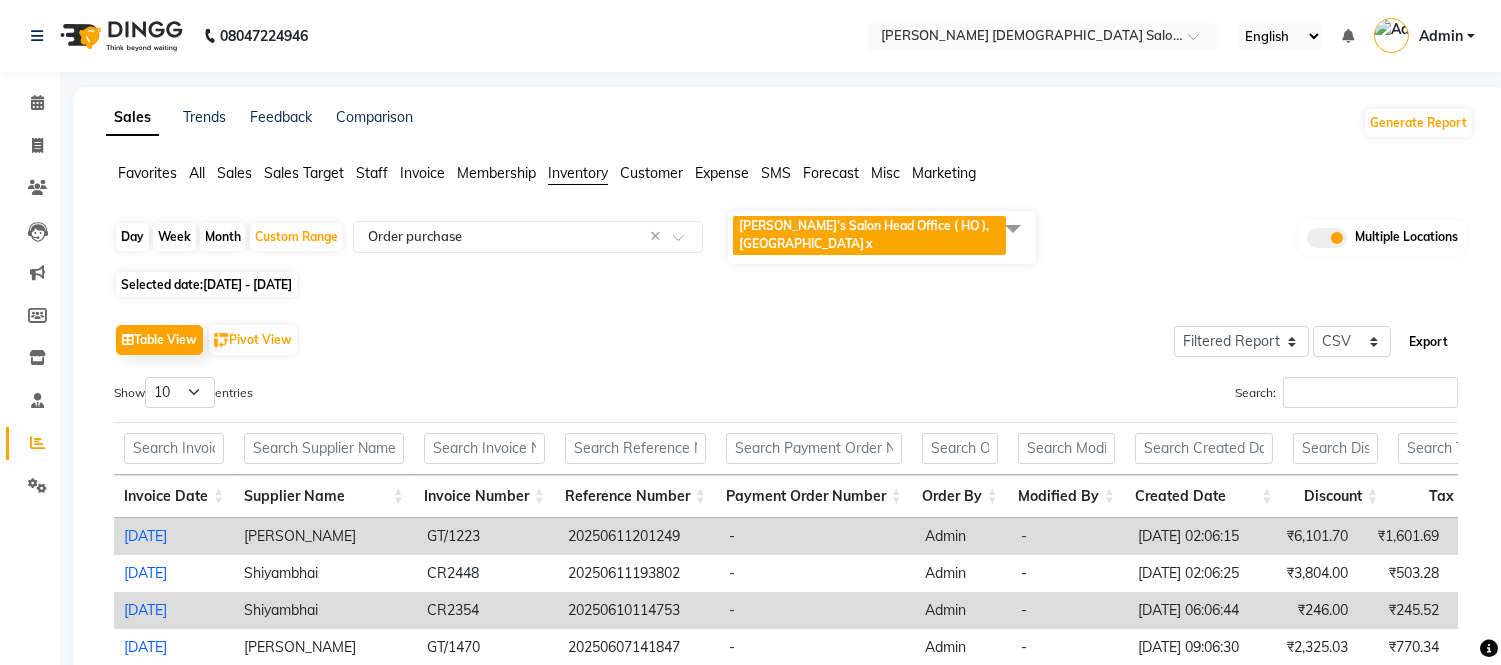 click on "Export" 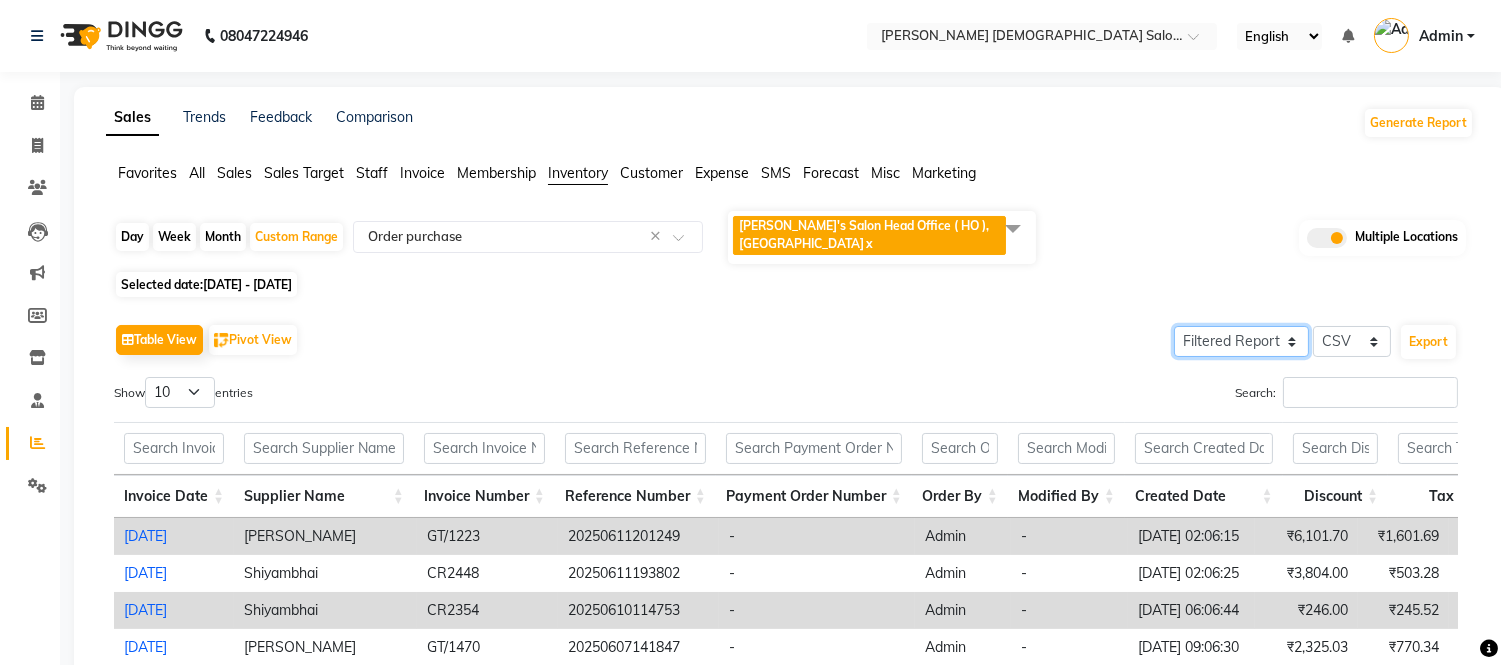 click on "Select Full Report Filtered Report" 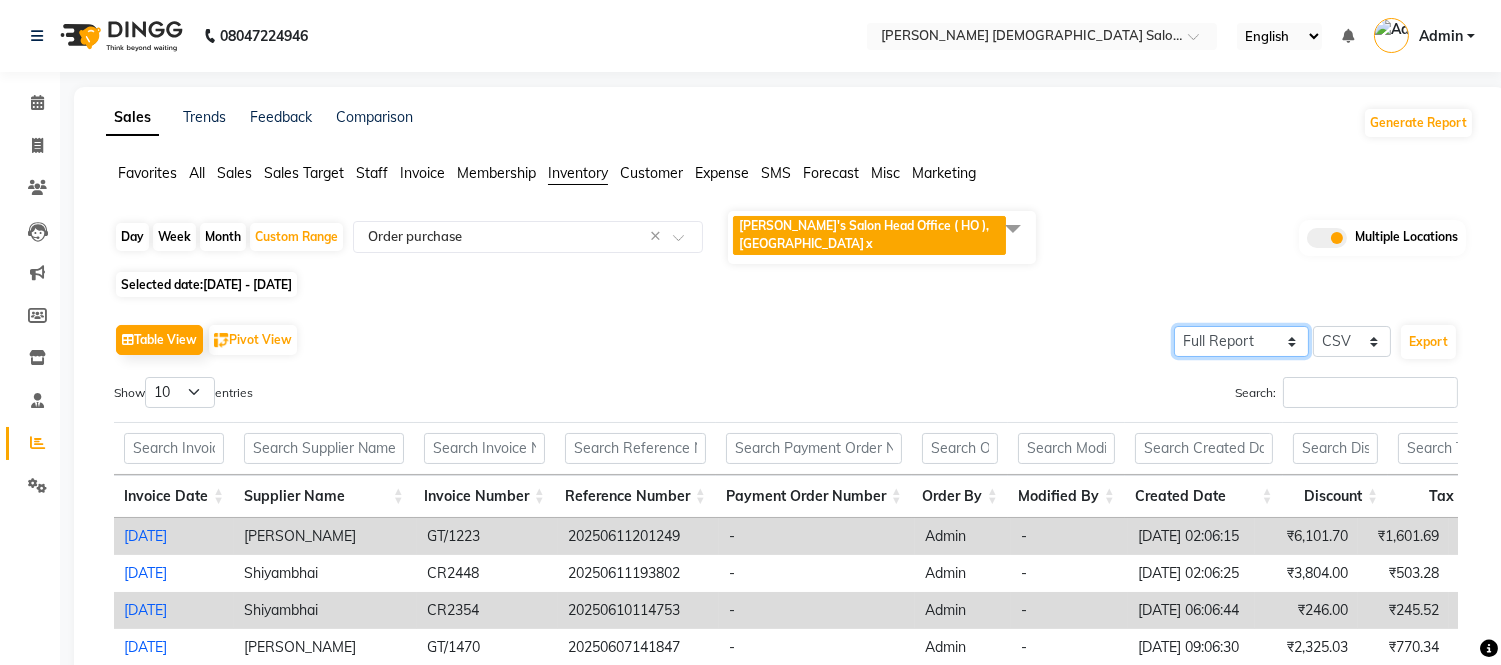 click on "Select Full Report Filtered Report" 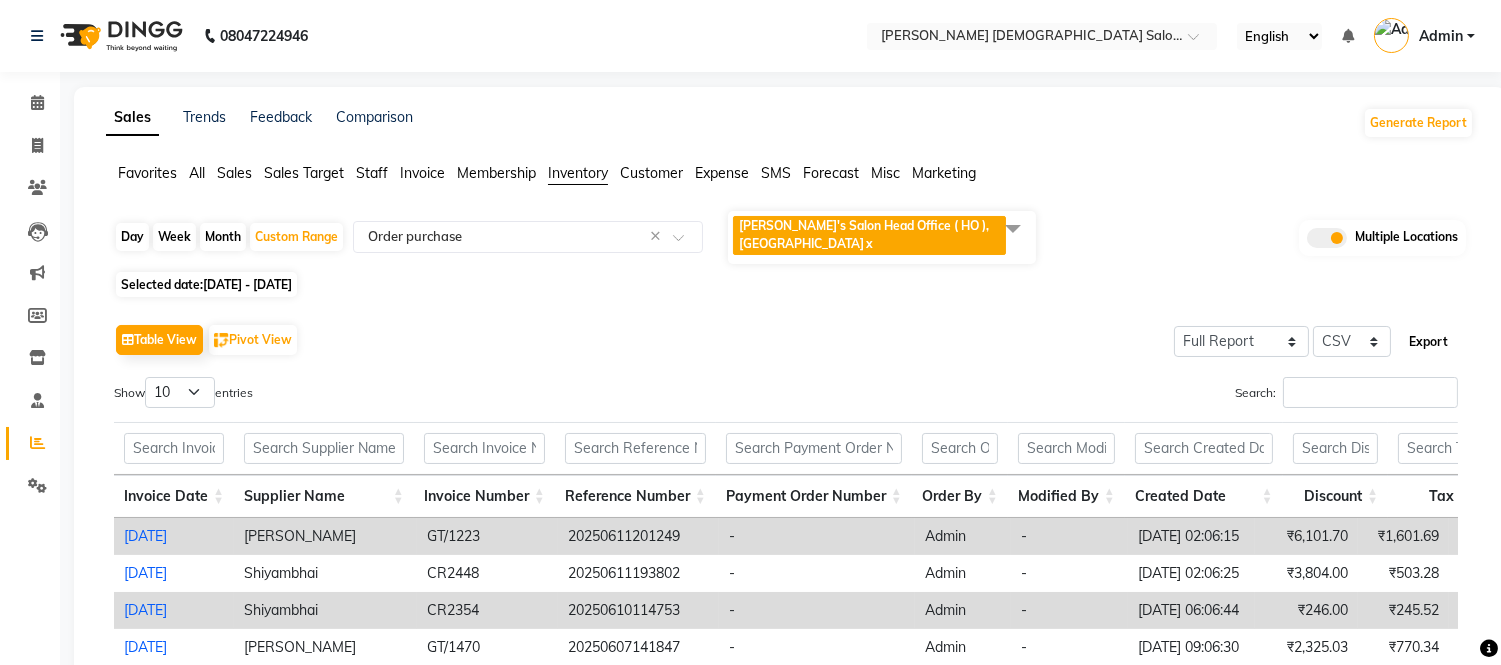 click on "Export" 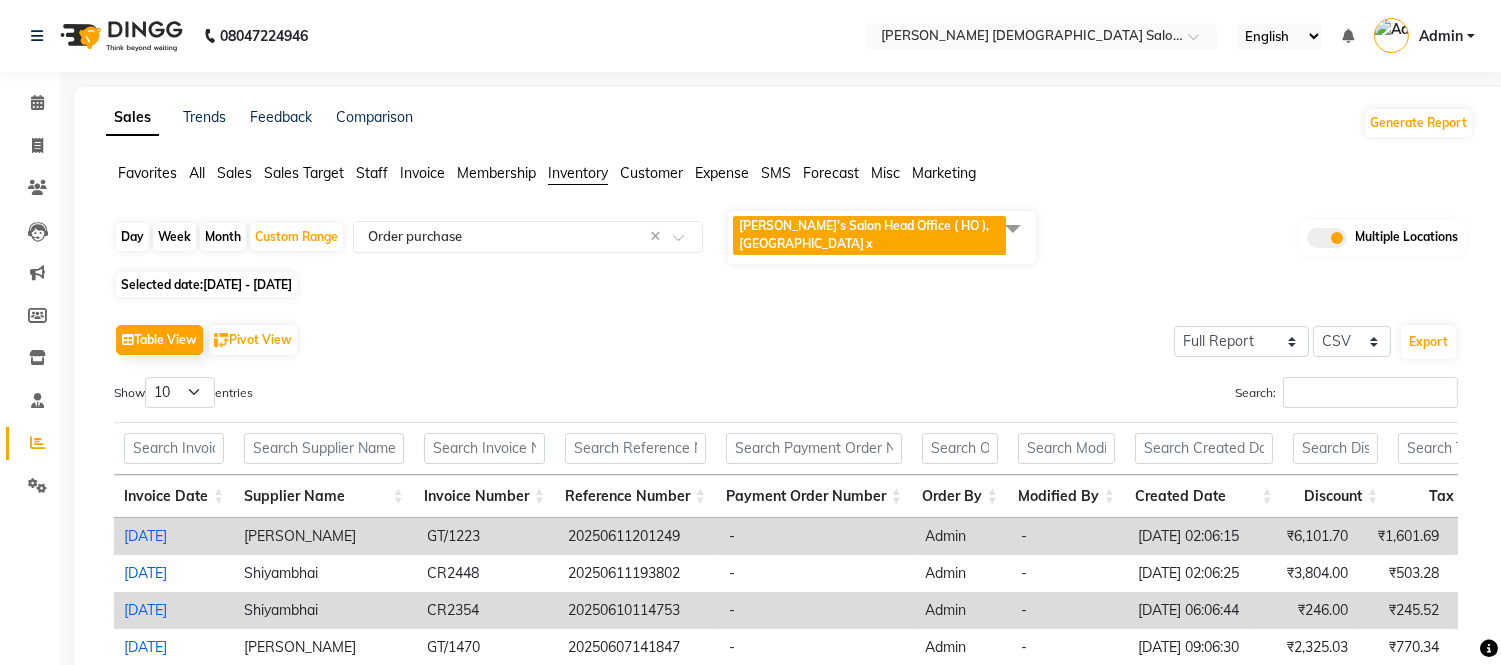 click on "Table View   Pivot View  Select Full Report Filtered Report Select CSV PDF  Export" 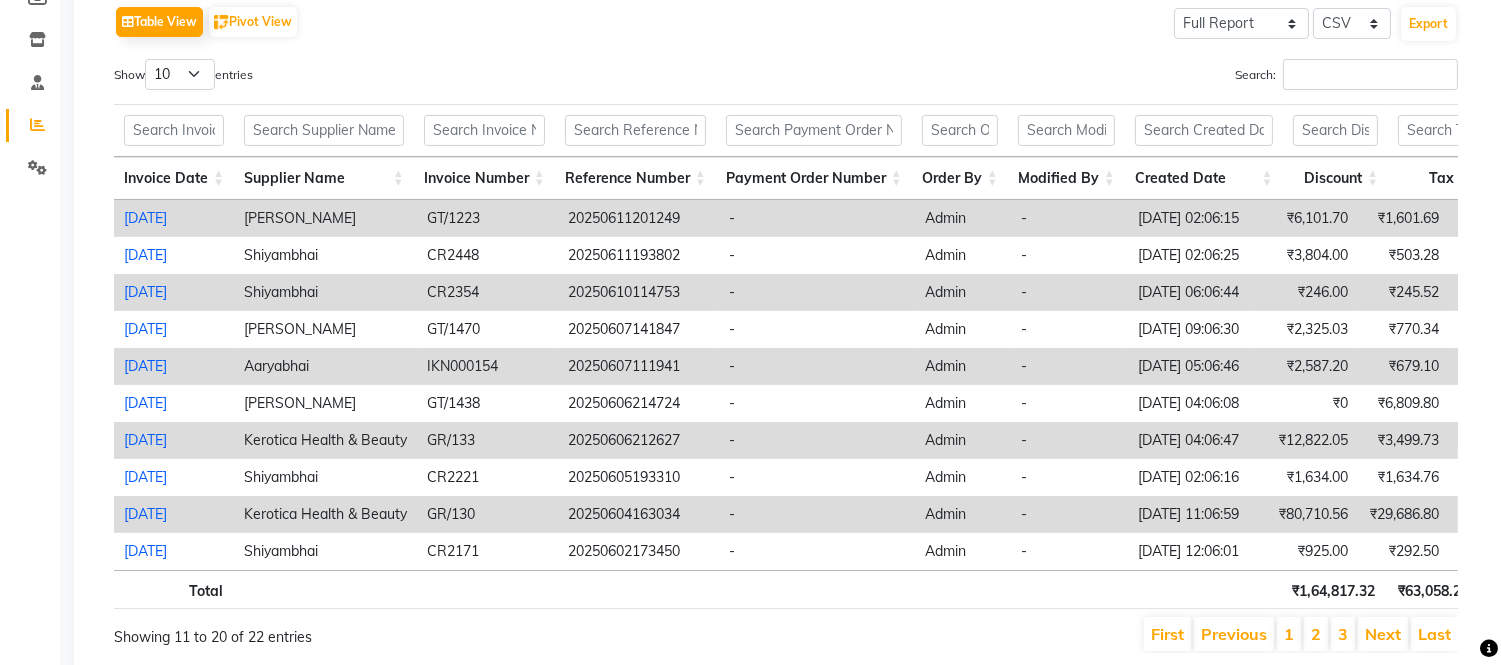 scroll, scrollTop: 405, scrollLeft: 0, axis: vertical 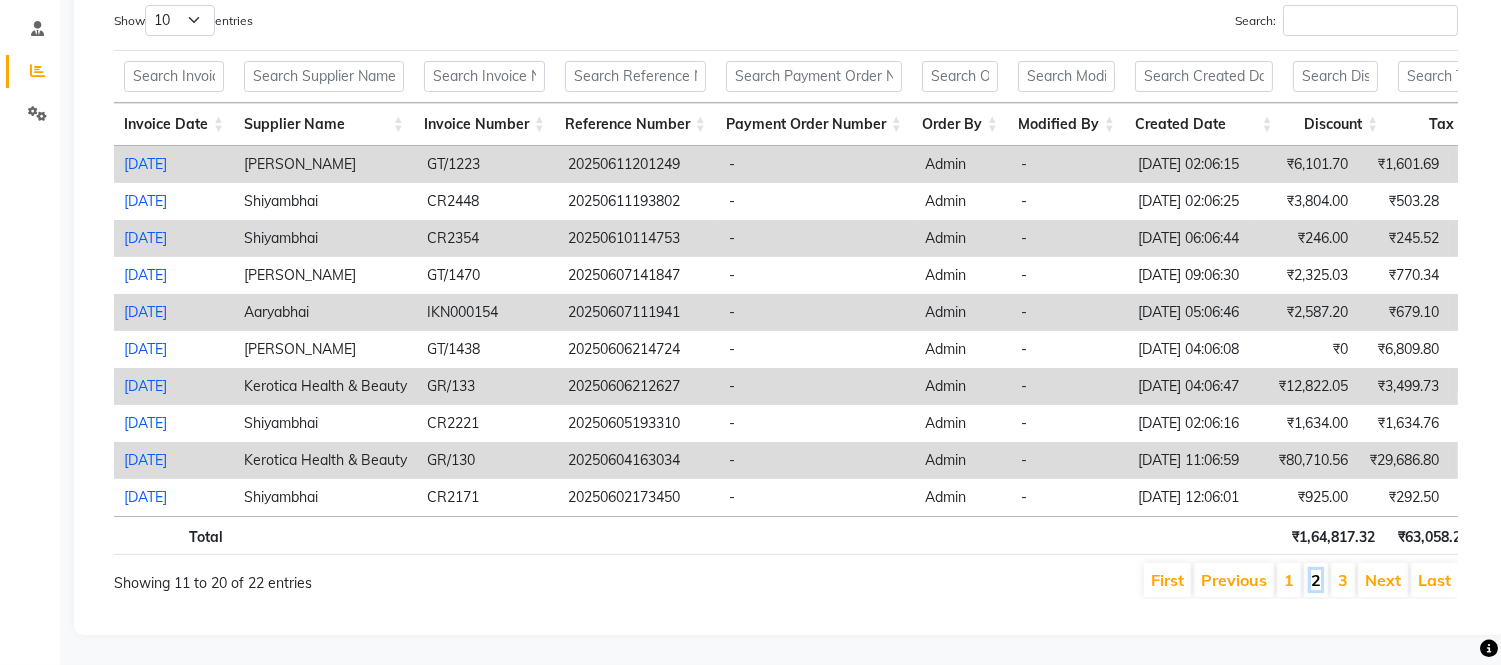 click on "2" at bounding box center [1316, 580] 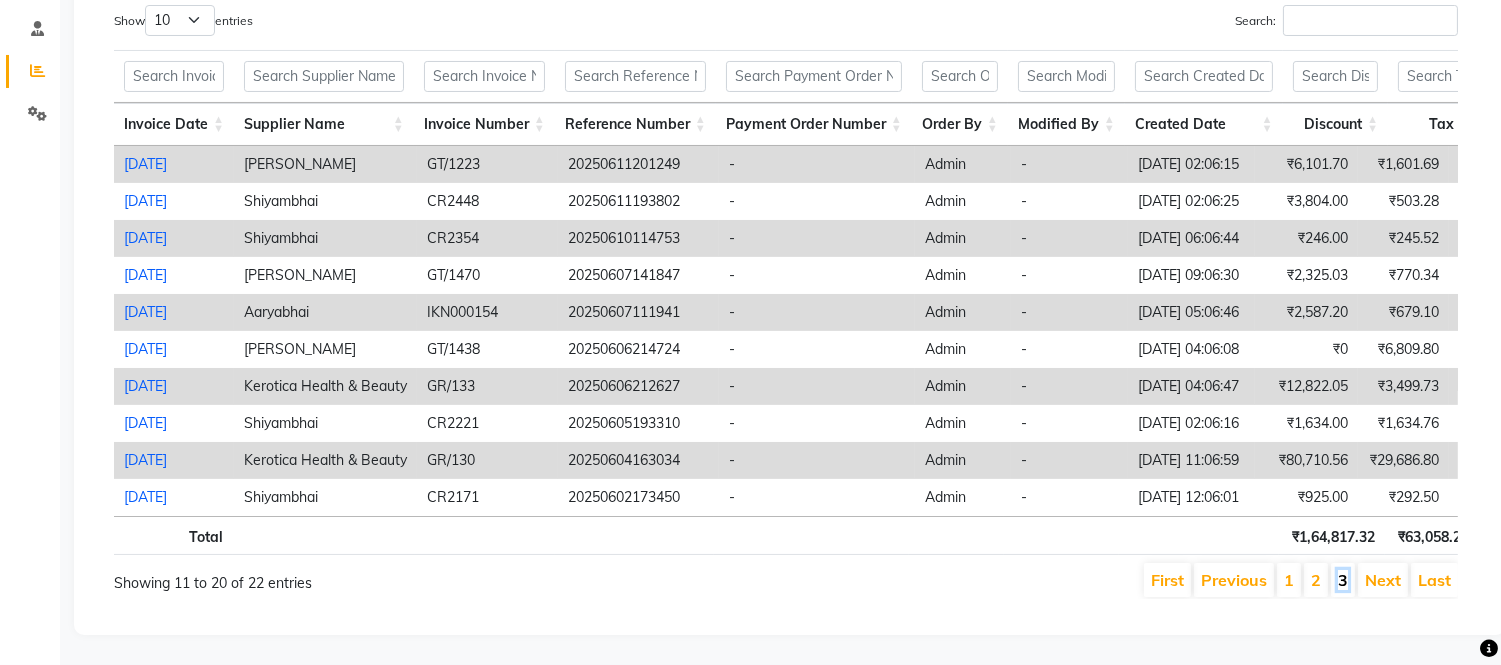 click on "3" at bounding box center [1343, 580] 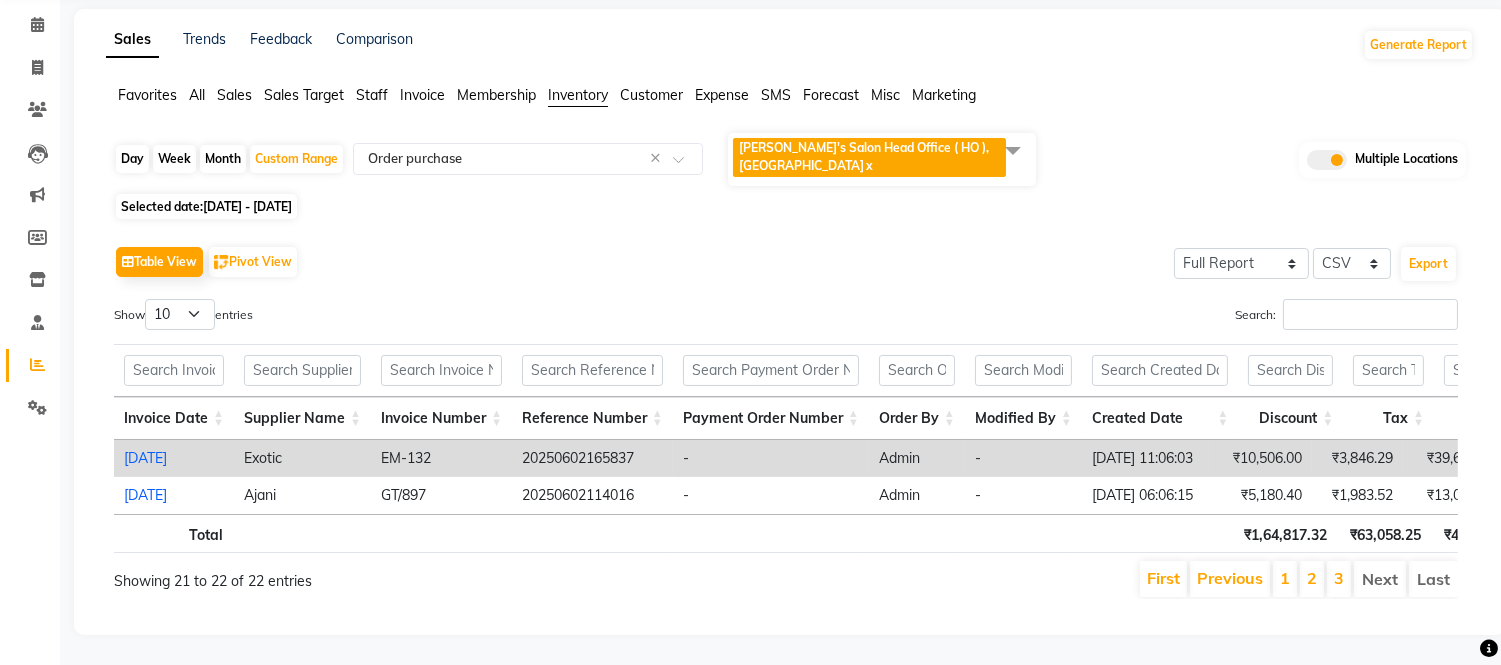 scroll, scrollTop: 112, scrollLeft: 0, axis: vertical 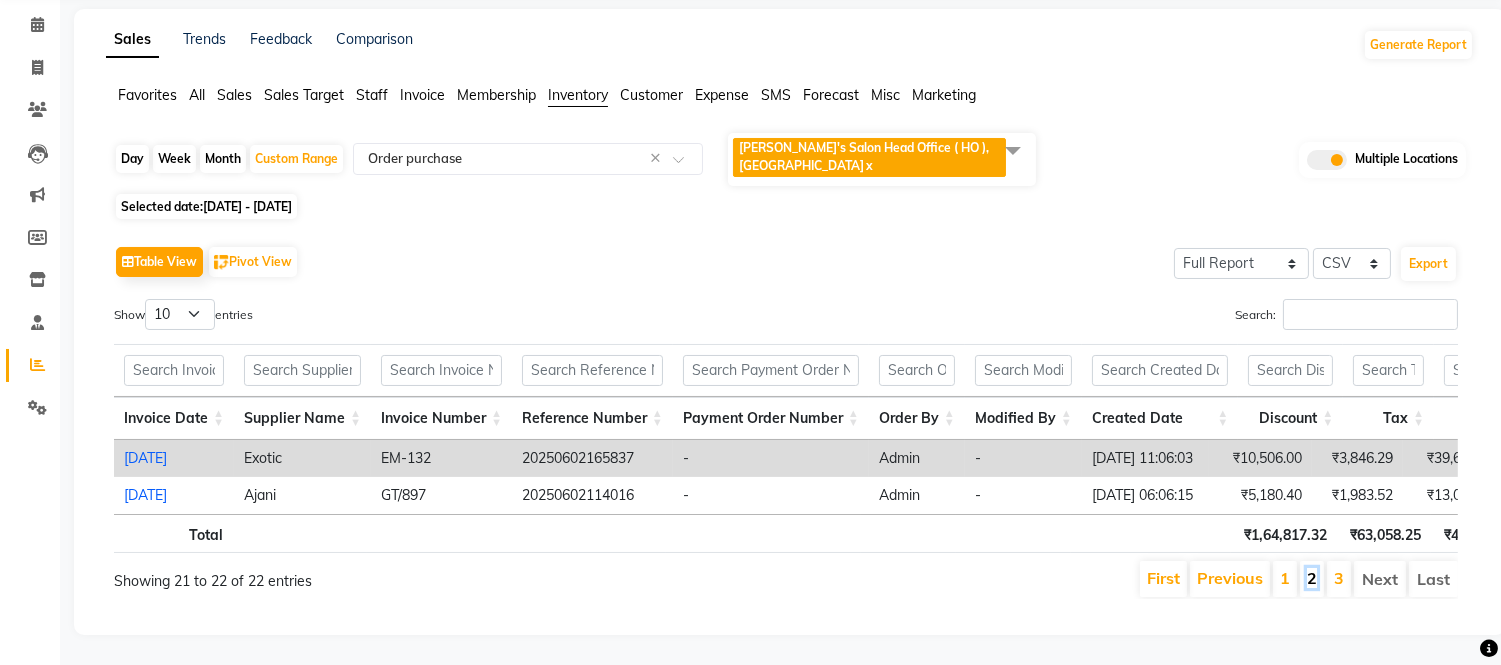 click on "2" at bounding box center (1312, 578) 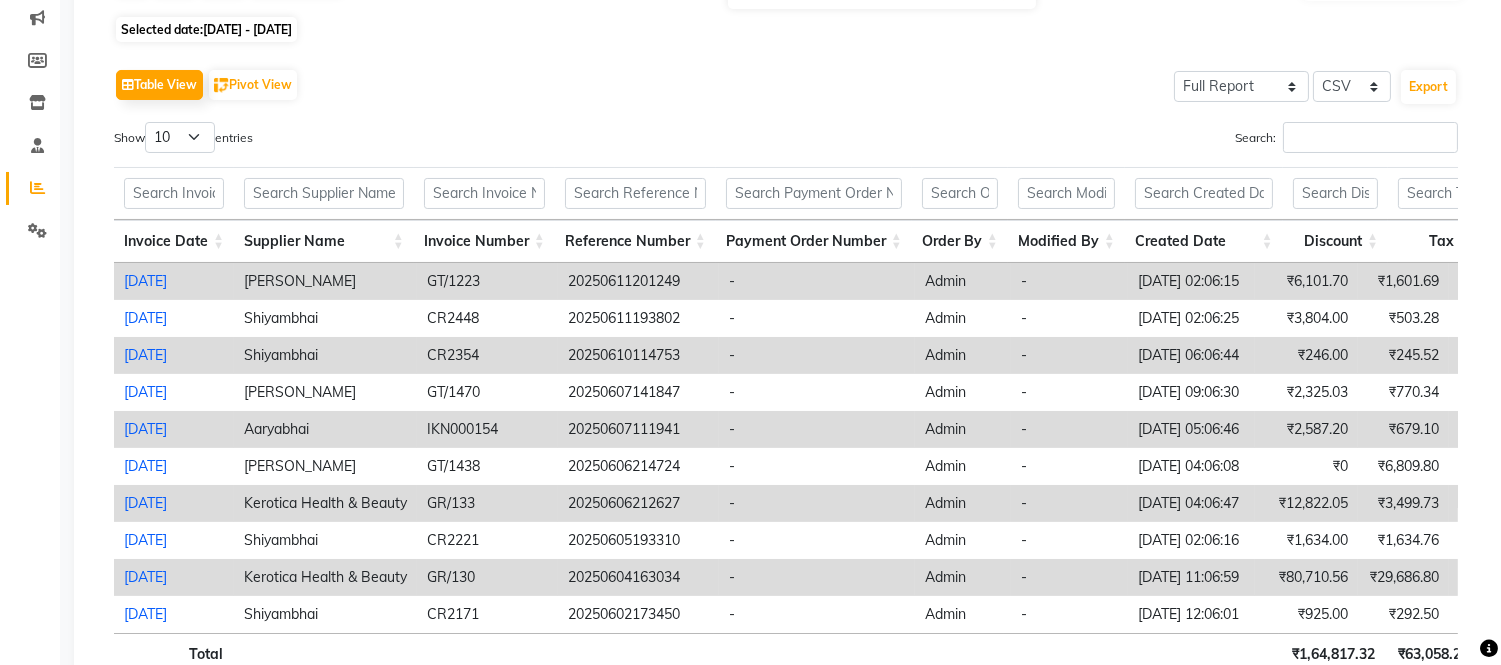scroll, scrollTop: 405, scrollLeft: 0, axis: vertical 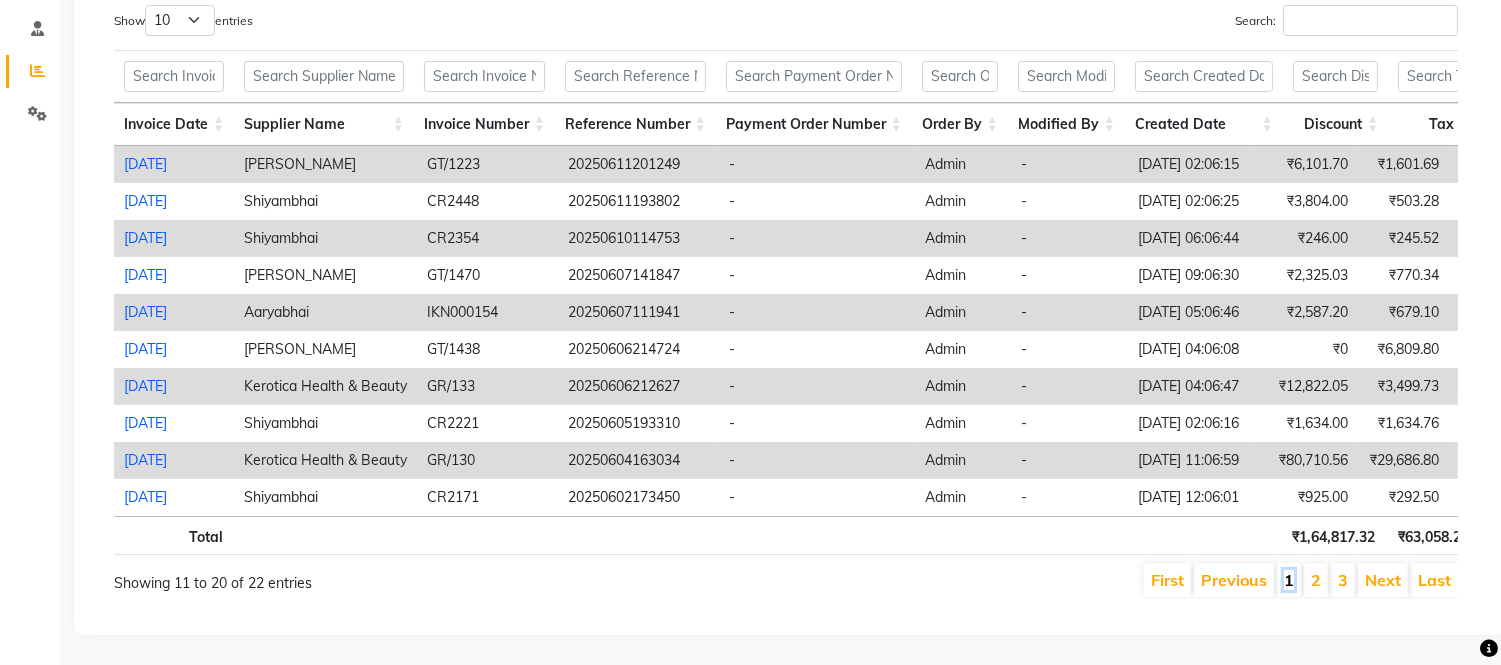 click on "1" at bounding box center (1289, 580) 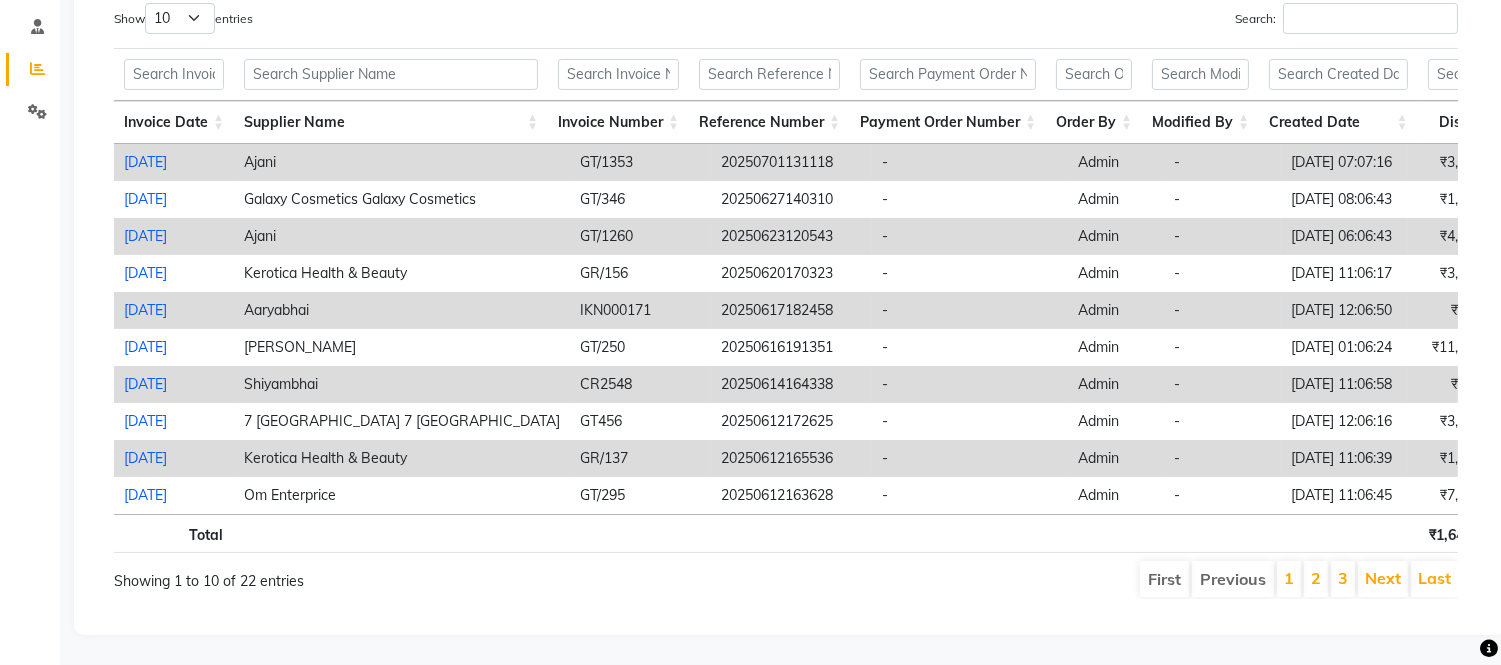 click on "2" at bounding box center [1316, 579] 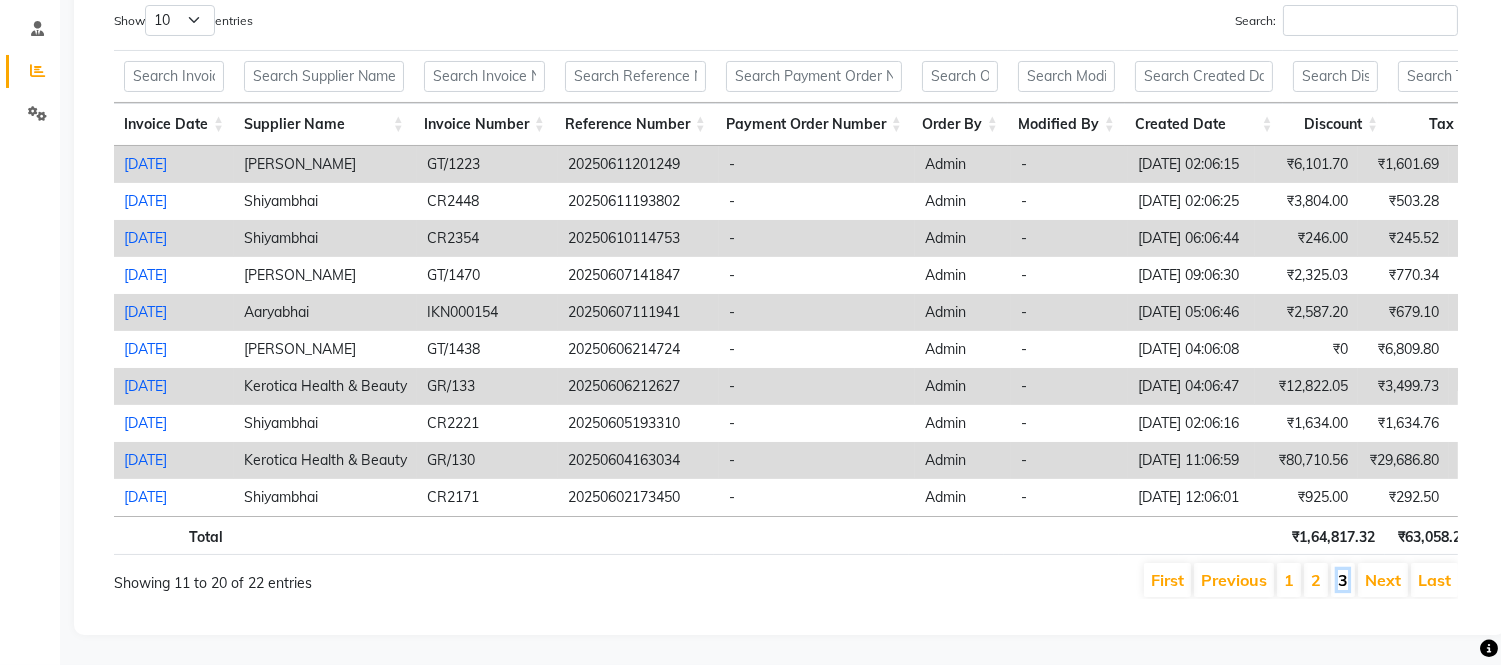 click on "3" at bounding box center [1343, 580] 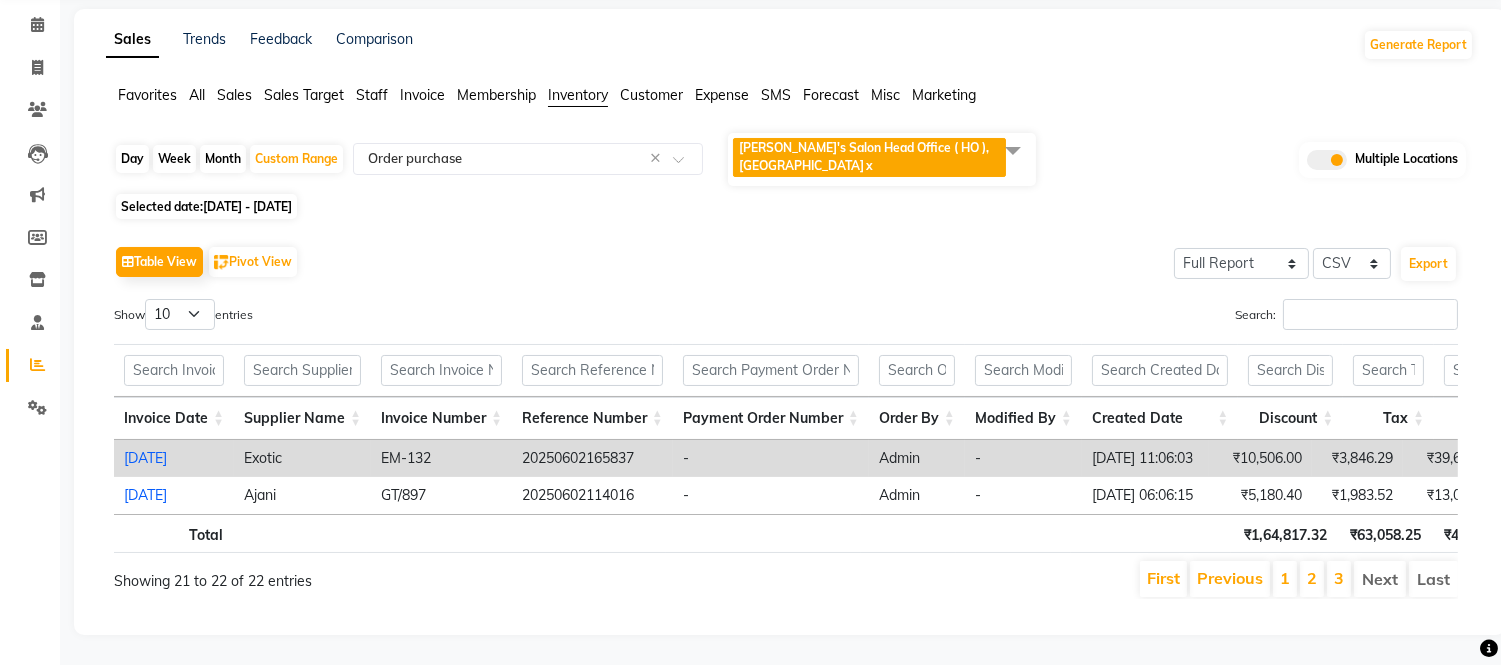 scroll, scrollTop: 112, scrollLeft: 0, axis: vertical 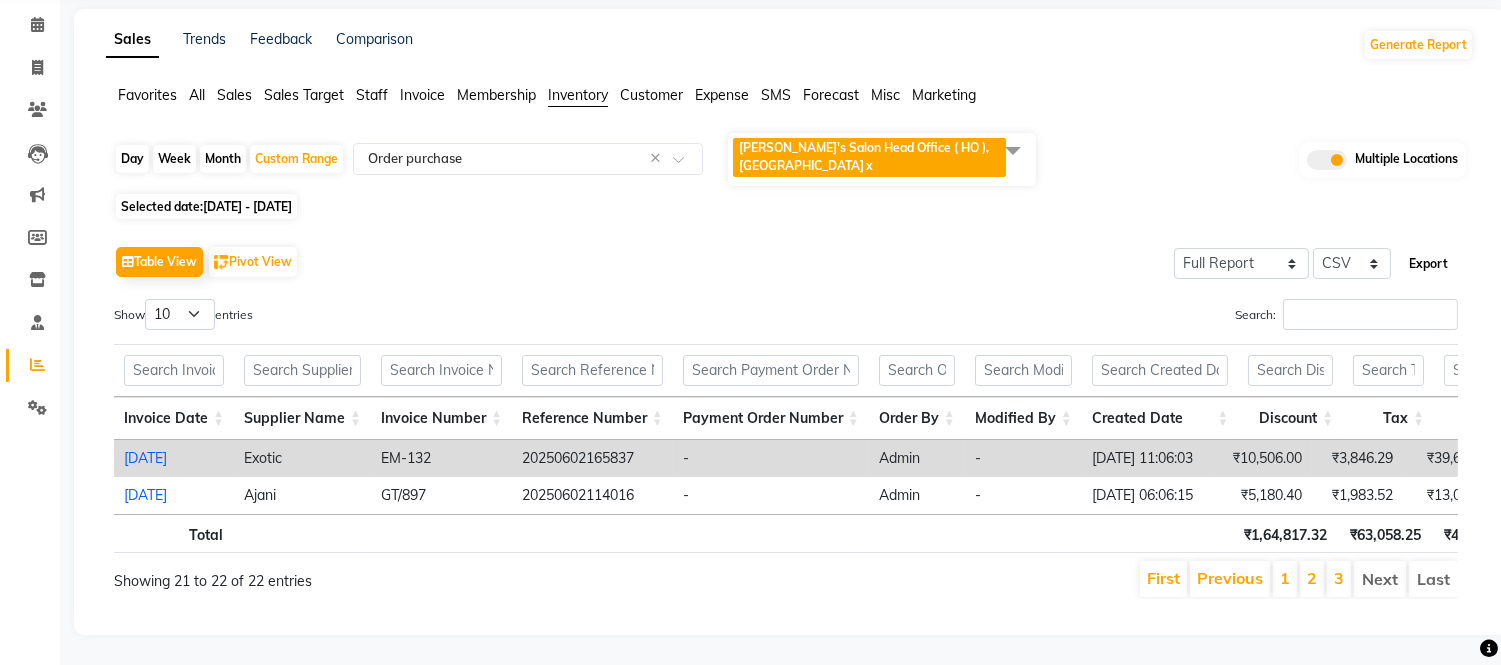 click on "Export" 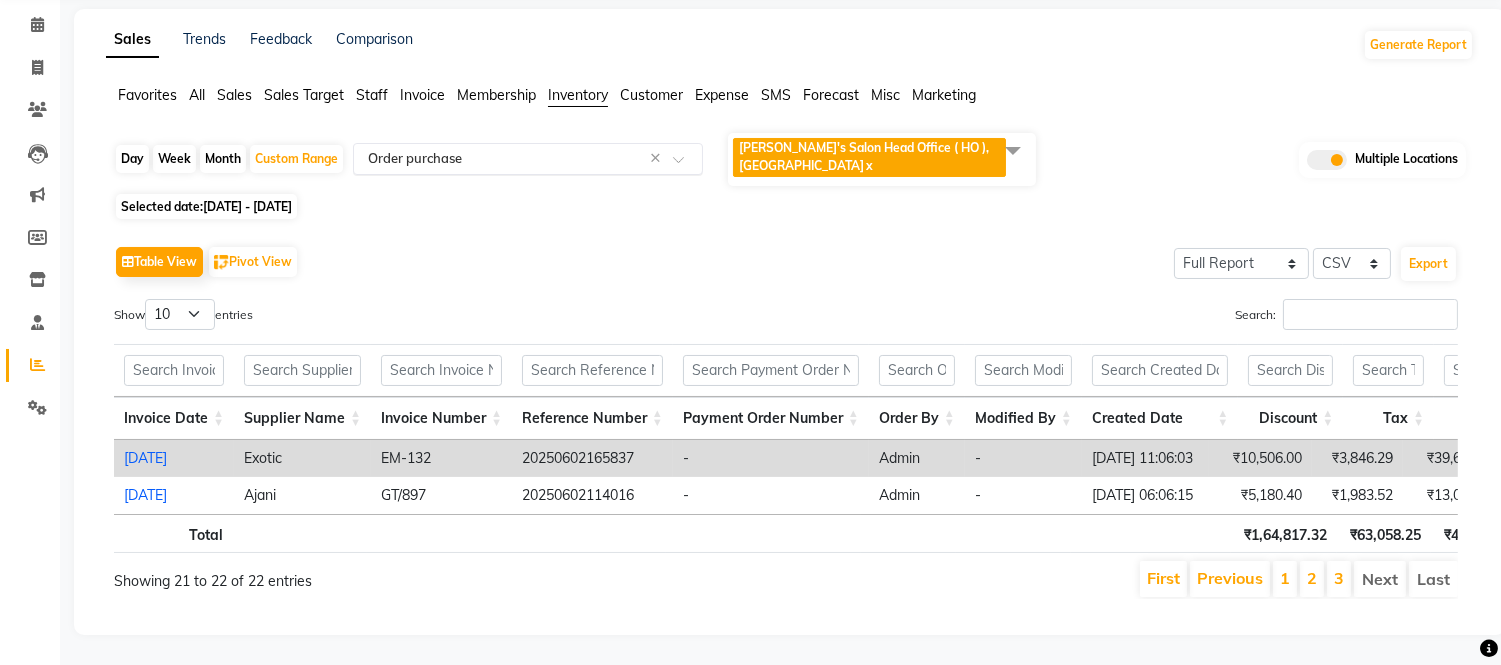 click 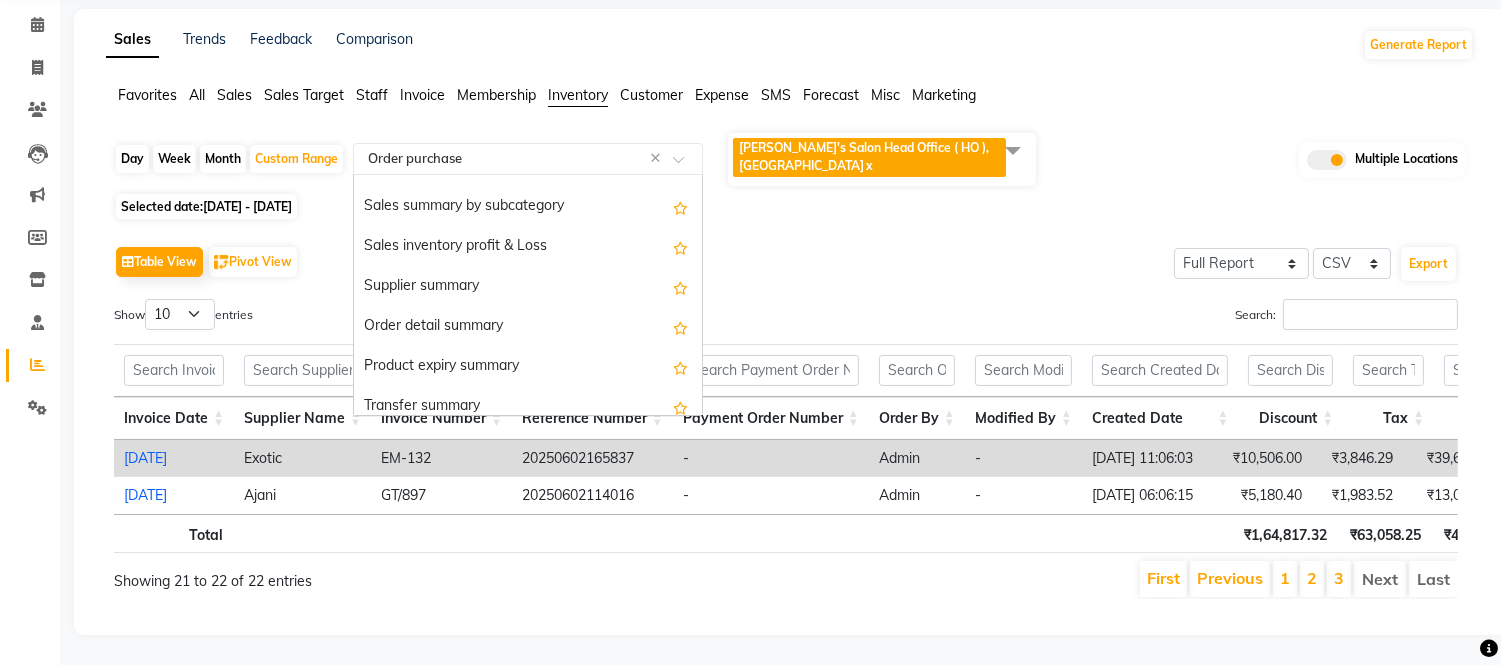 scroll, scrollTop: 186, scrollLeft: 0, axis: vertical 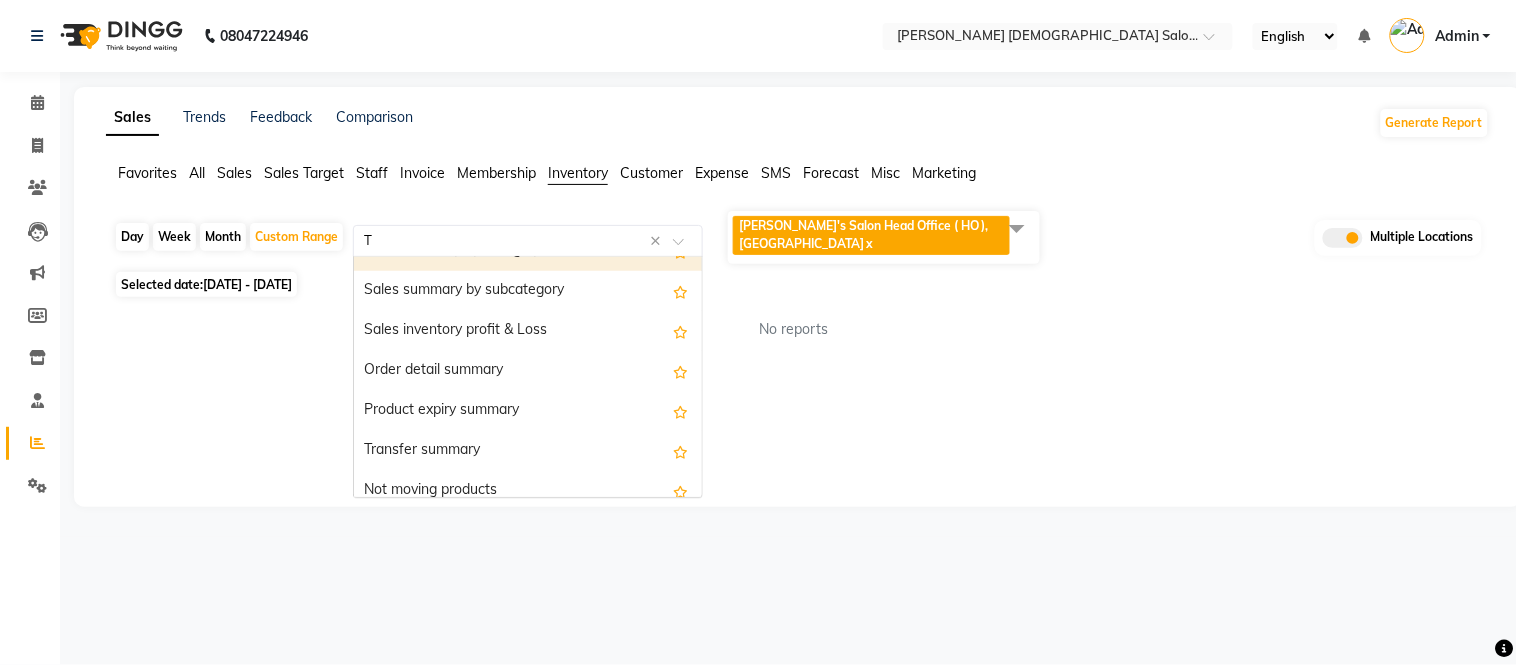 type on "TR" 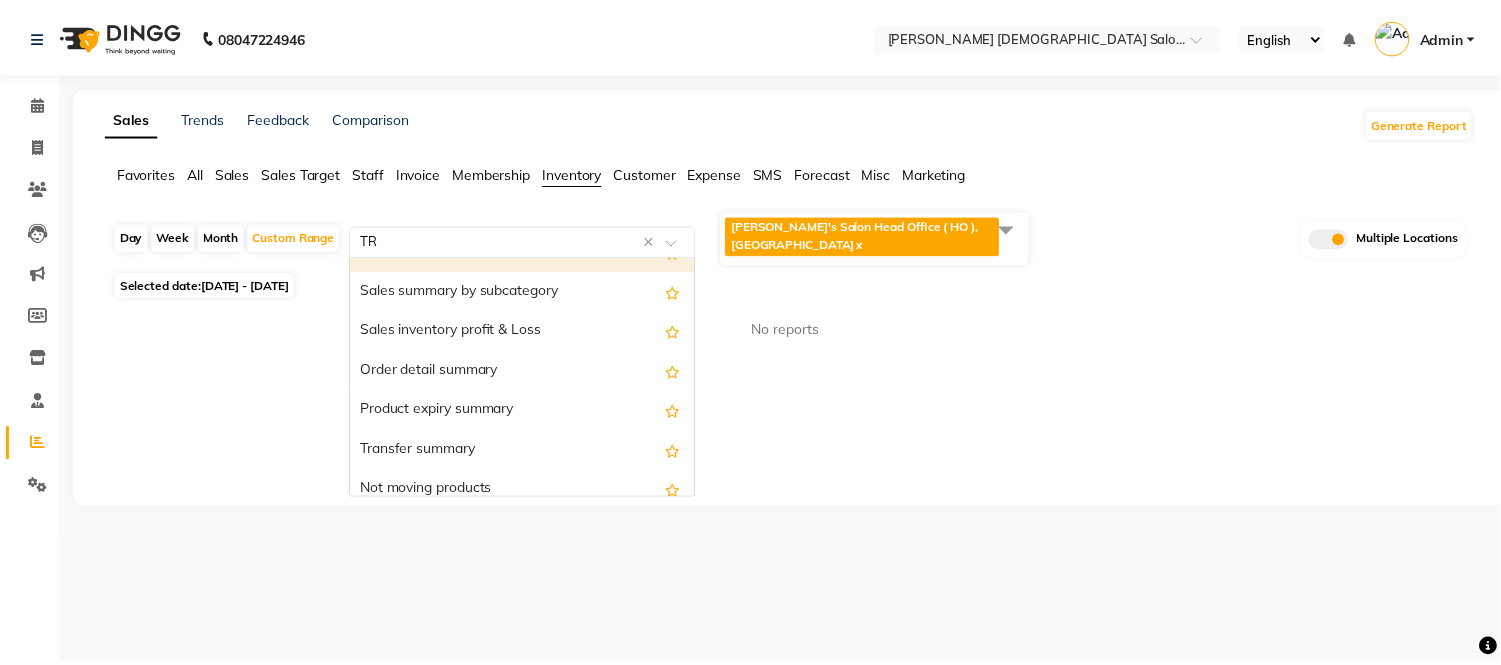 scroll, scrollTop: 0, scrollLeft: 0, axis: both 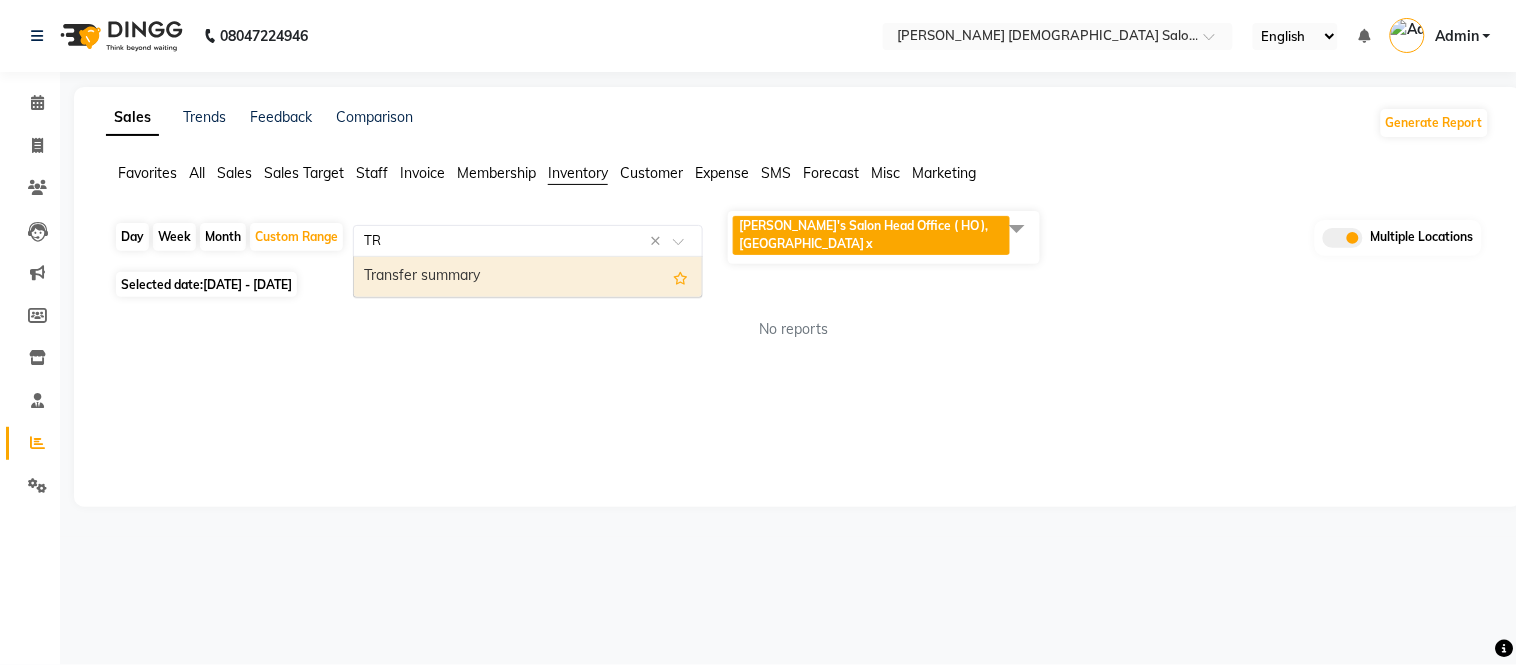 click on "Transfer summary" at bounding box center [528, 277] 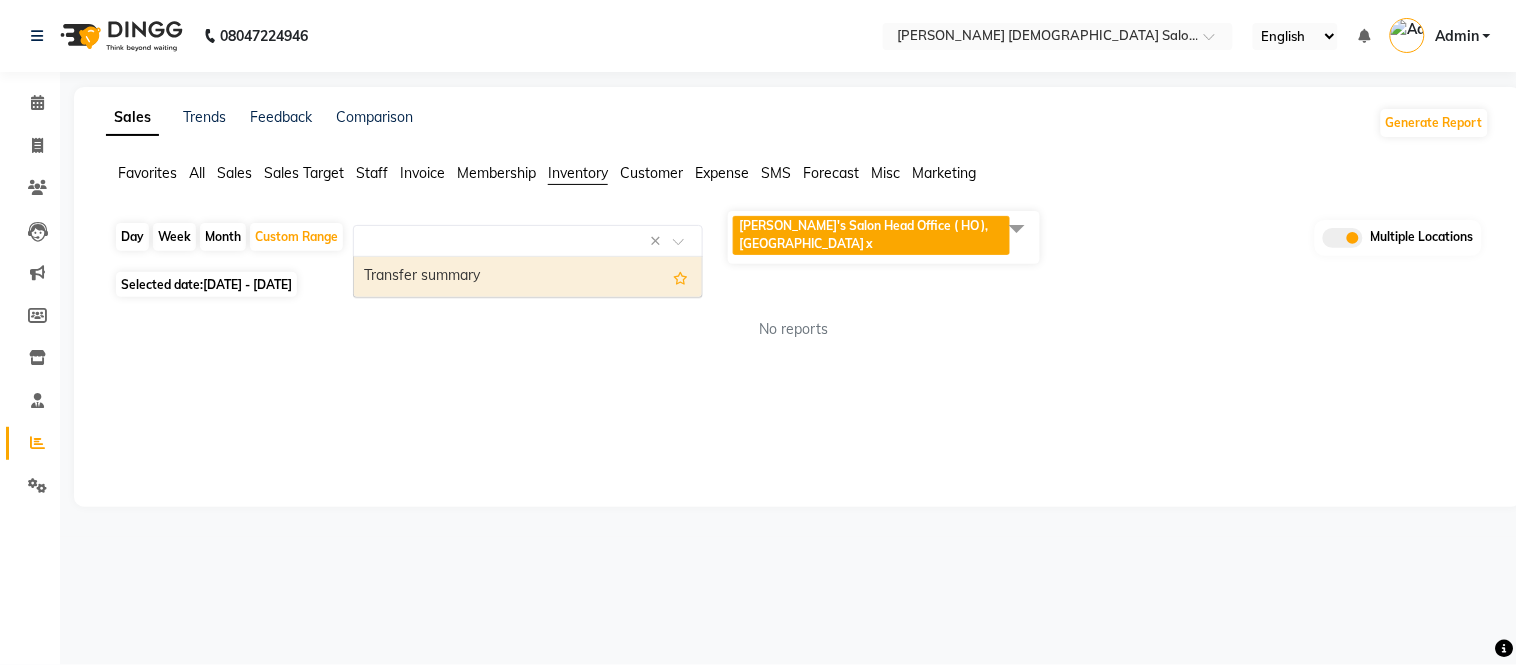 select on "full_report" 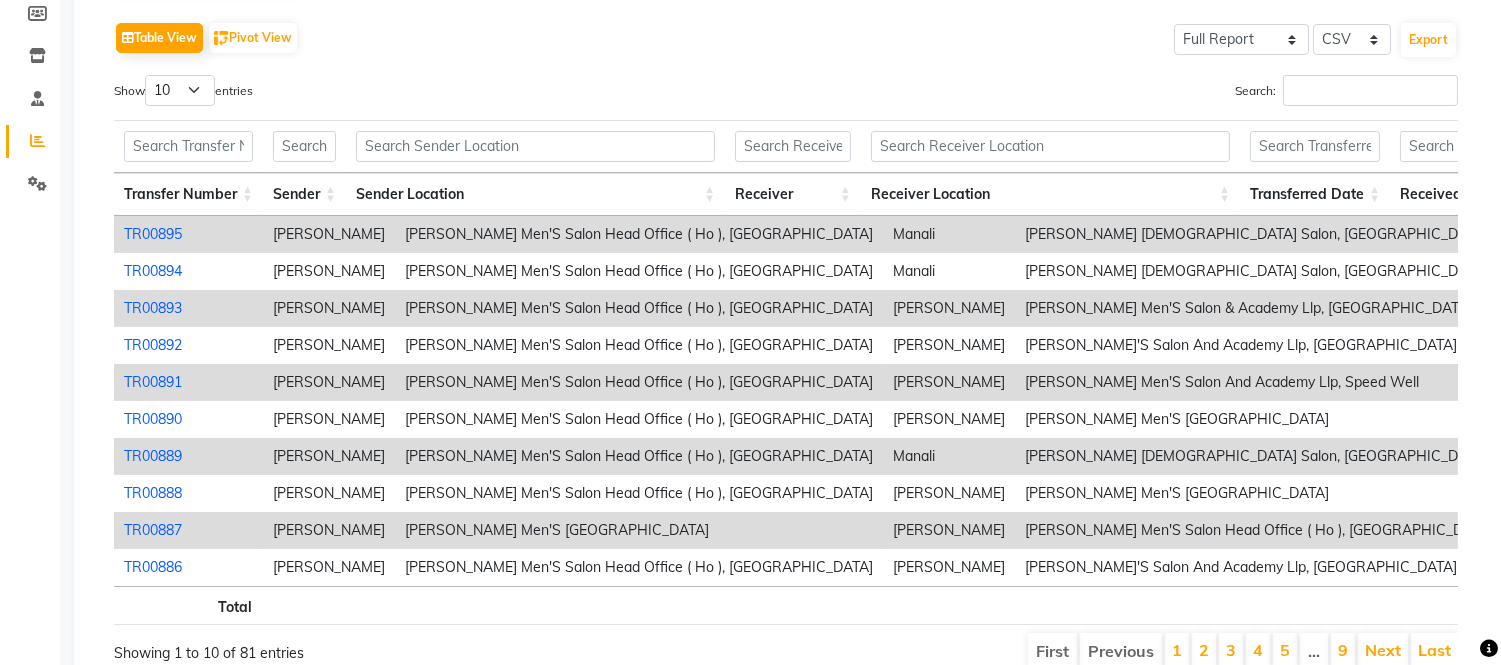 scroll, scrollTop: 333, scrollLeft: 0, axis: vertical 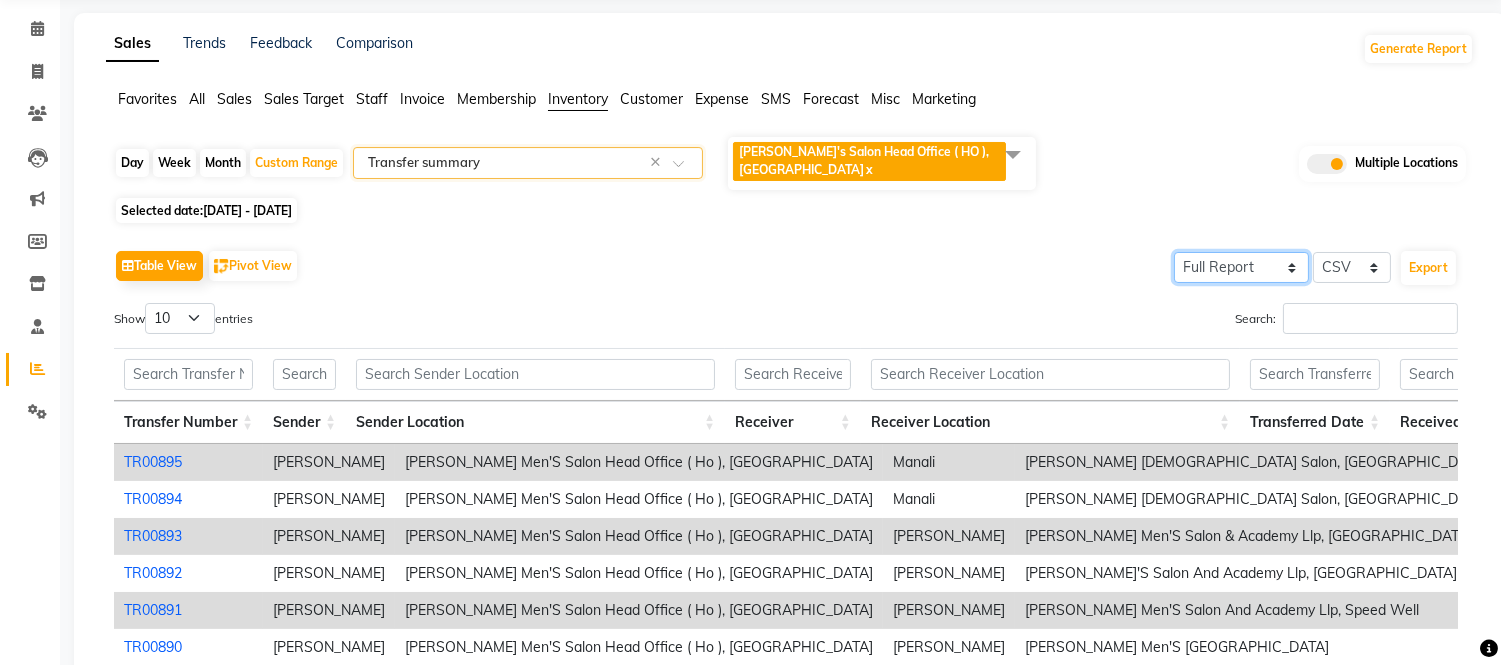 click on "Select Full Report Filtered Report" 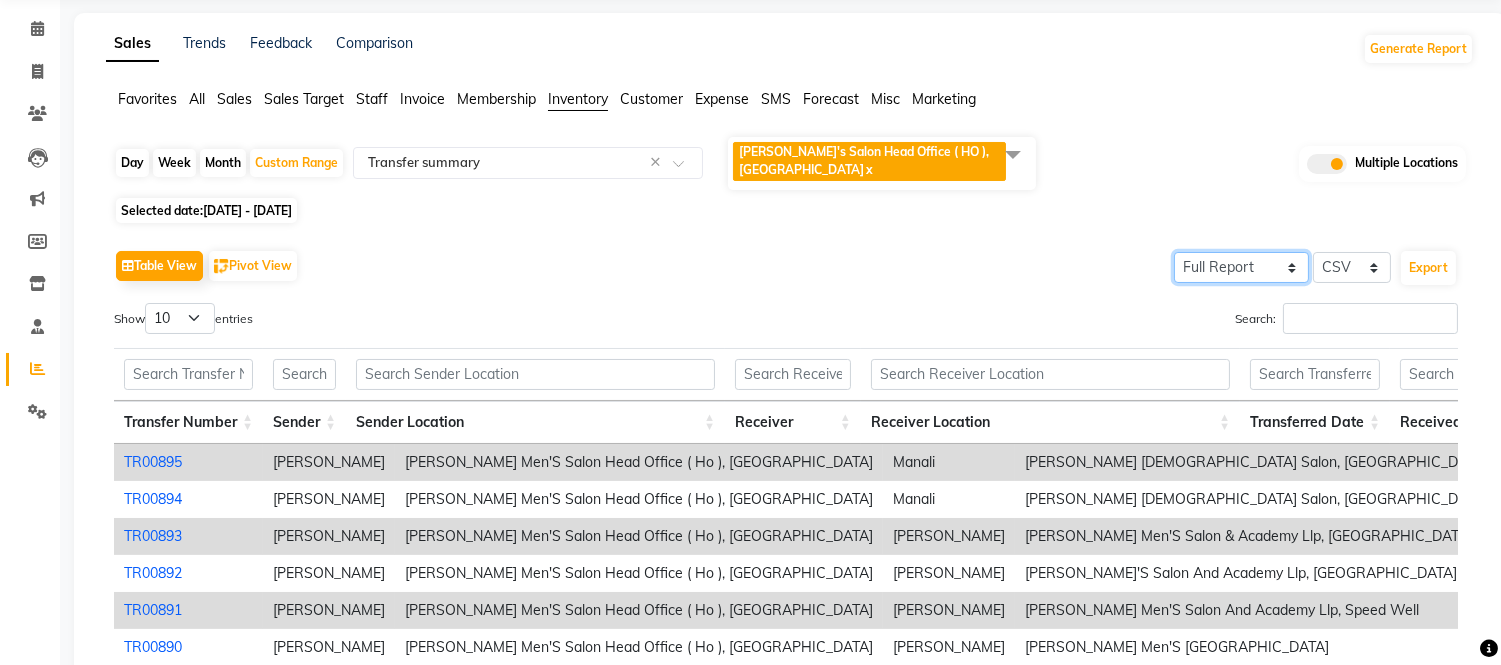 click on "Select Full Report Filtered Report" 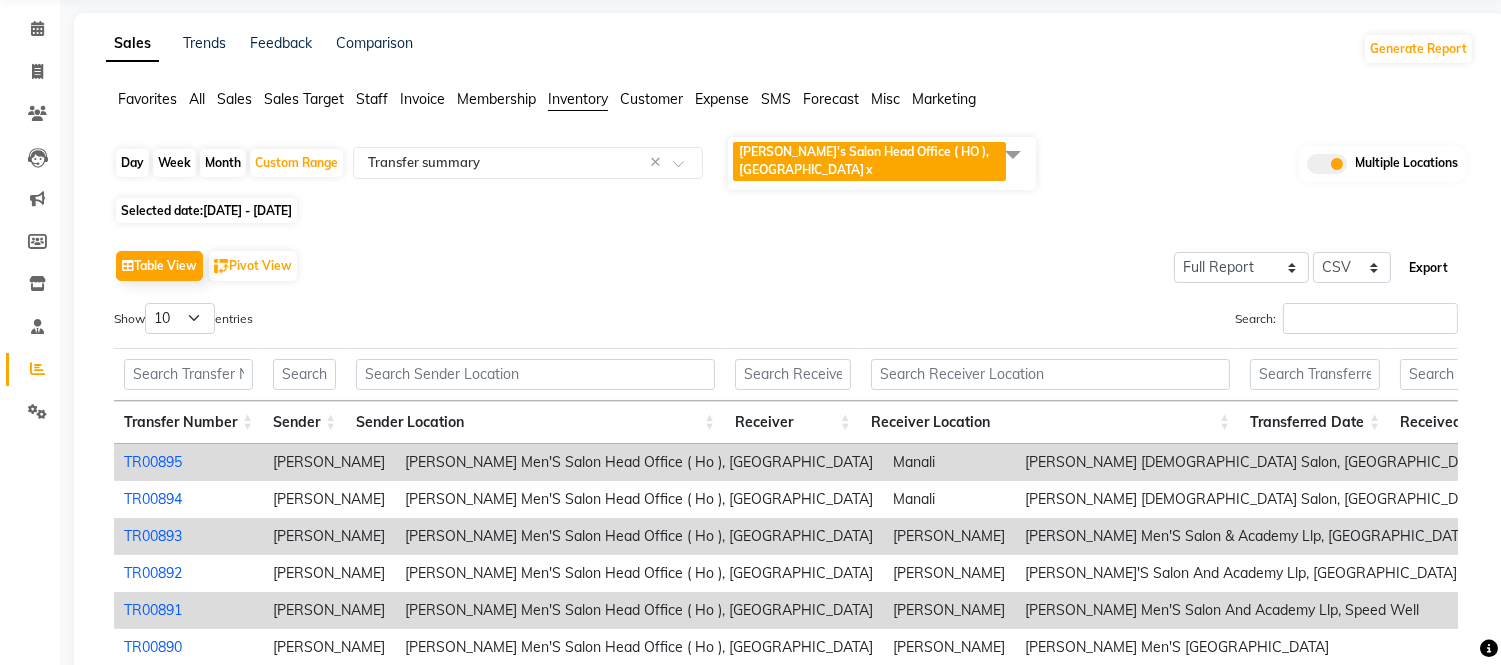 click on "Export" 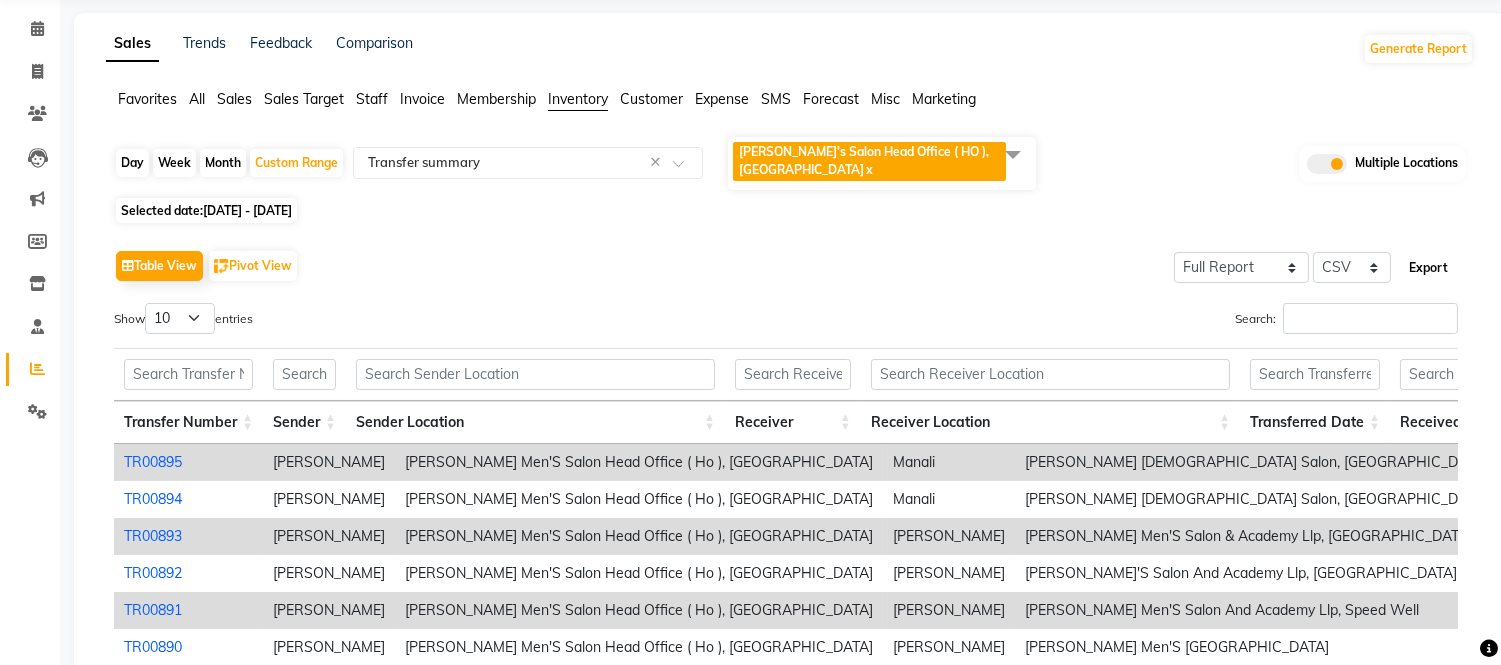 click on "Export" 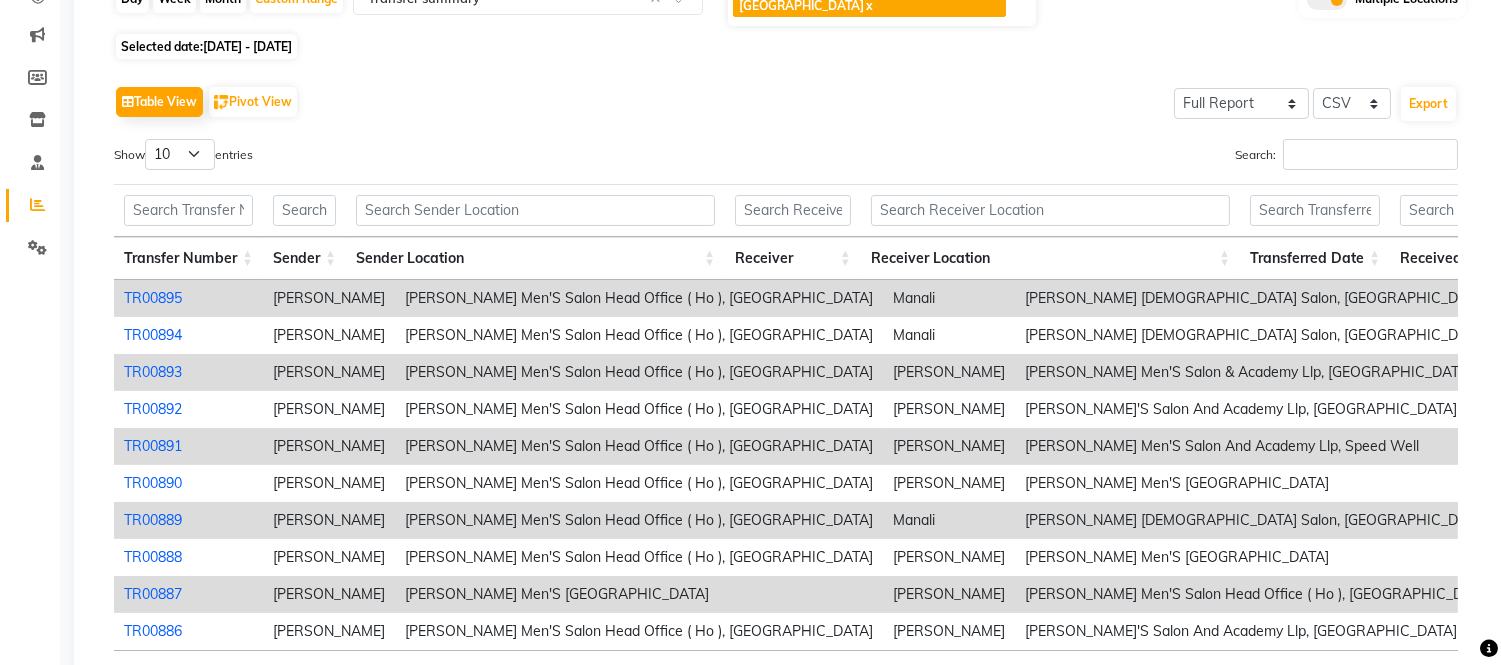 scroll, scrollTop: 185, scrollLeft: 0, axis: vertical 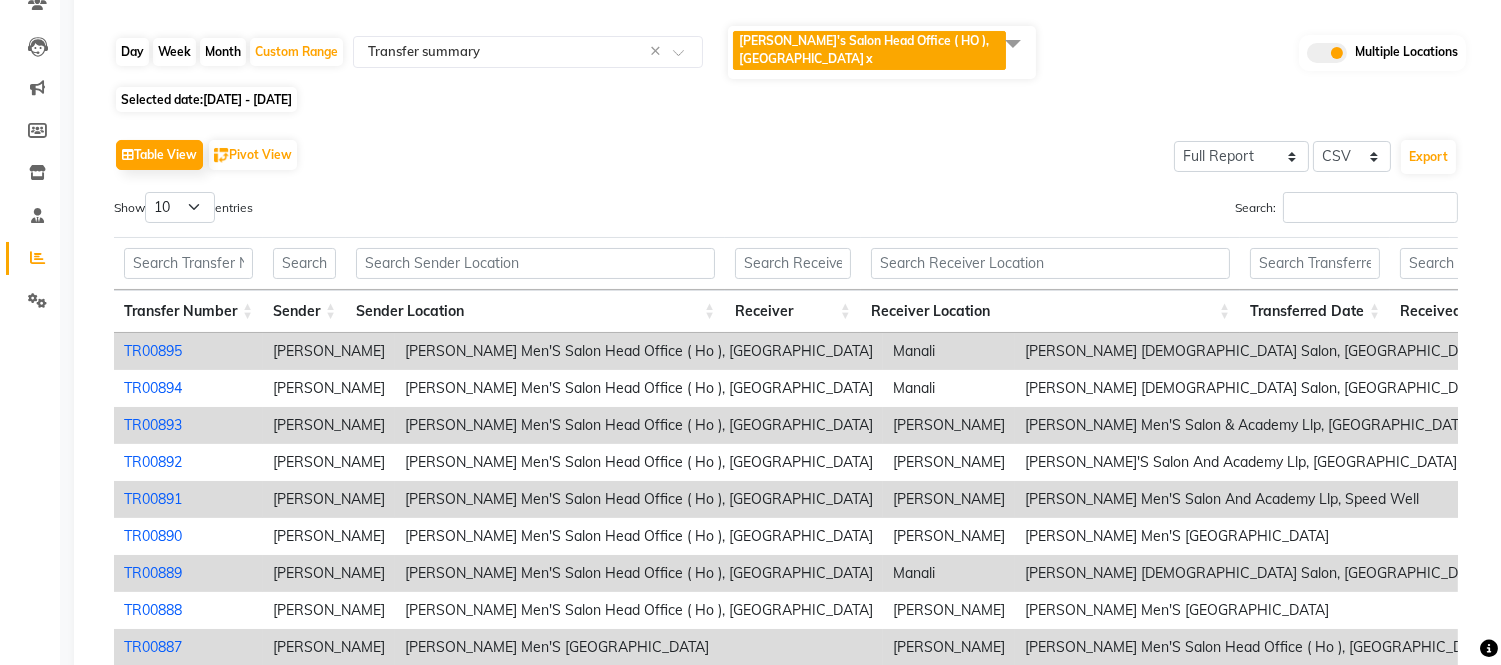 click 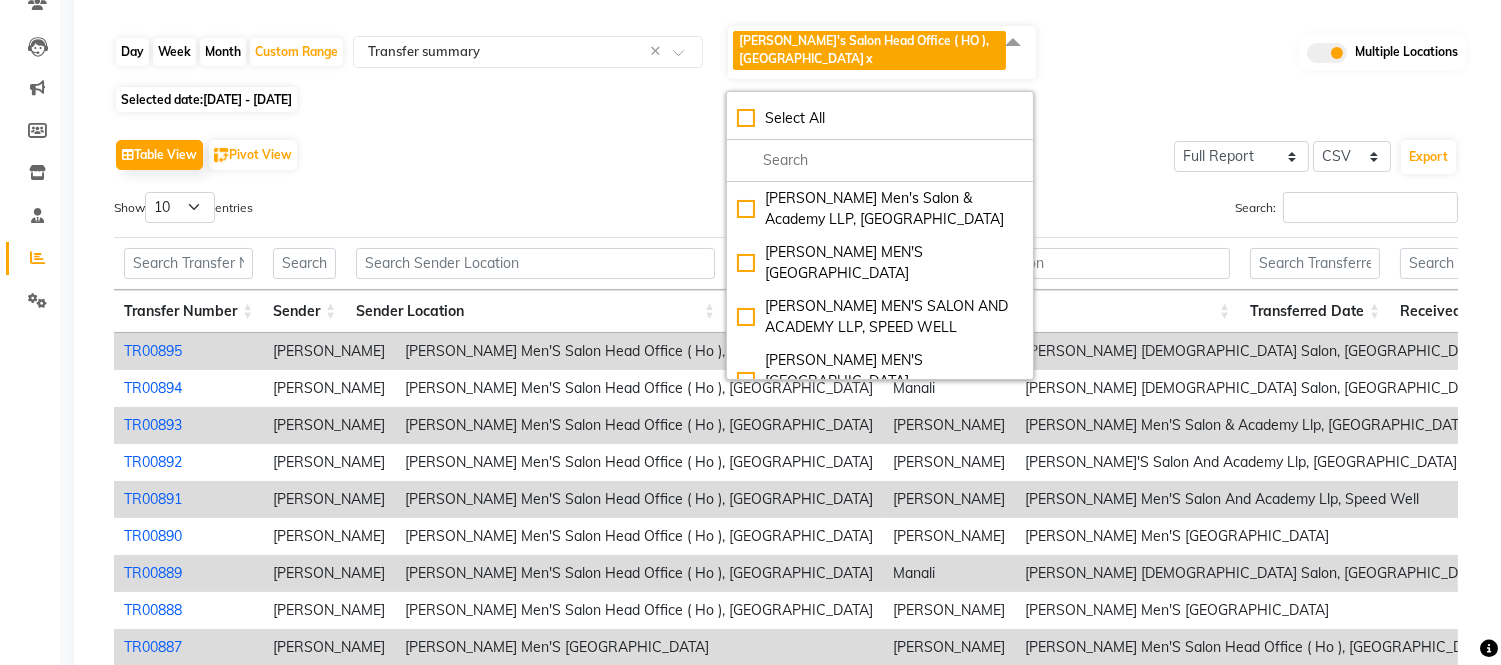 scroll, scrollTop: 0, scrollLeft: 0, axis: both 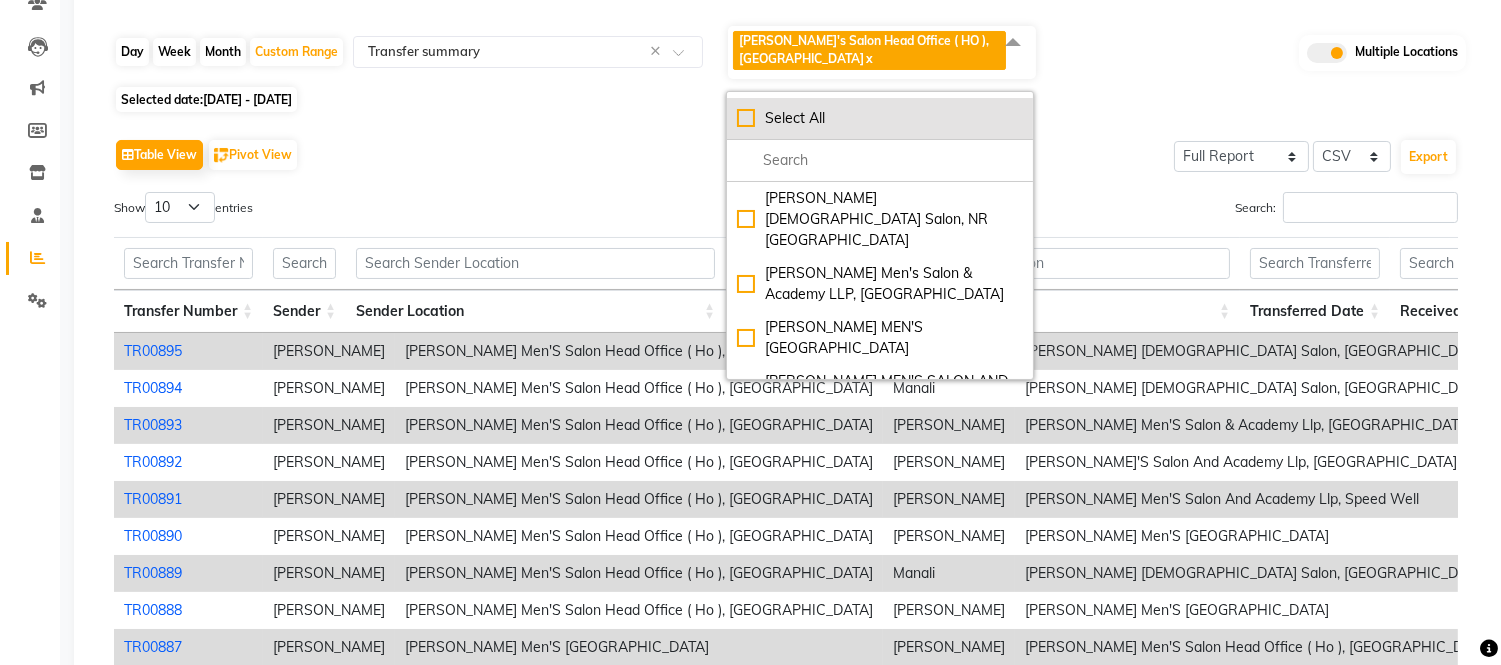 click on "Select All" 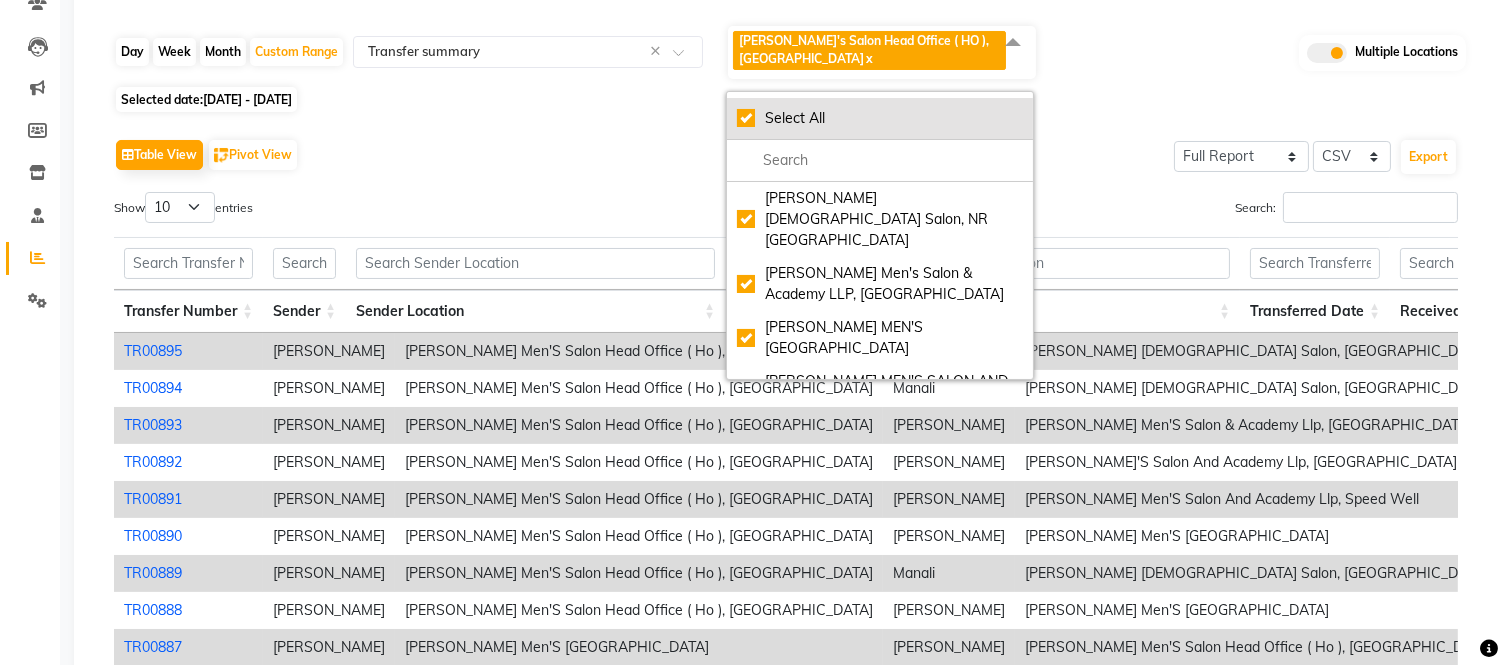 checkbox on "true" 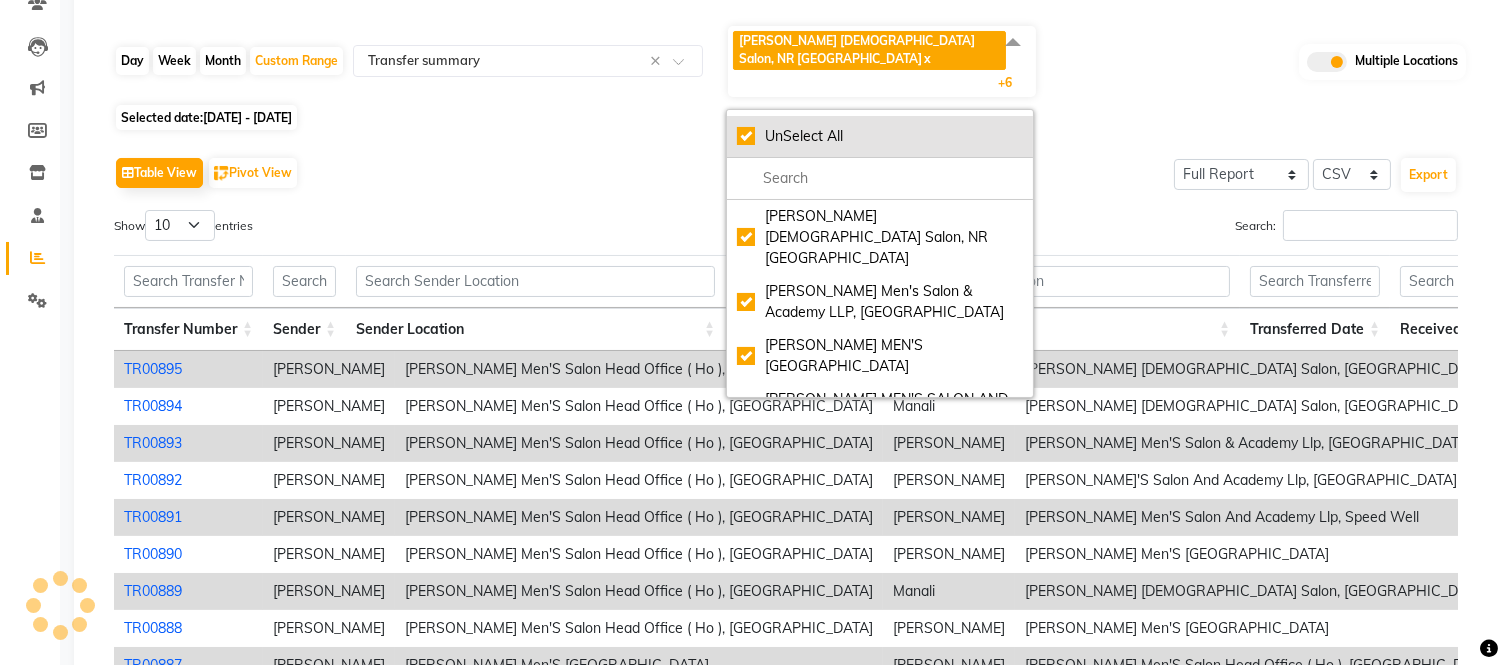 scroll, scrollTop: 0, scrollLeft: 0, axis: both 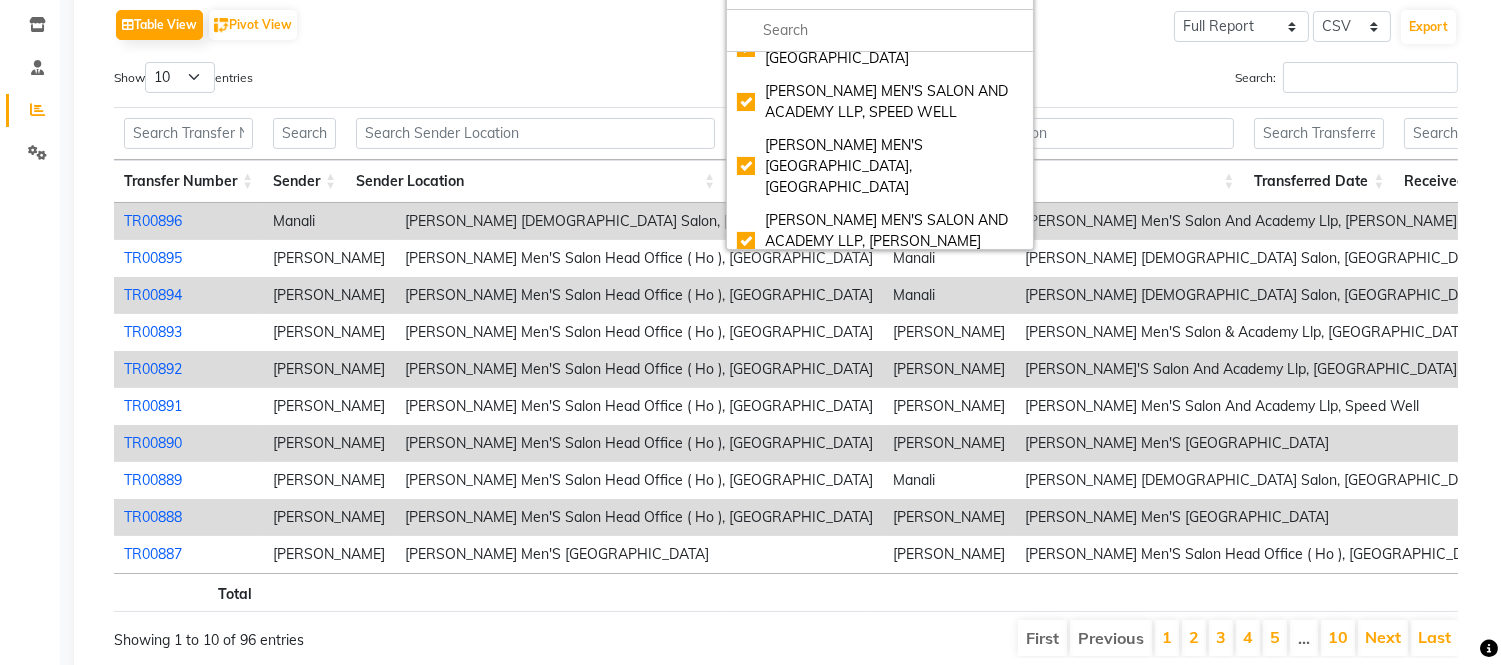 click on "[PERSON_NAME]'s Salon Head Office ( HO ), [GEOGRAPHIC_DATA]" 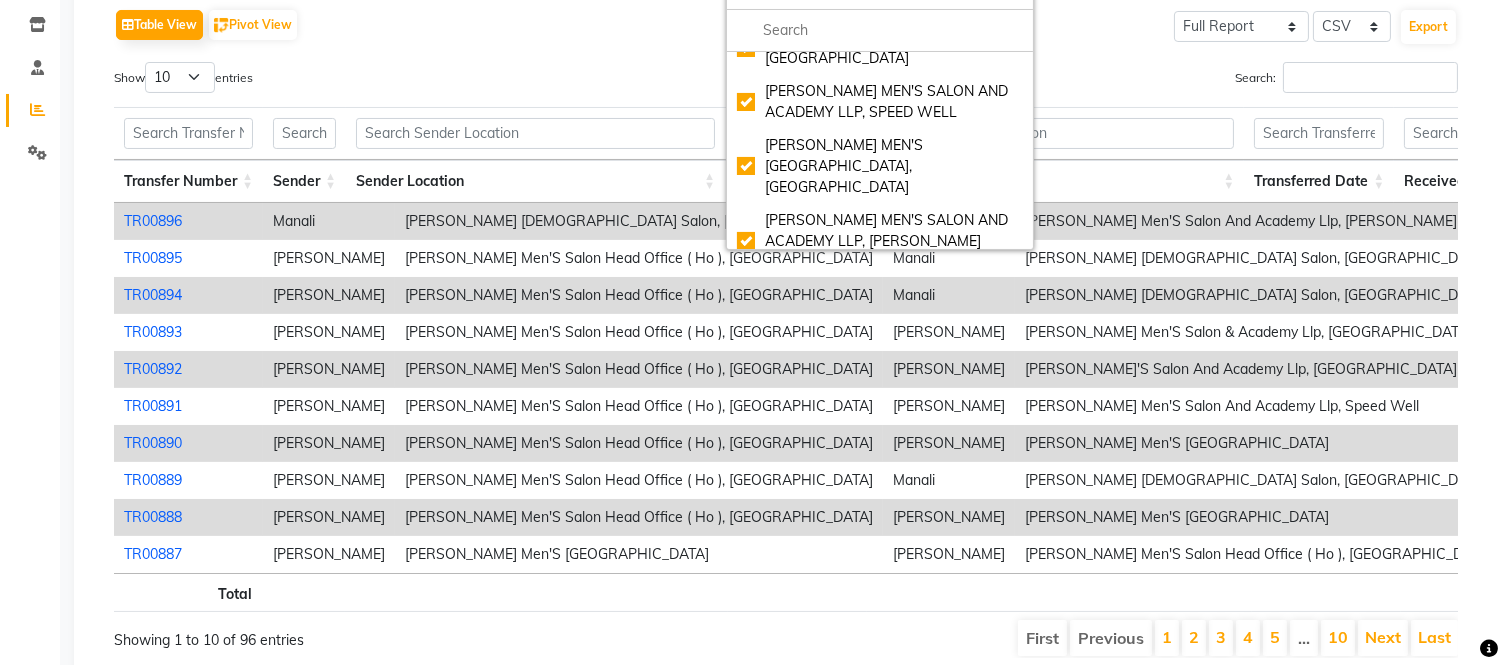 checkbox on "false" 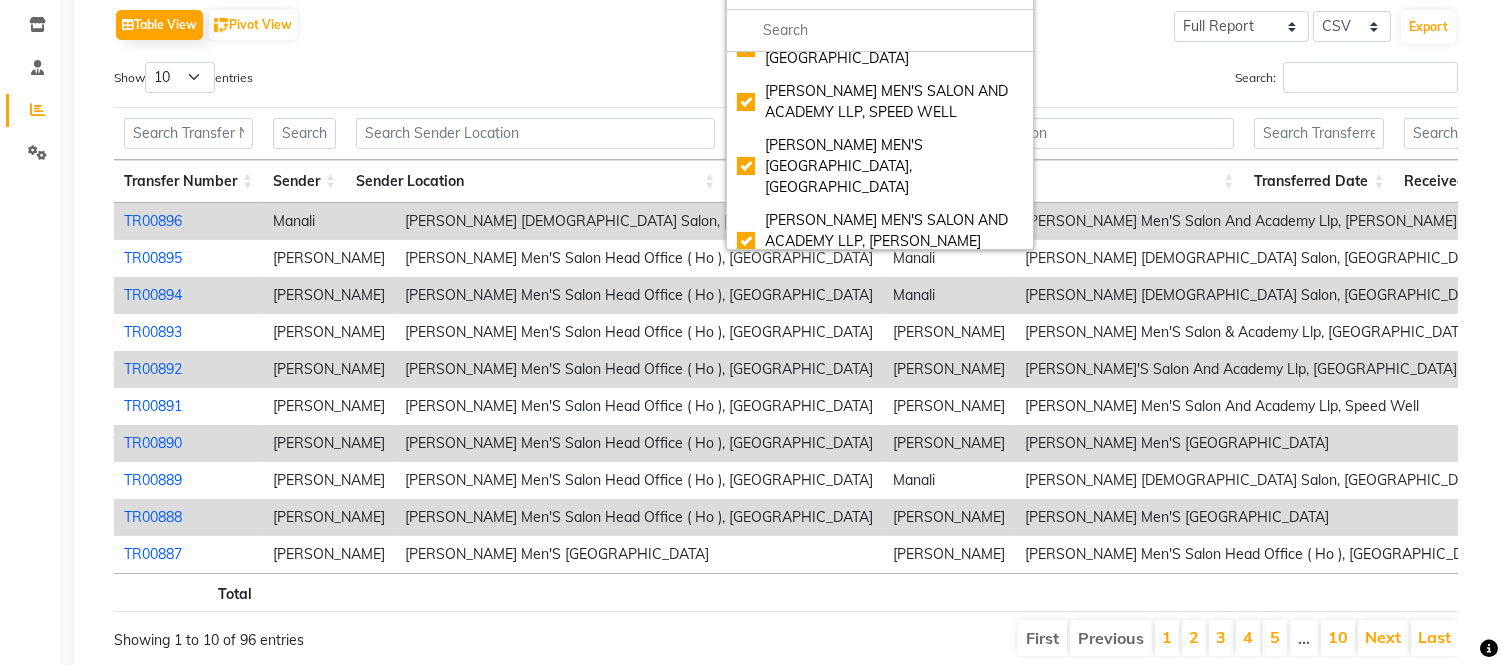 checkbox on "false" 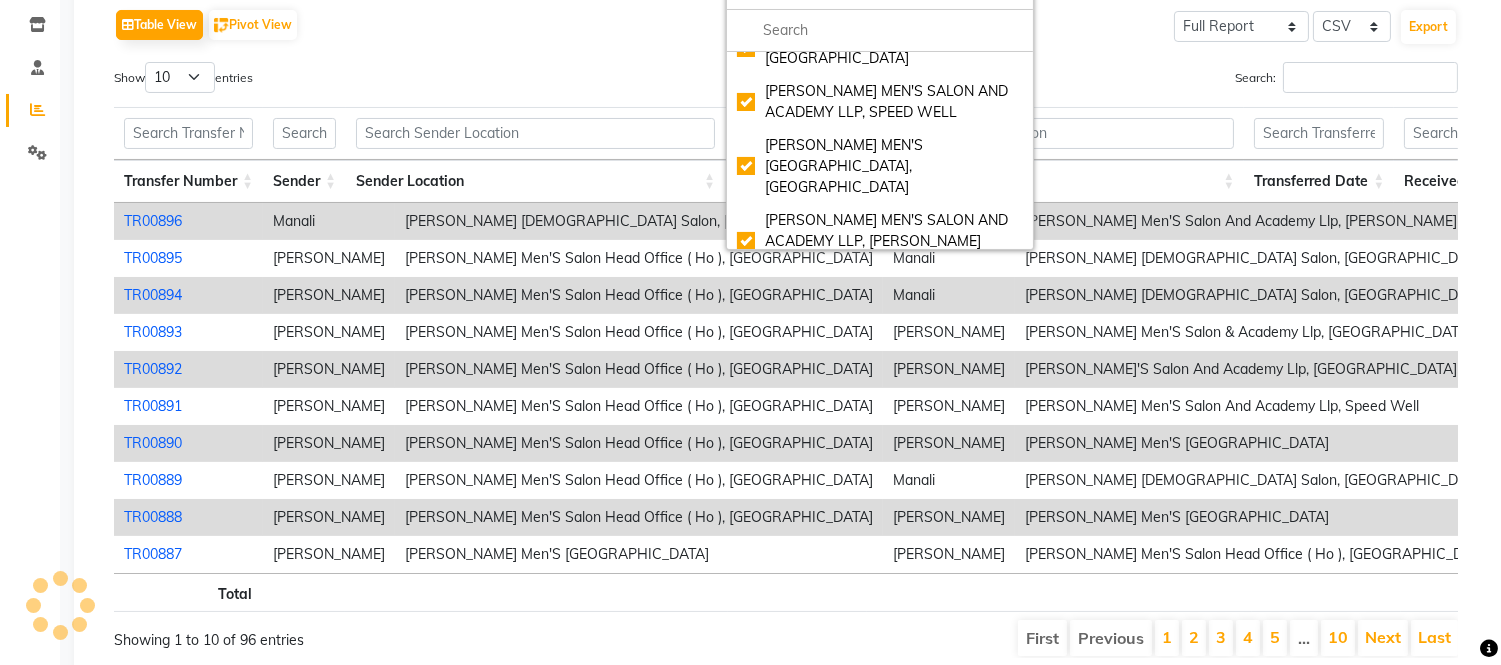 scroll, scrollTop: 0, scrollLeft: 0, axis: both 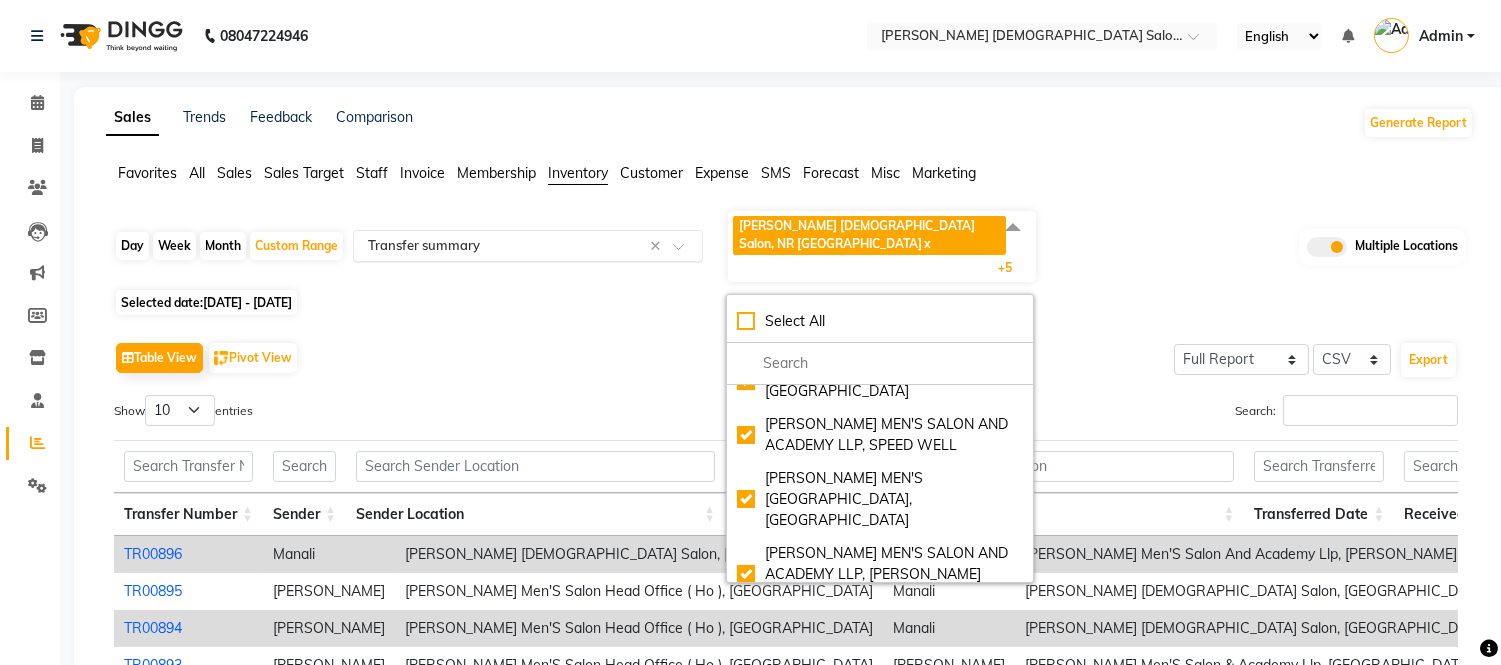 click 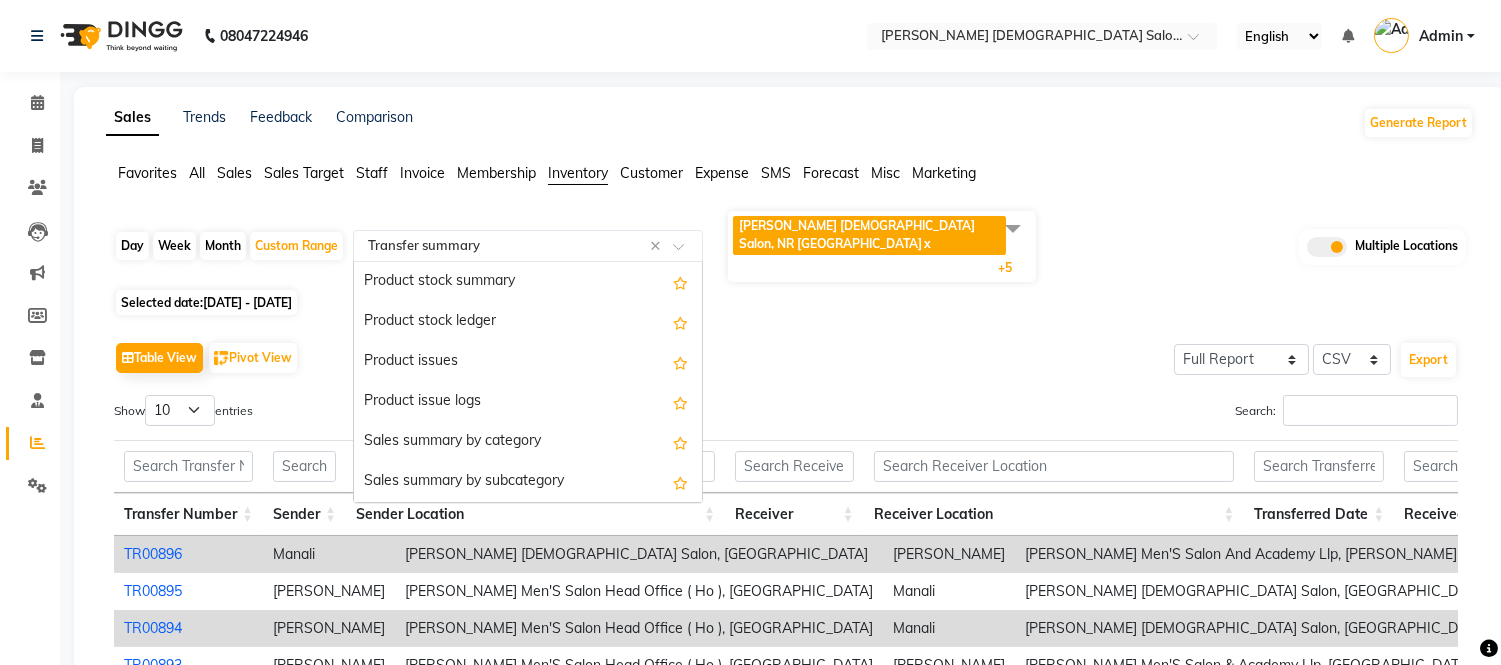 scroll, scrollTop: 400, scrollLeft: 0, axis: vertical 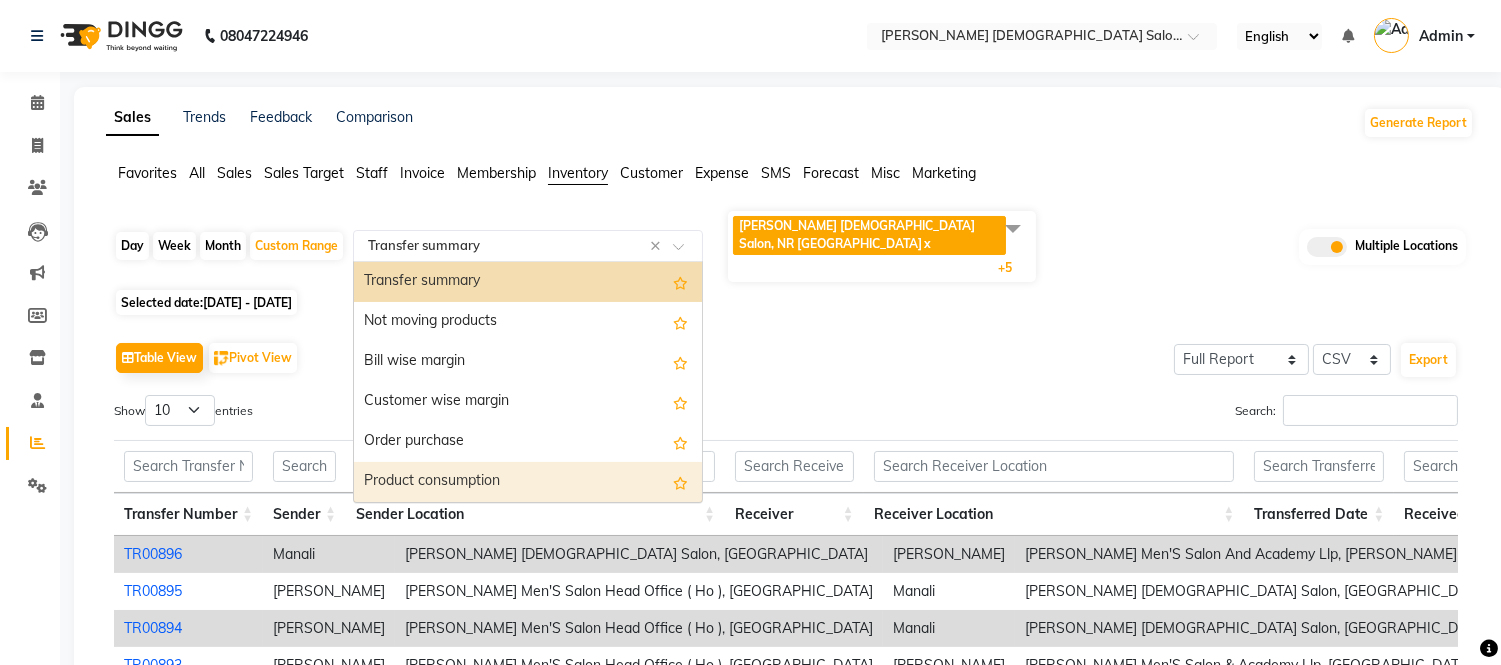 click on "Product consumption" at bounding box center [528, 482] 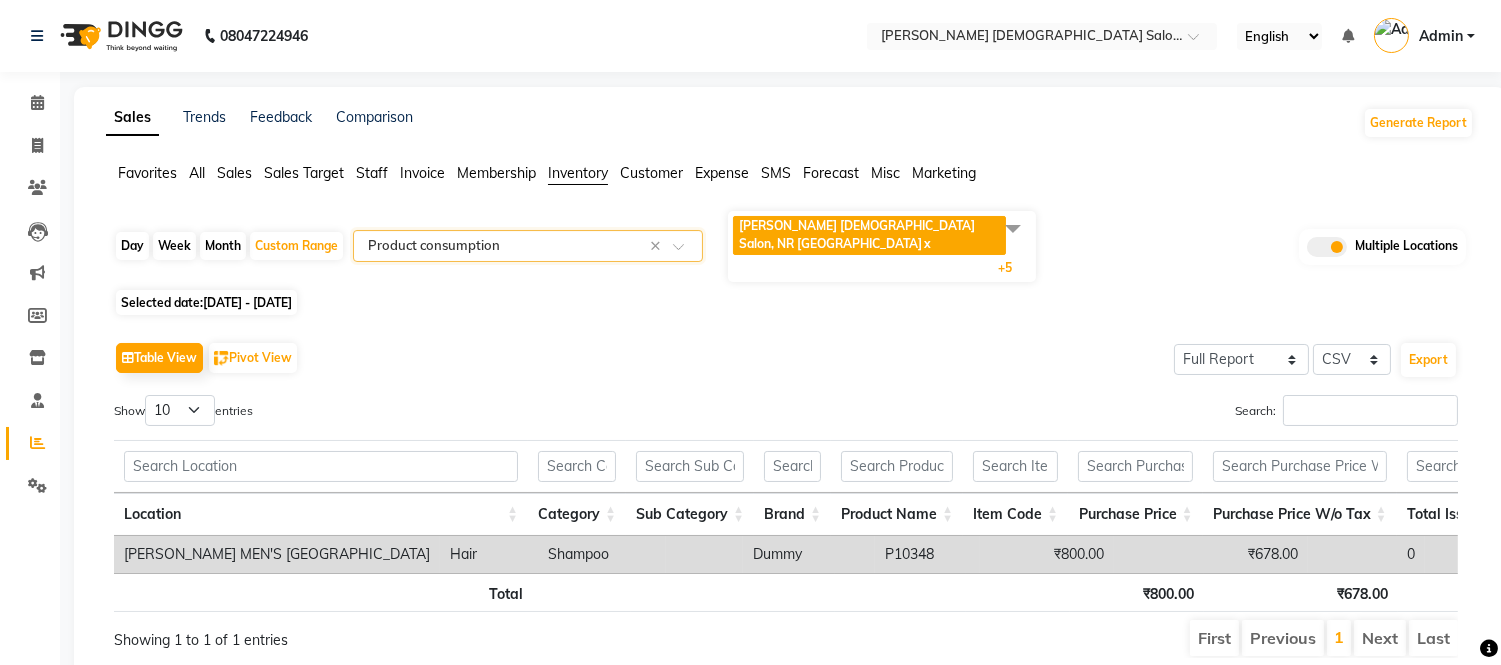 click 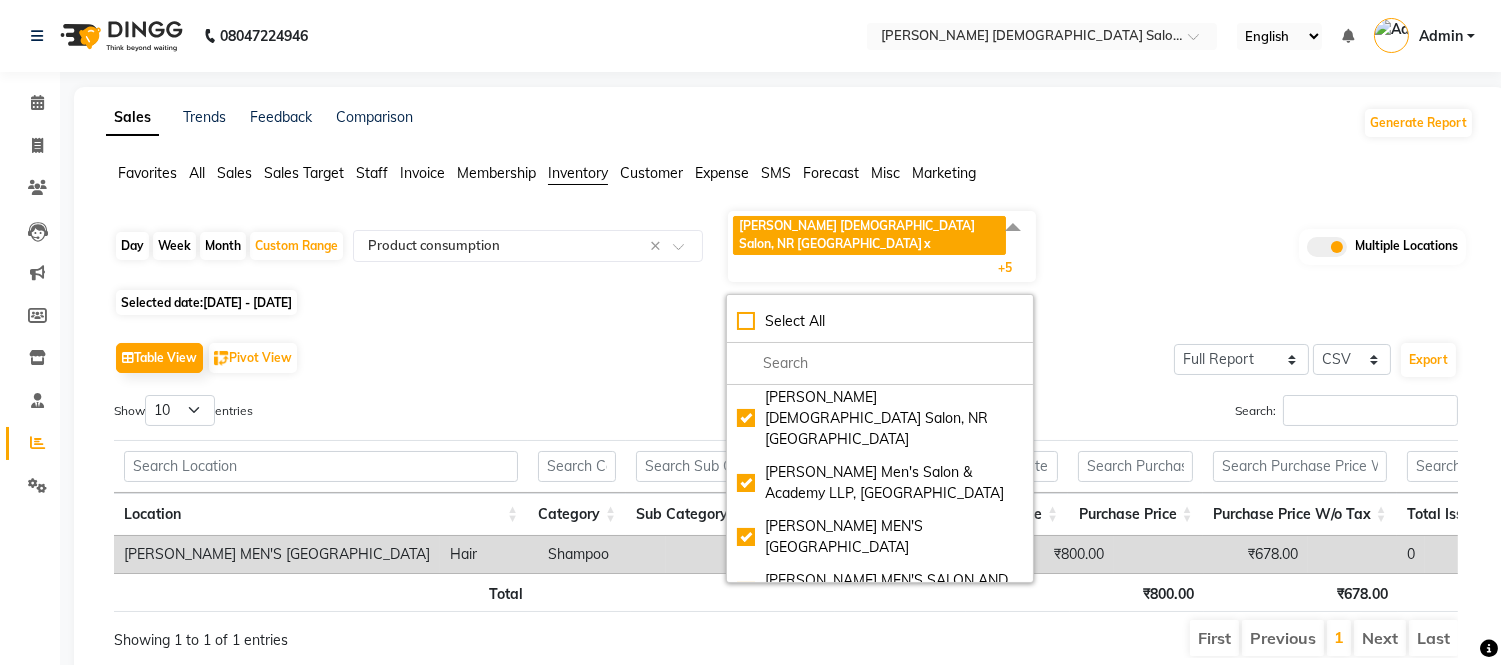 scroll, scrollTop: 0, scrollLeft: 0, axis: both 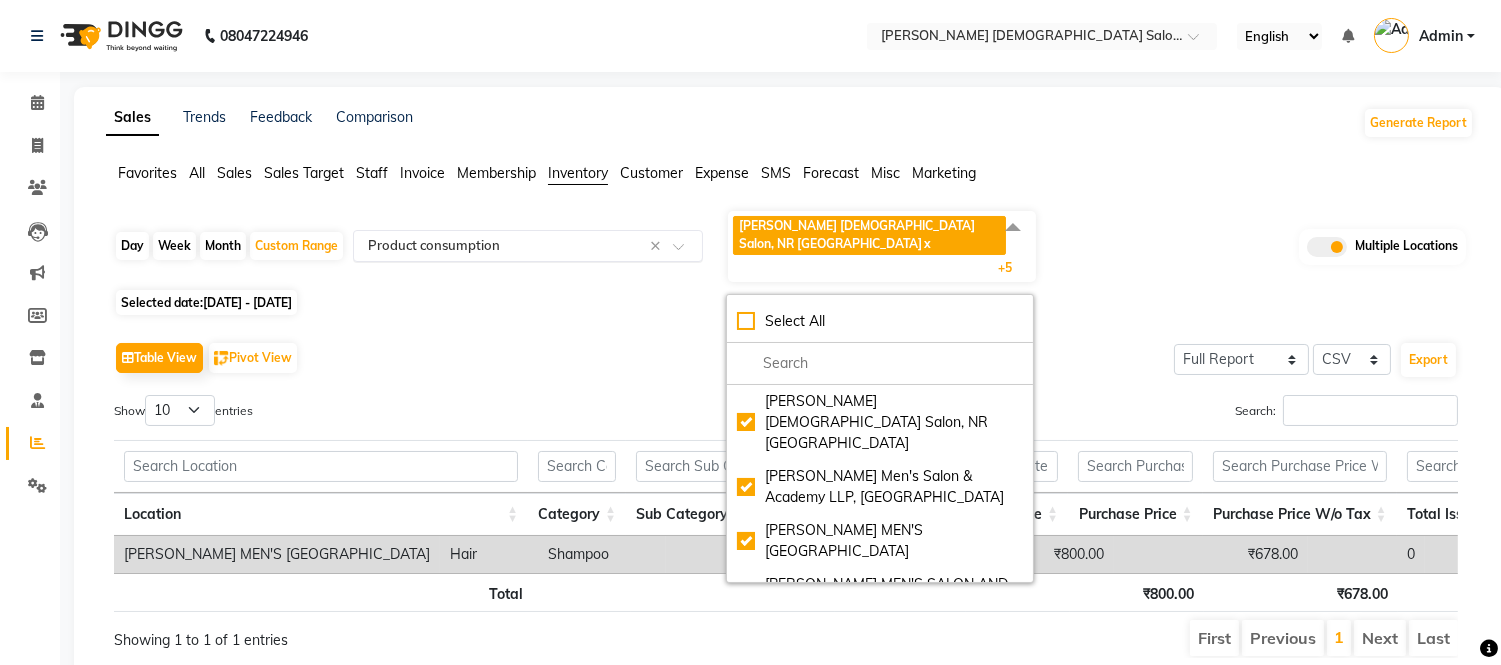 click 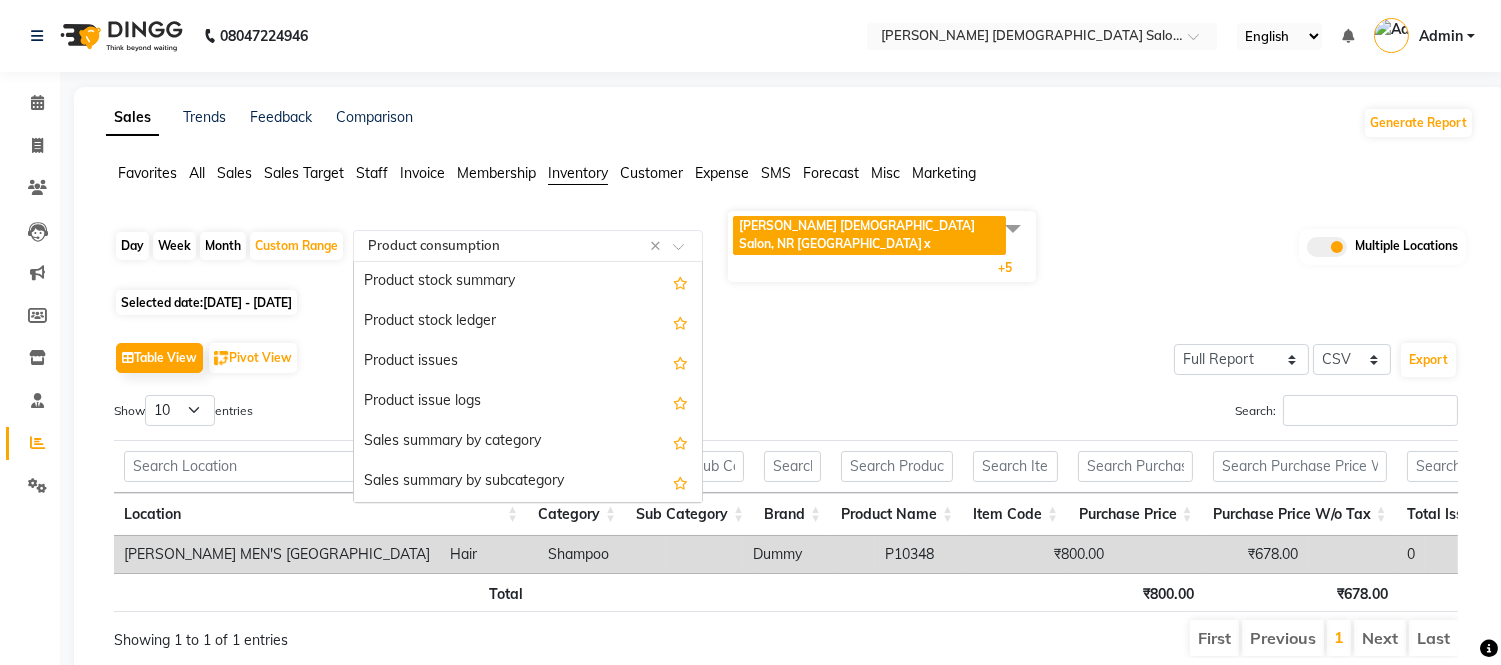 scroll, scrollTop: 520, scrollLeft: 0, axis: vertical 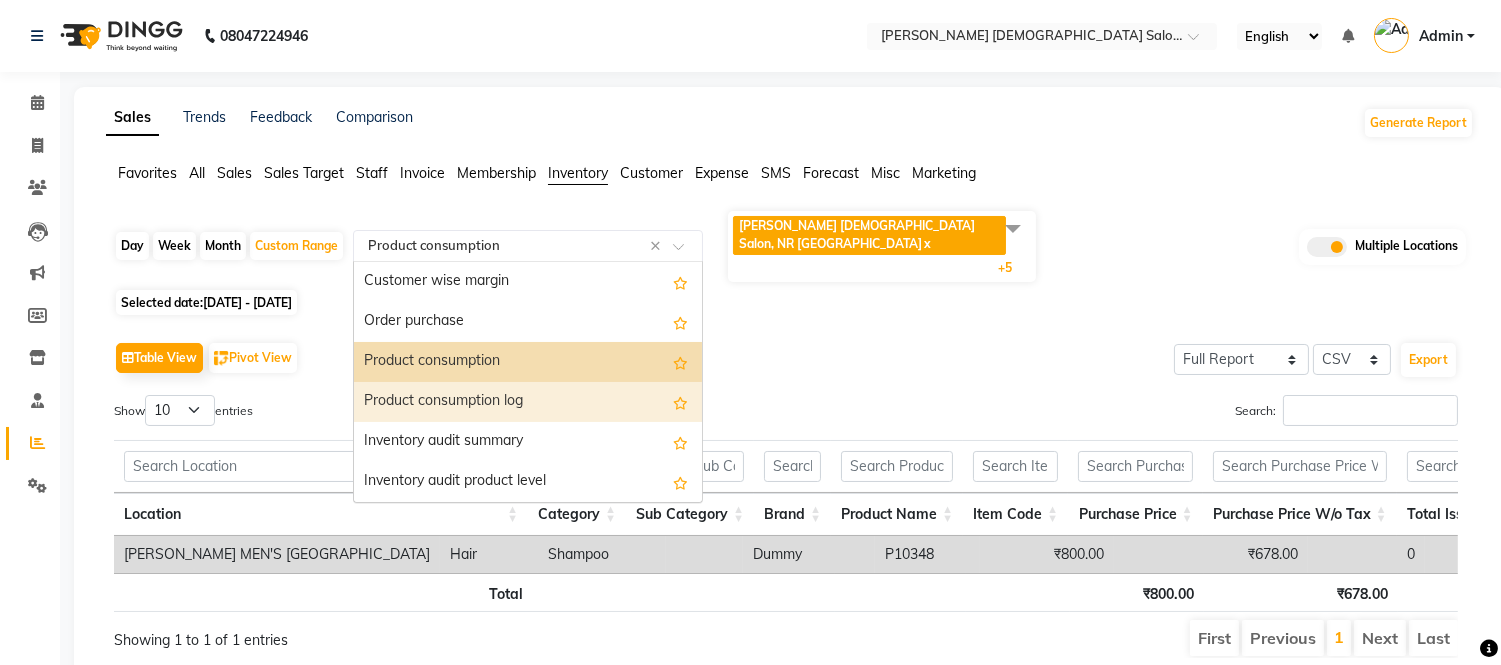 click on "Product consumption log" at bounding box center (528, 402) 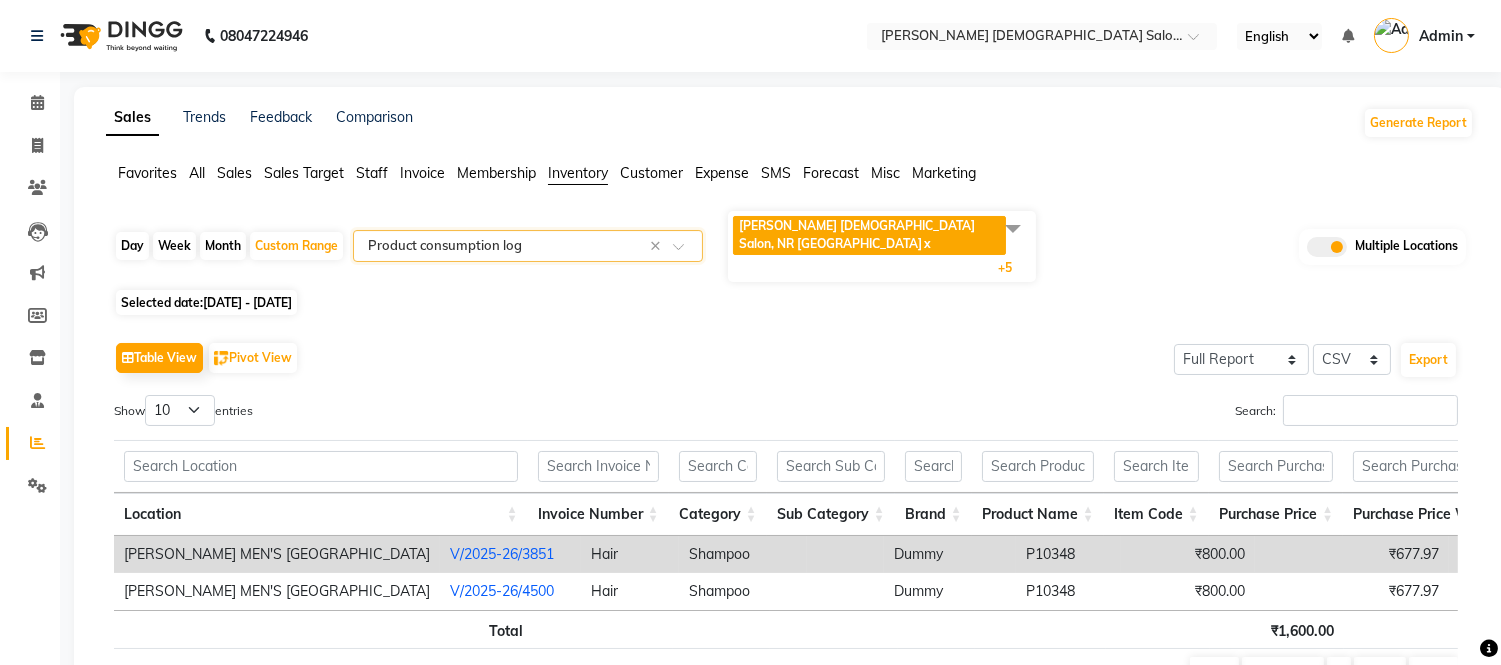click 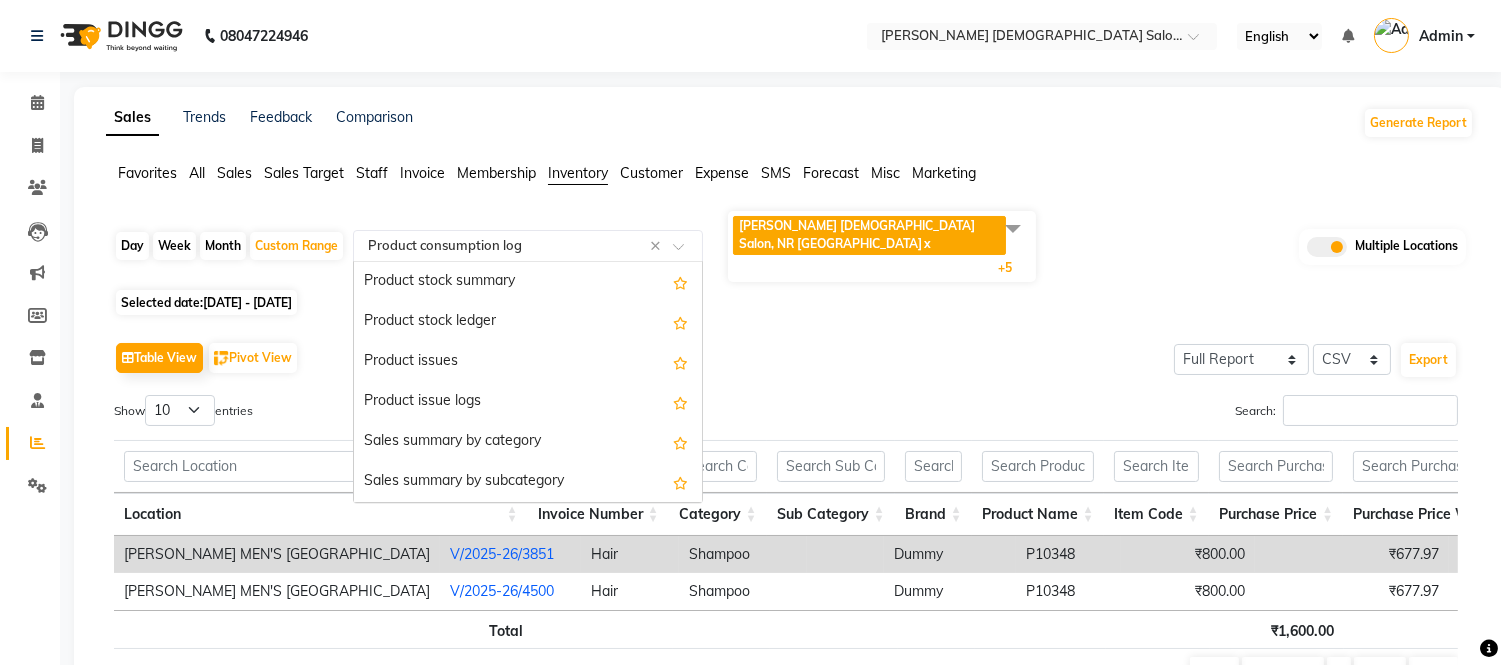 scroll, scrollTop: 520, scrollLeft: 0, axis: vertical 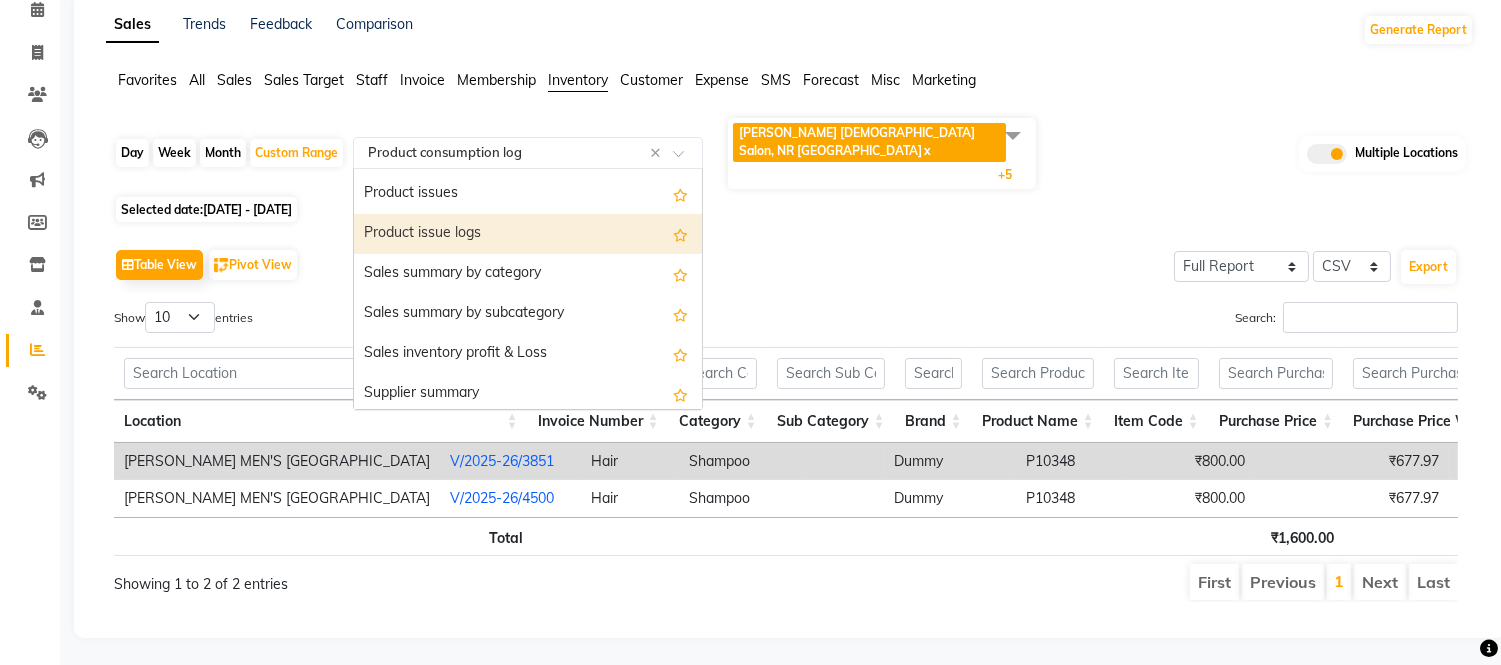 click on "Product issue logs" at bounding box center (528, 234) 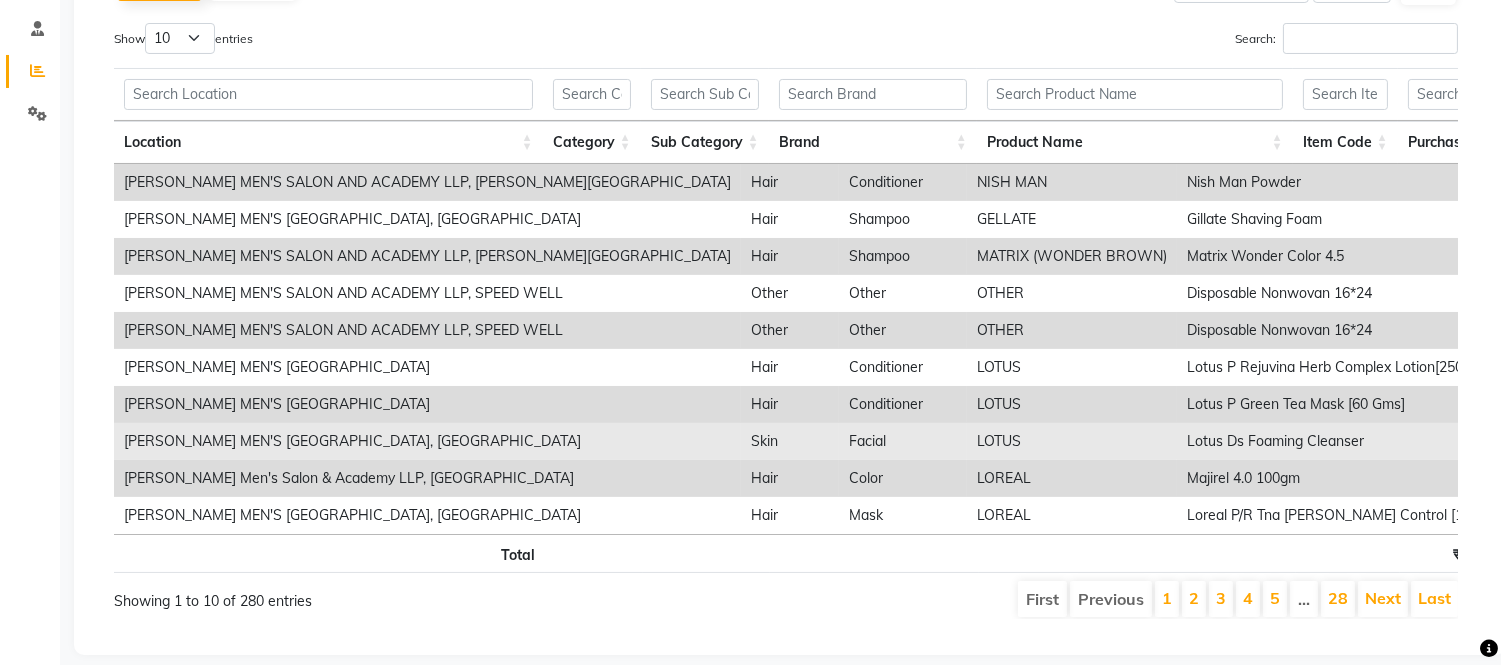 scroll, scrollTop: 388, scrollLeft: 0, axis: vertical 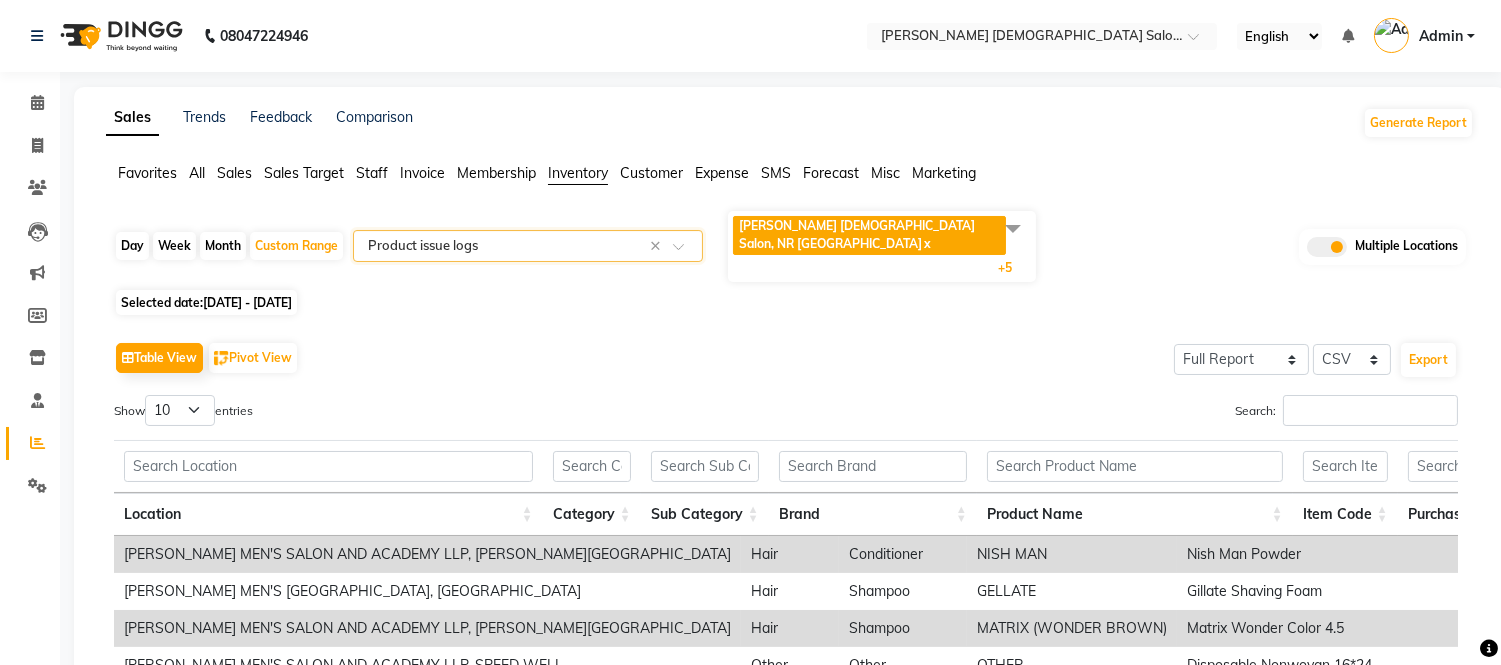 click on "Table View   Pivot View  Select Full Report Filtered Report Select CSV PDF  Export" 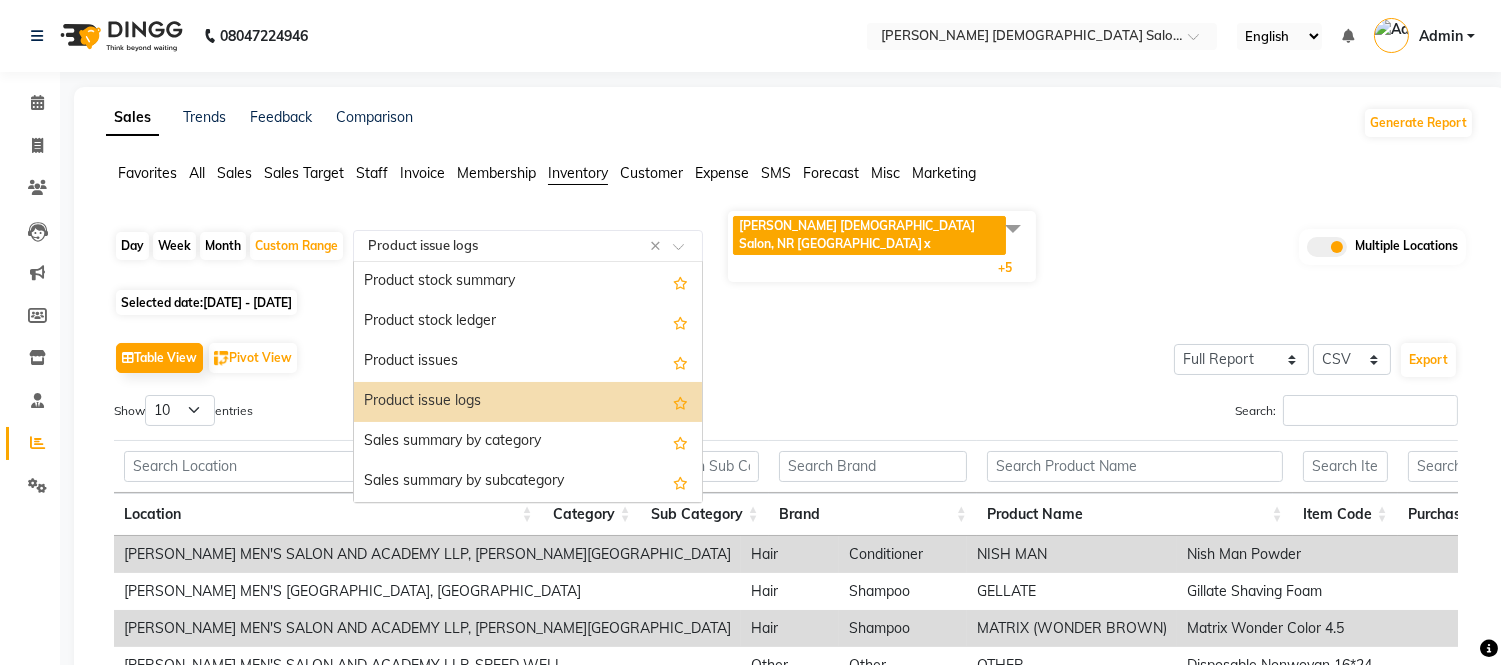 click 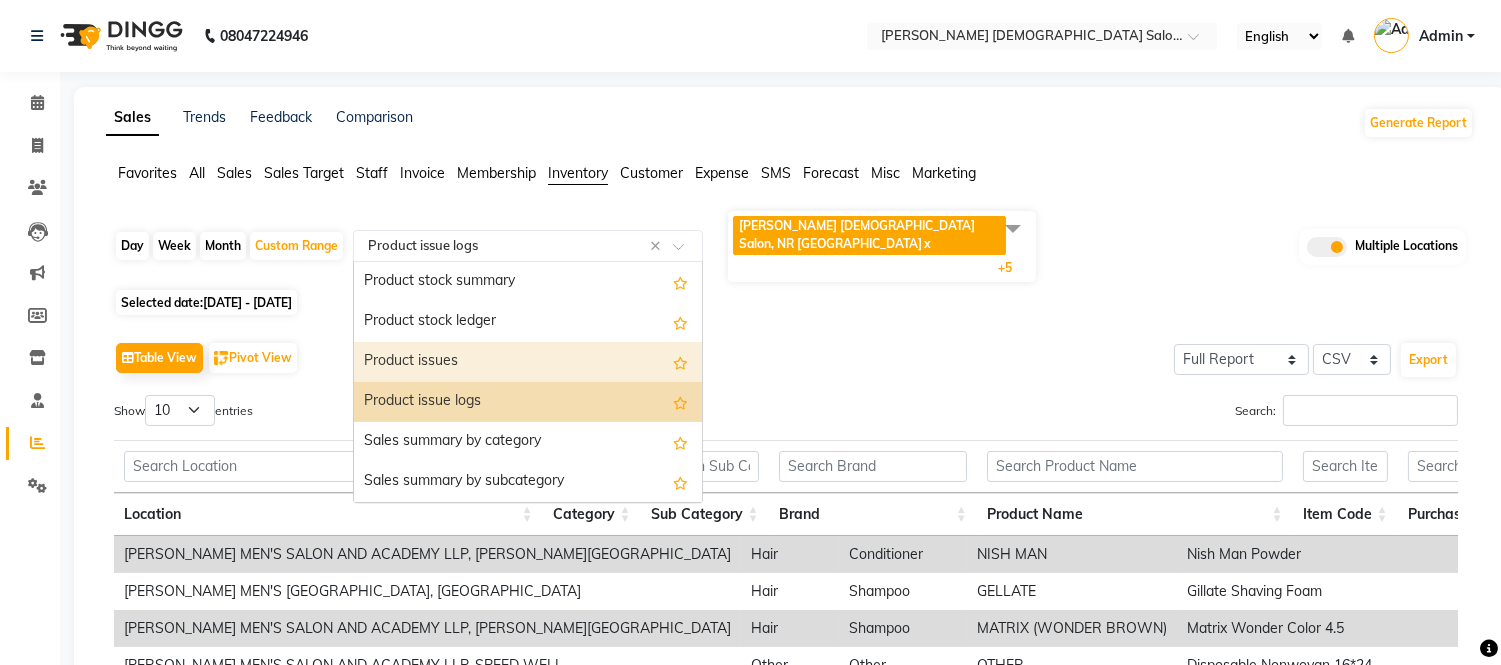 click on "Product issues" at bounding box center [528, 362] 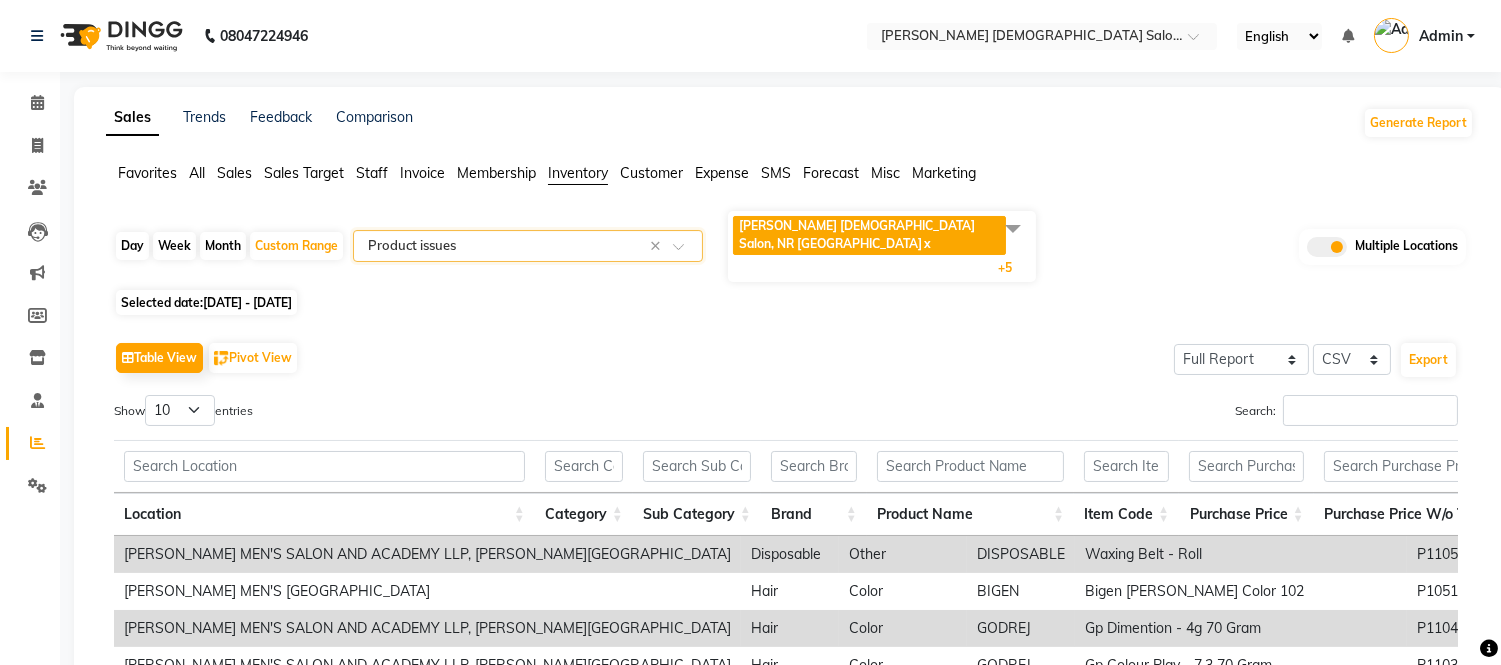 click 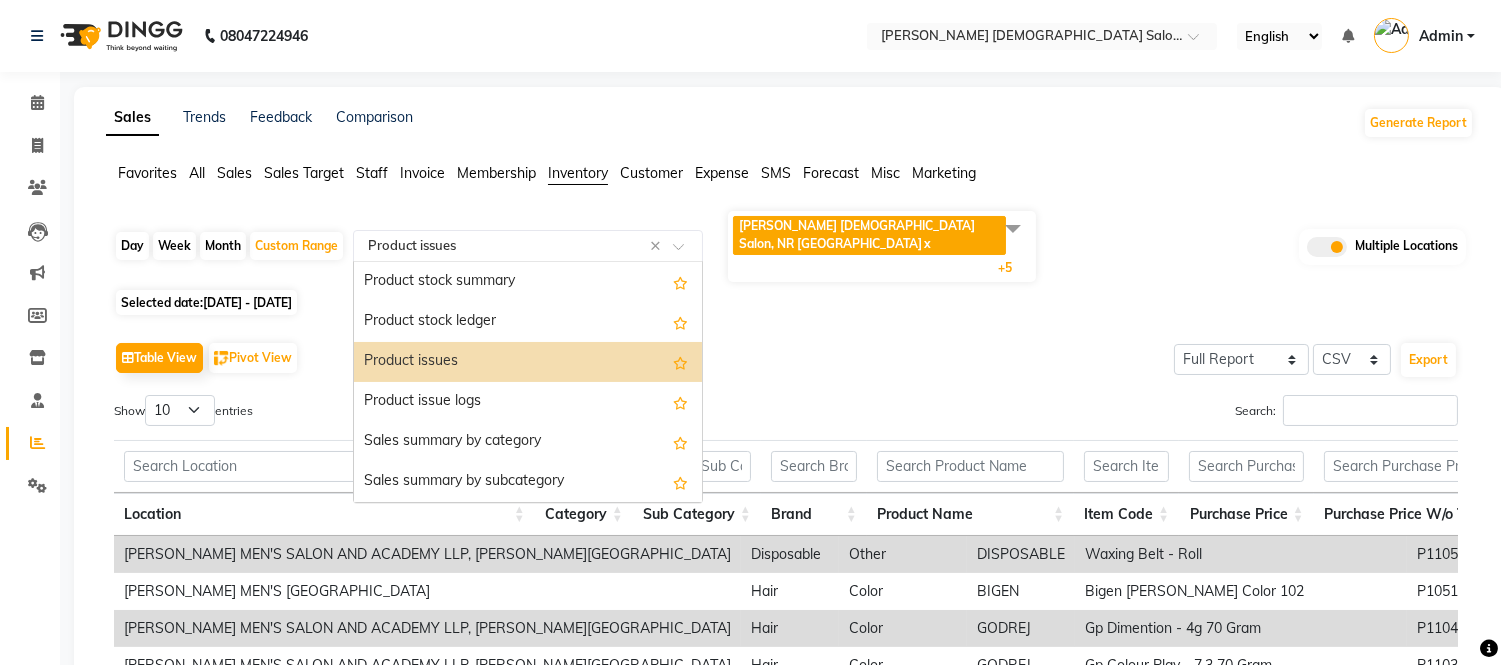 click on "Product issues" at bounding box center [528, 362] 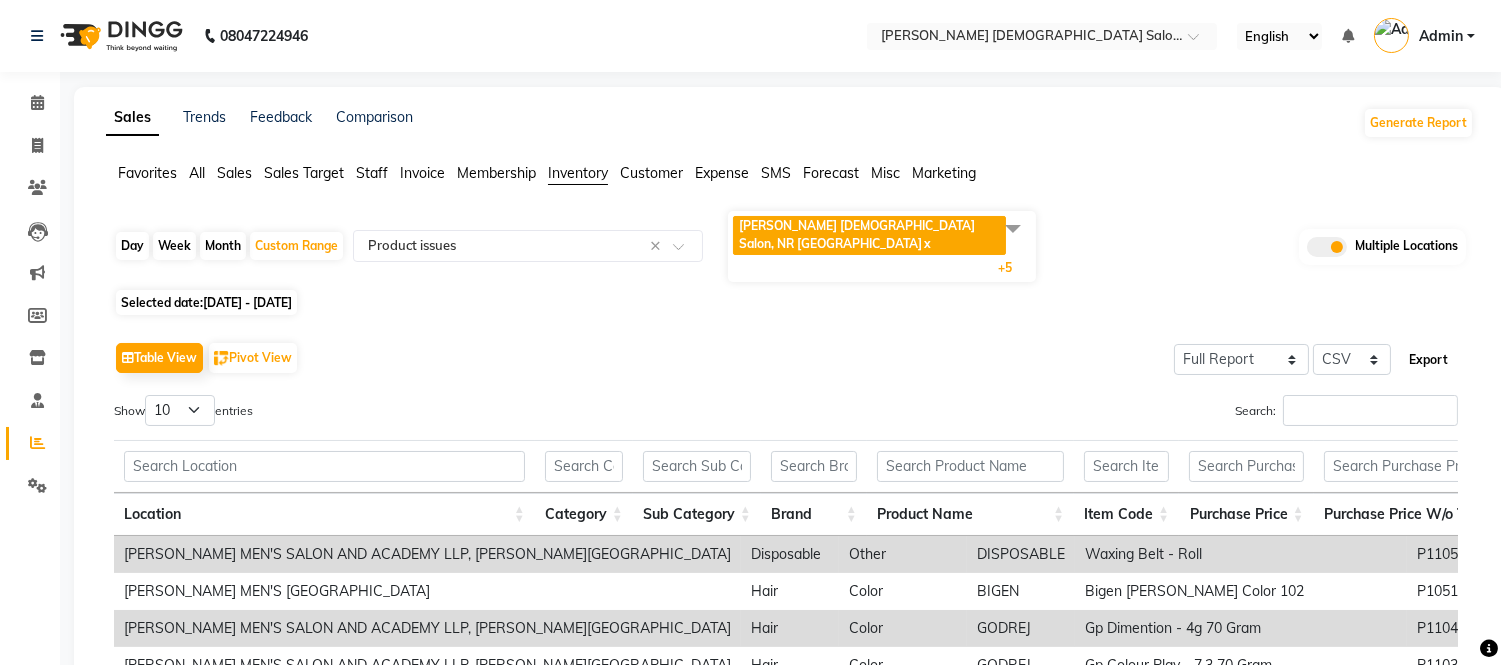 click on "Export" 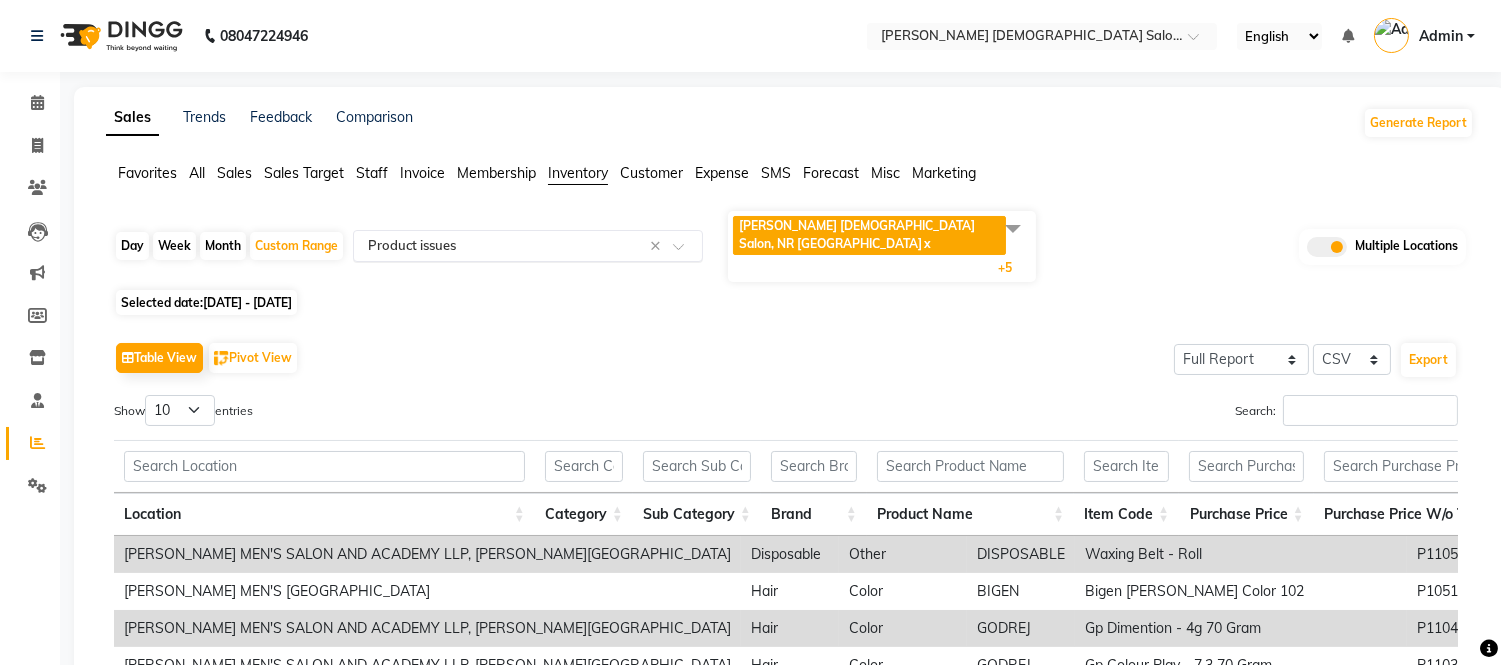 click 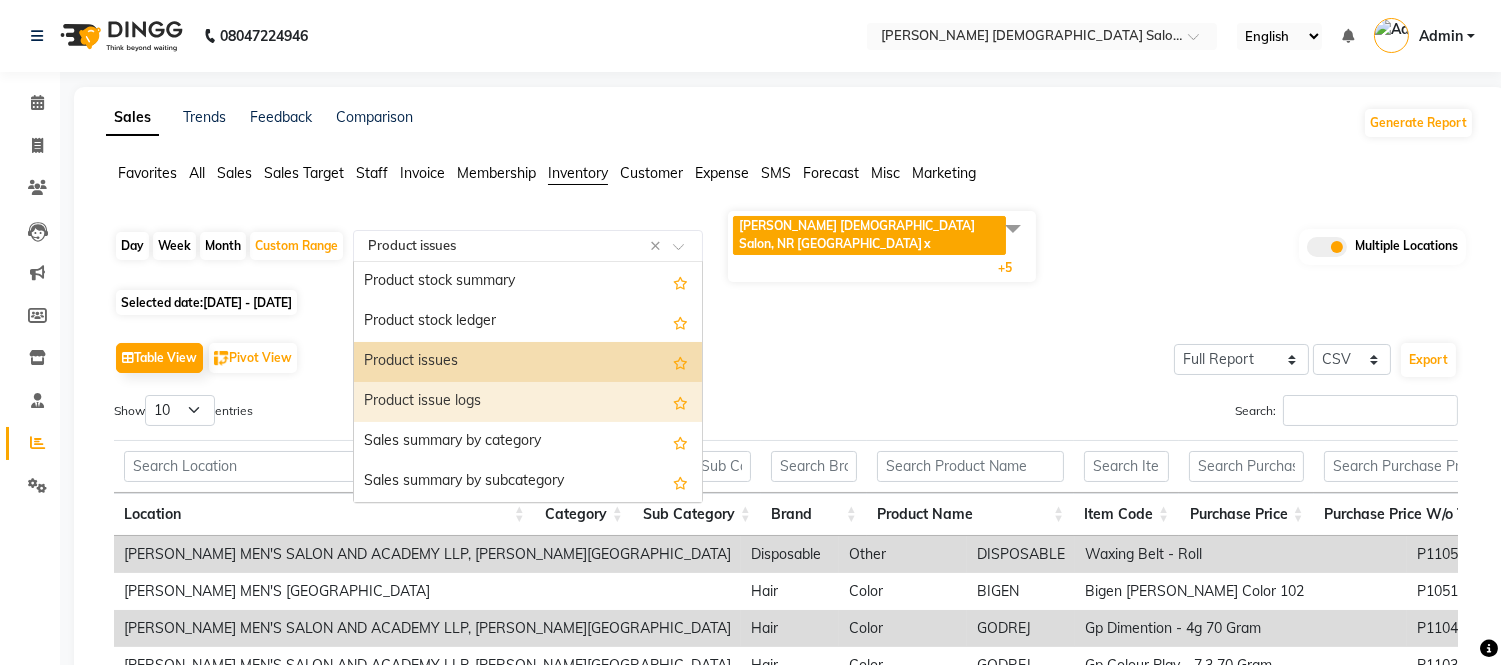 click on "Product issue logs" at bounding box center (528, 402) 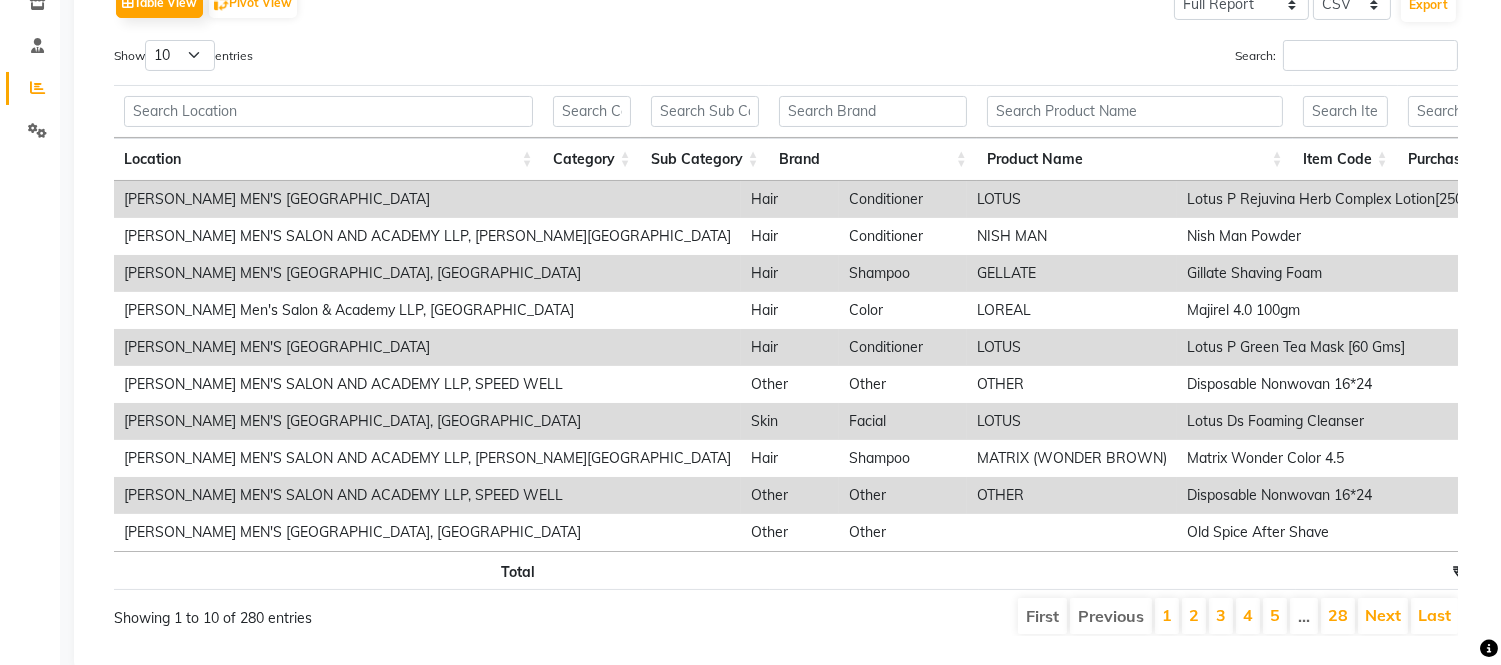 scroll, scrollTop: 388, scrollLeft: 0, axis: vertical 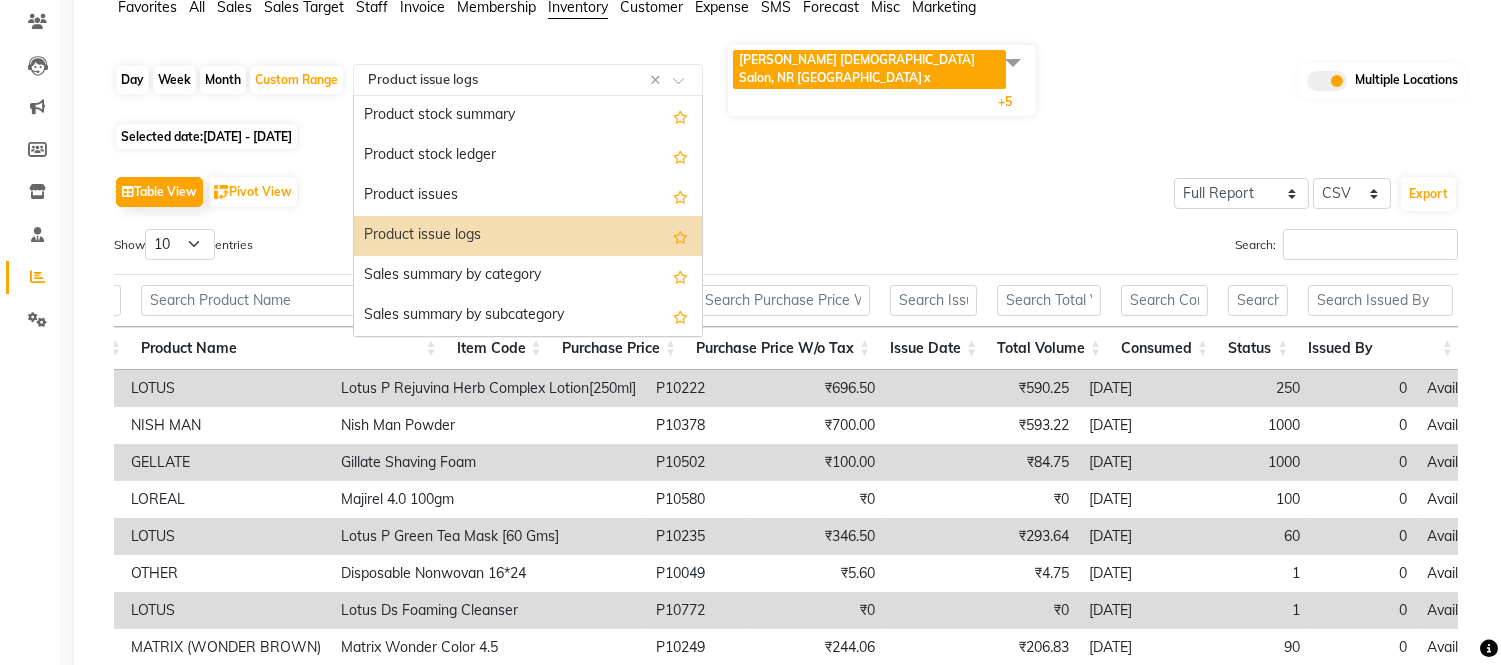 click 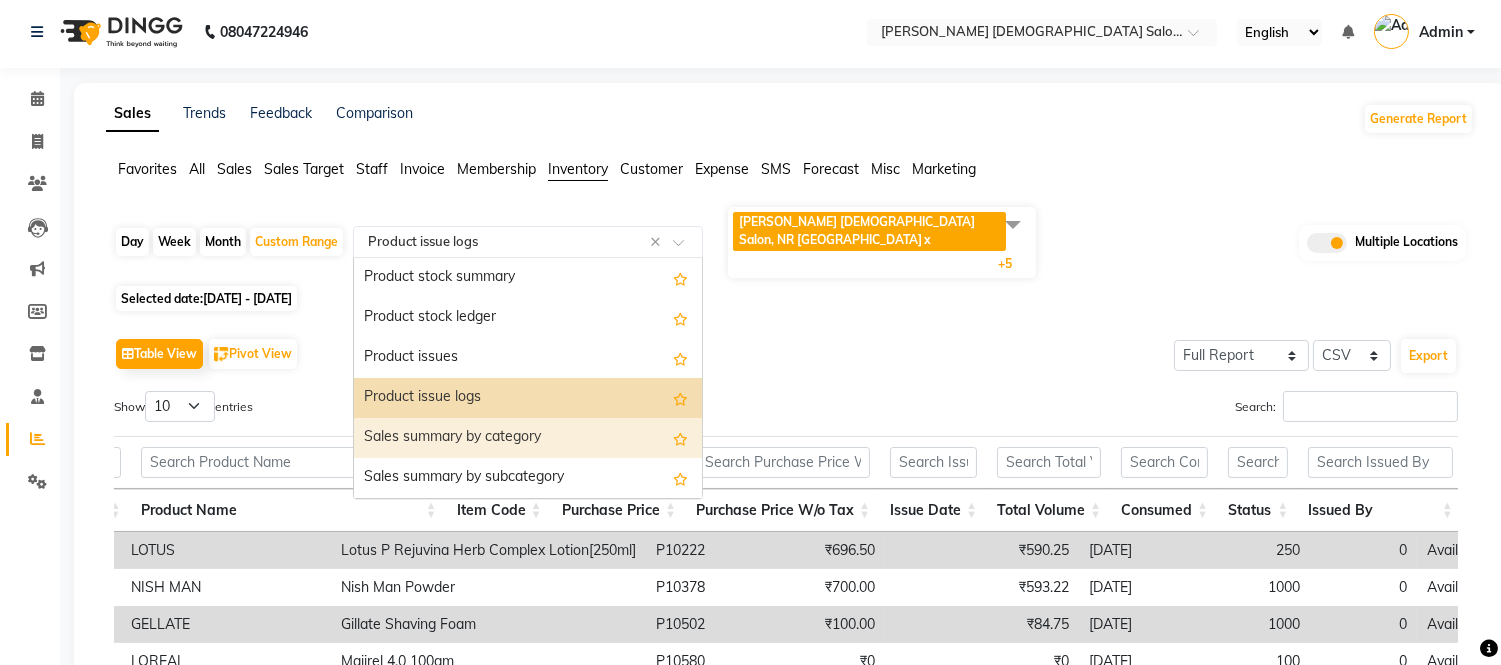 scroll, scrollTop: 0, scrollLeft: 0, axis: both 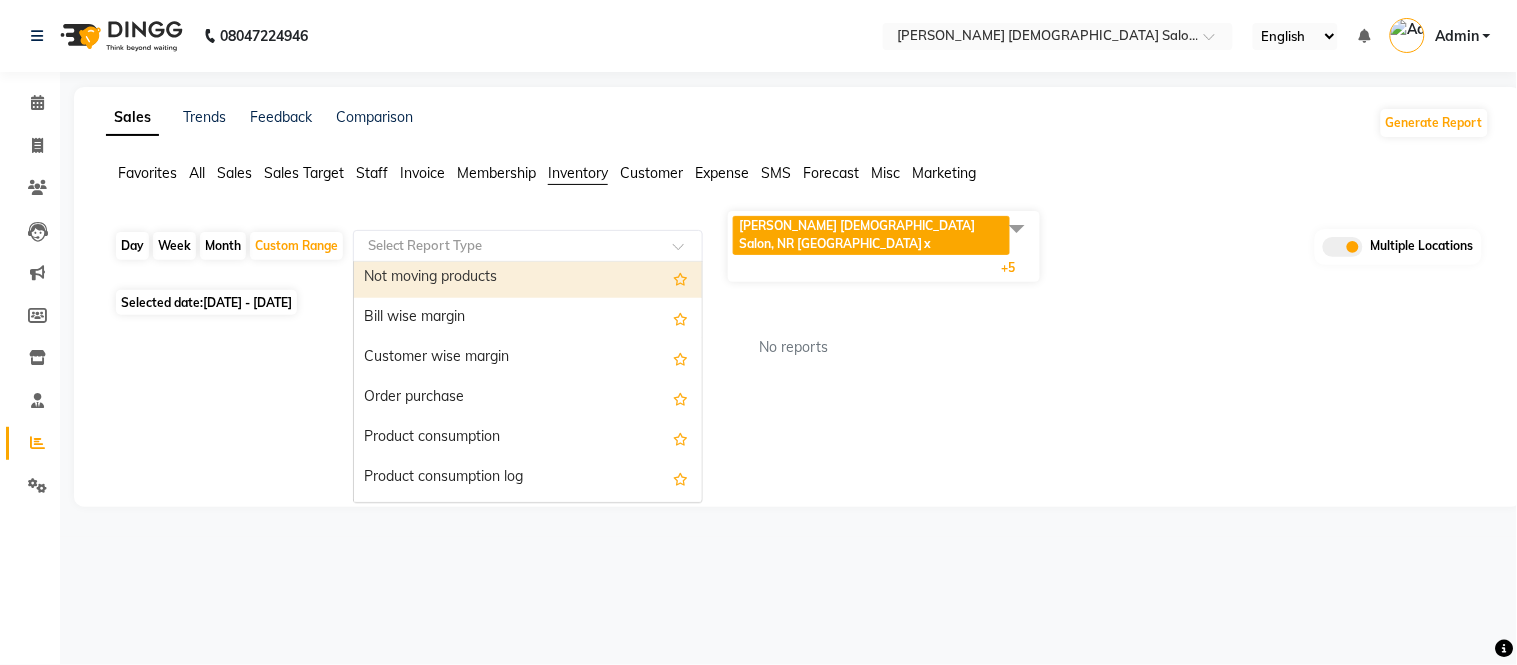 type on "A" 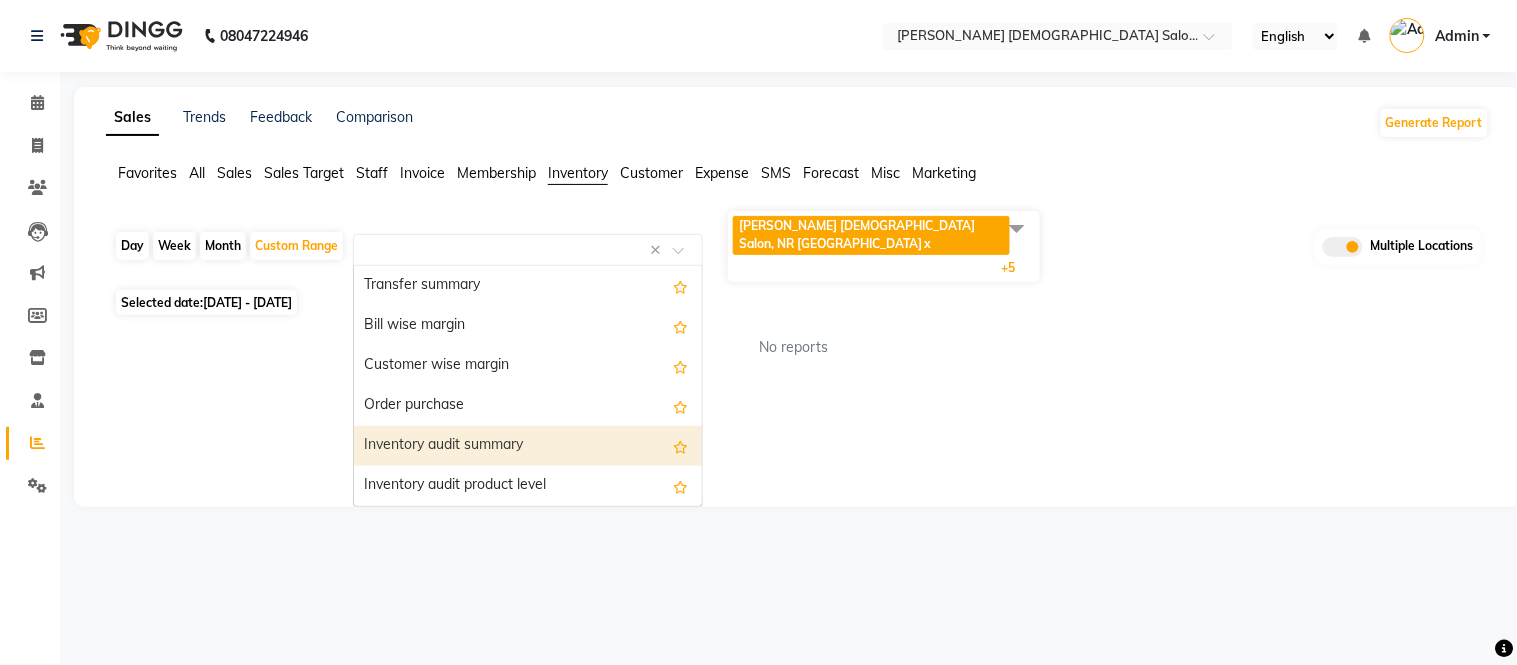 scroll, scrollTop: 444, scrollLeft: 0, axis: vertical 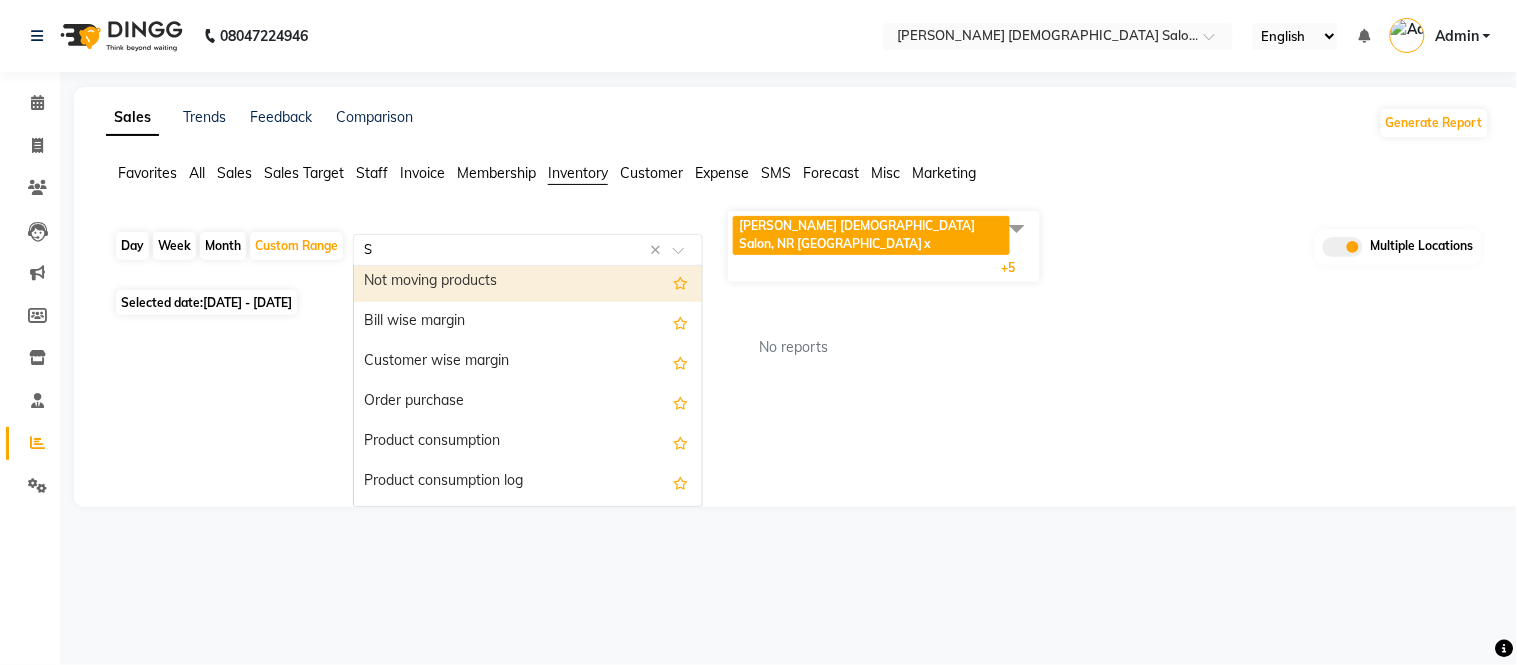 type on "SA" 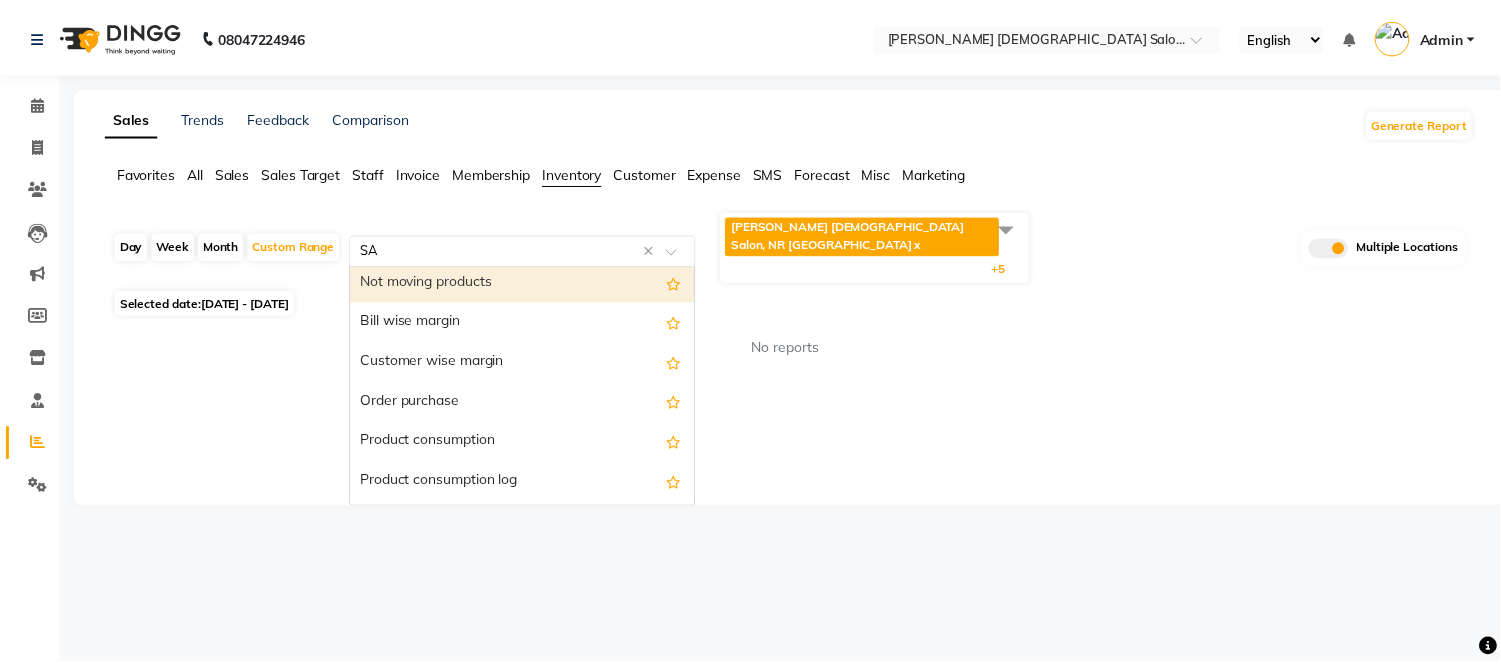 scroll, scrollTop: 0, scrollLeft: 0, axis: both 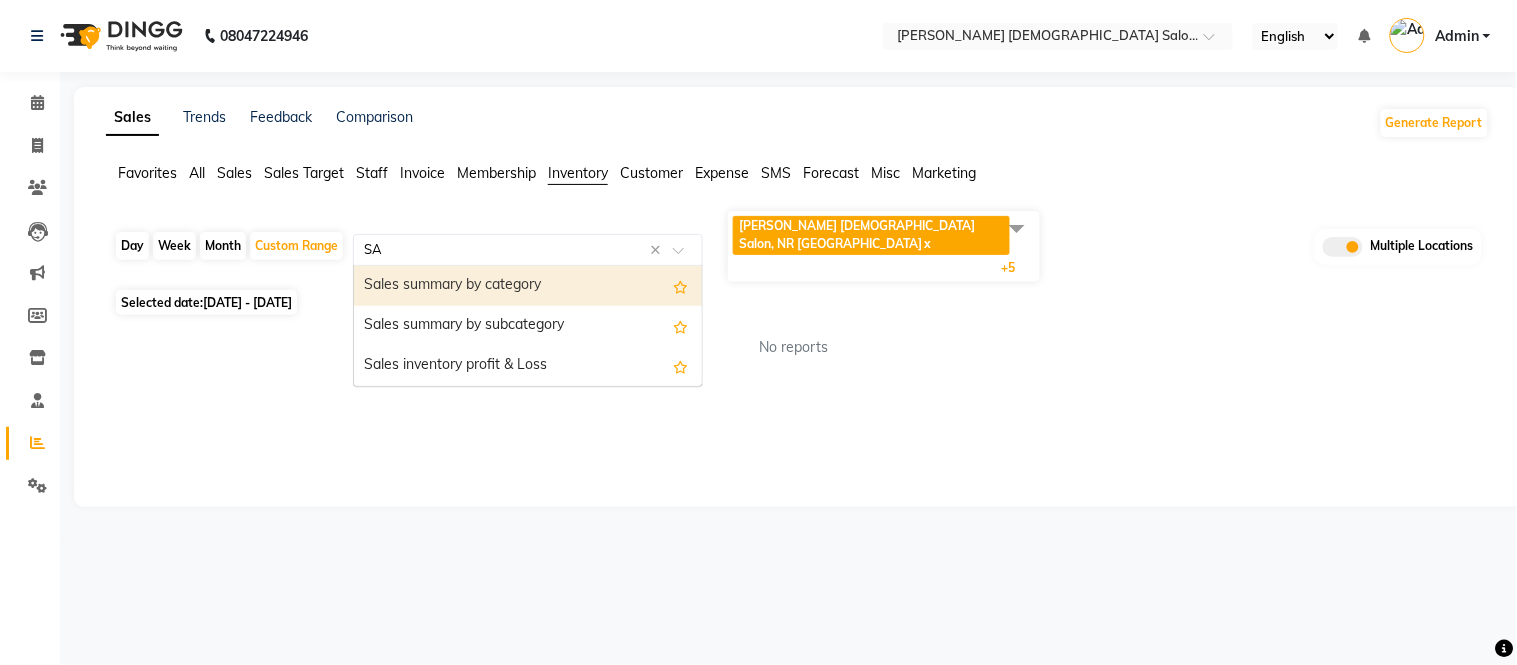 click on "Sales summary by category" at bounding box center (528, 286) 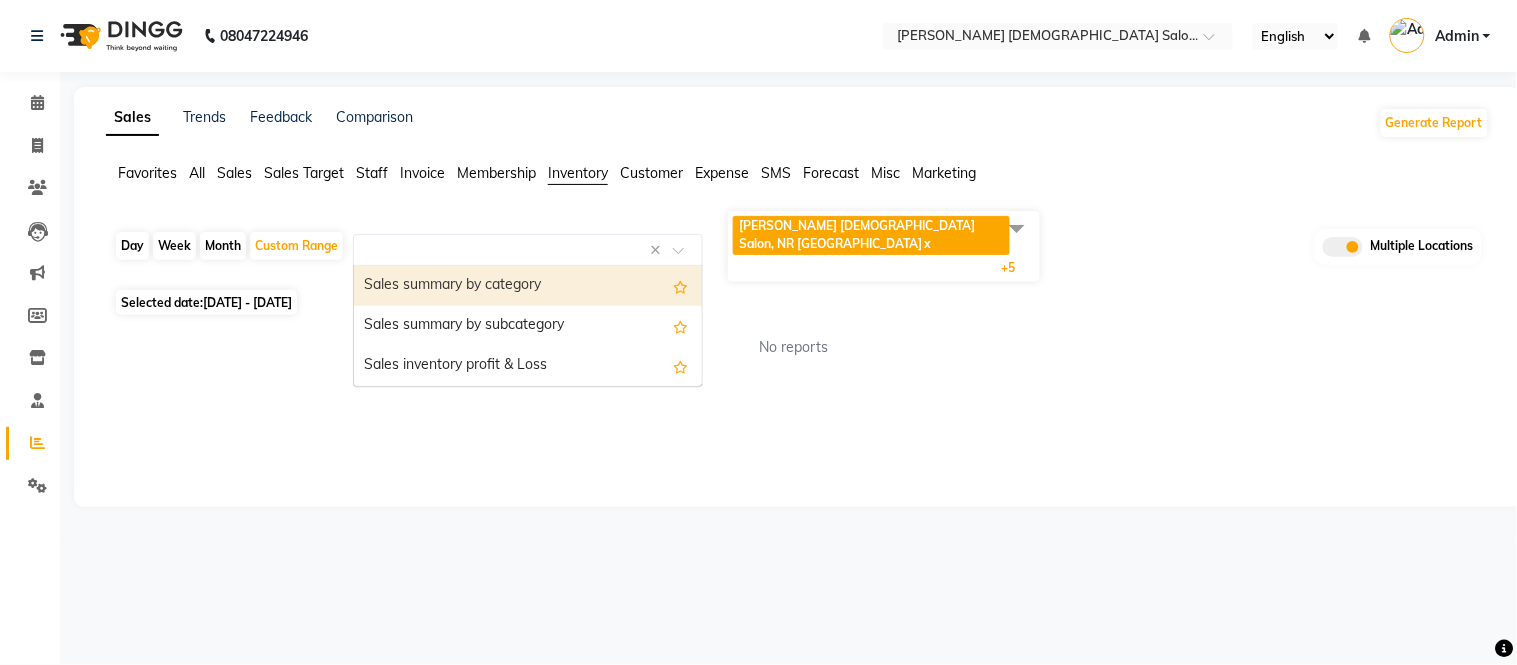 select on "full_report" 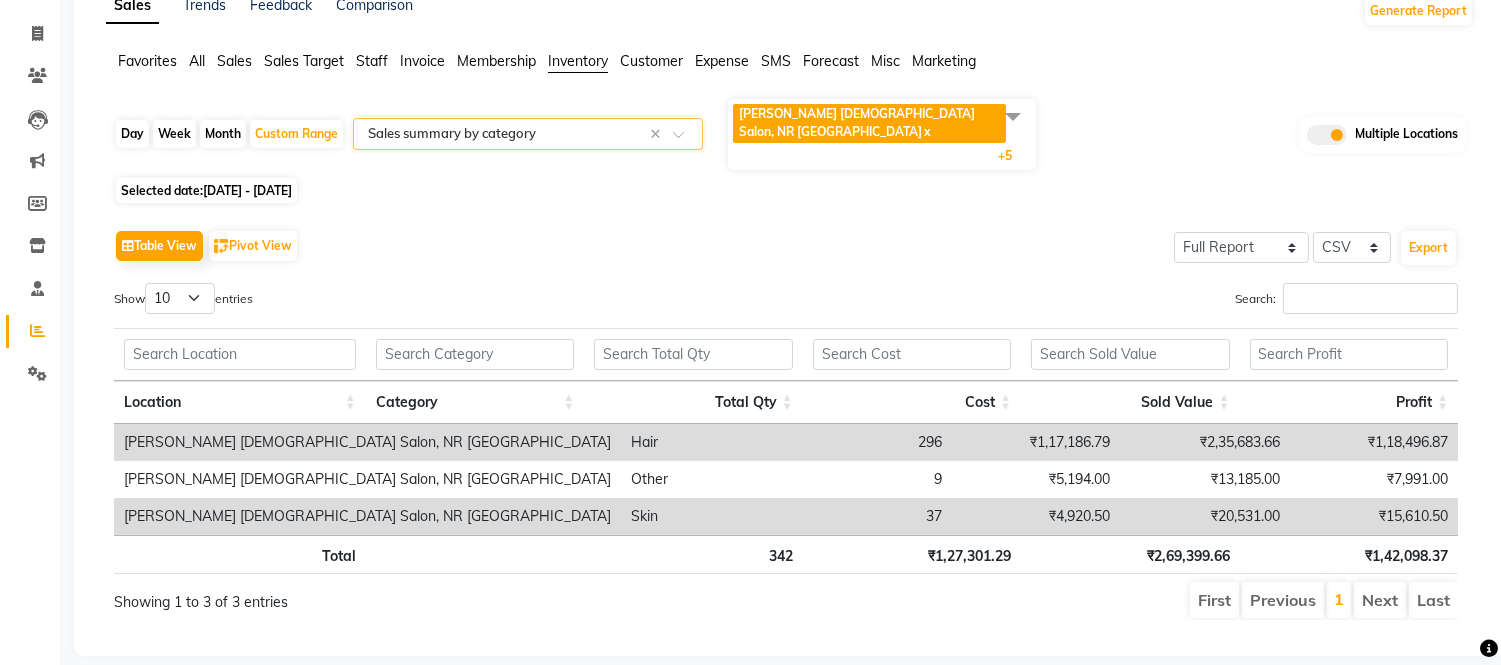 scroll, scrollTop: 113, scrollLeft: 0, axis: vertical 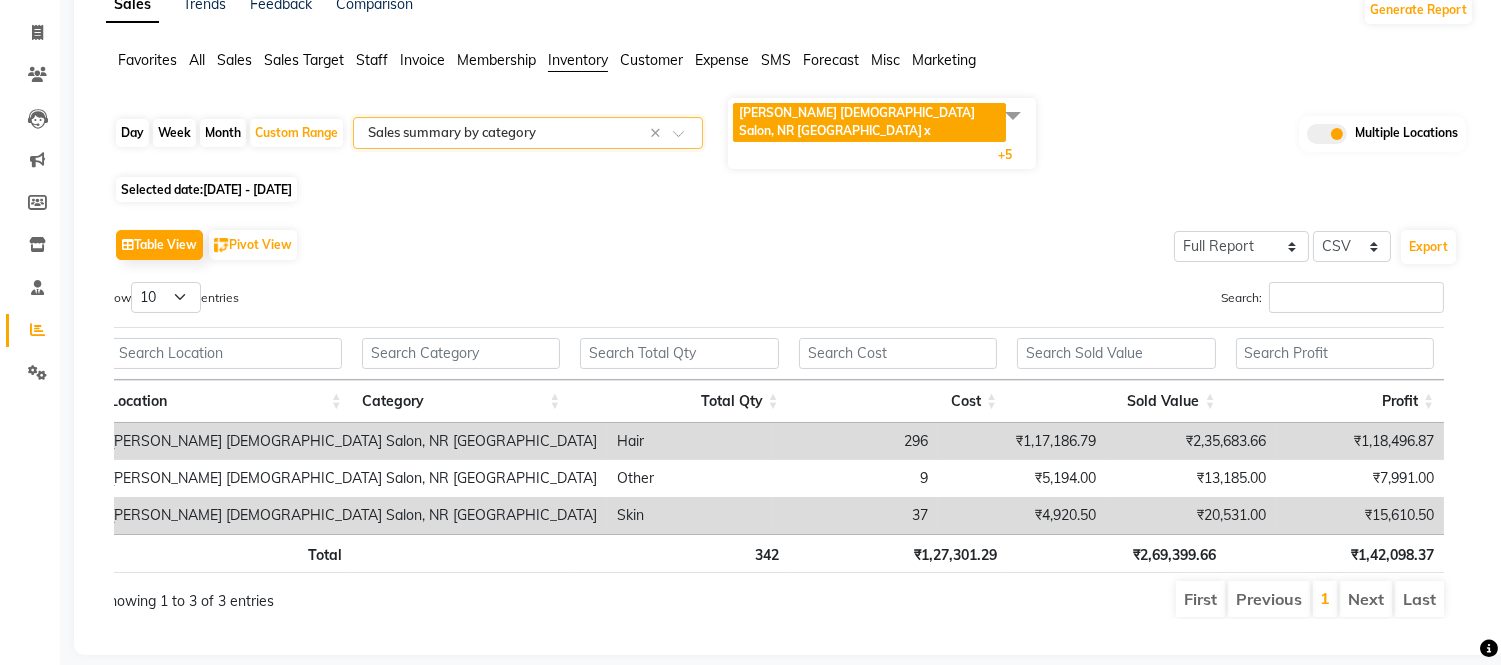 click 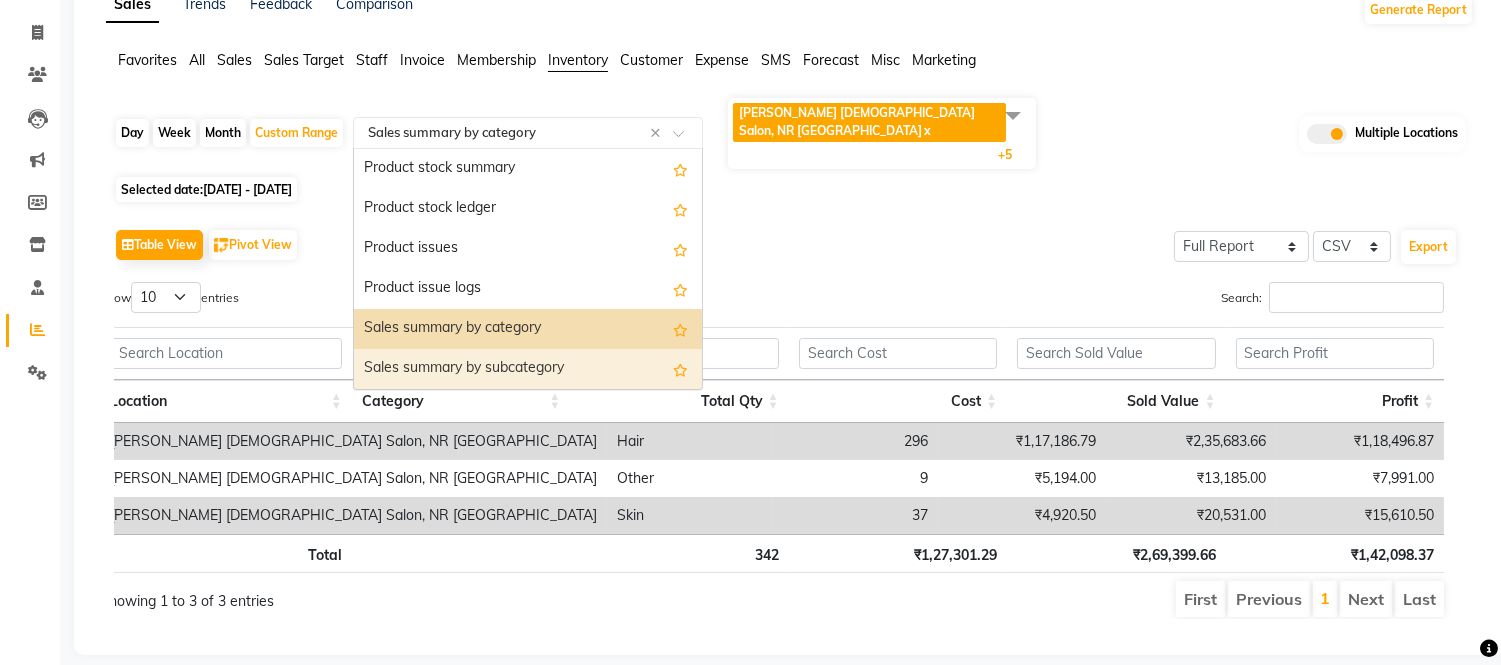 click on "Sales summary by subcategory" at bounding box center [528, 369] 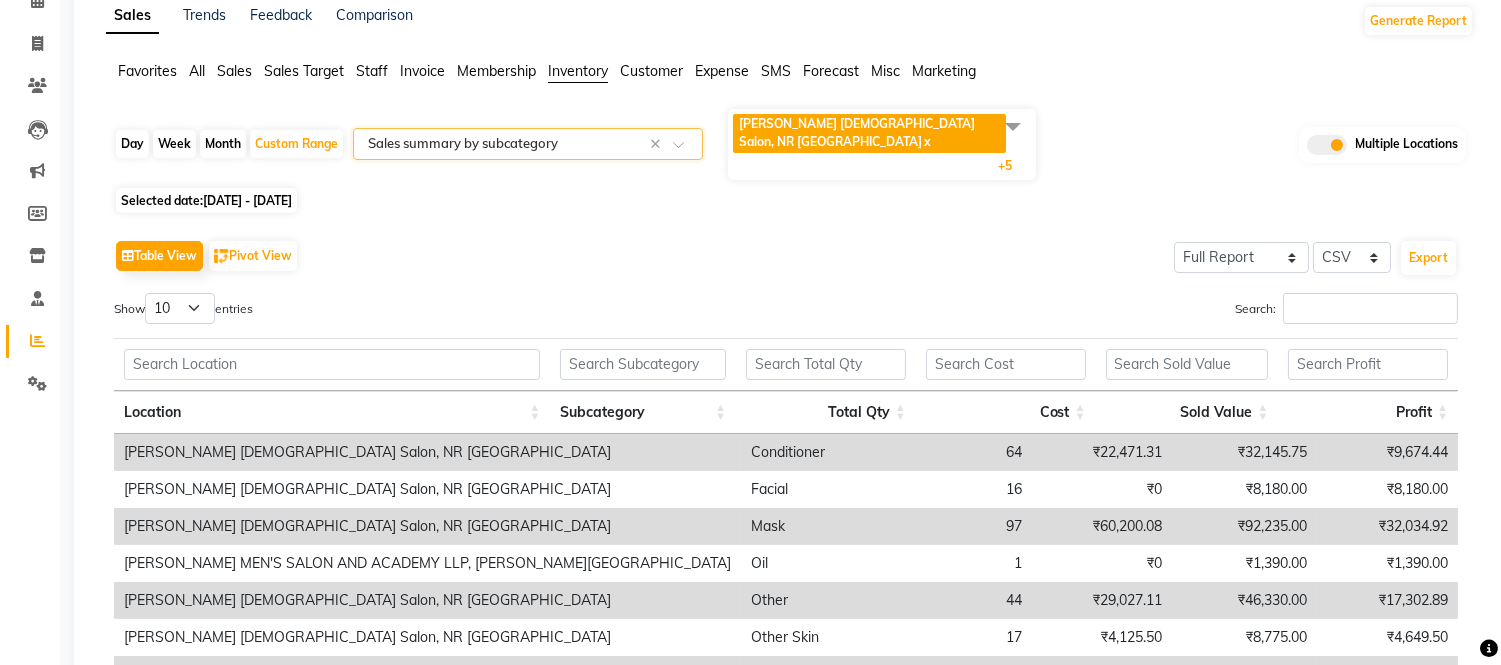 scroll, scrollTop: 333, scrollLeft: 0, axis: vertical 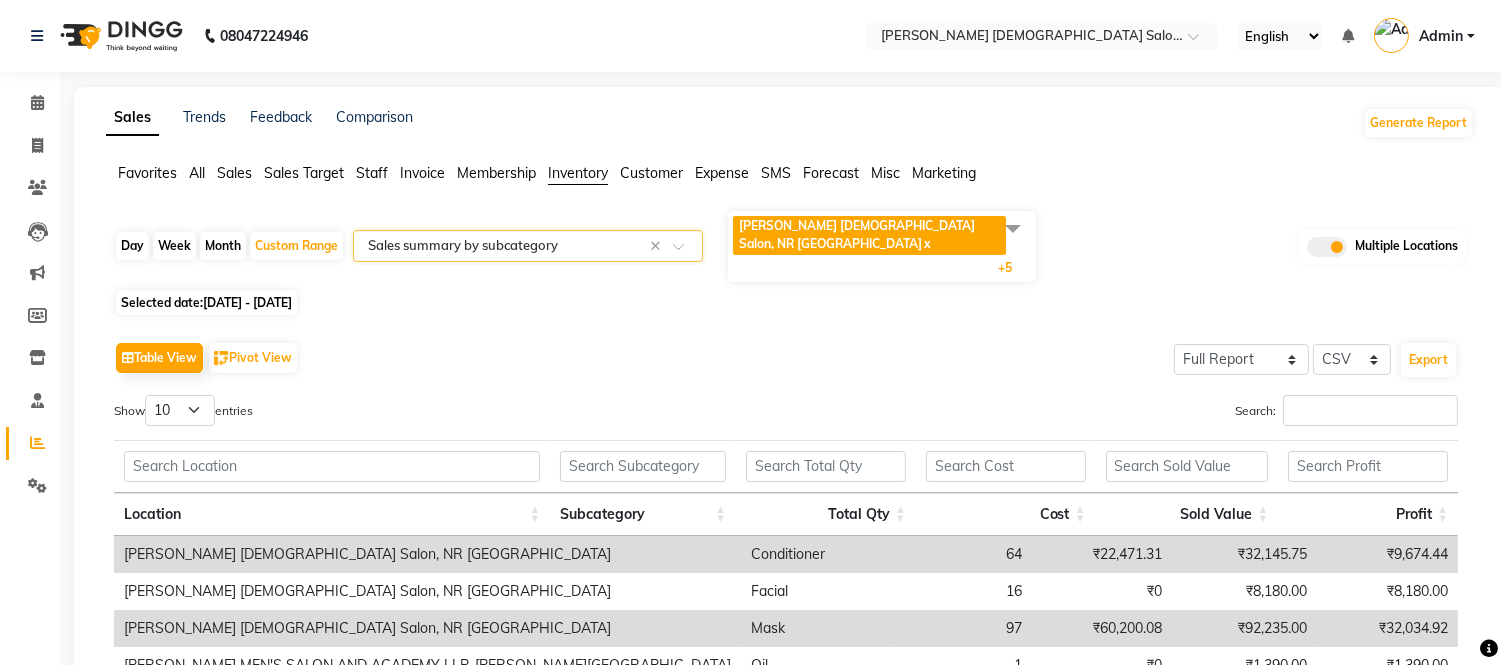 click 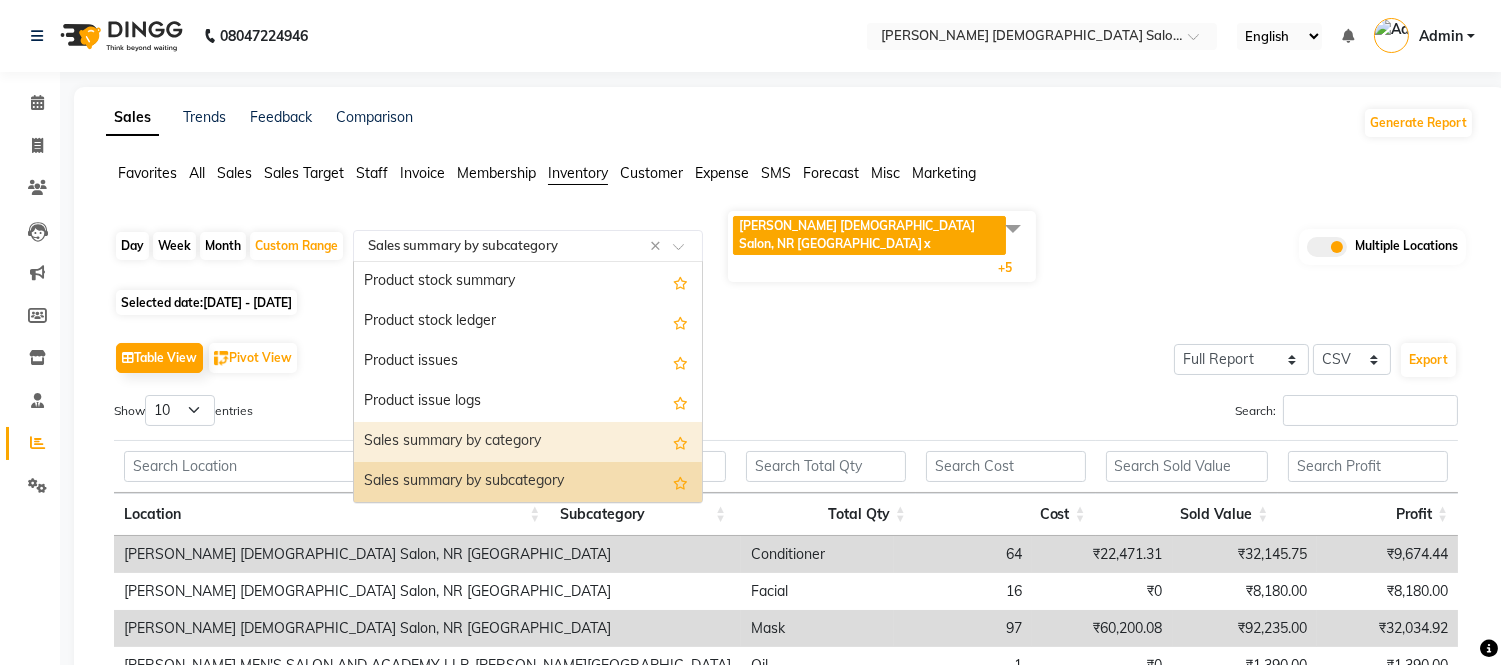 click on "Sales summary by category" at bounding box center [528, 442] 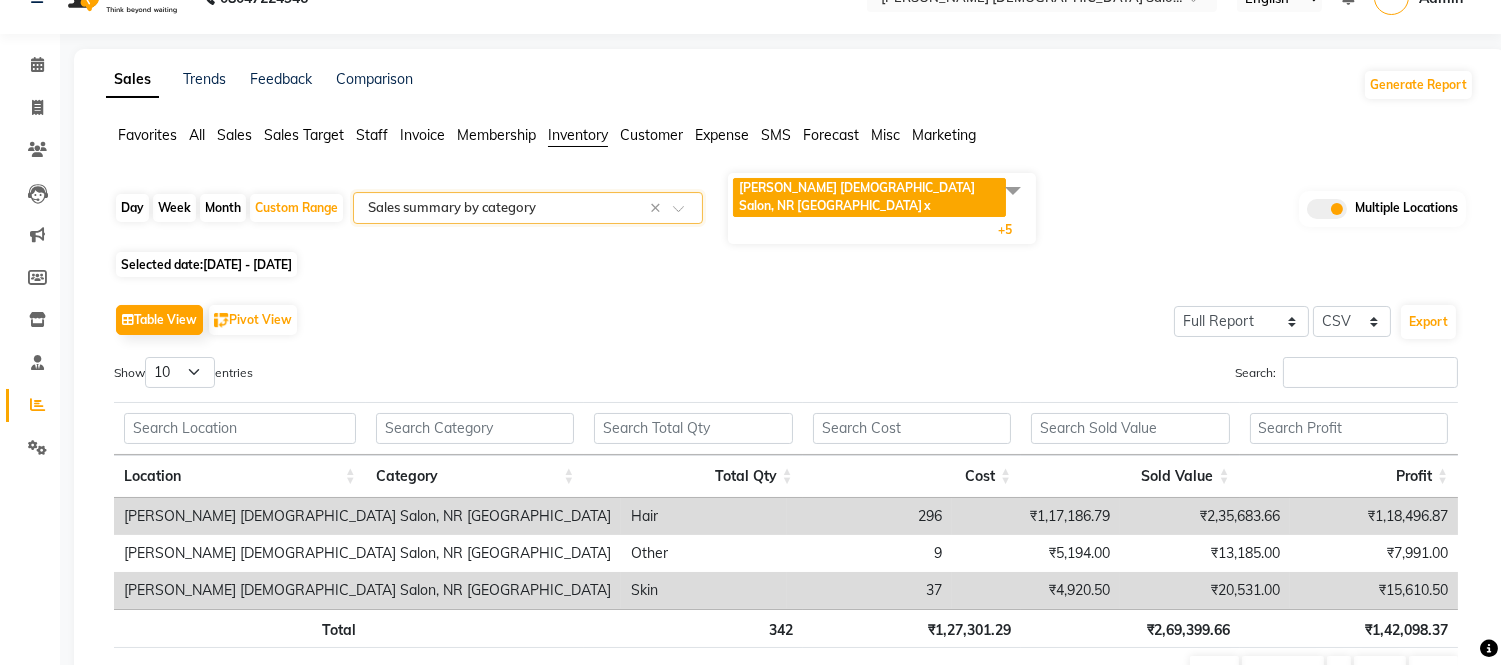 scroll, scrollTop: 0, scrollLeft: 0, axis: both 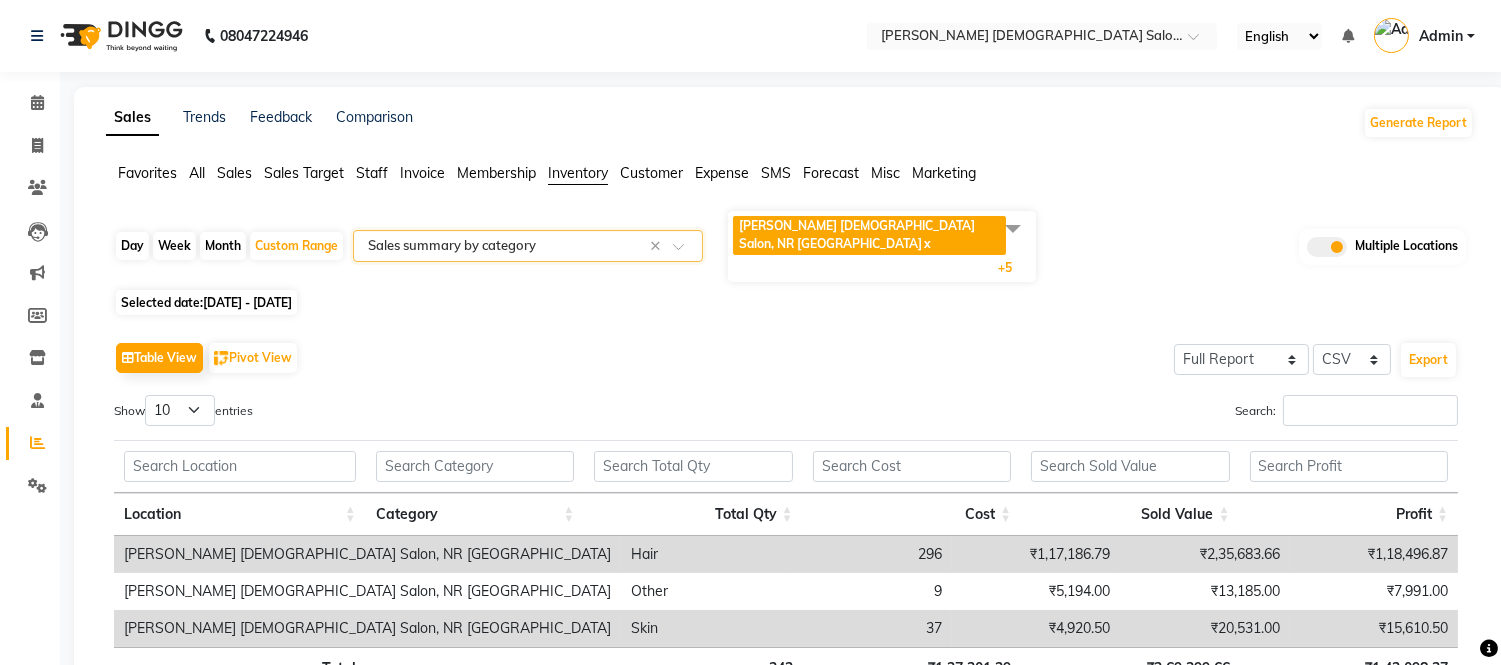 click 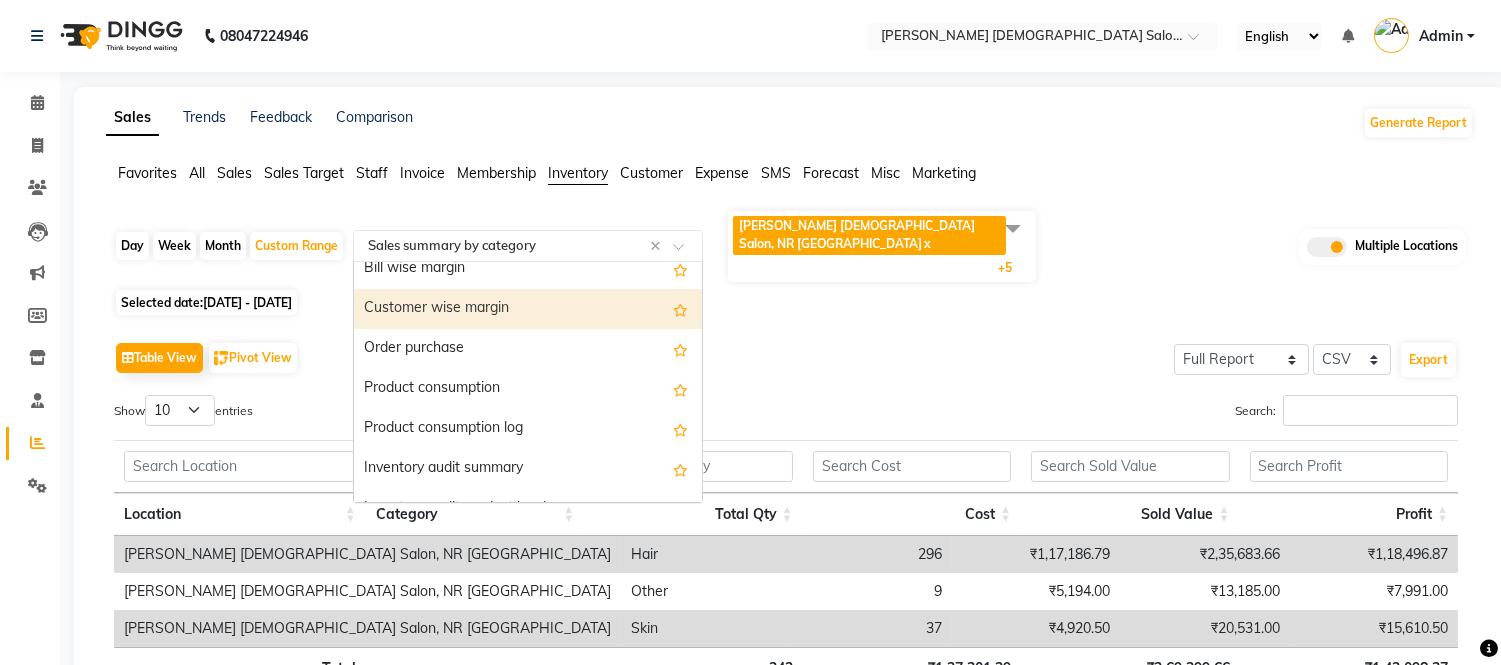 scroll, scrollTop: 520, scrollLeft: 0, axis: vertical 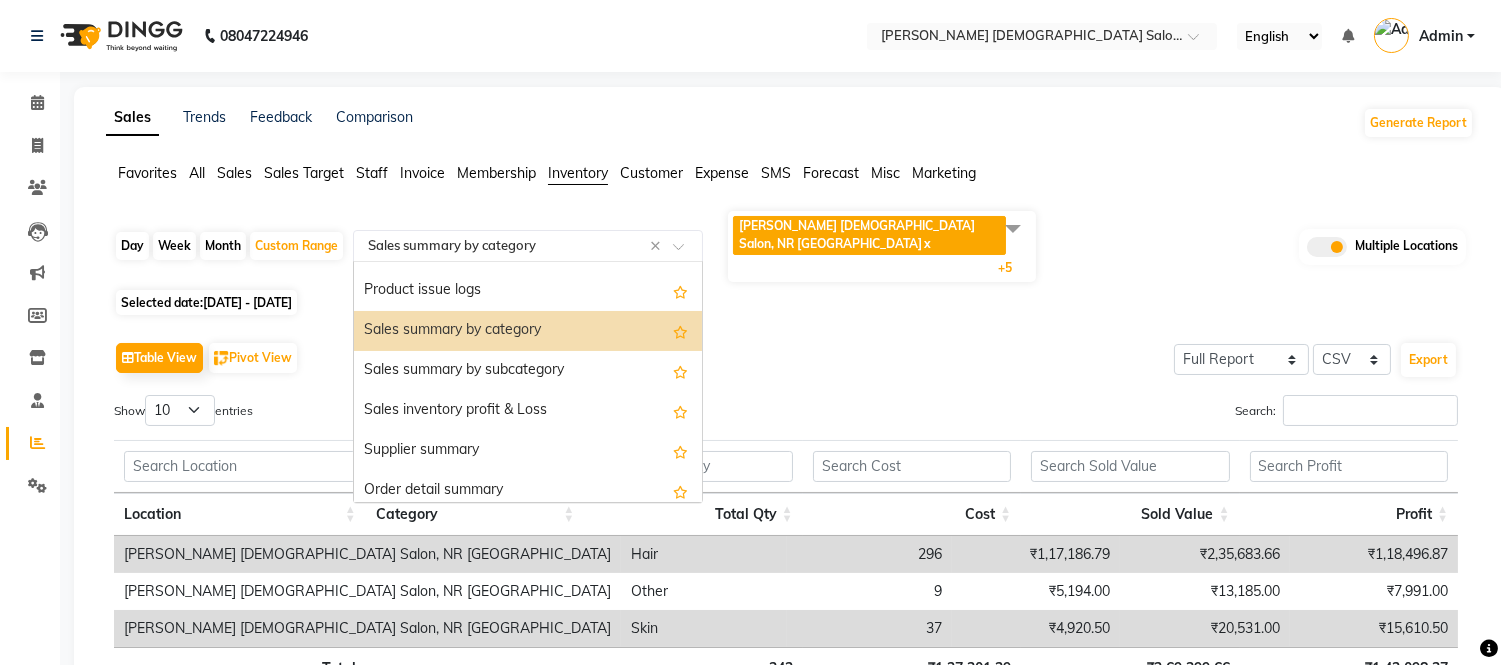 click on "Sales summary by category" at bounding box center [528, 331] 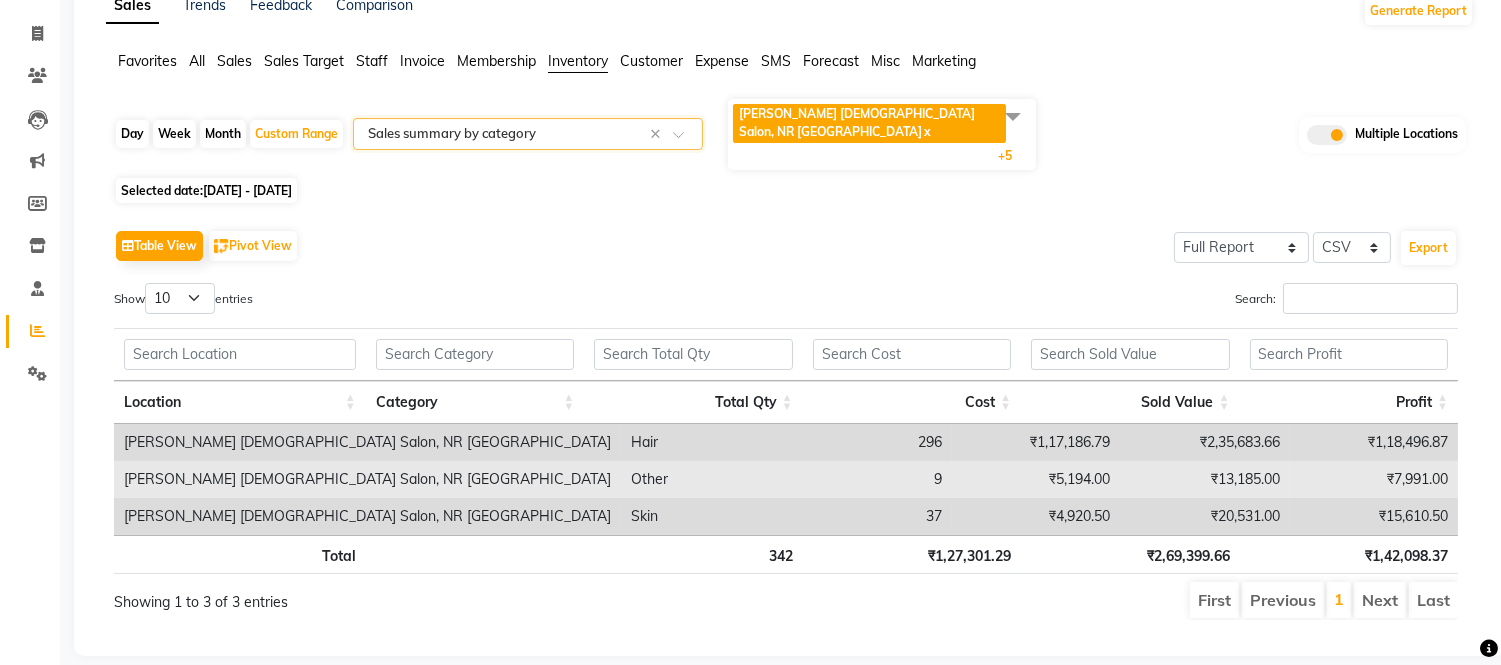 scroll, scrollTop: 113, scrollLeft: 0, axis: vertical 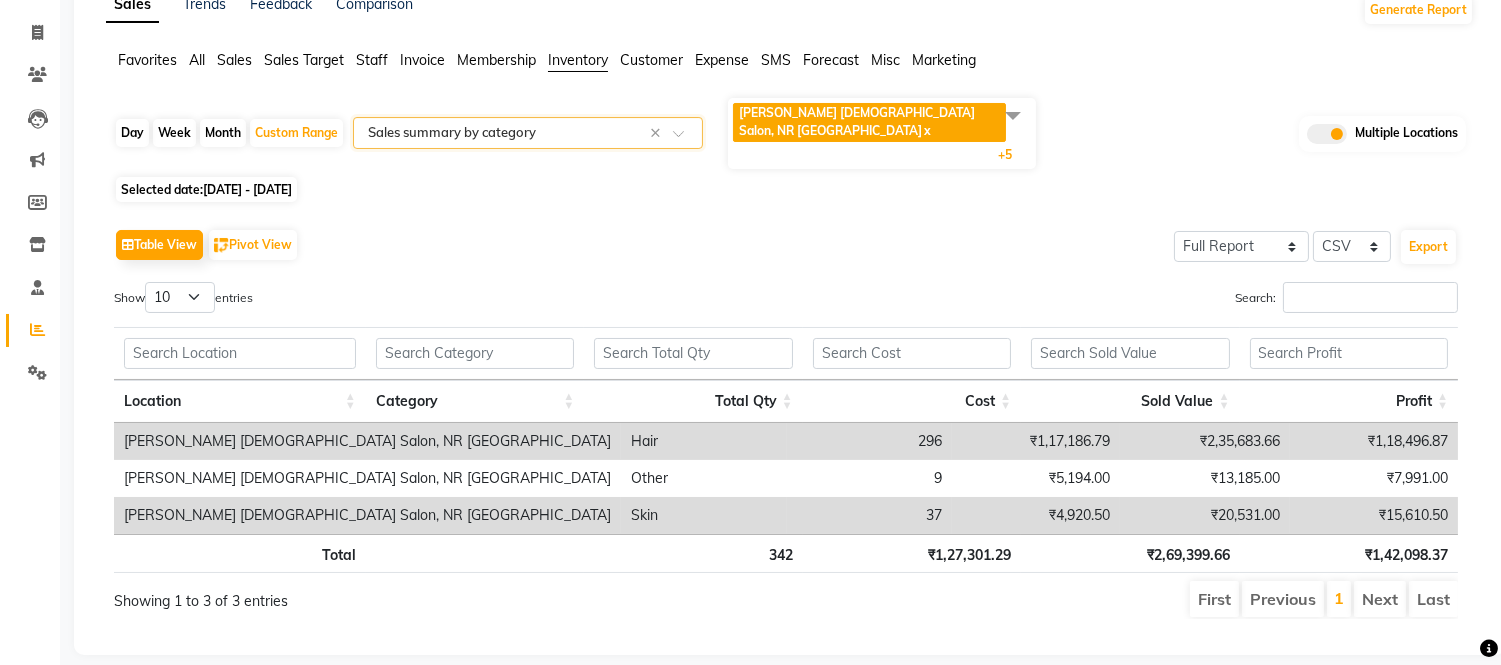 click 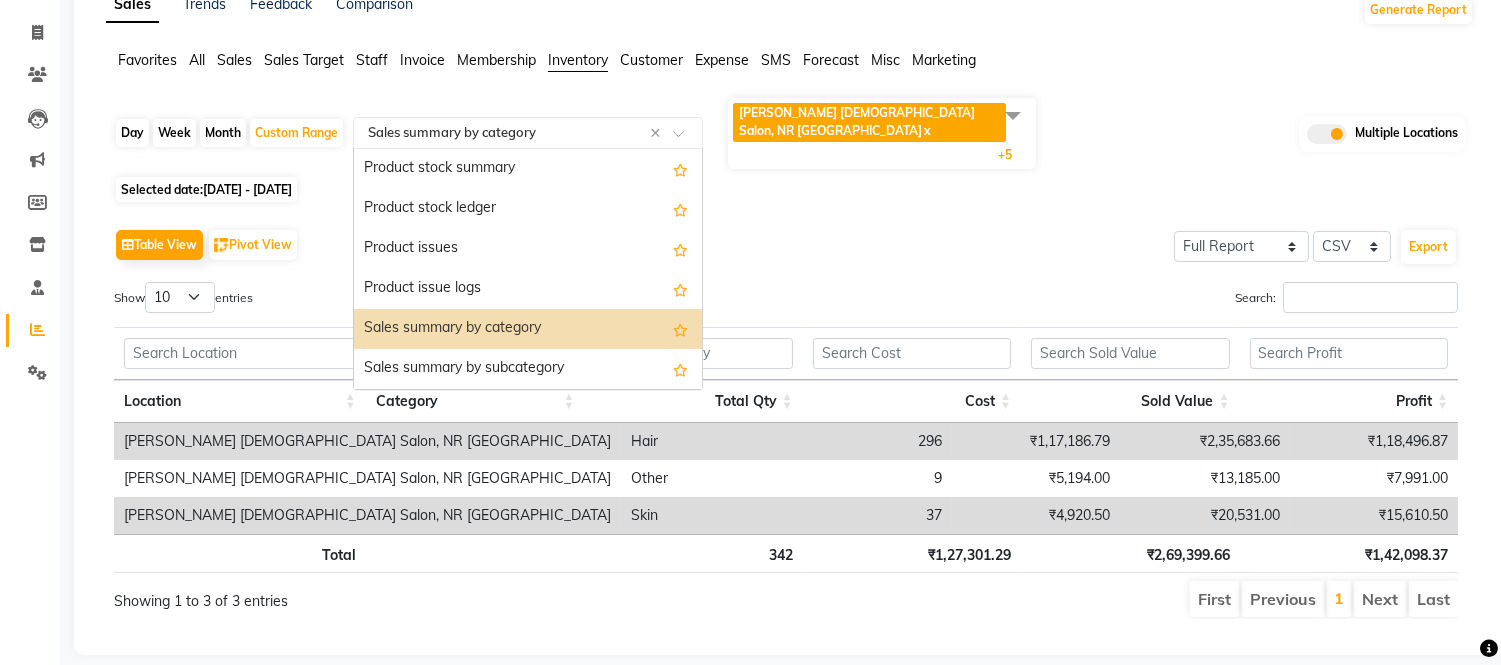 click on "Sales summary by category" at bounding box center (528, 329) 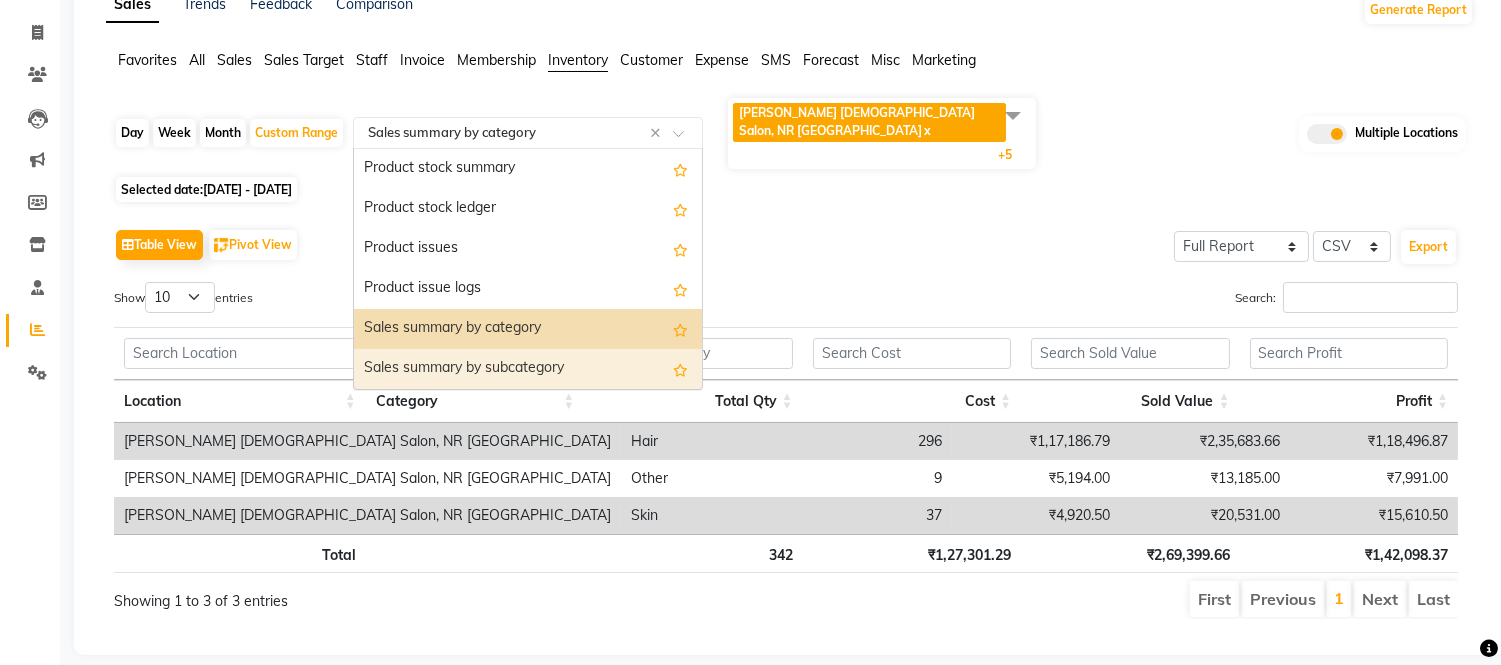 click on "Sales summary by subcategory" at bounding box center [528, 369] 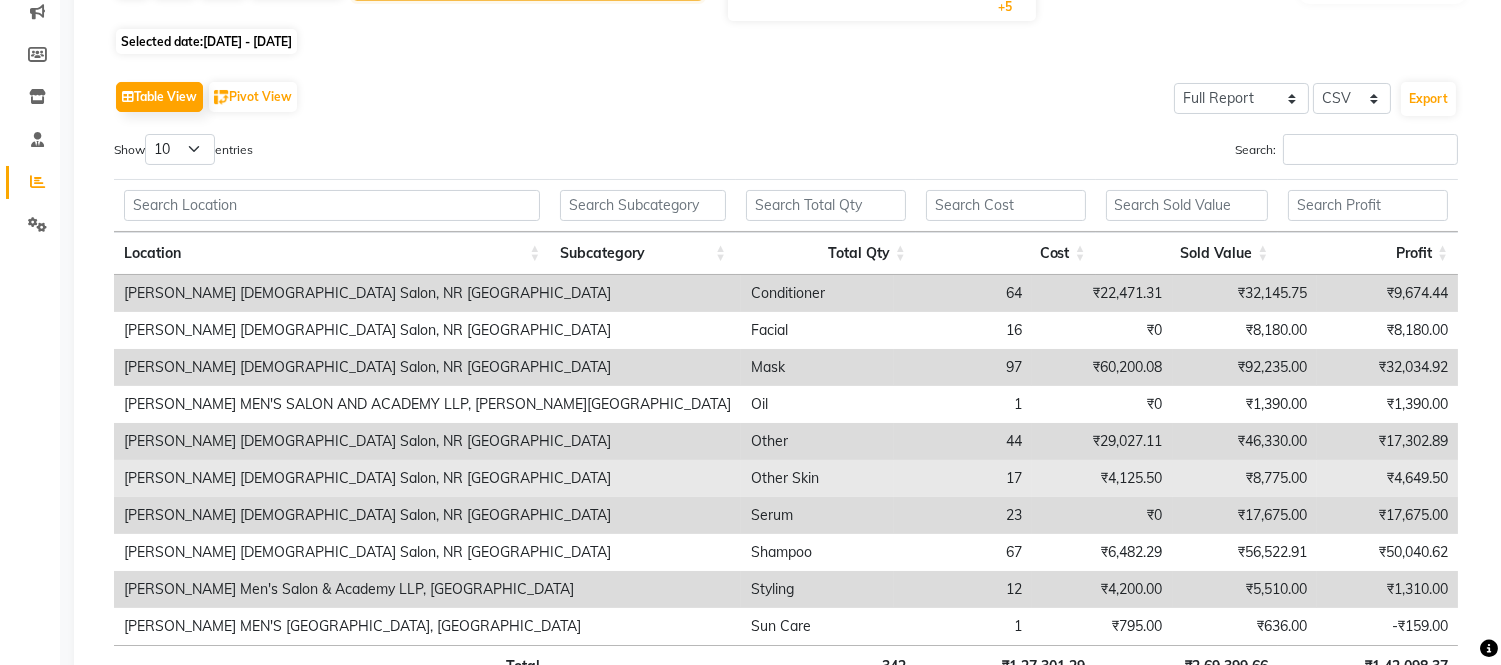 scroll, scrollTop: 0, scrollLeft: 0, axis: both 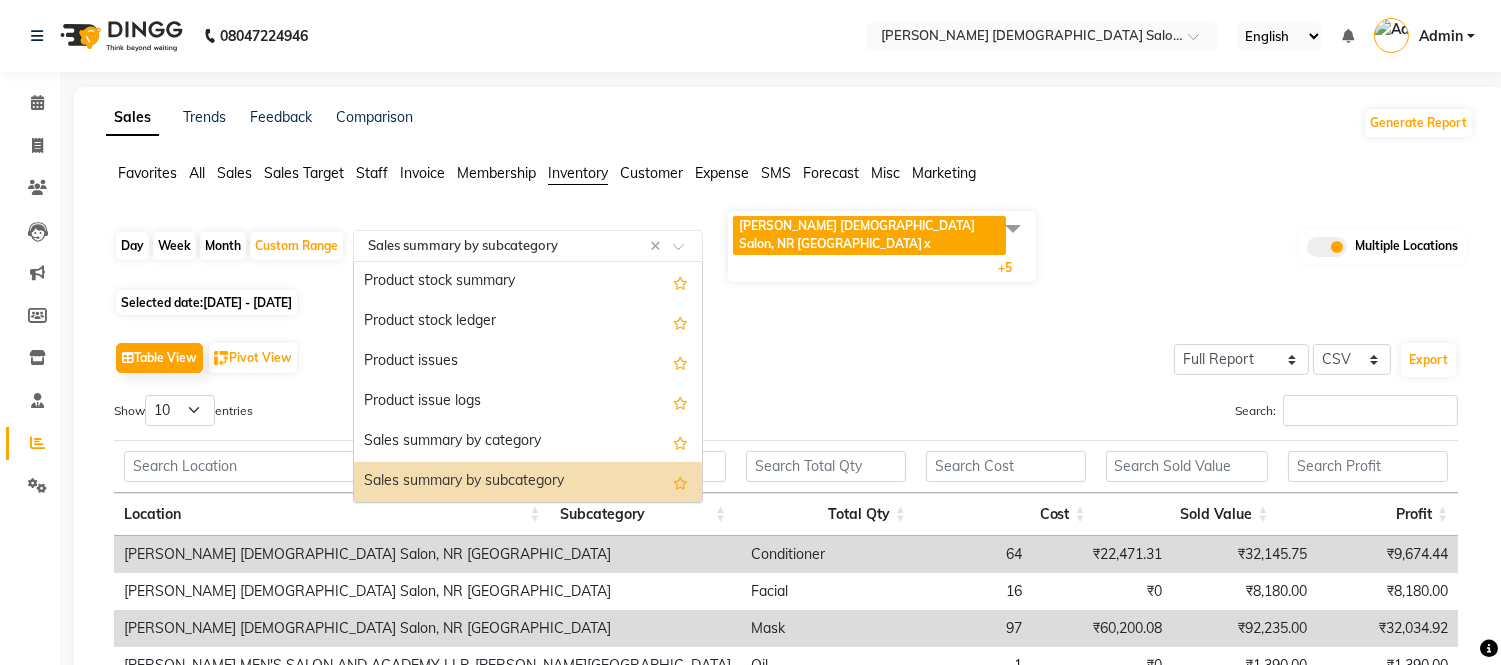 click 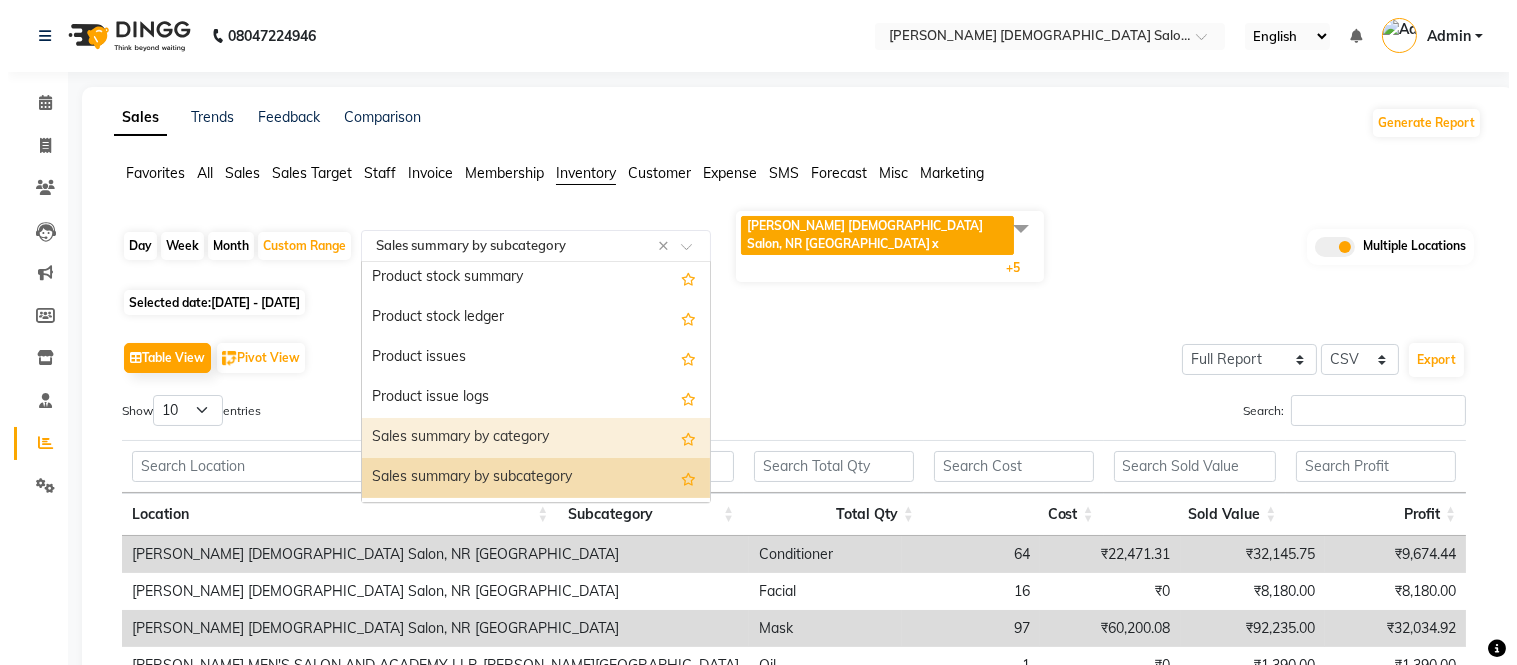 scroll, scrollTop: 0, scrollLeft: 0, axis: both 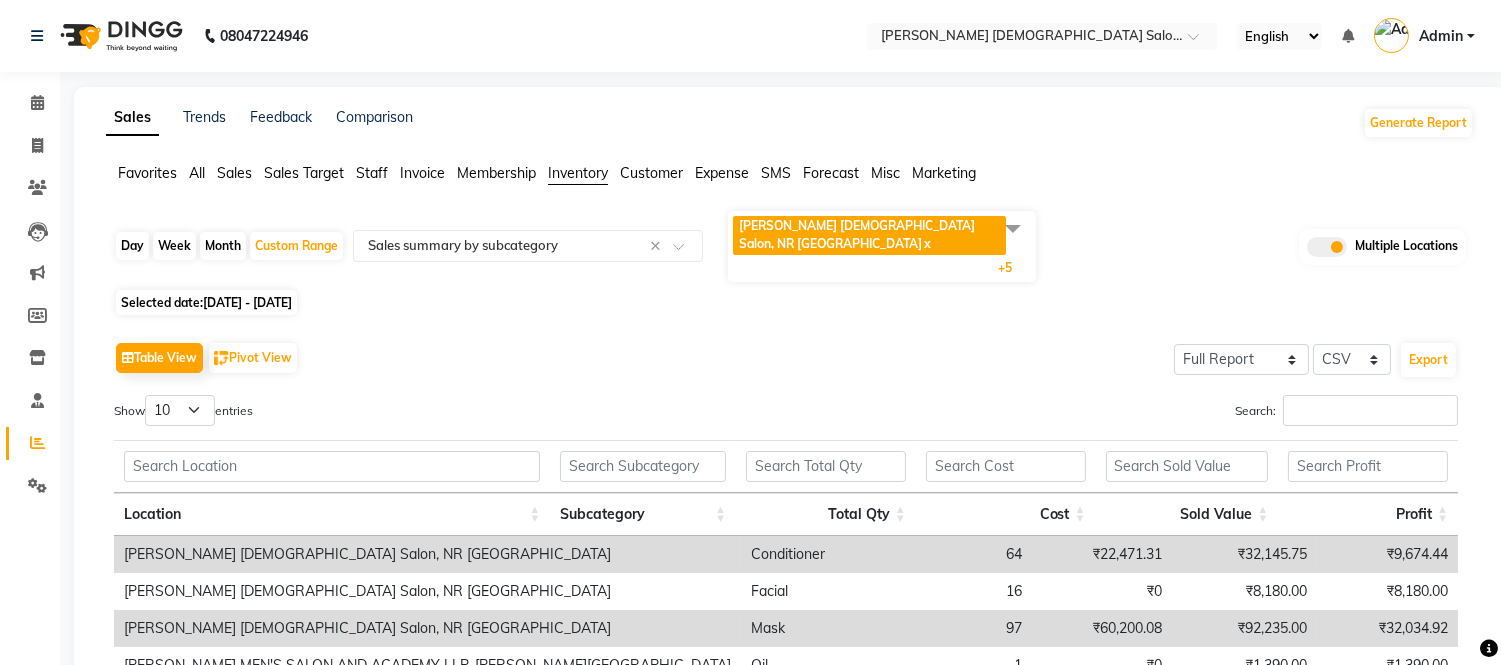 click on "Sales" 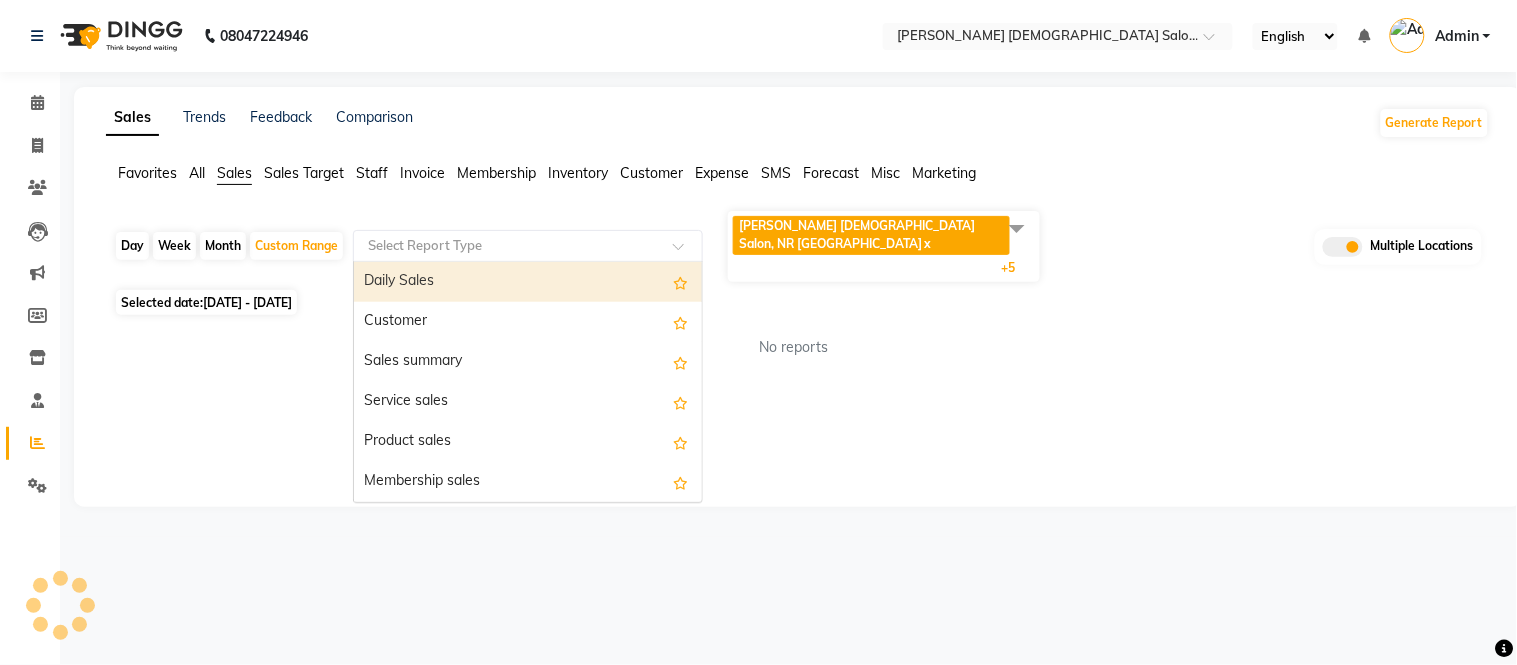 click 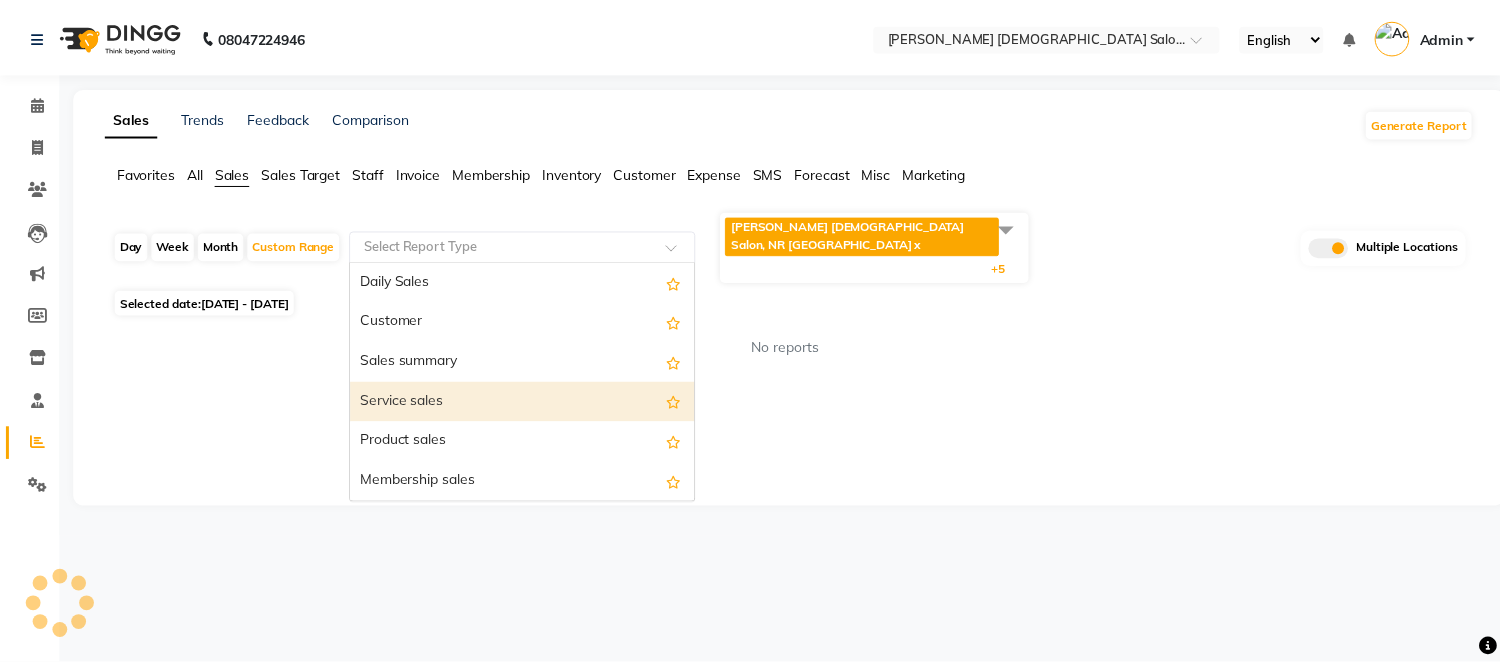 scroll, scrollTop: 111, scrollLeft: 0, axis: vertical 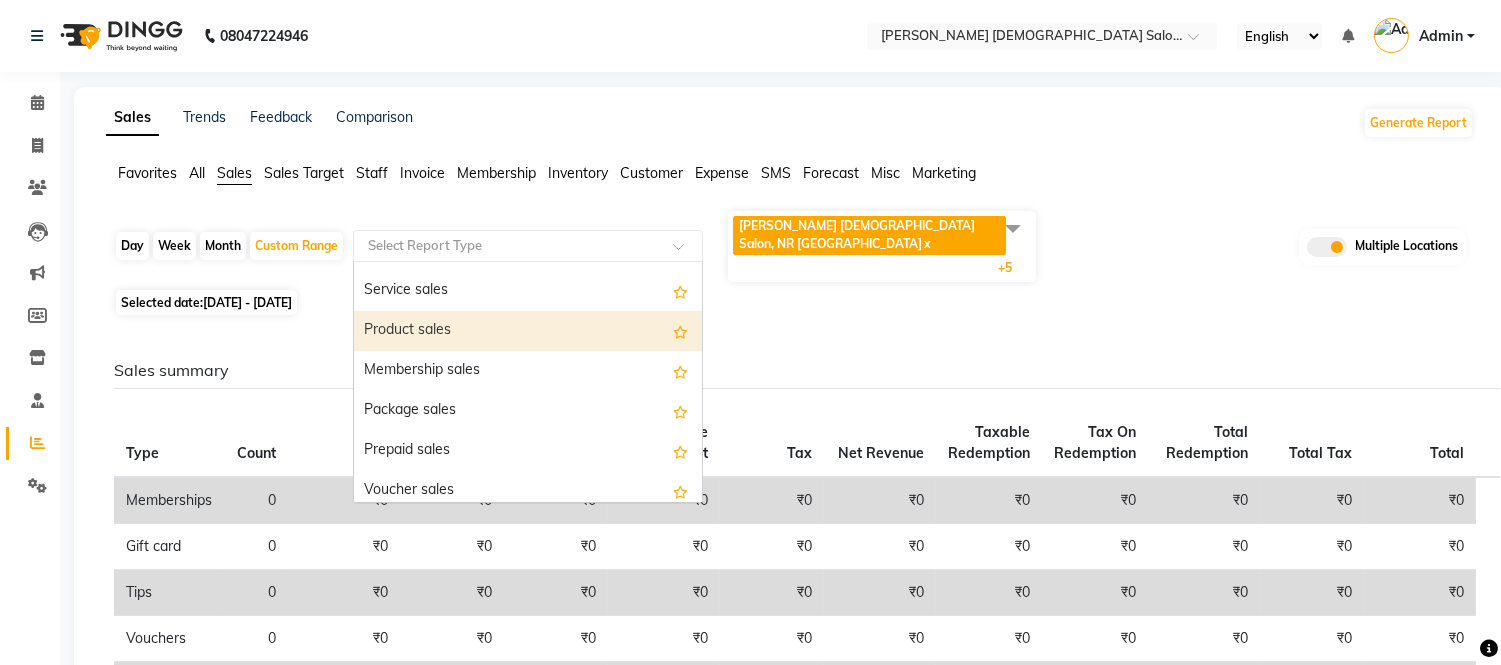click on "Product sales" at bounding box center (528, 331) 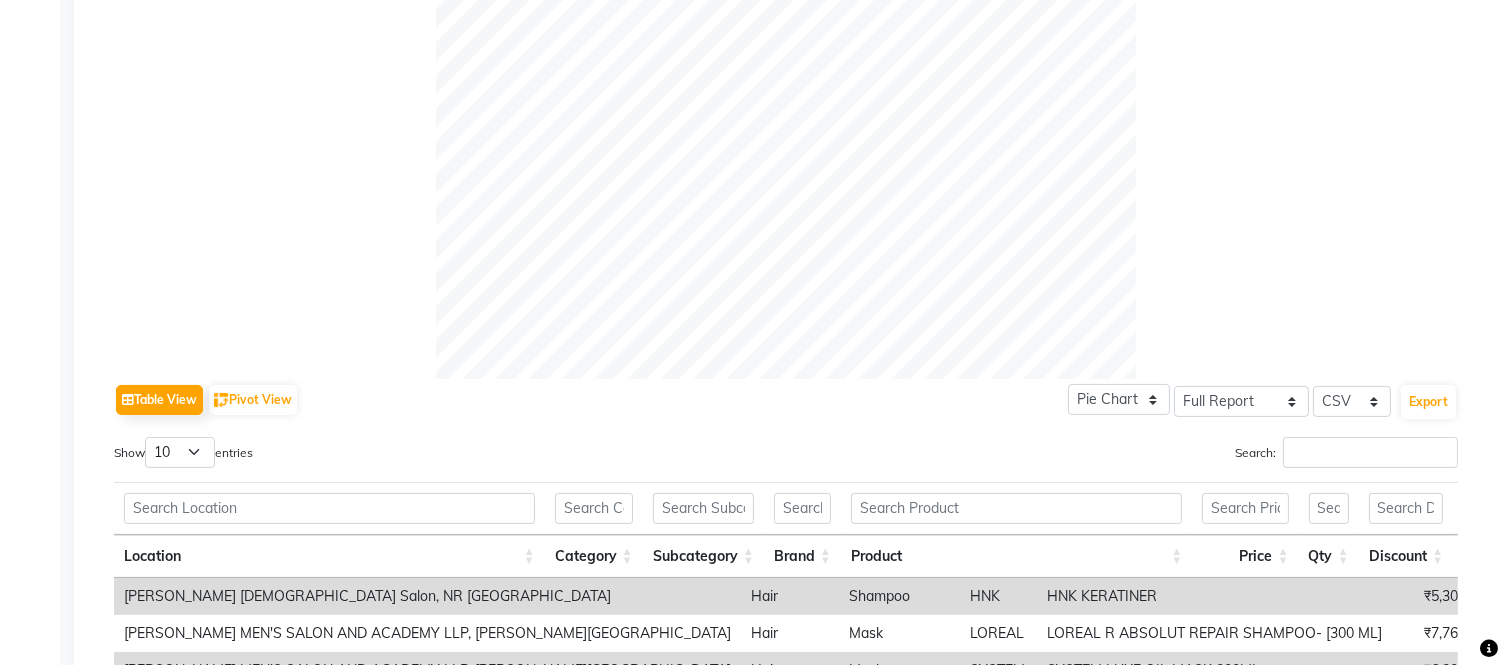 scroll, scrollTop: 777, scrollLeft: 0, axis: vertical 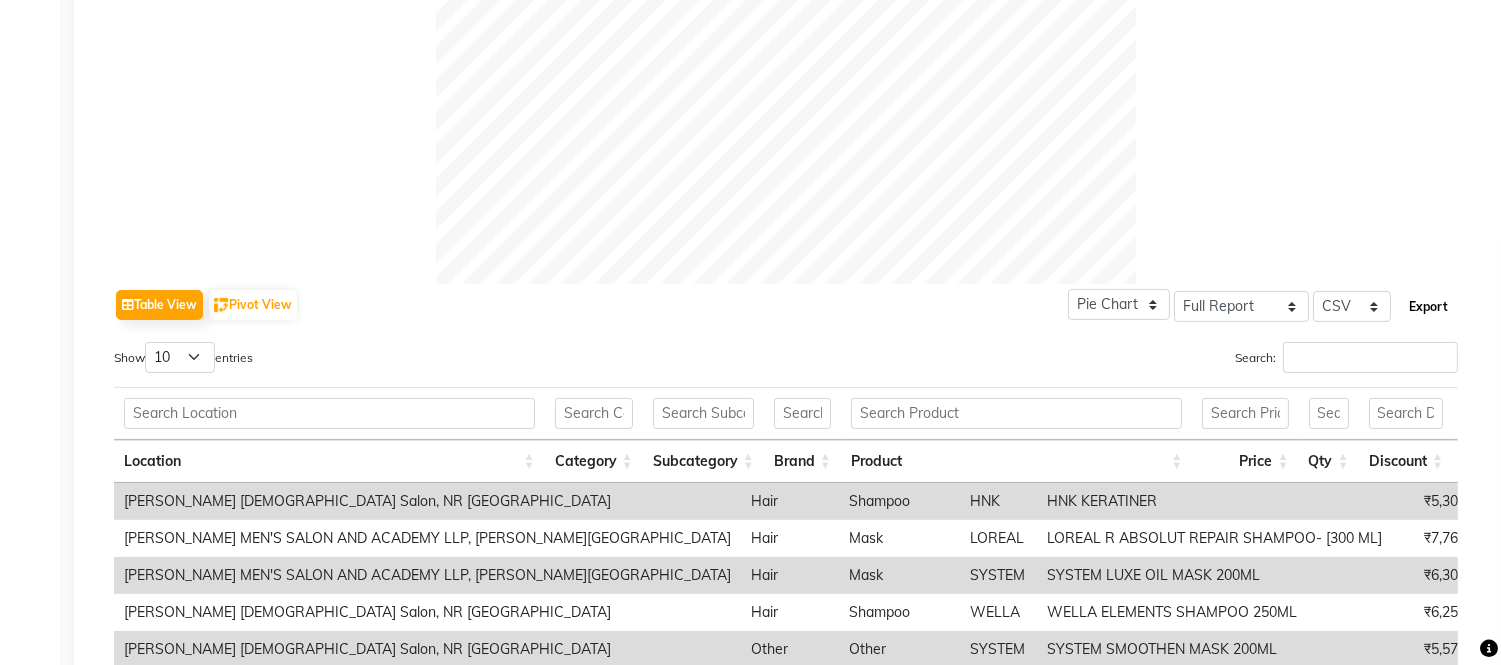 click on "Export" 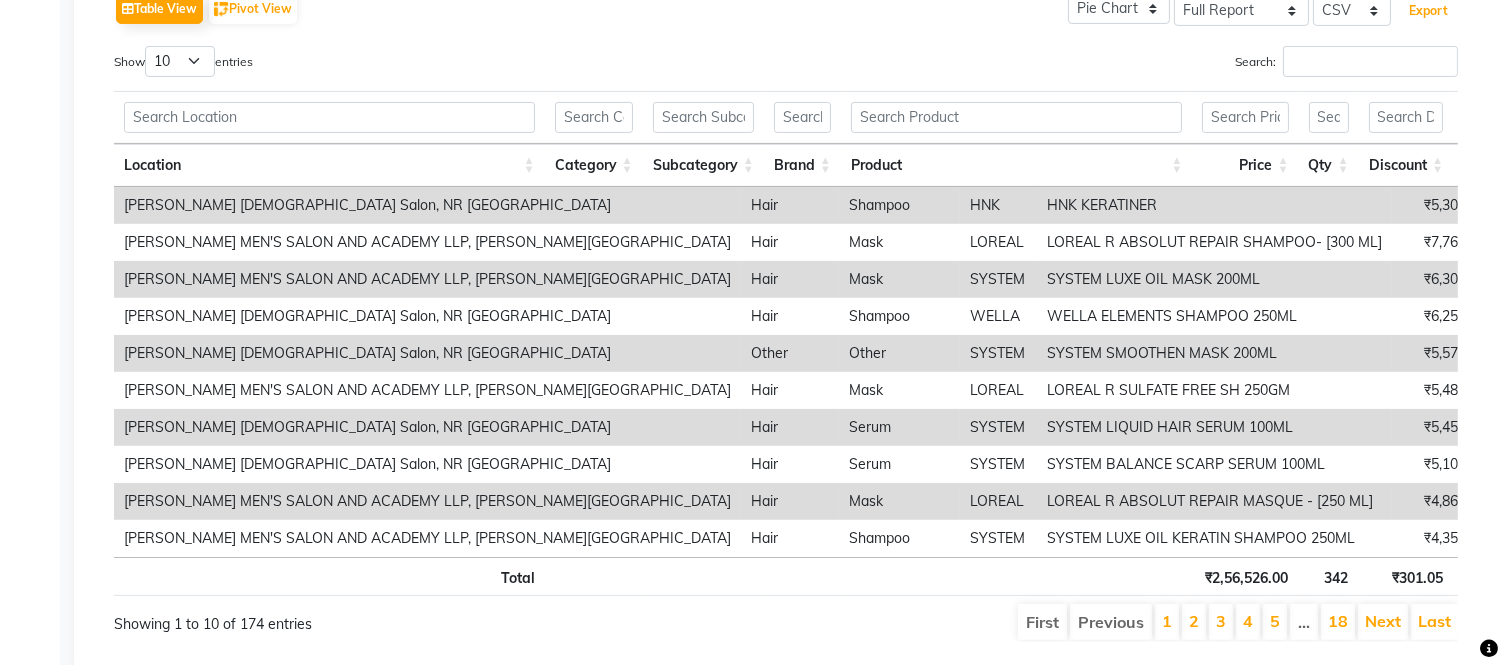 scroll, scrollTop: 1002, scrollLeft: 0, axis: vertical 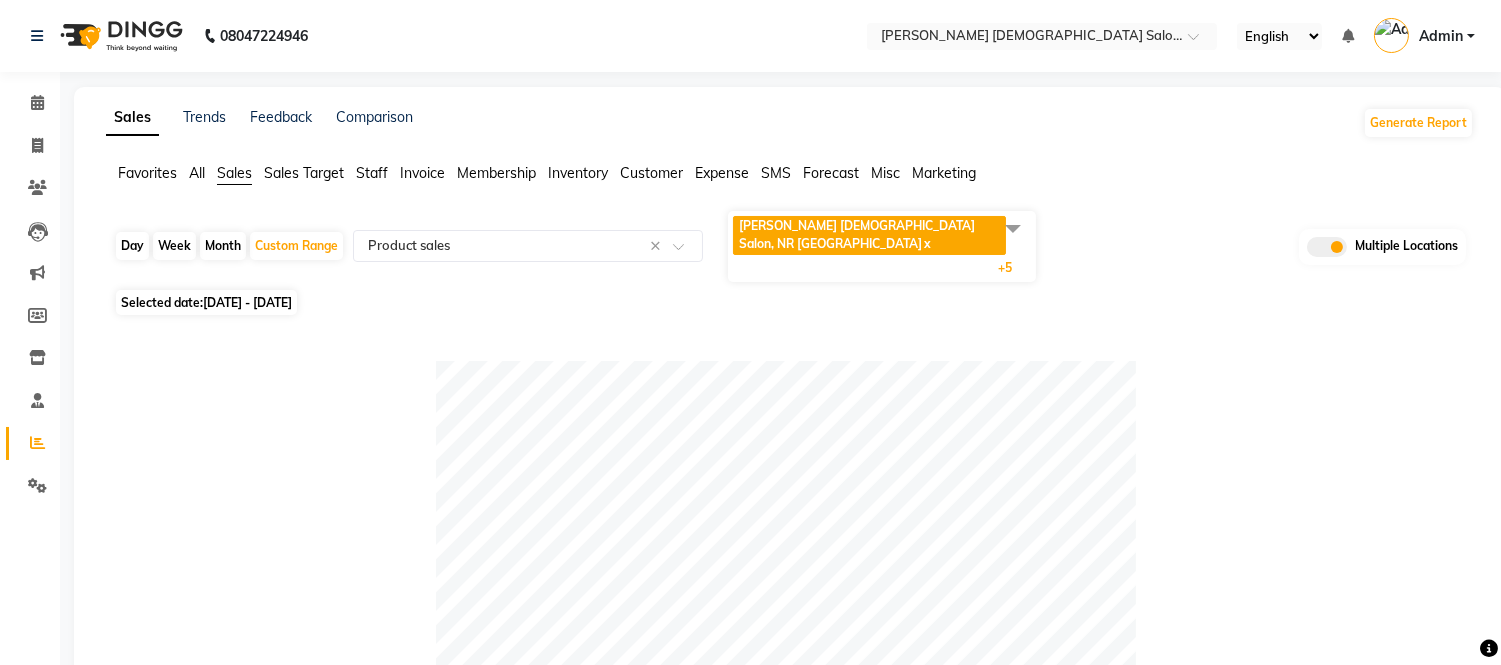click 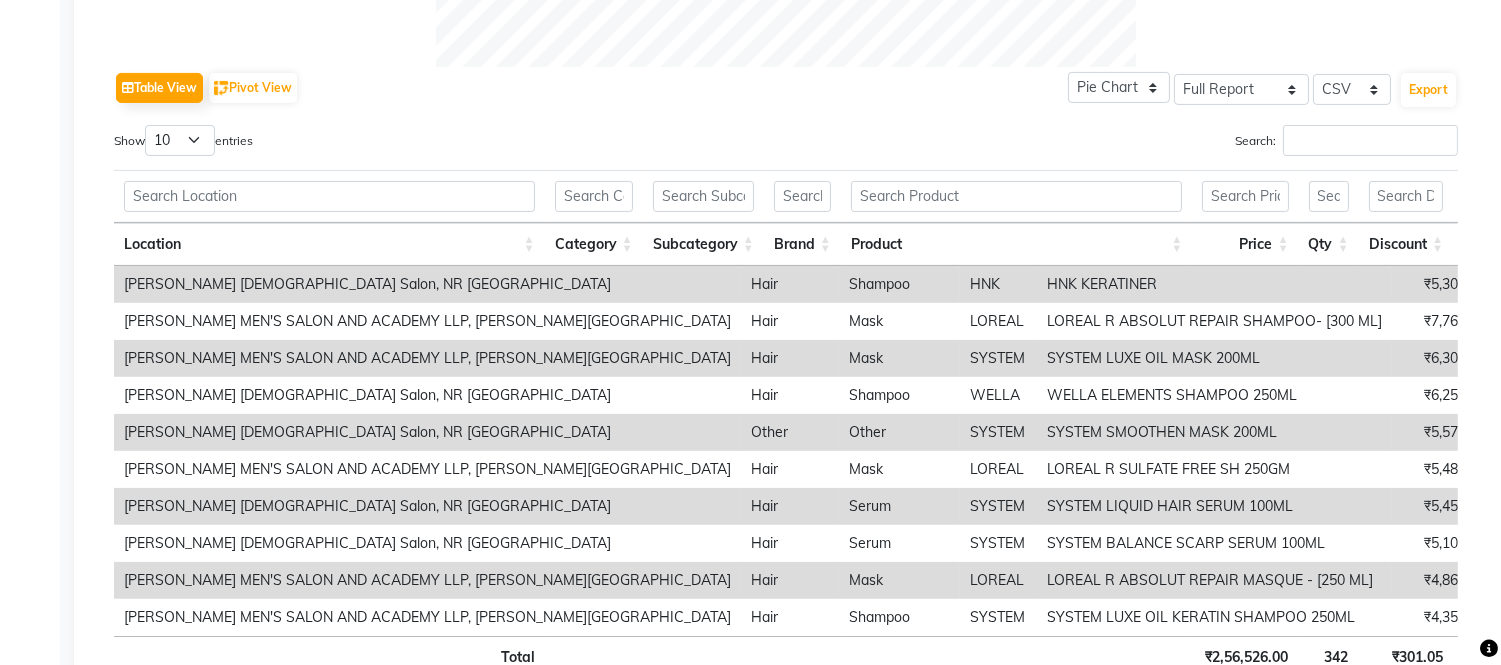 scroll, scrollTop: 1113, scrollLeft: 0, axis: vertical 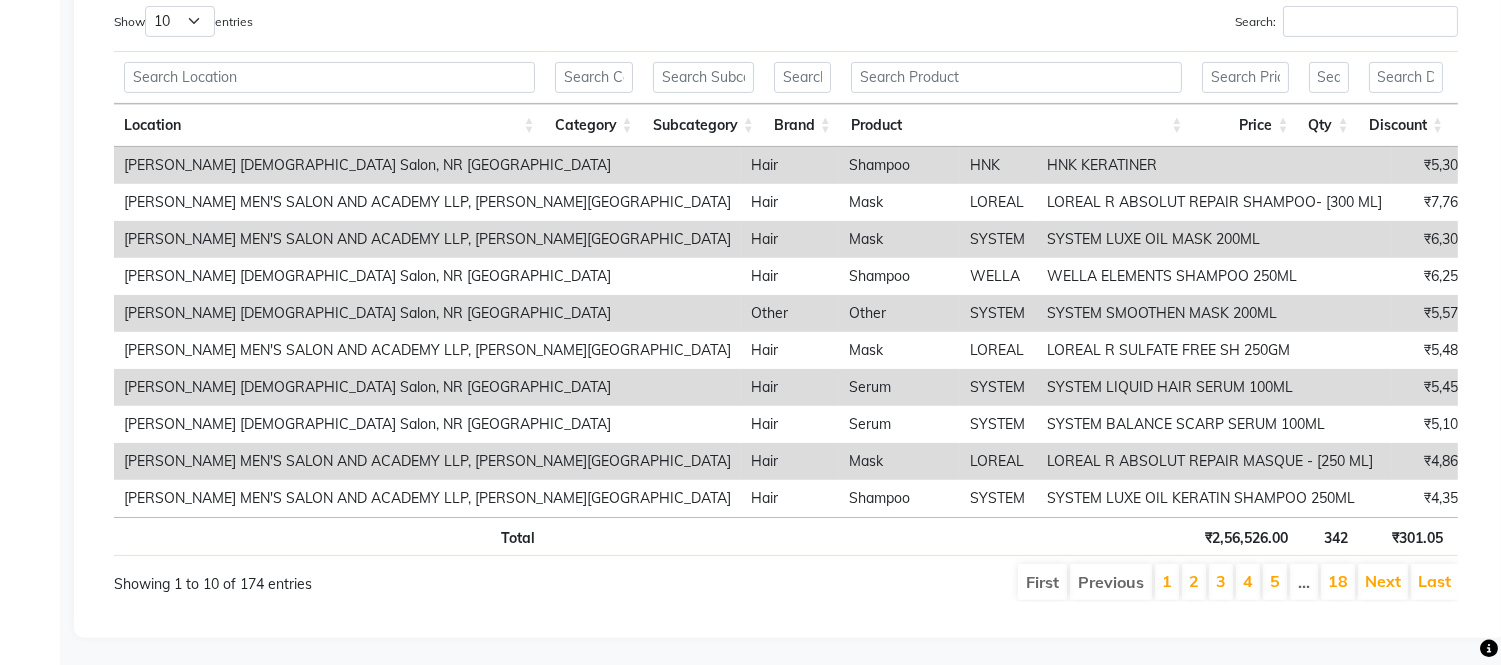click at bounding box center [1017, 536] 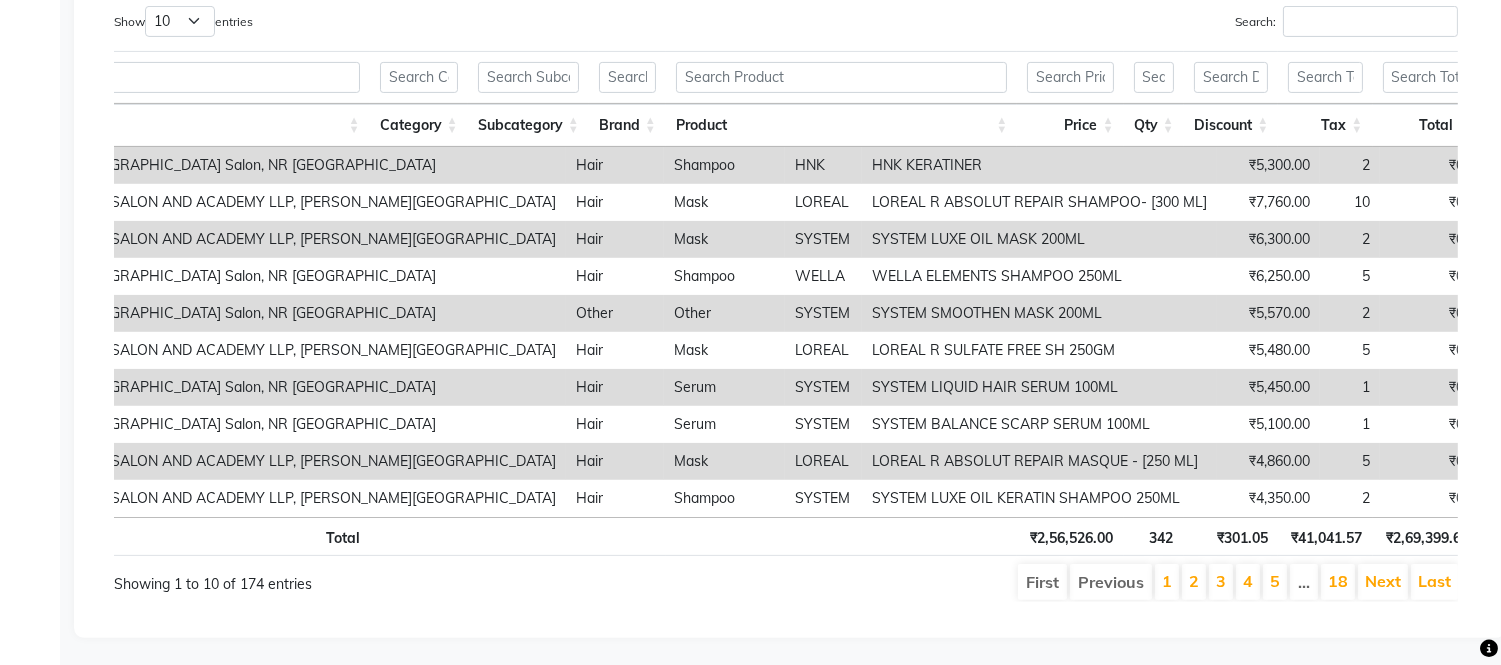 scroll, scrollTop: 0, scrollLeft: 195, axis: horizontal 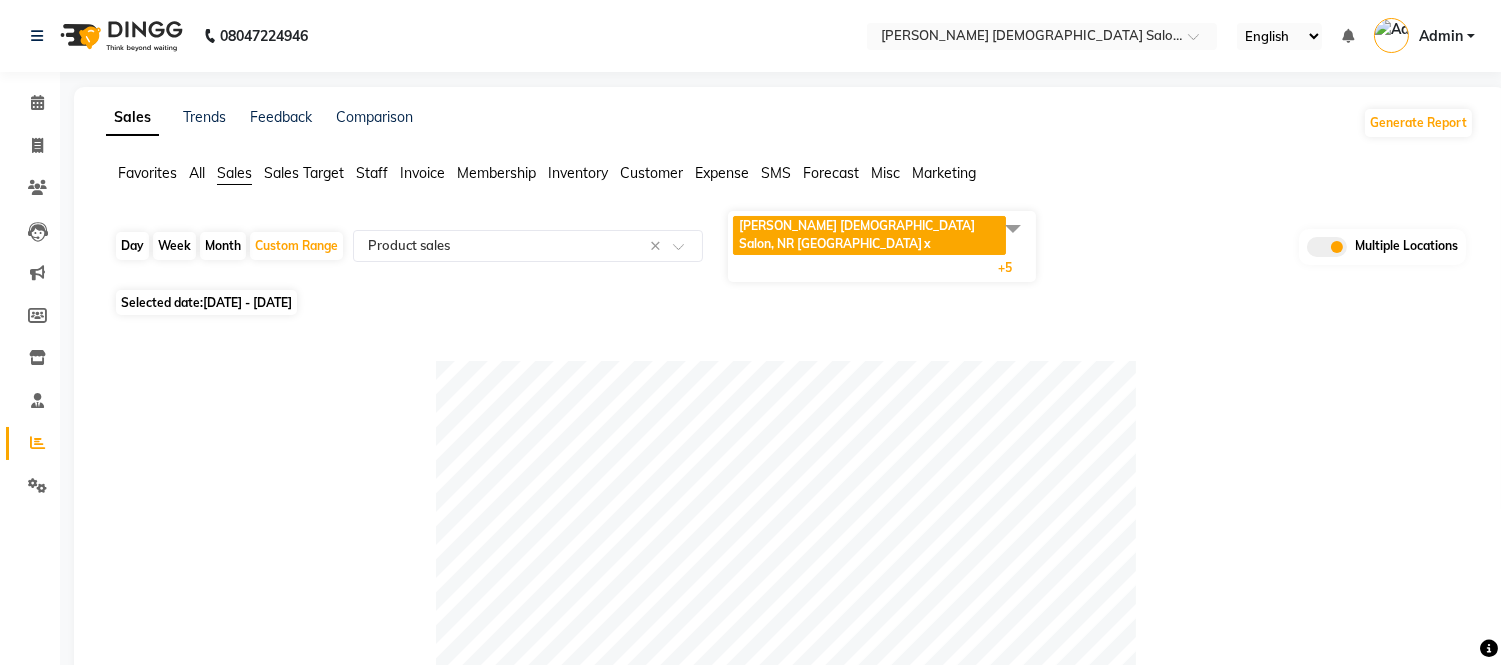 click 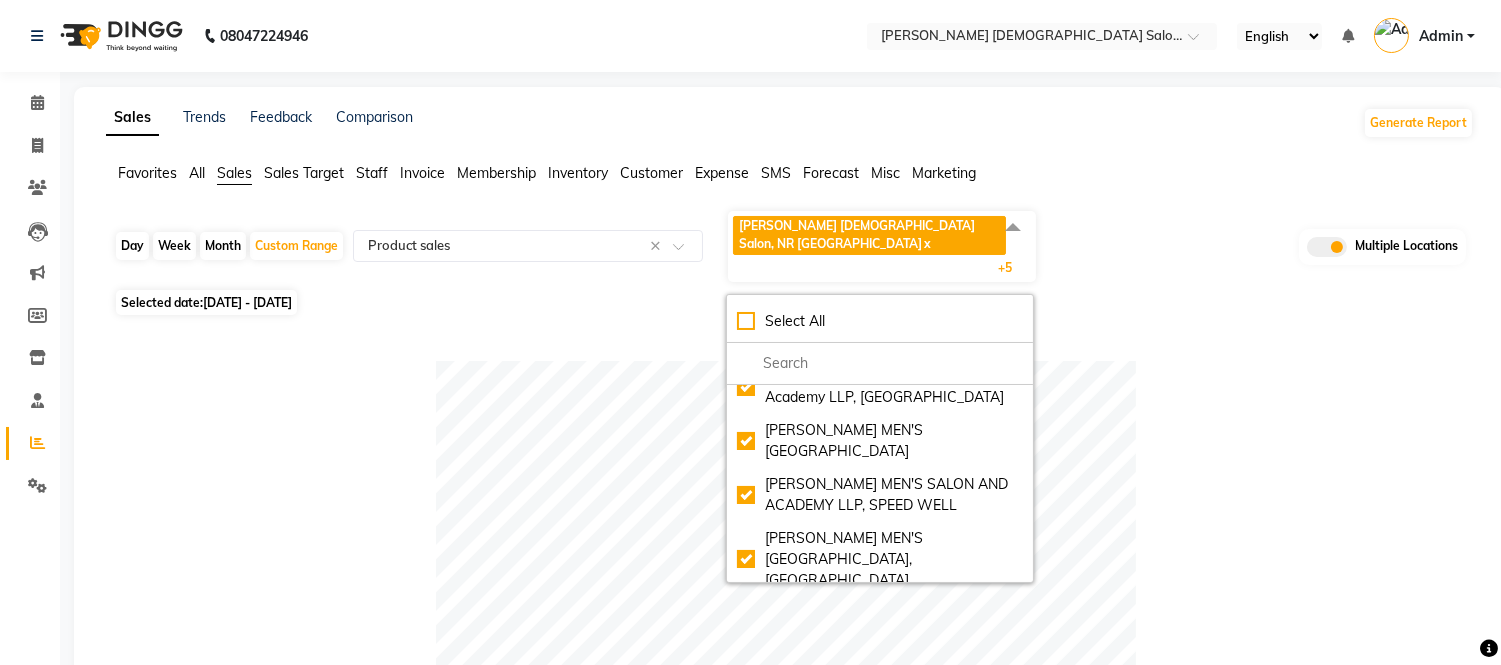 scroll, scrollTop: 0, scrollLeft: 0, axis: both 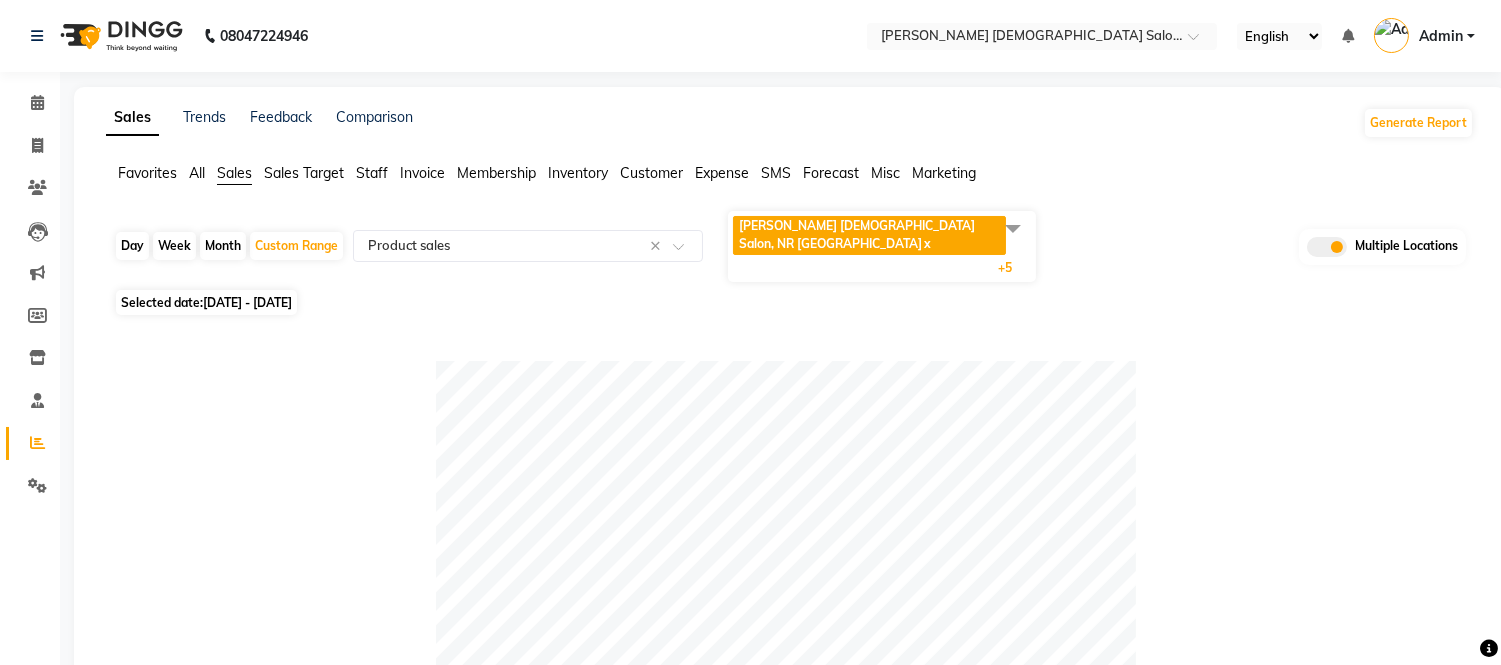 click 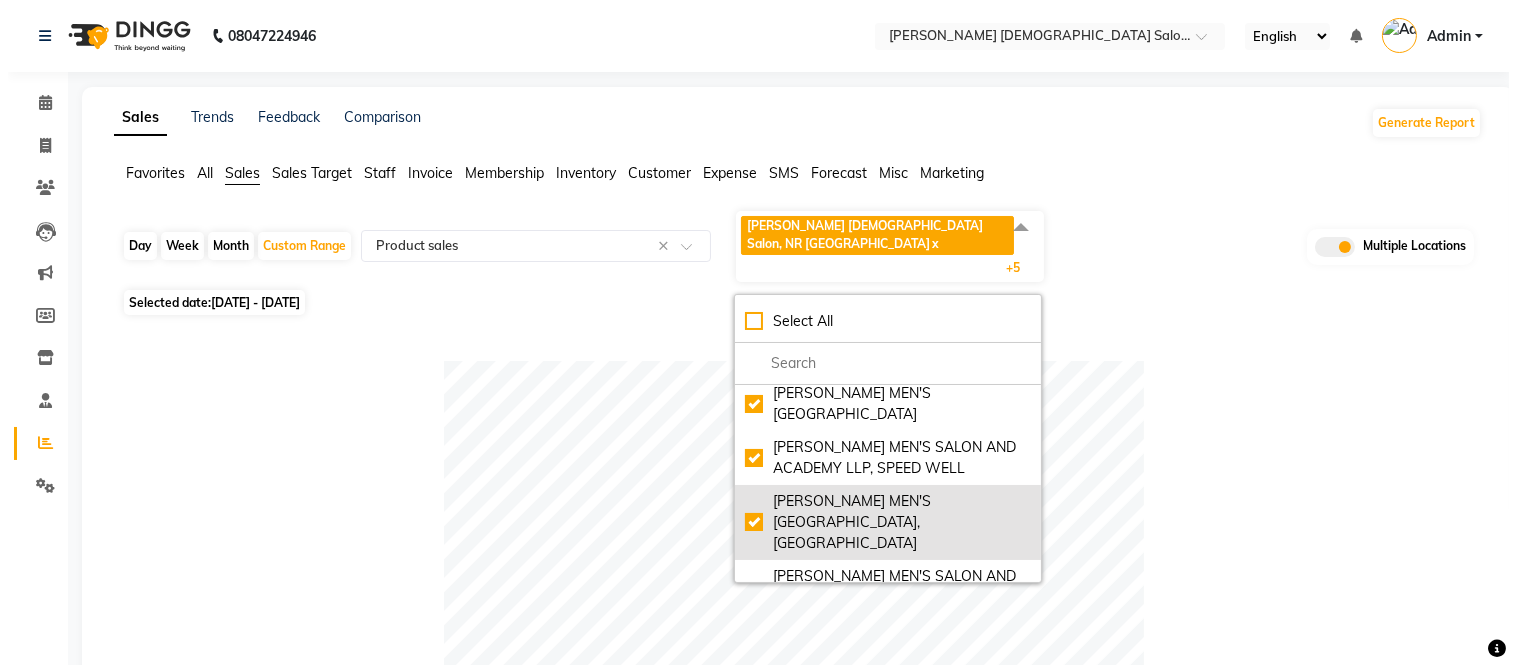 scroll, scrollTop: 160, scrollLeft: 0, axis: vertical 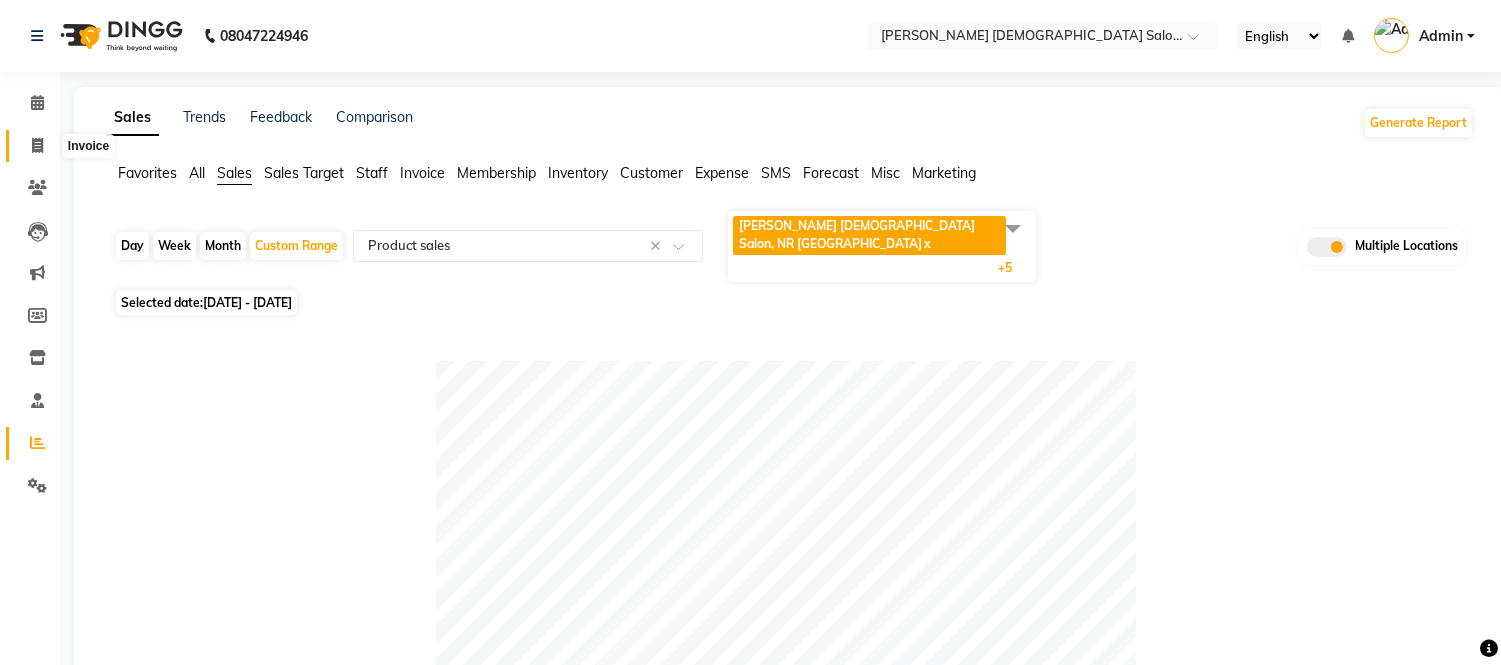 click 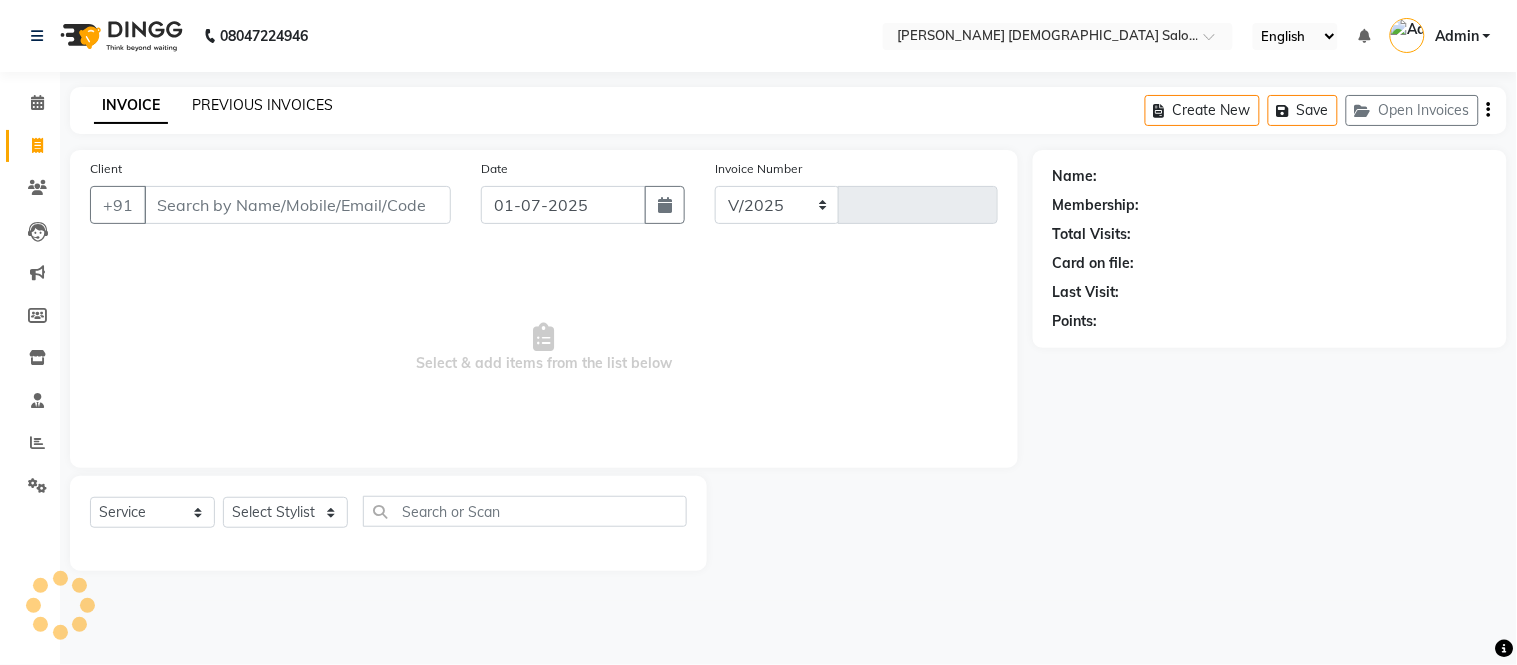 select on "7542" 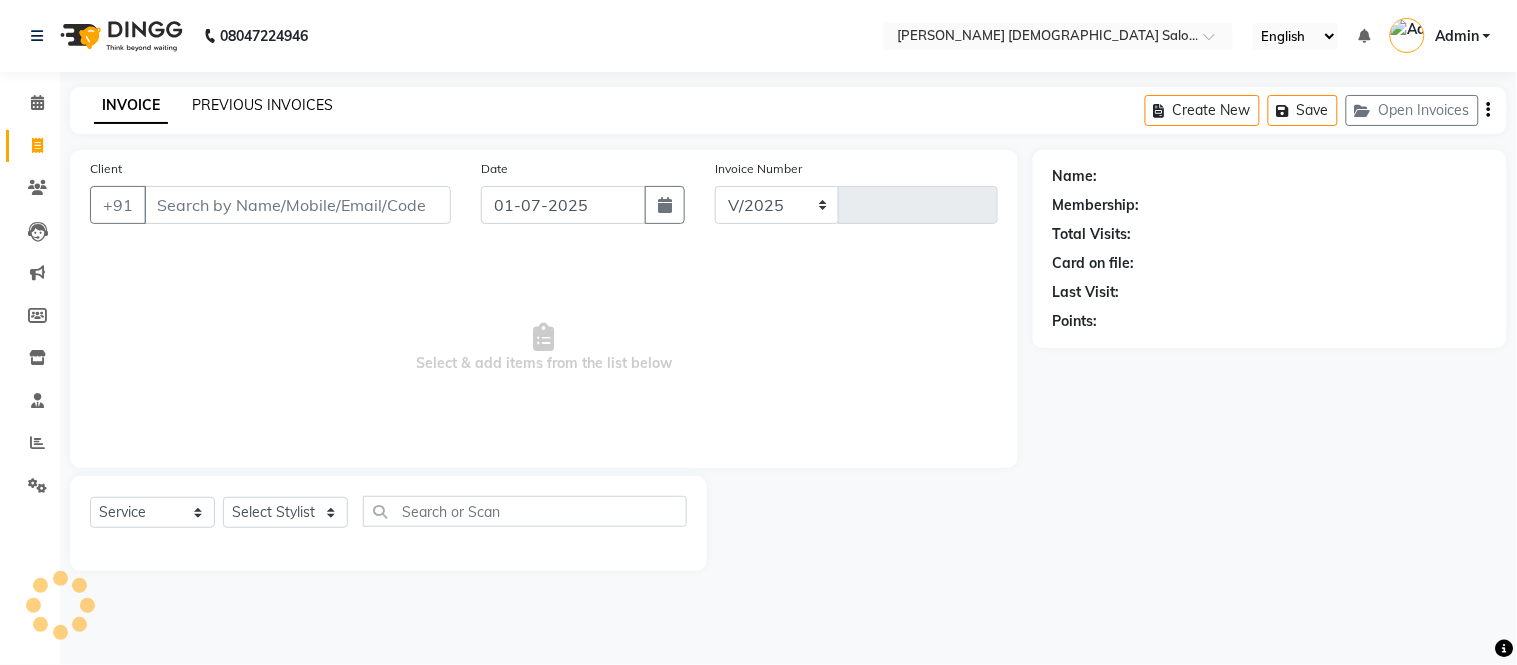 type on "2803" 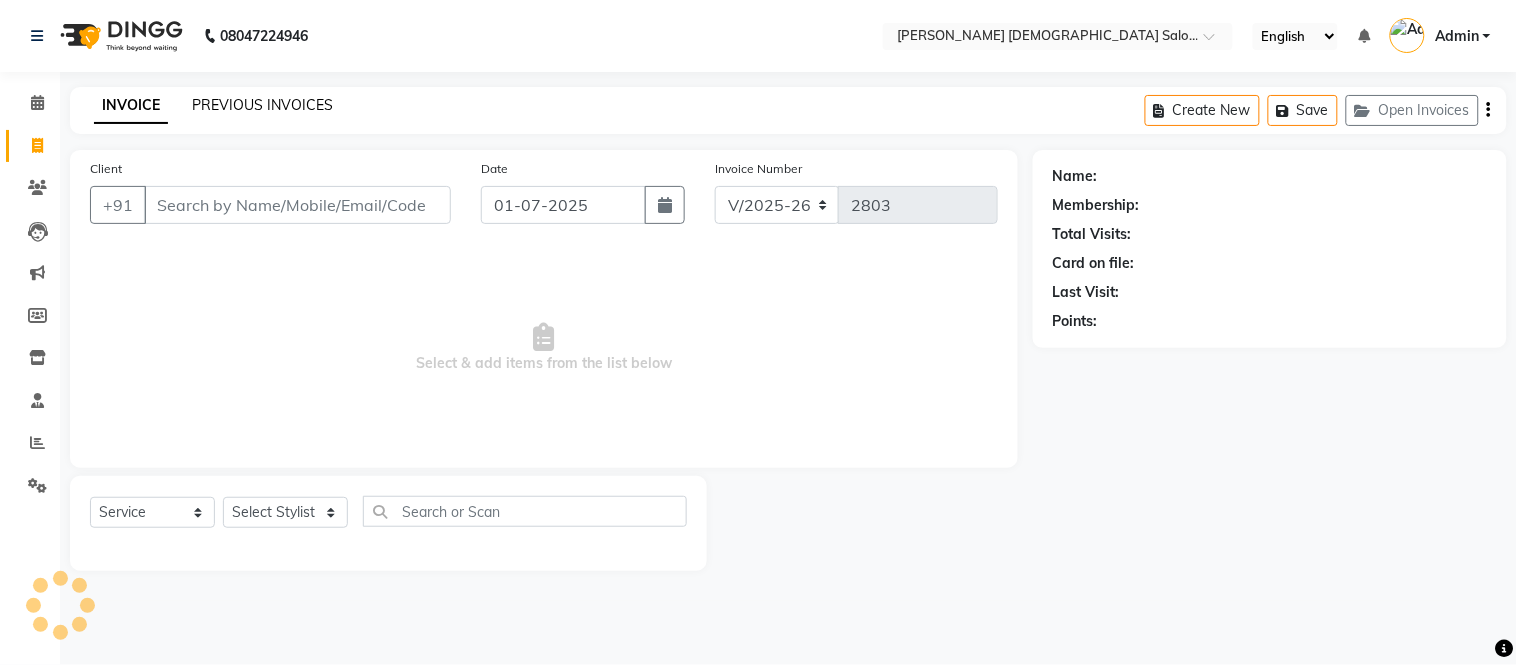click on "PREVIOUS INVOICES" 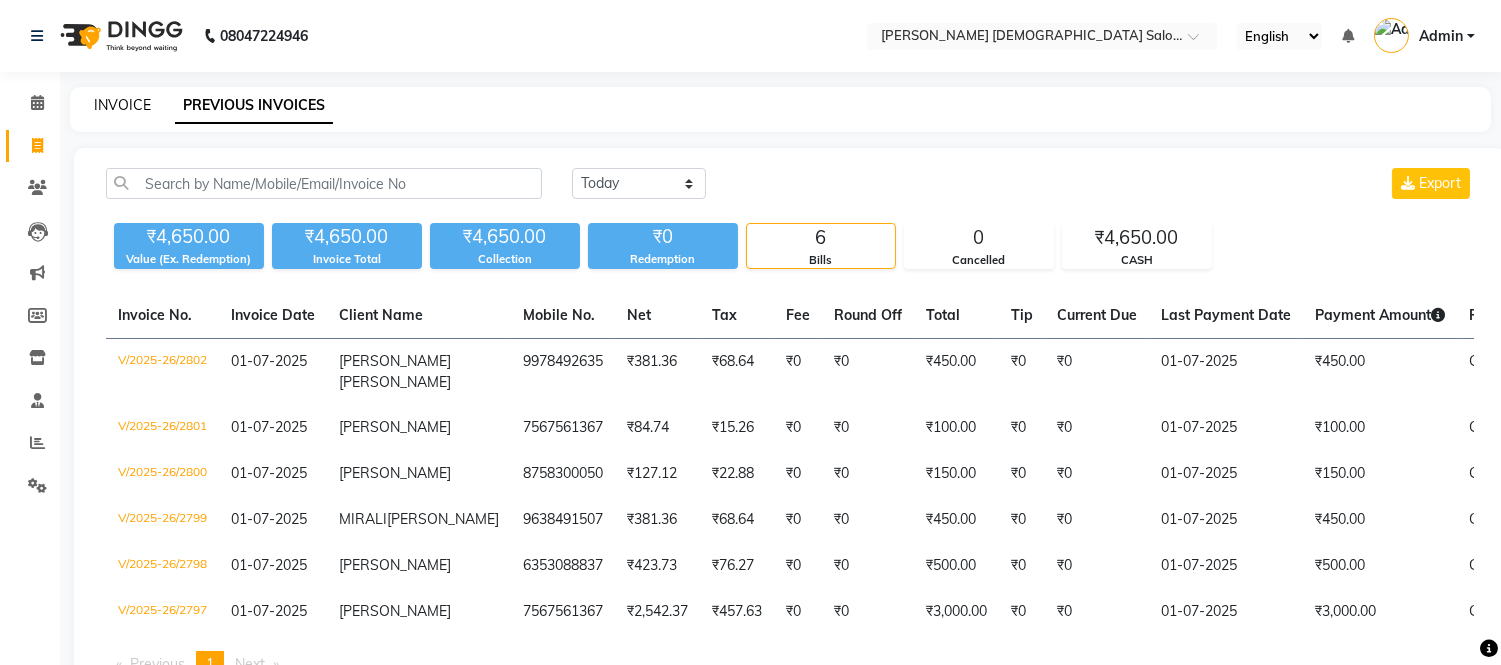 click on "INVOICE" 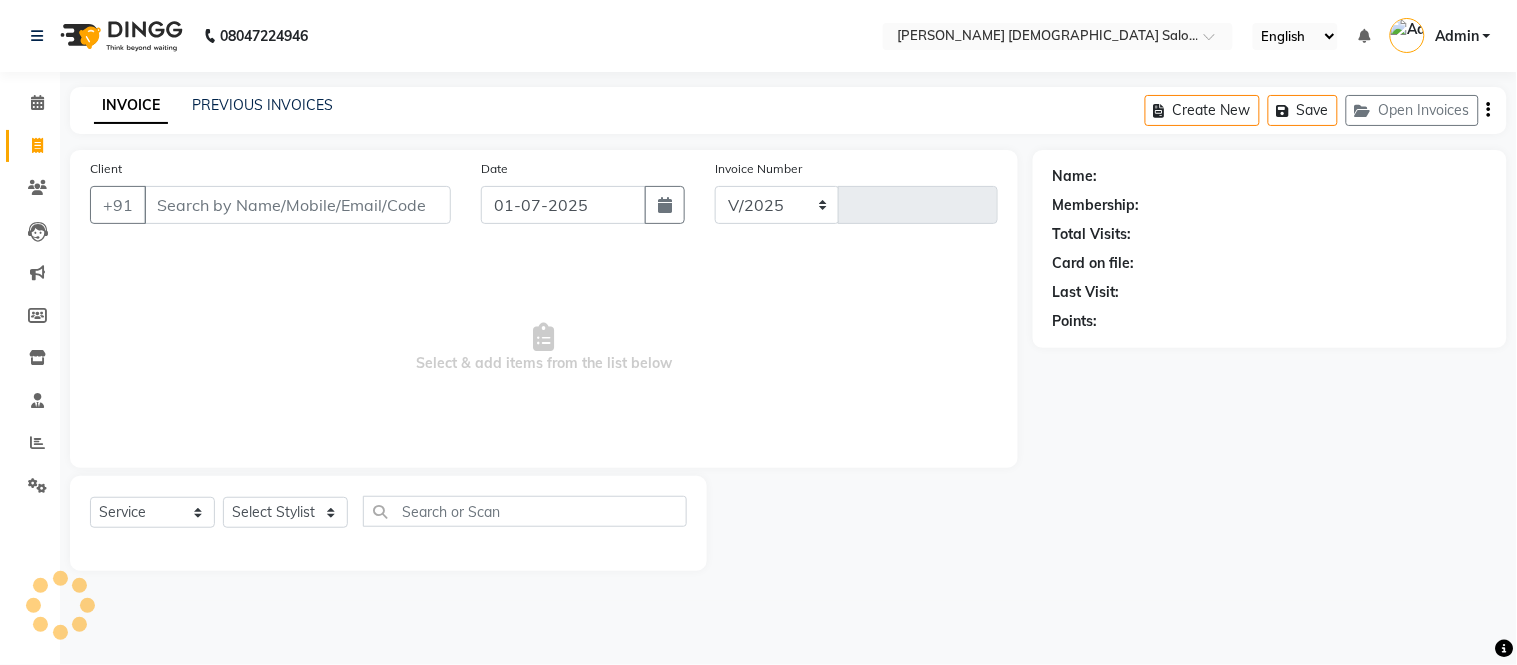select on "7542" 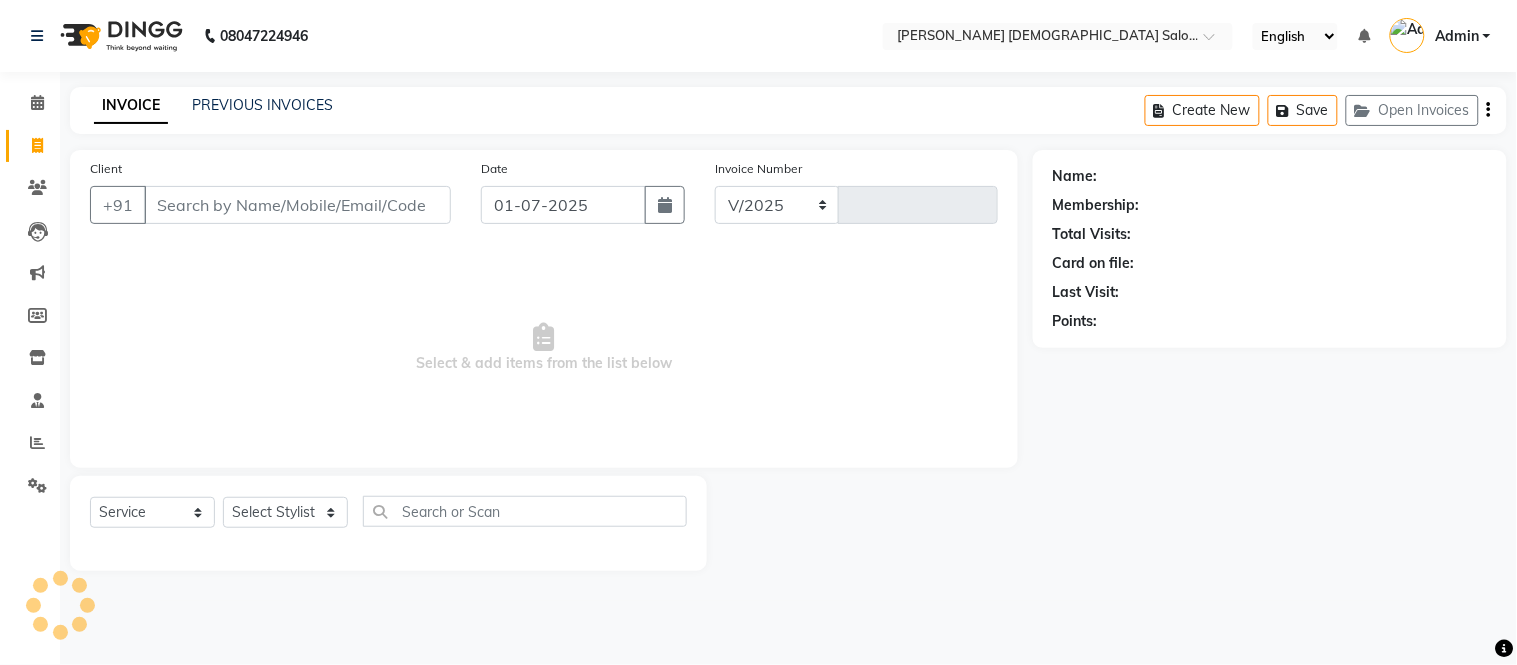 type on "2803" 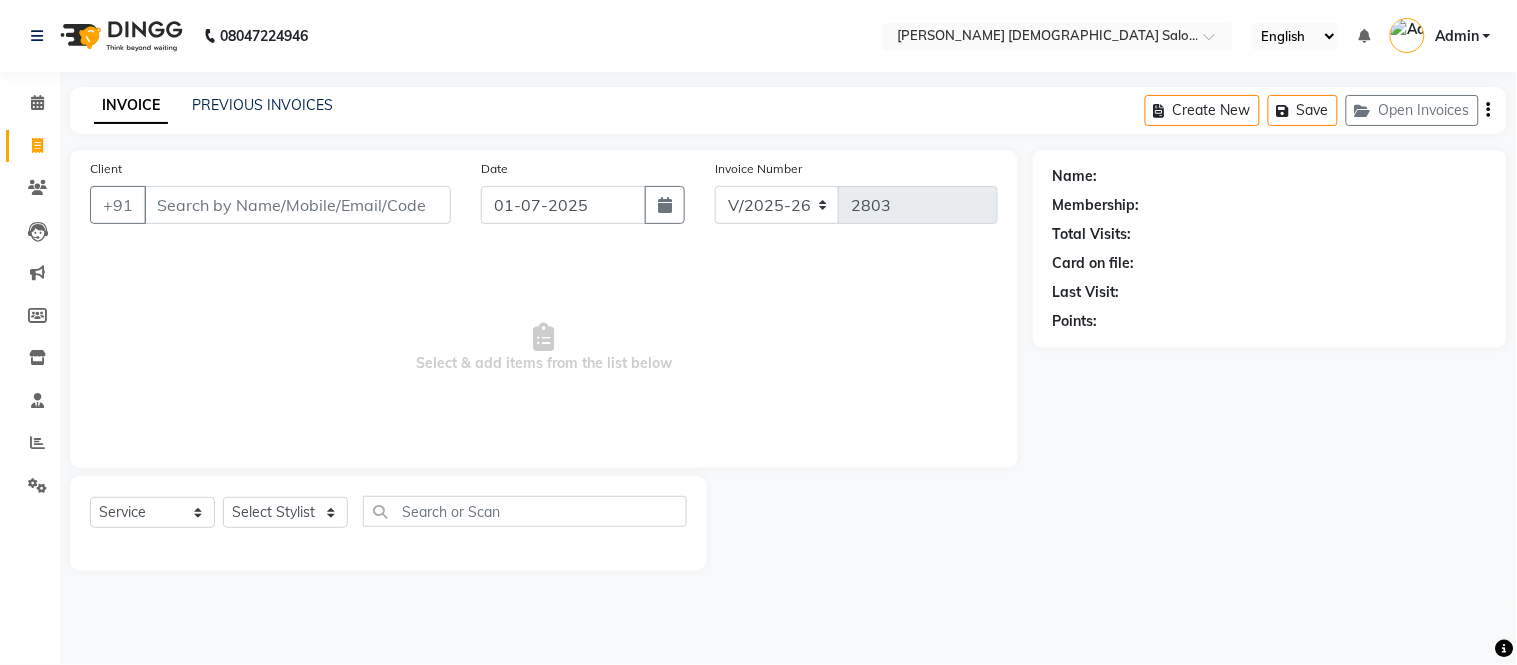 select on "membership" 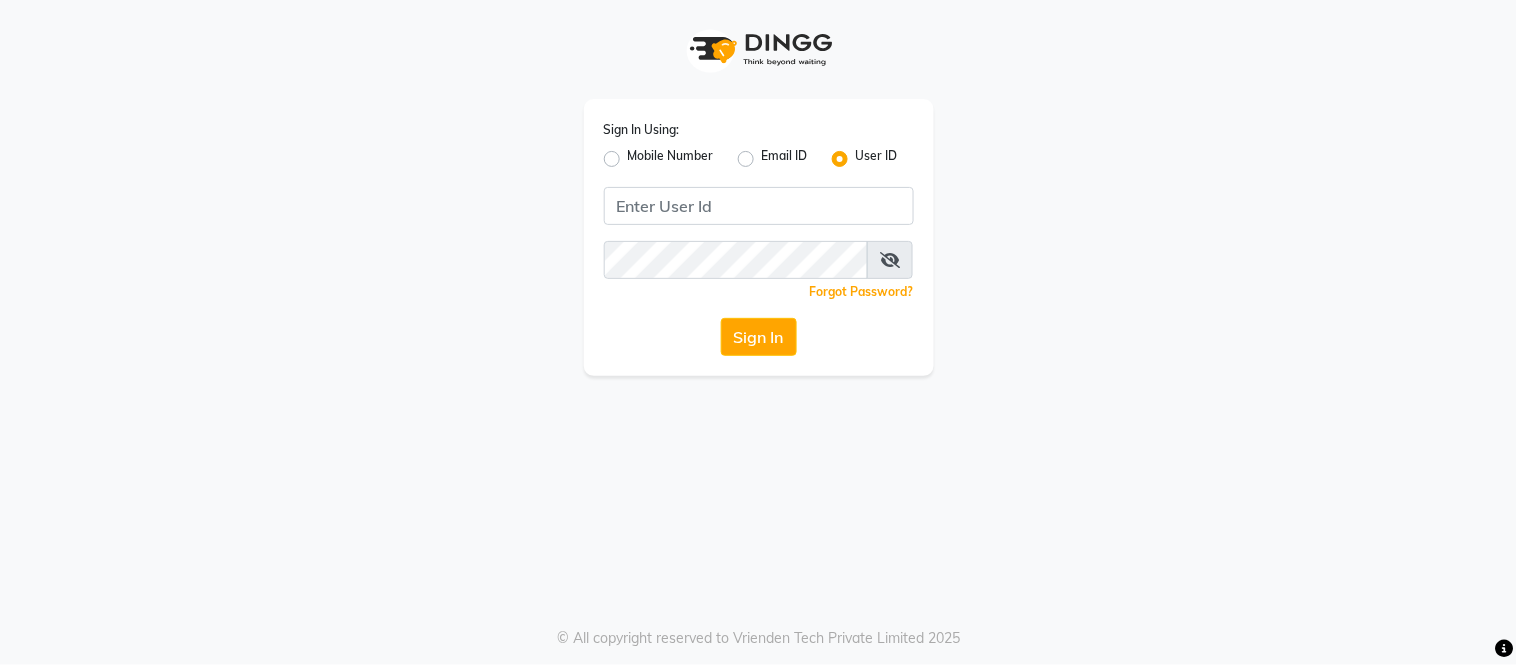click on "Sign In Using: Mobile Number Email ID User ID  Remember me Forgot Password?  Sign In" 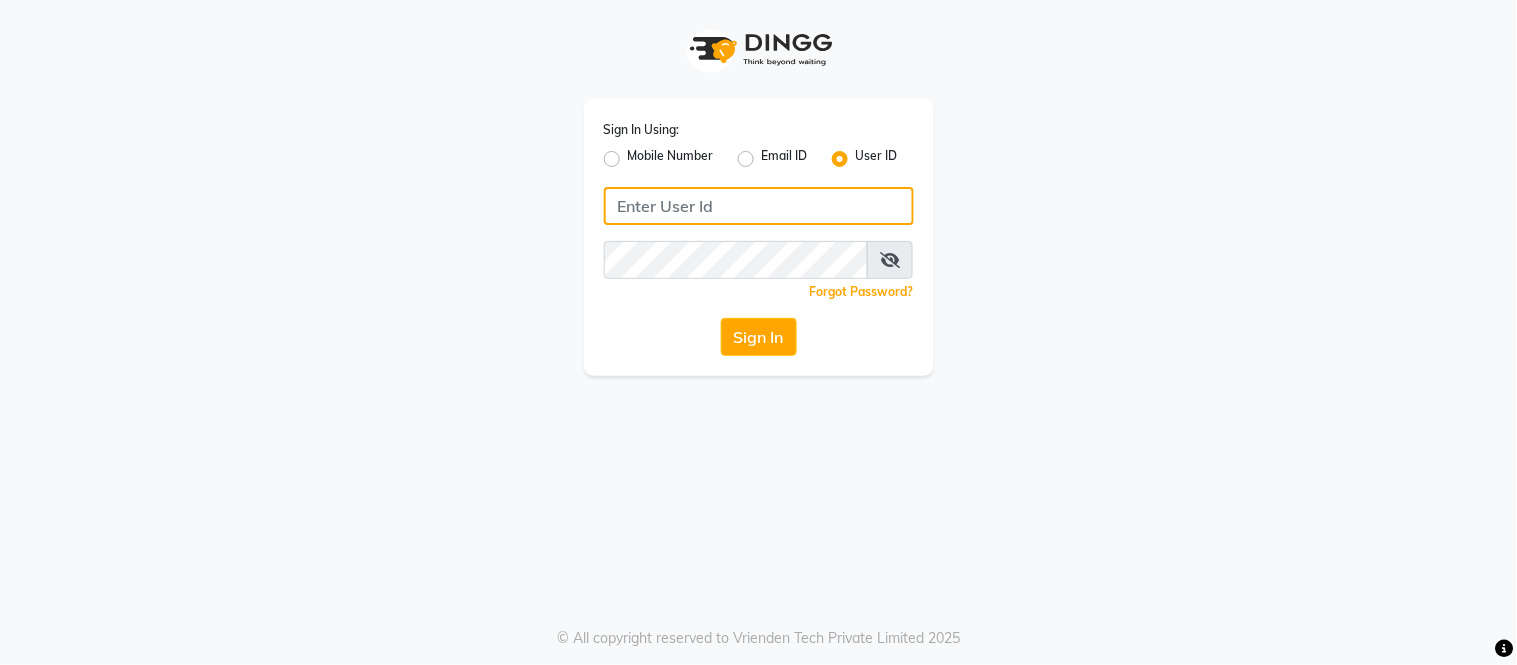 click 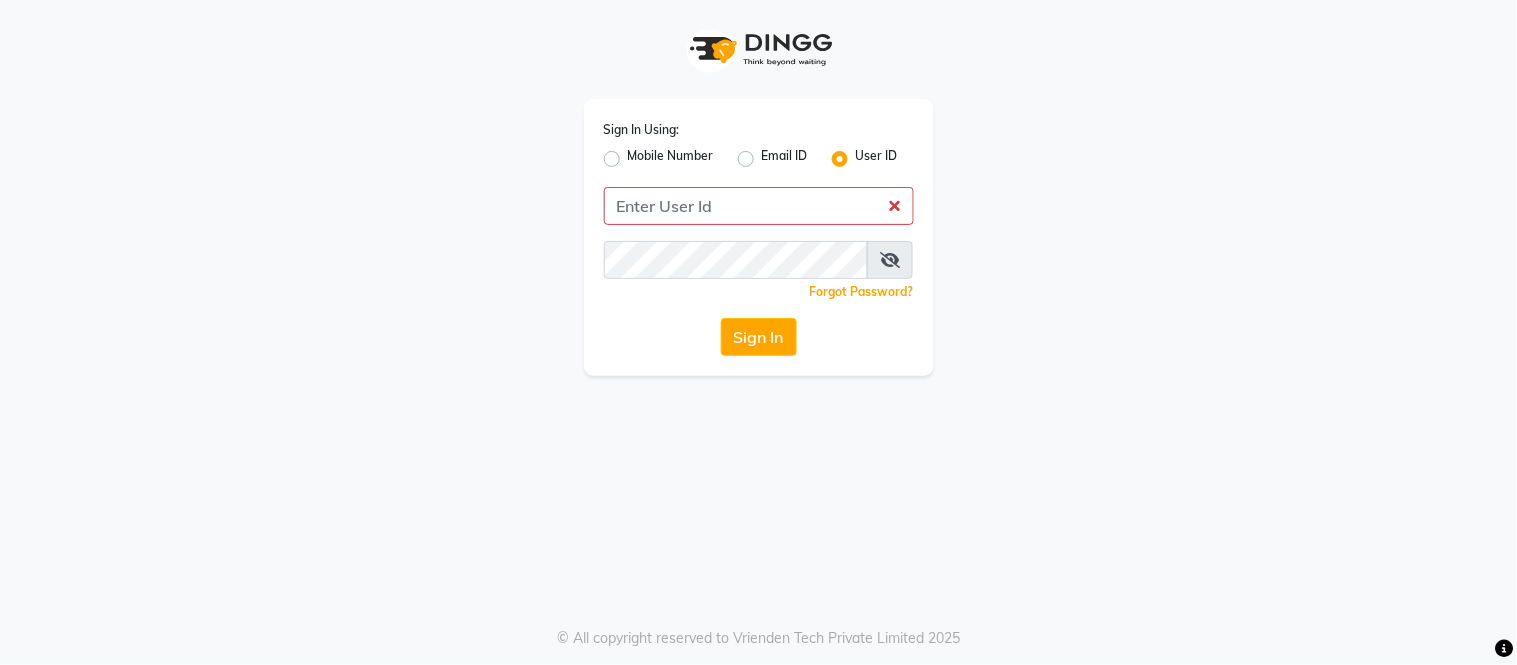 click on "Sign In Using: Mobile Number Email ID User ID  Remember me Forgot Password?  Sign In   © All copyright reserved to Vrienden Tech Private Limited 2025" at bounding box center [758, 332] 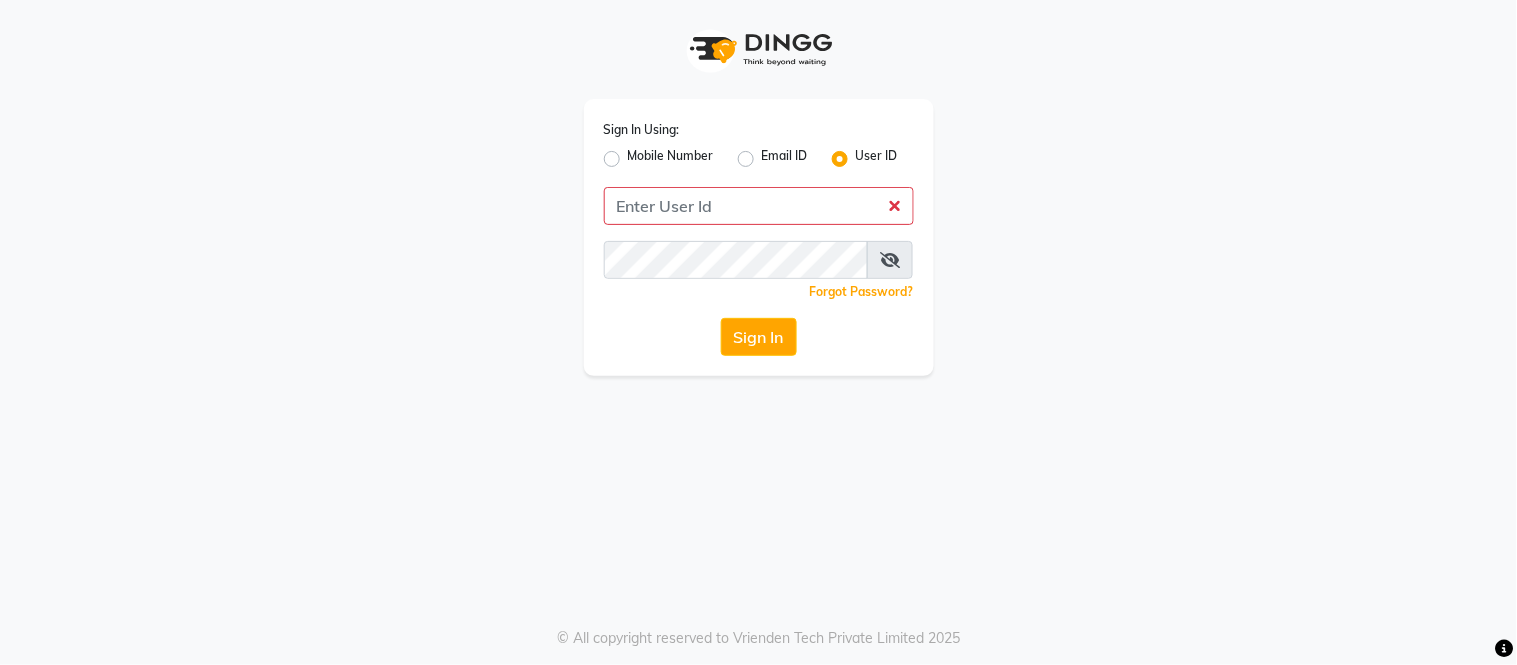 click on "Sign In Using: Mobile Number Email ID User ID  Remember me Forgot Password?  Sign In   © All copyright reserved to Vrienden Tech Private Limited 2025" at bounding box center [758, 332] 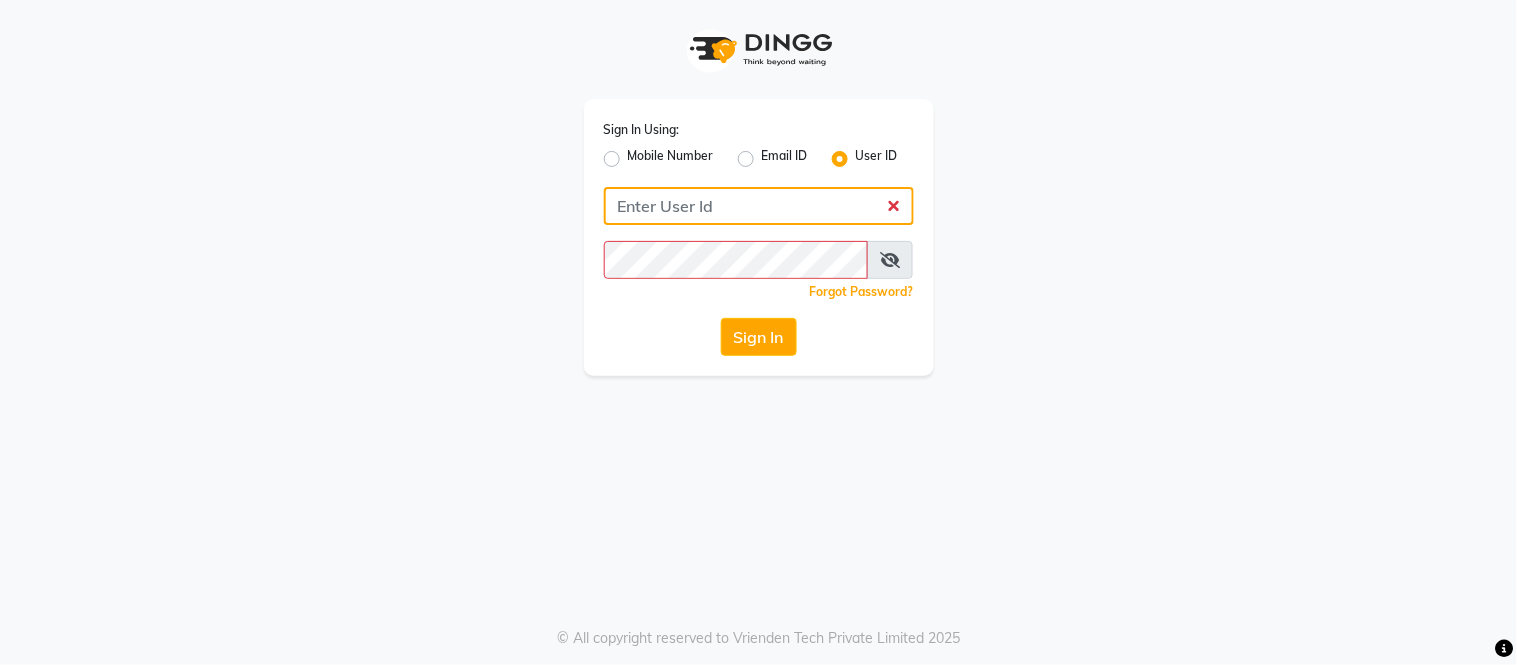 click 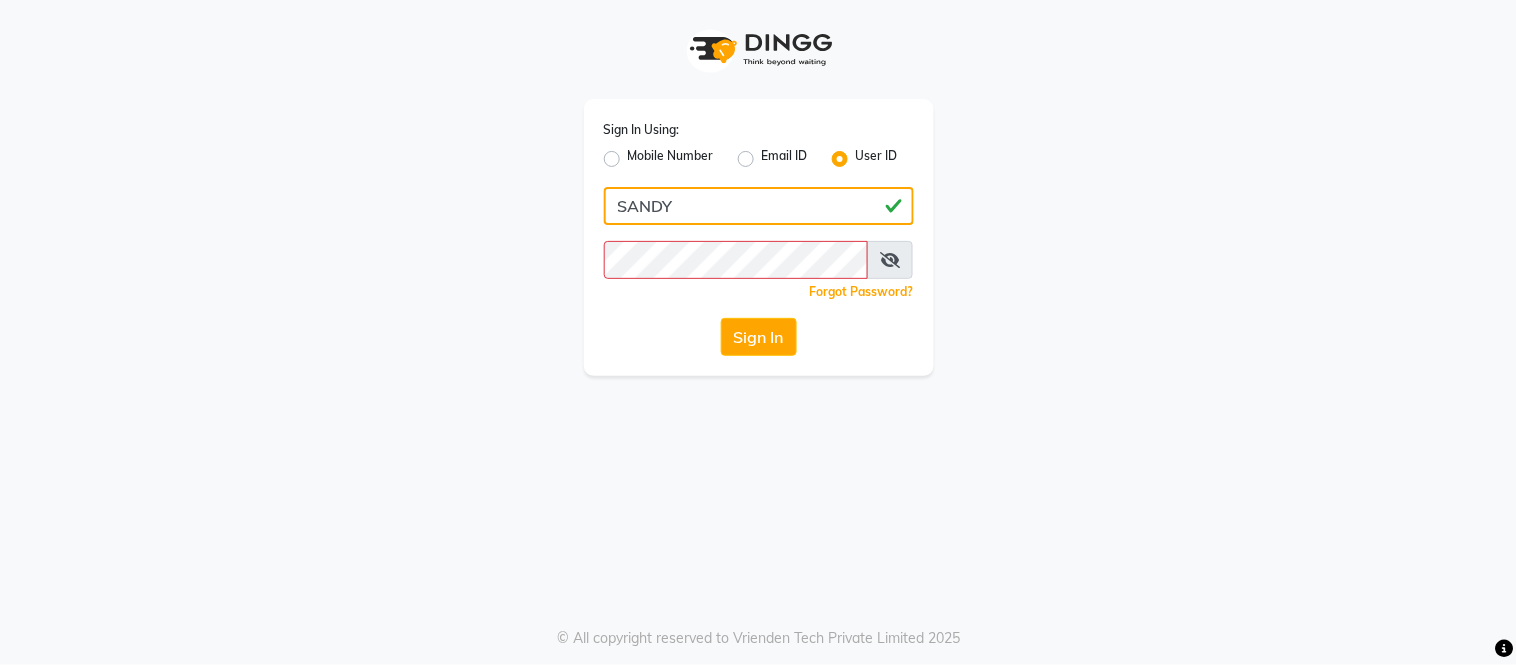 type on "SANDY" 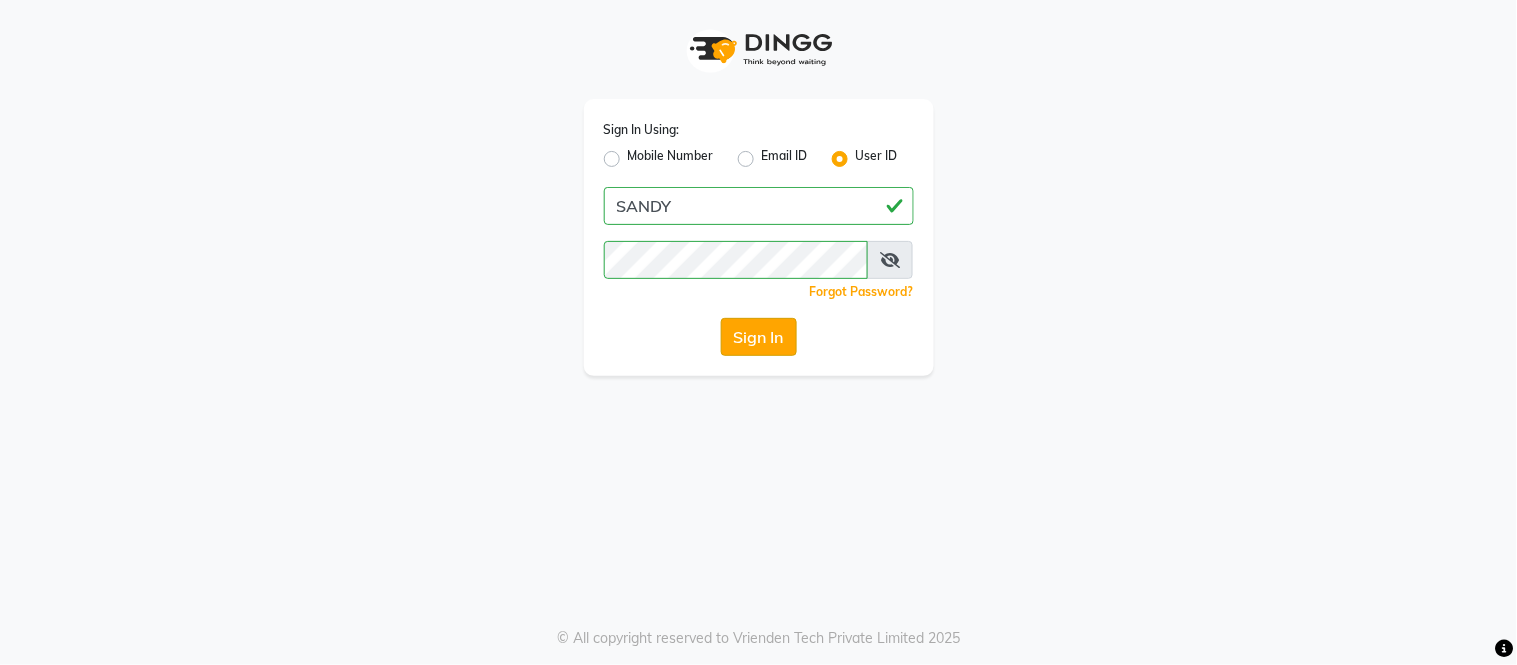 click on "Sign In" 